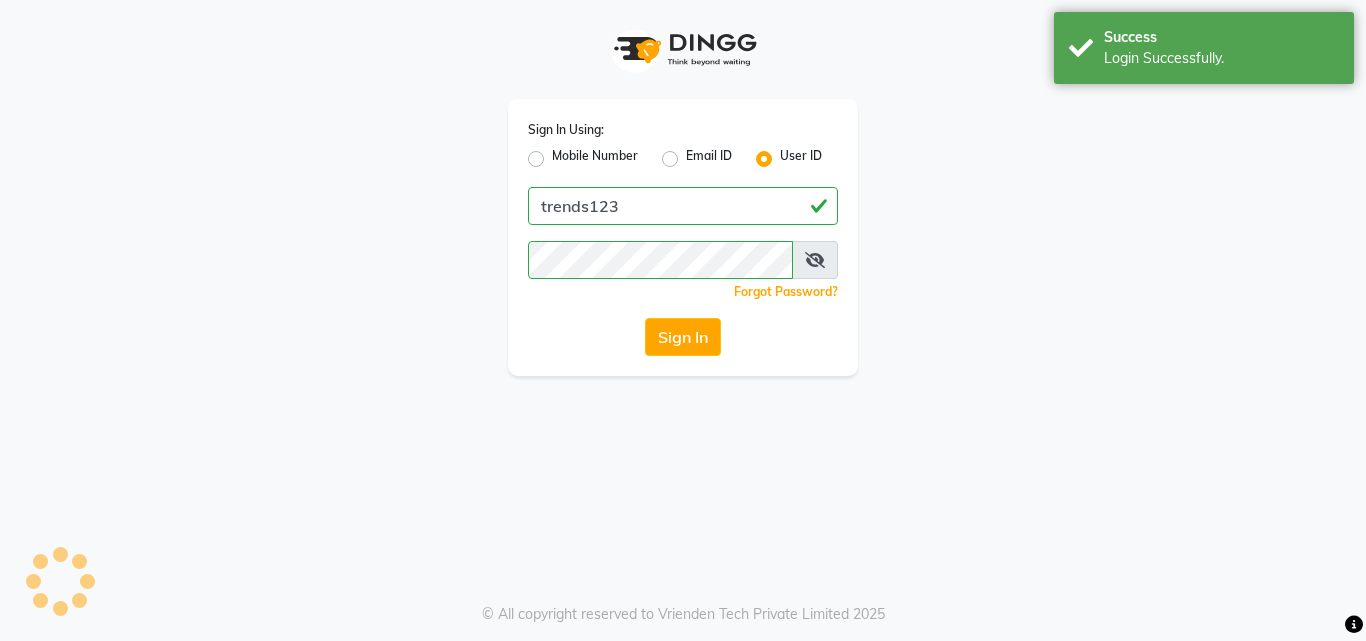 scroll, scrollTop: 0, scrollLeft: 0, axis: both 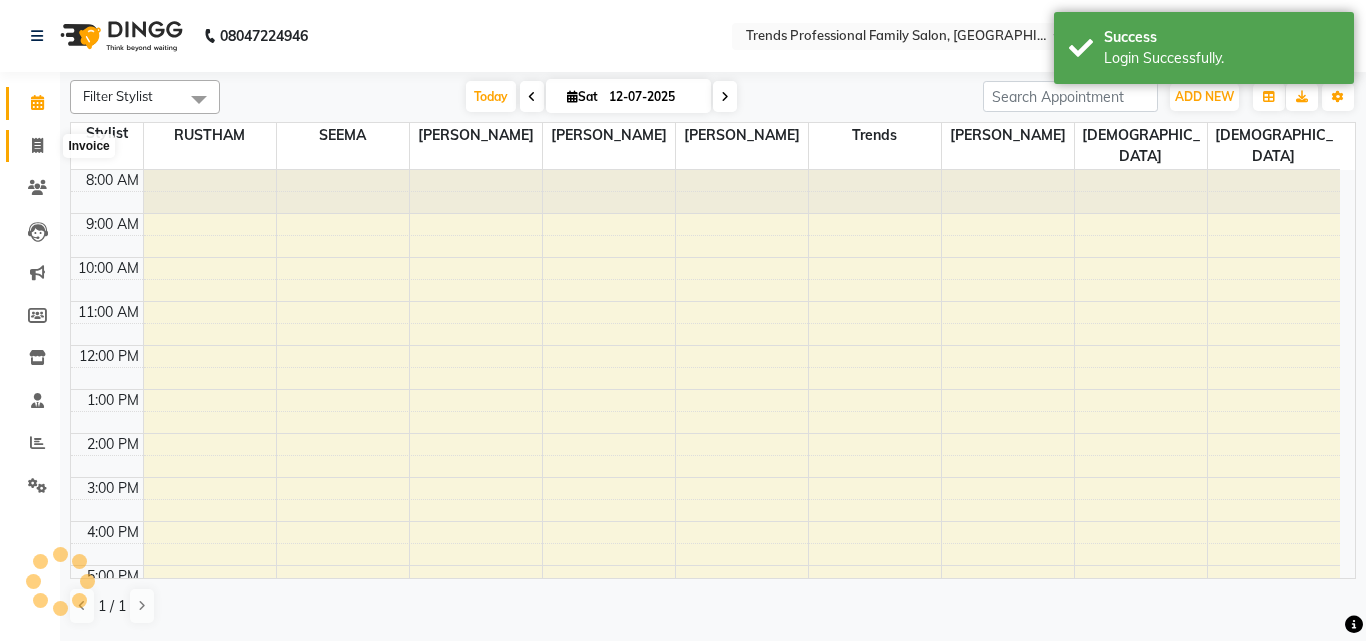 select on "en" 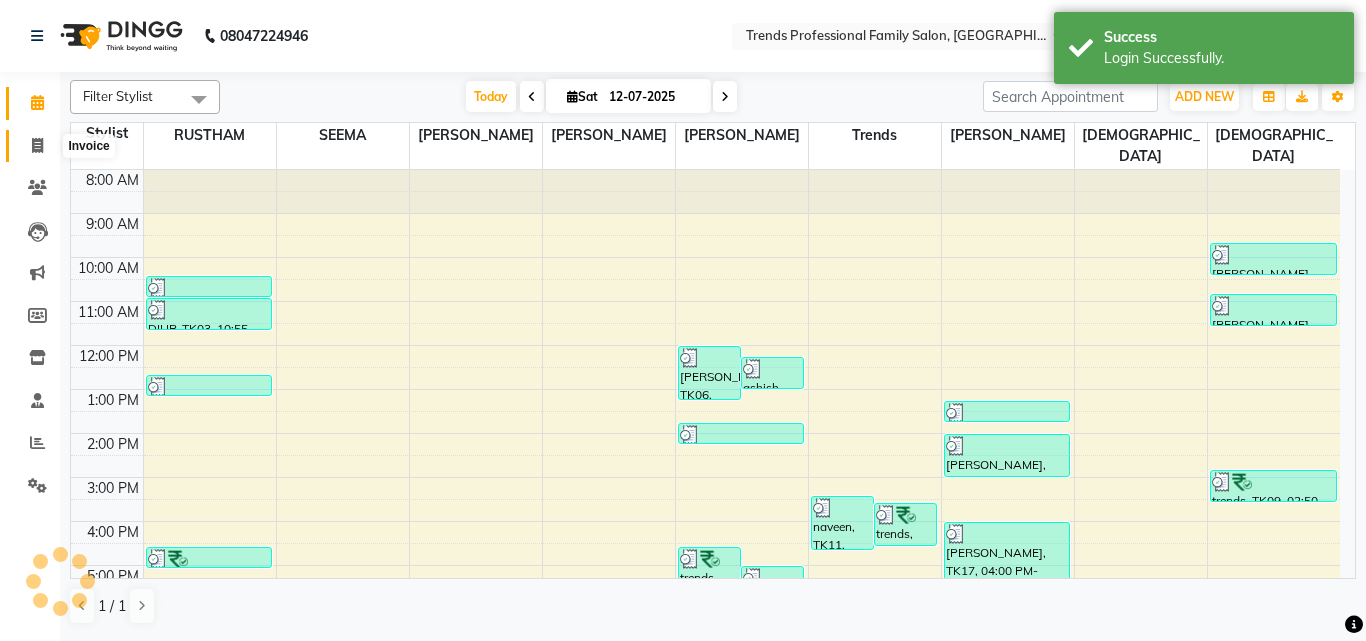 click 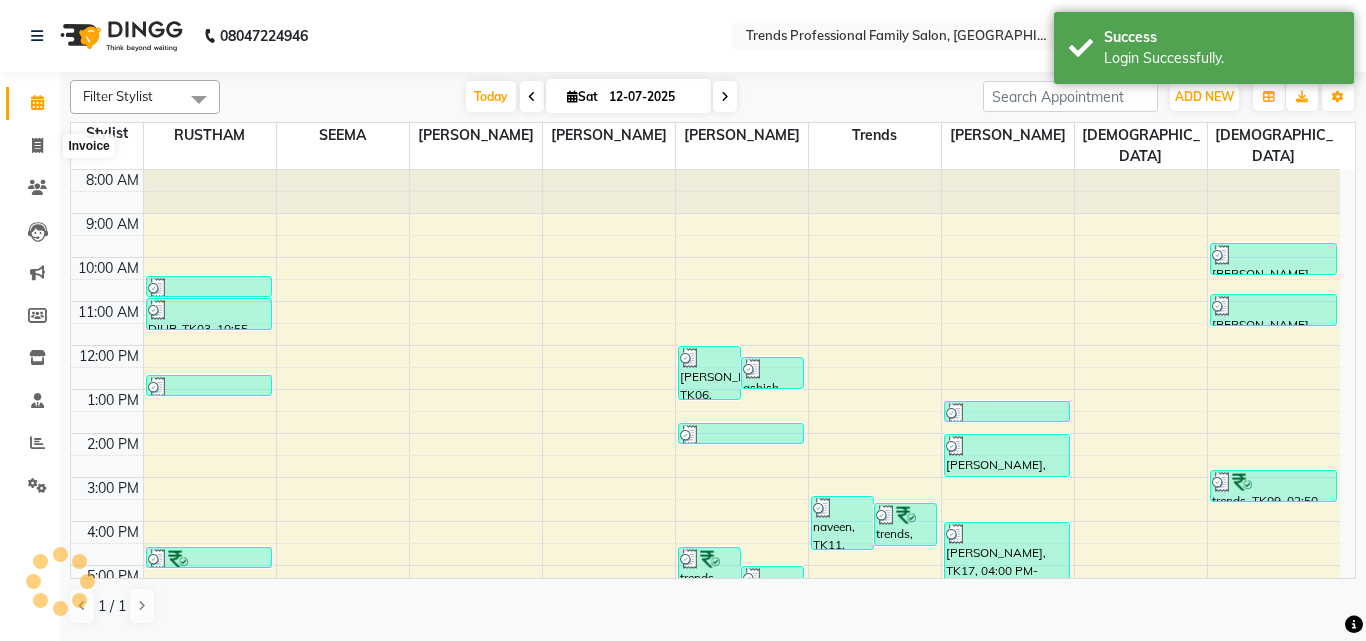 select on "service" 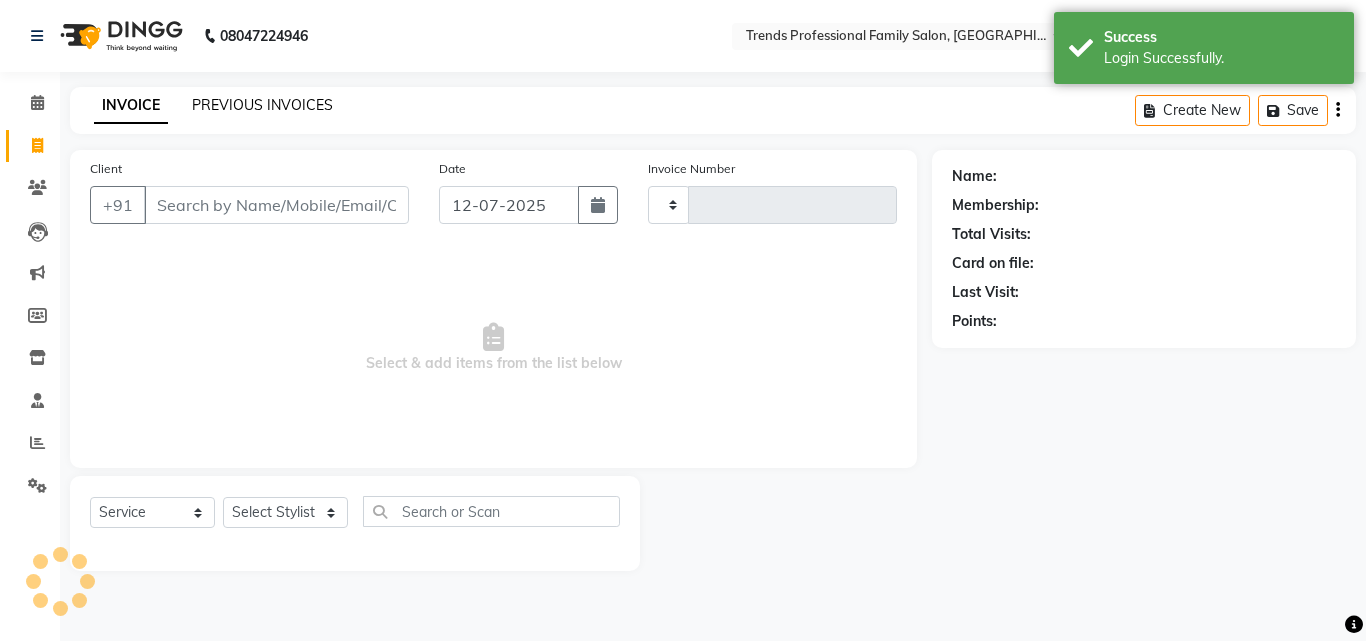 click on "PREVIOUS INVOICES" 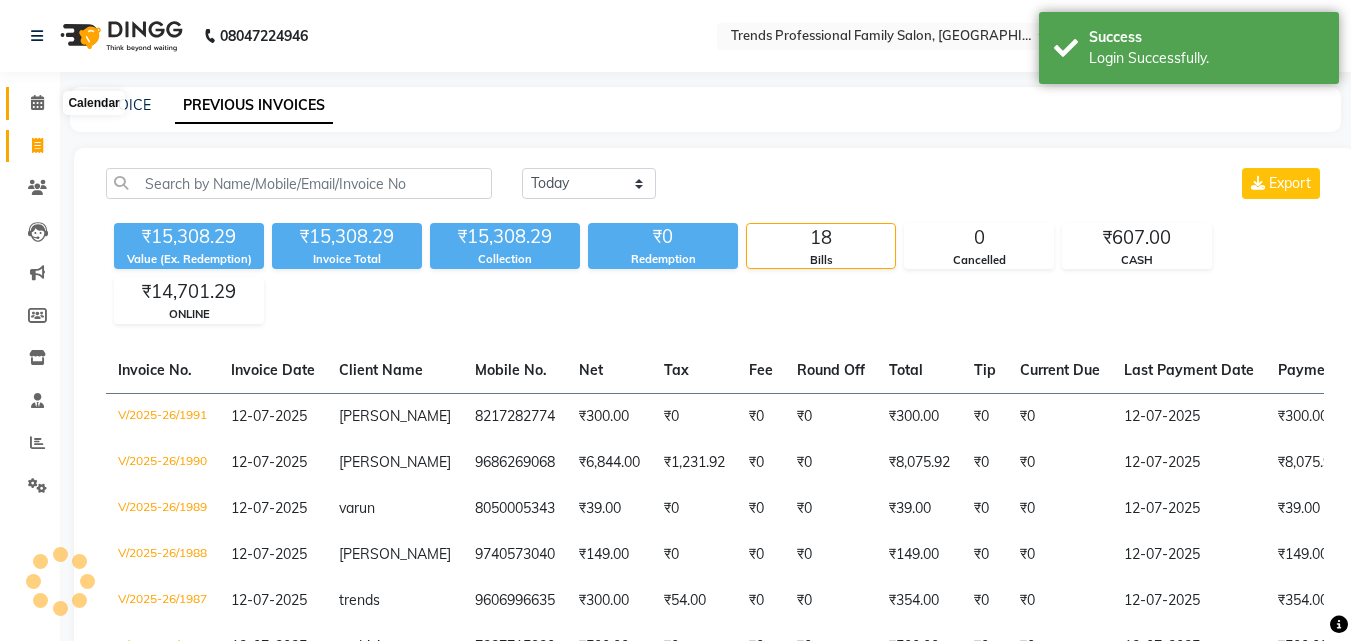 click 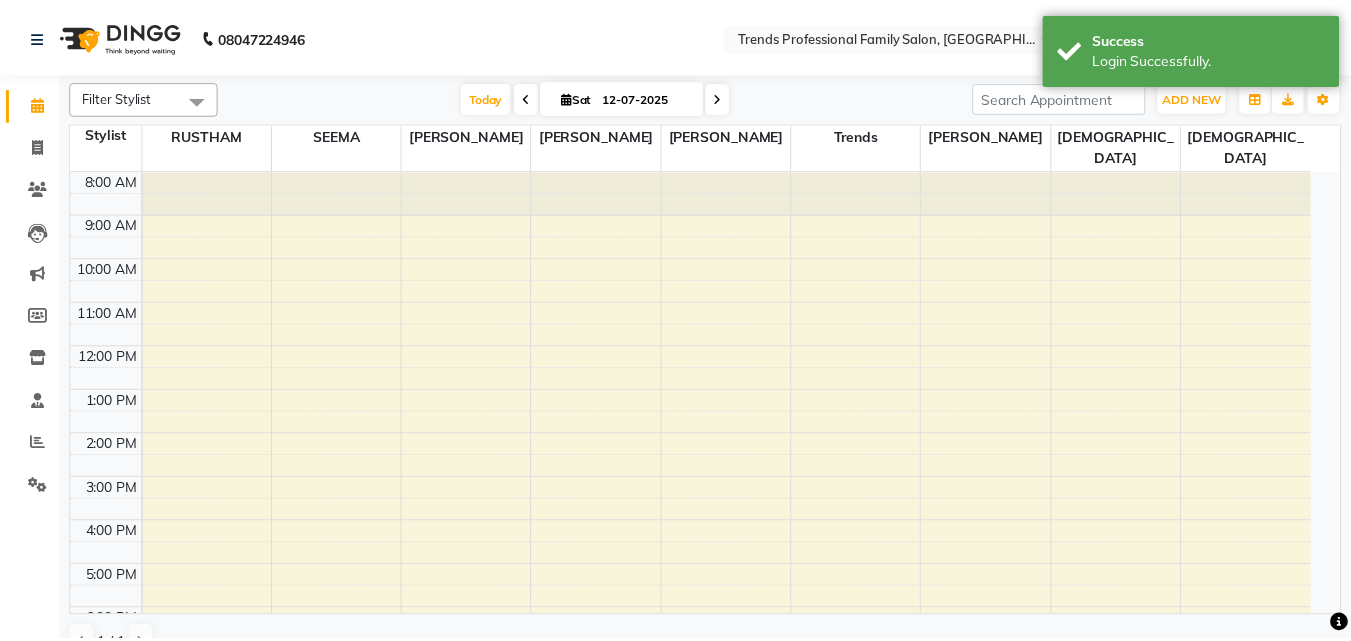 scroll, scrollTop: 0, scrollLeft: 0, axis: both 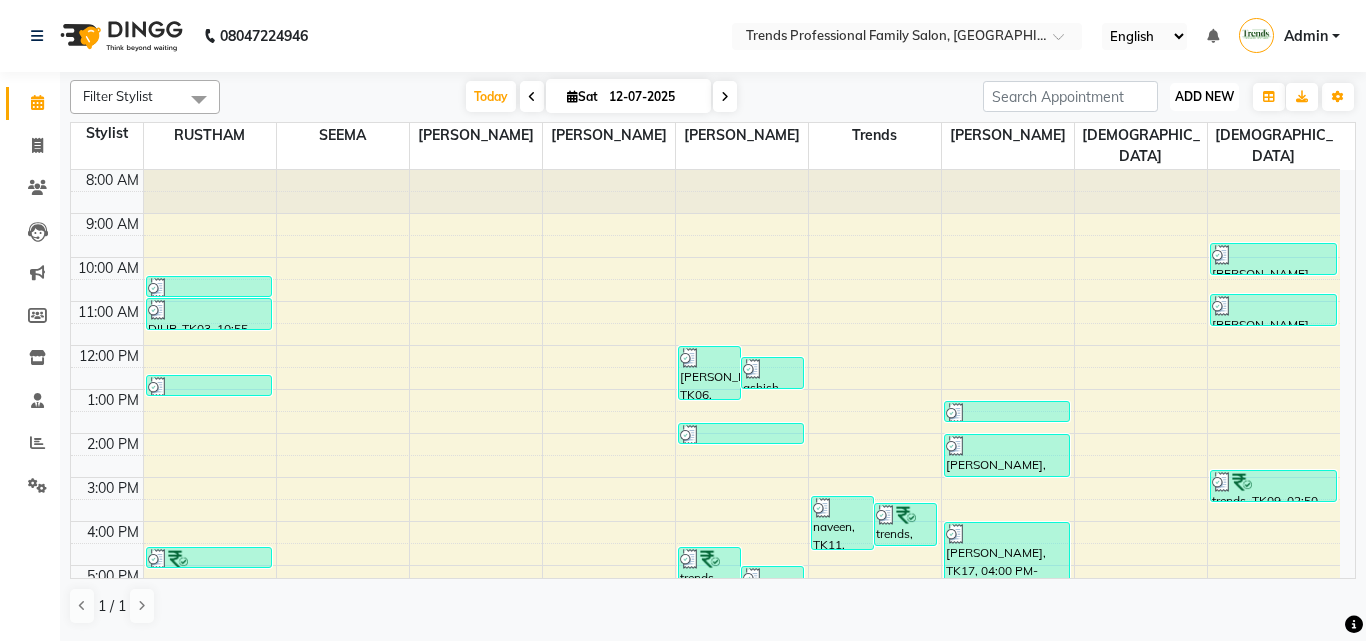 click on "ADD NEW" at bounding box center (1204, 96) 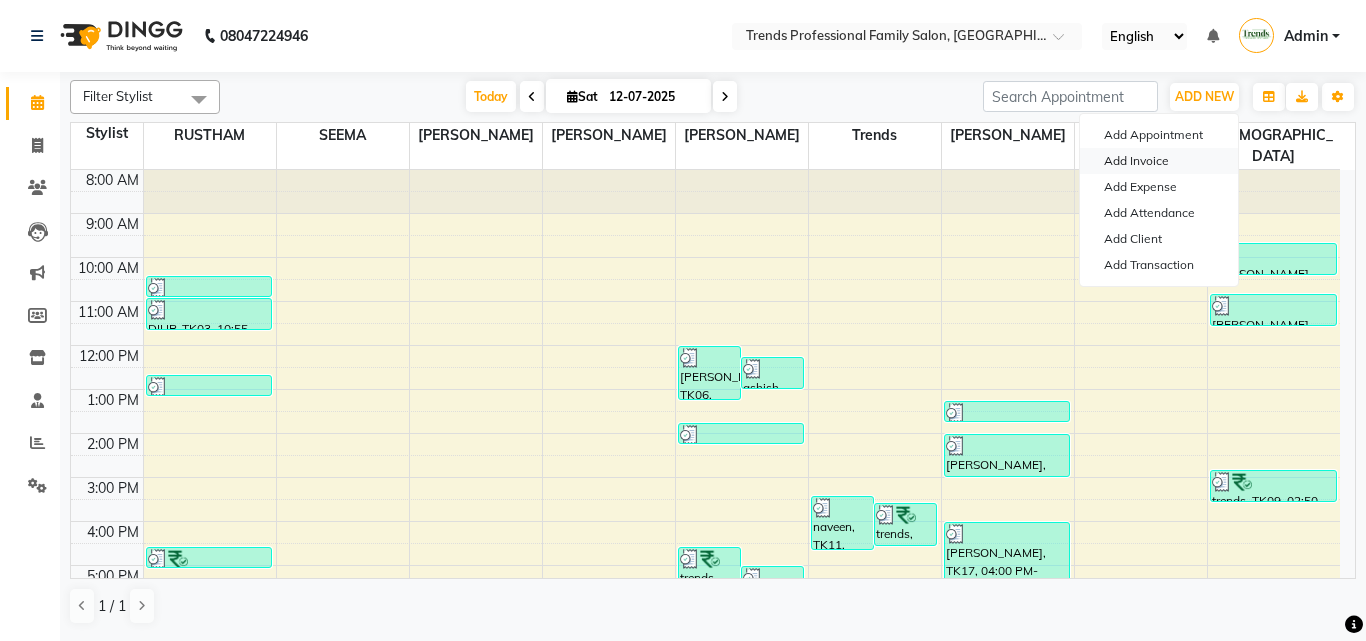 click on "Add Invoice" at bounding box center [1159, 161] 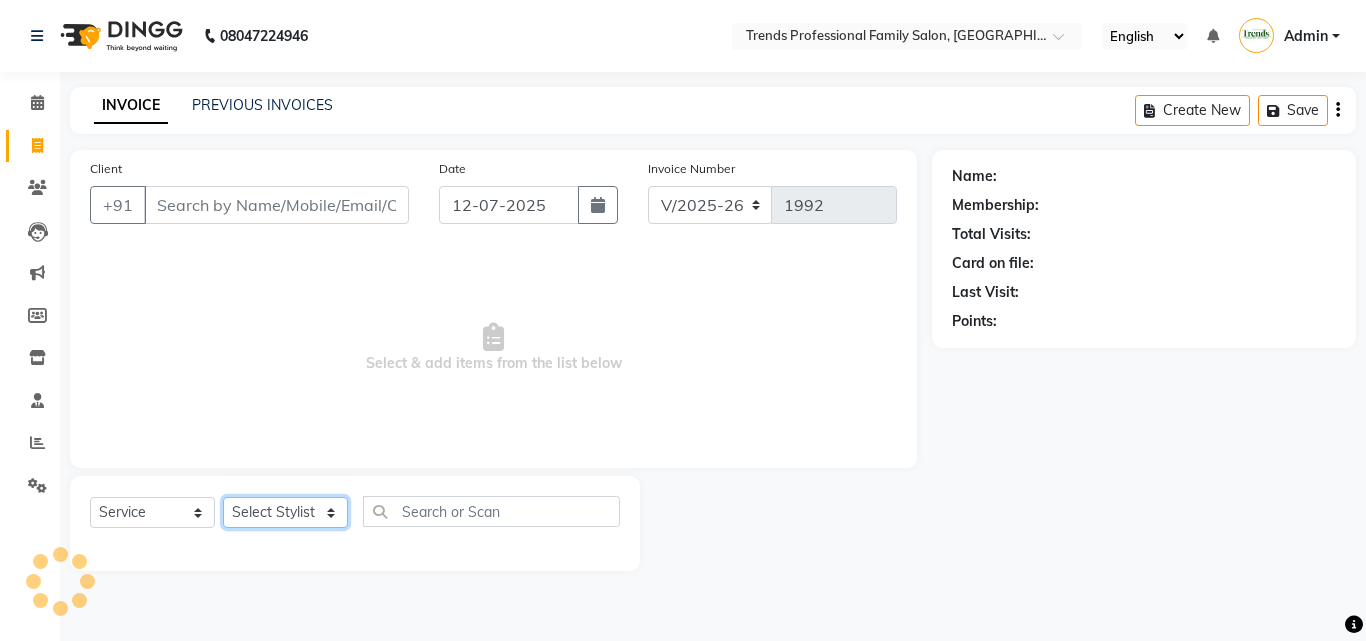 click on "Select Stylist" 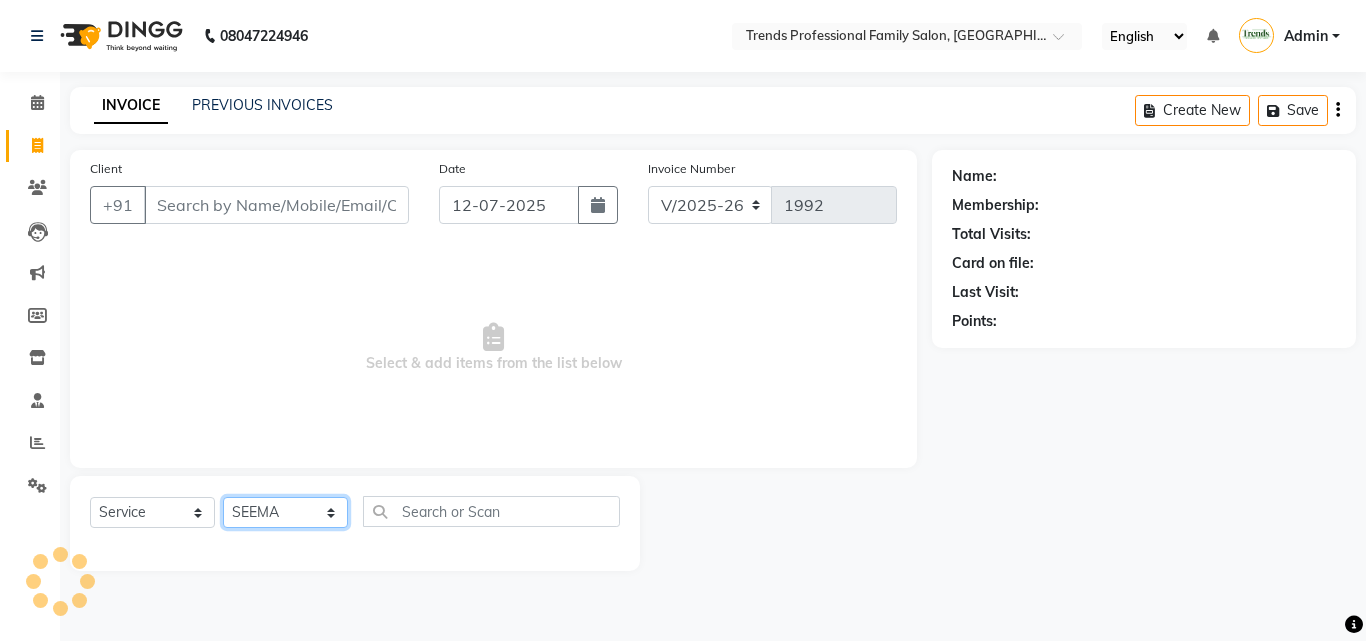 click on "Select Stylist [PERSON_NAME] [PERSON_NAME] [PERSON_NAME] [PERSON_NAME] [DEMOGRAPHIC_DATA][PERSON_NAME] Sumika Trends" 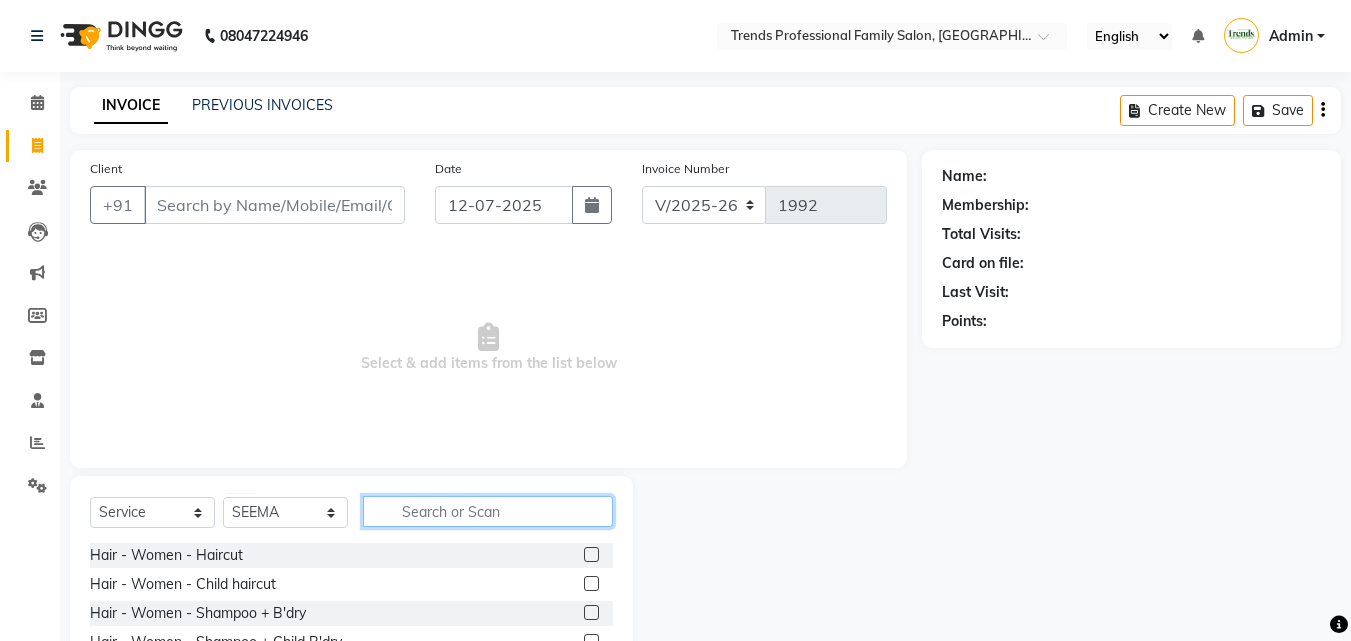 click 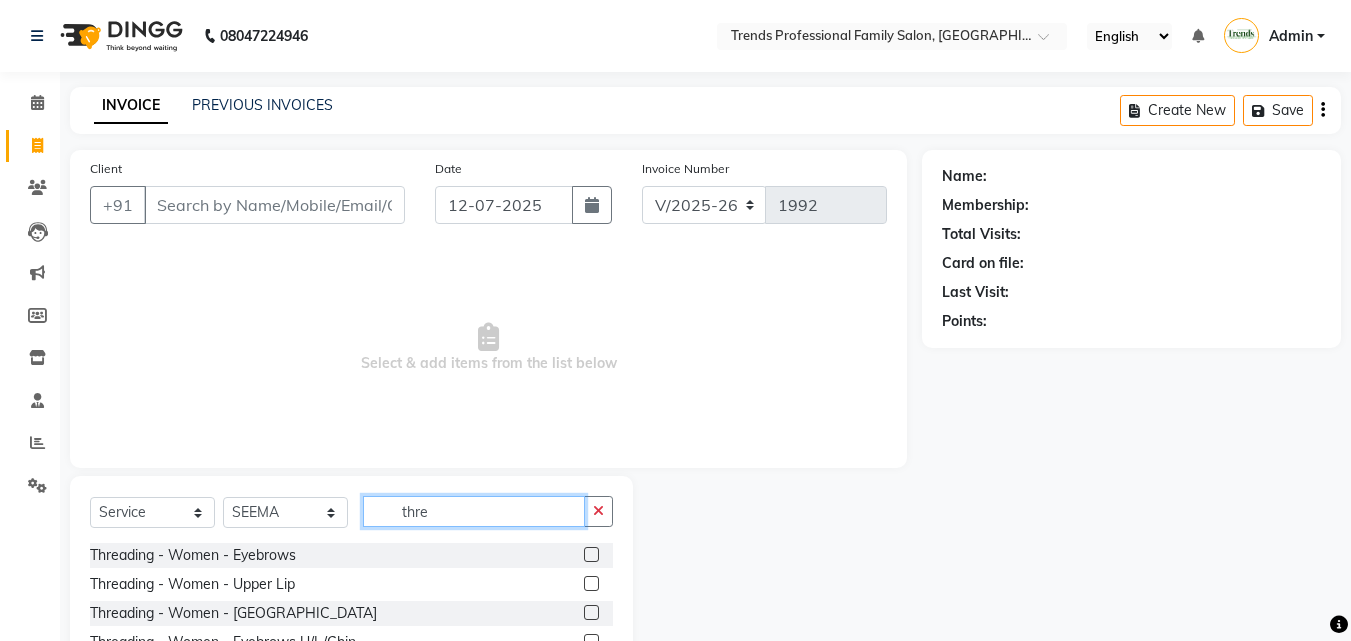 type on "thre" 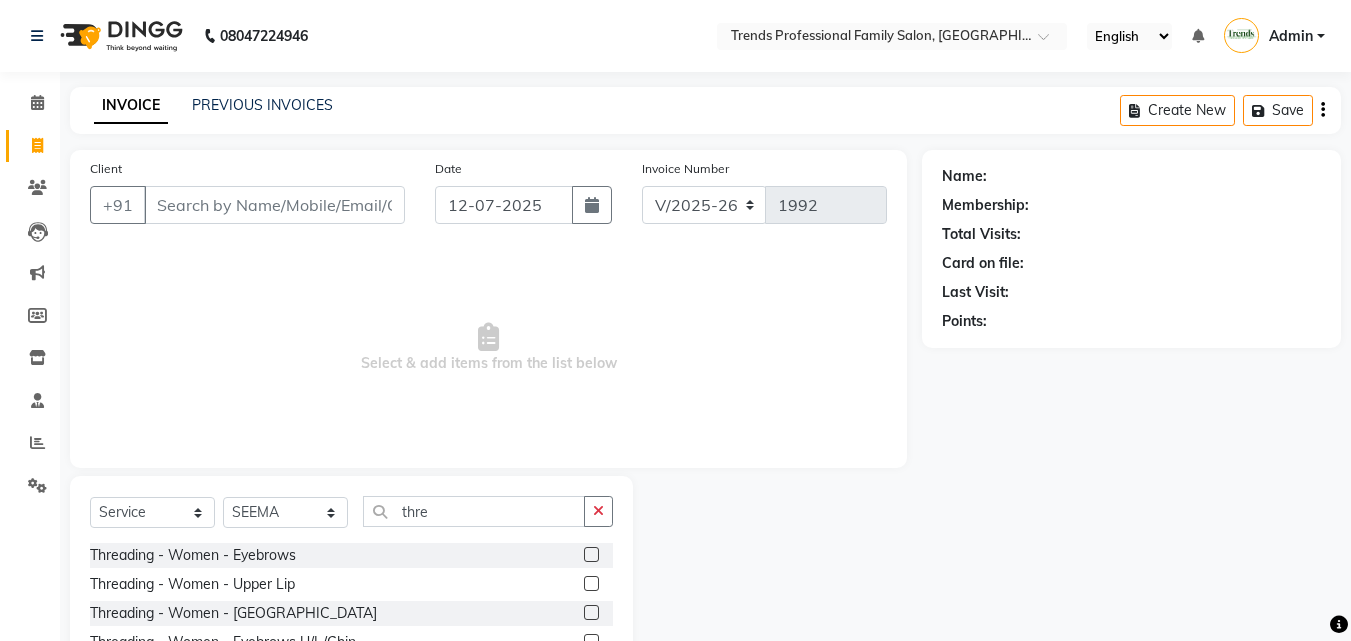 click 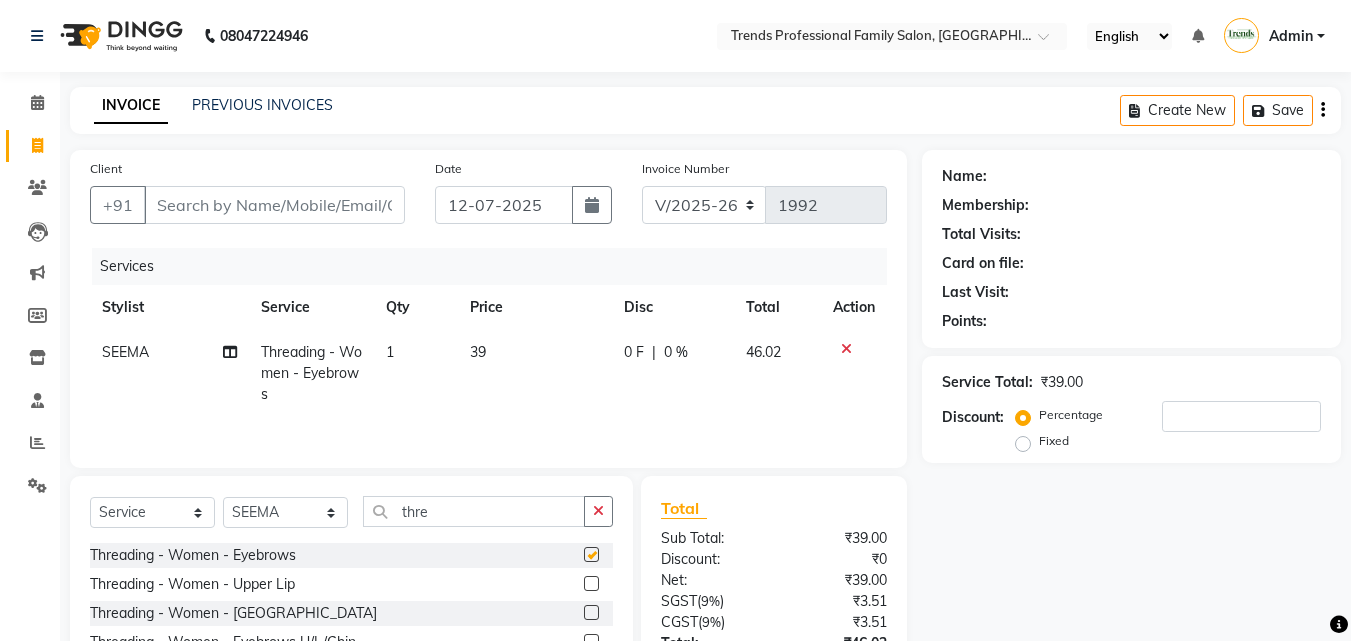 scroll, scrollTop: 160, scrollLeft: 0, axis: vertical 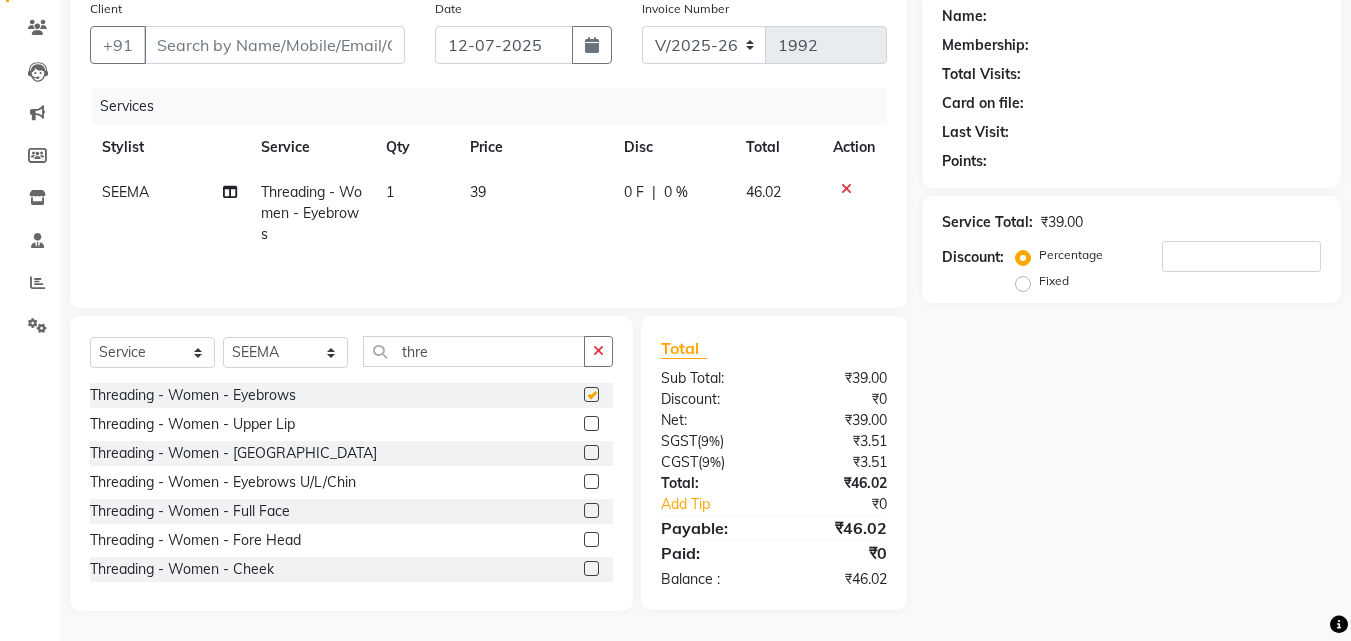 checkbox on "false" 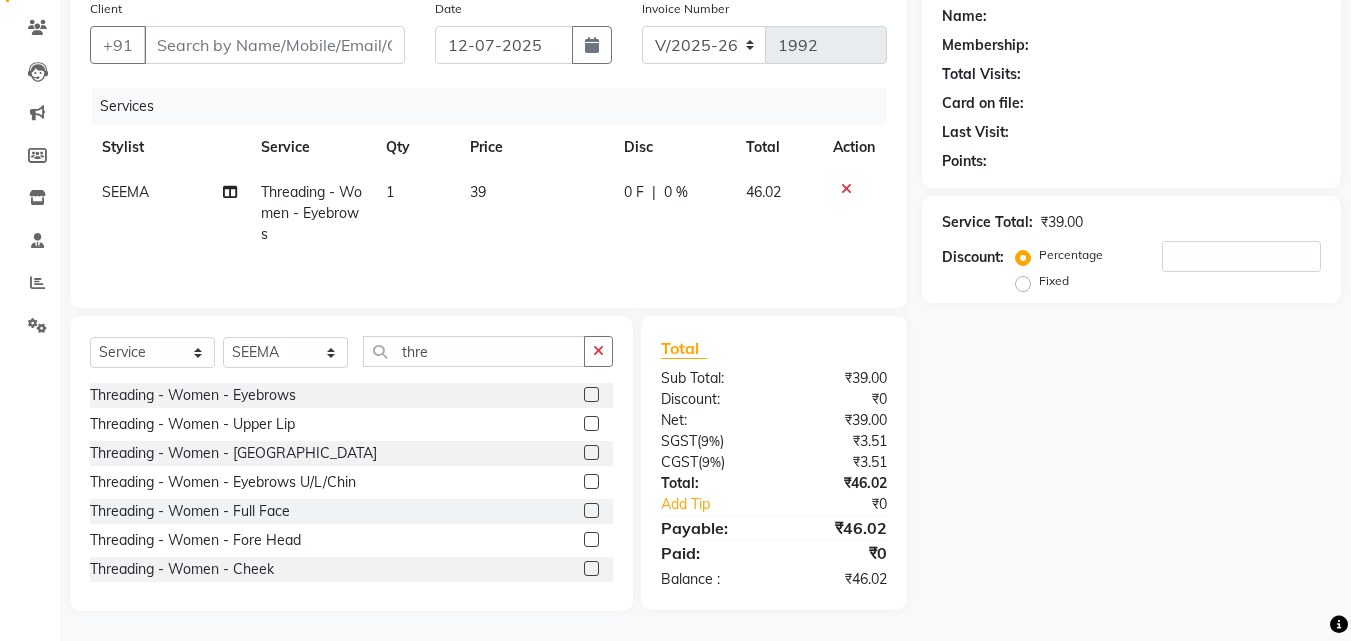 click 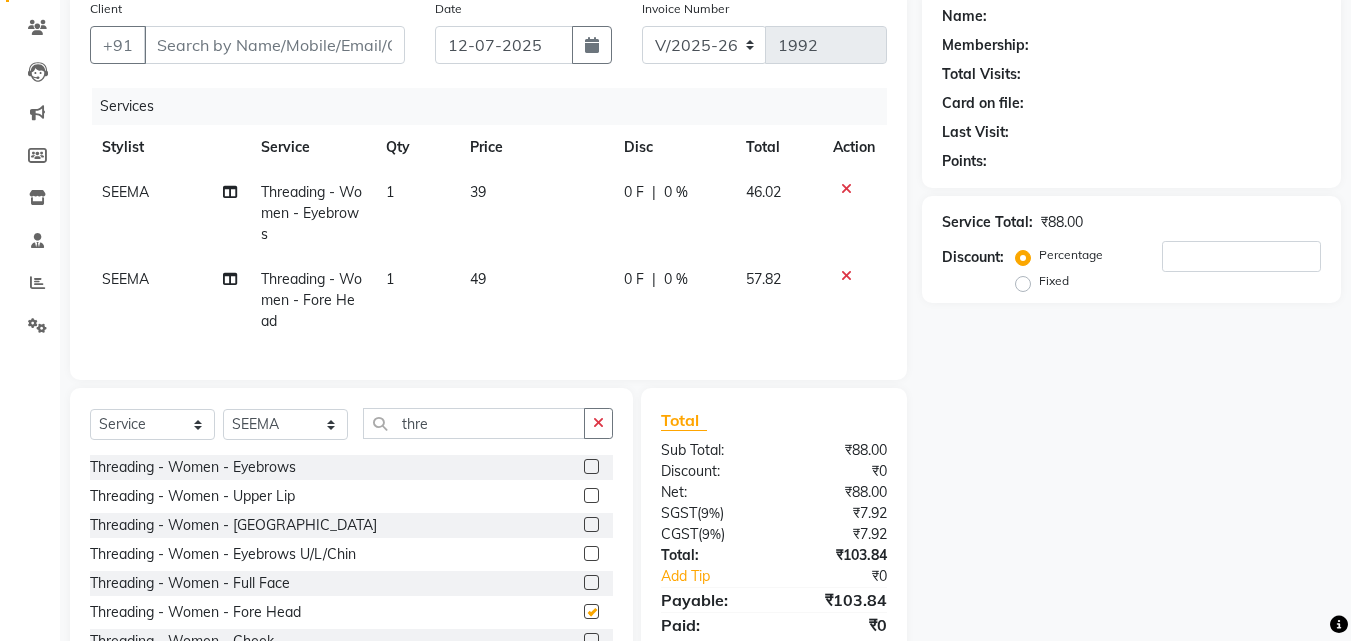 checkbox on "false" 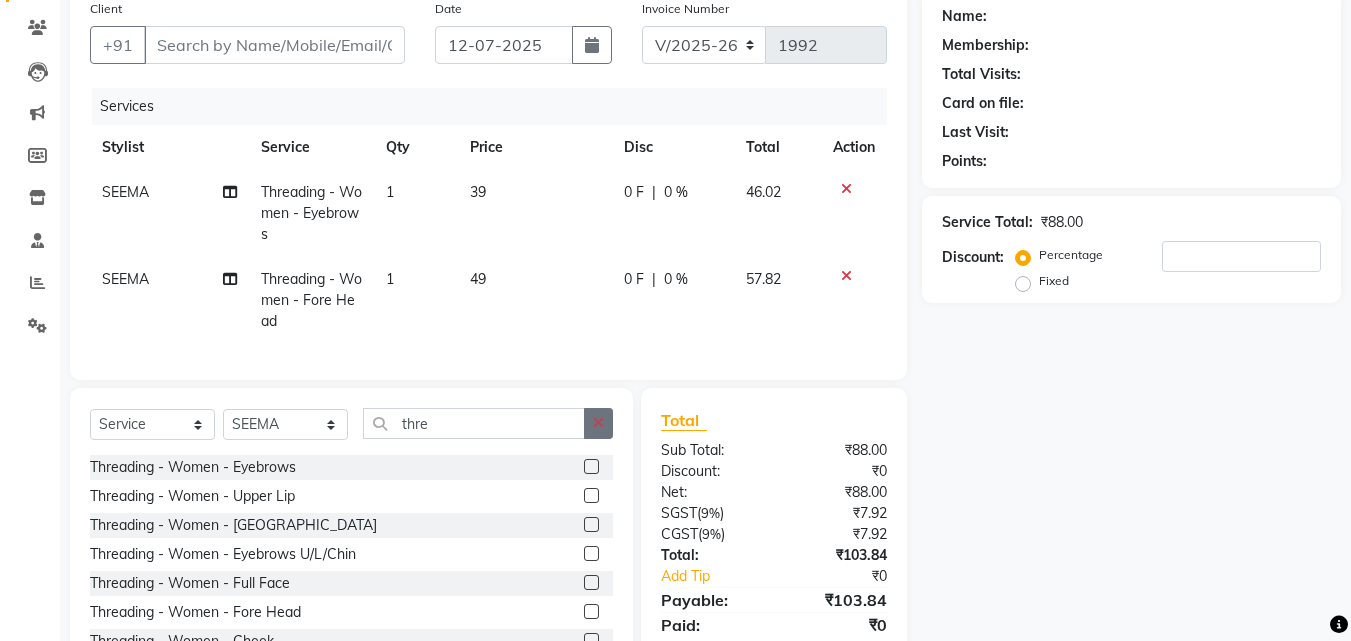 click 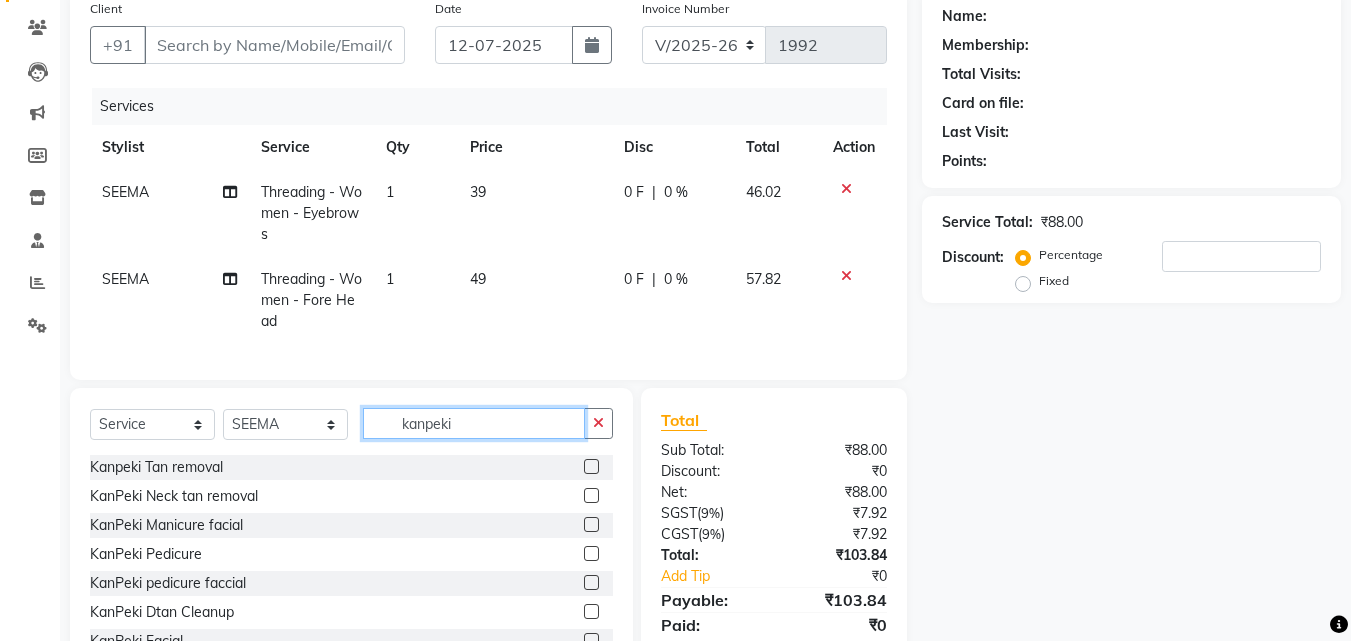 scroll, scrollTop: 247, scrollLeft: 0, axis: vertical 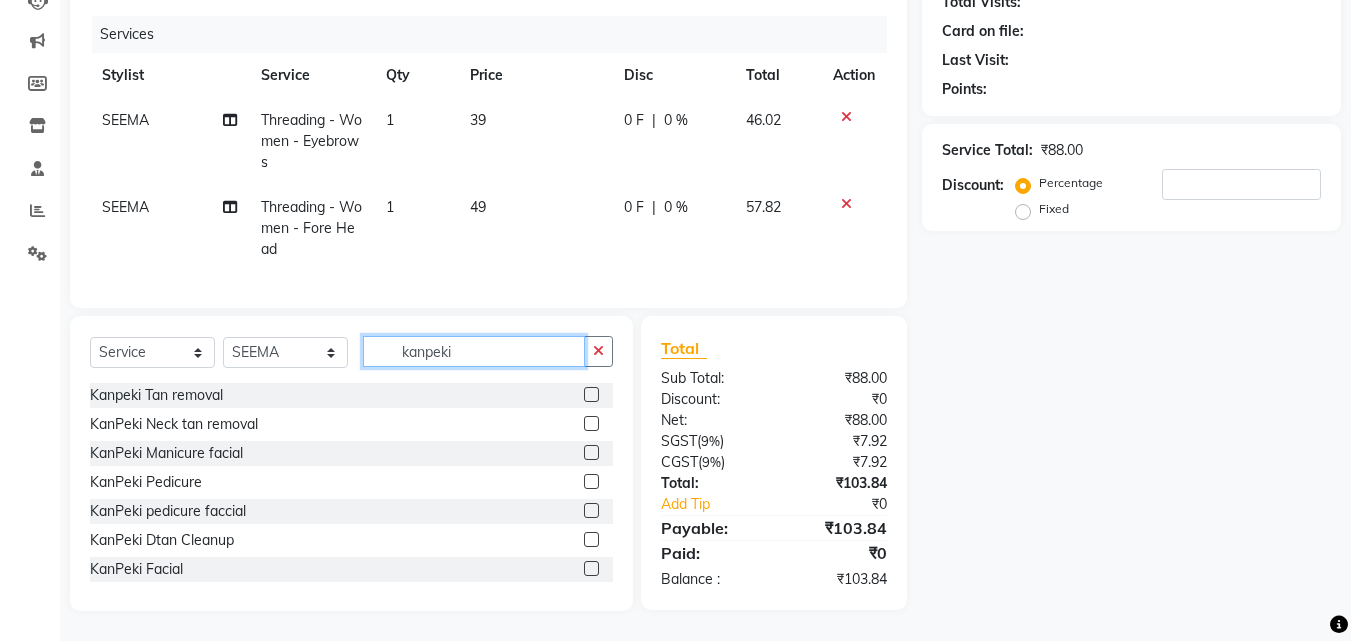 type on "kanpeki" 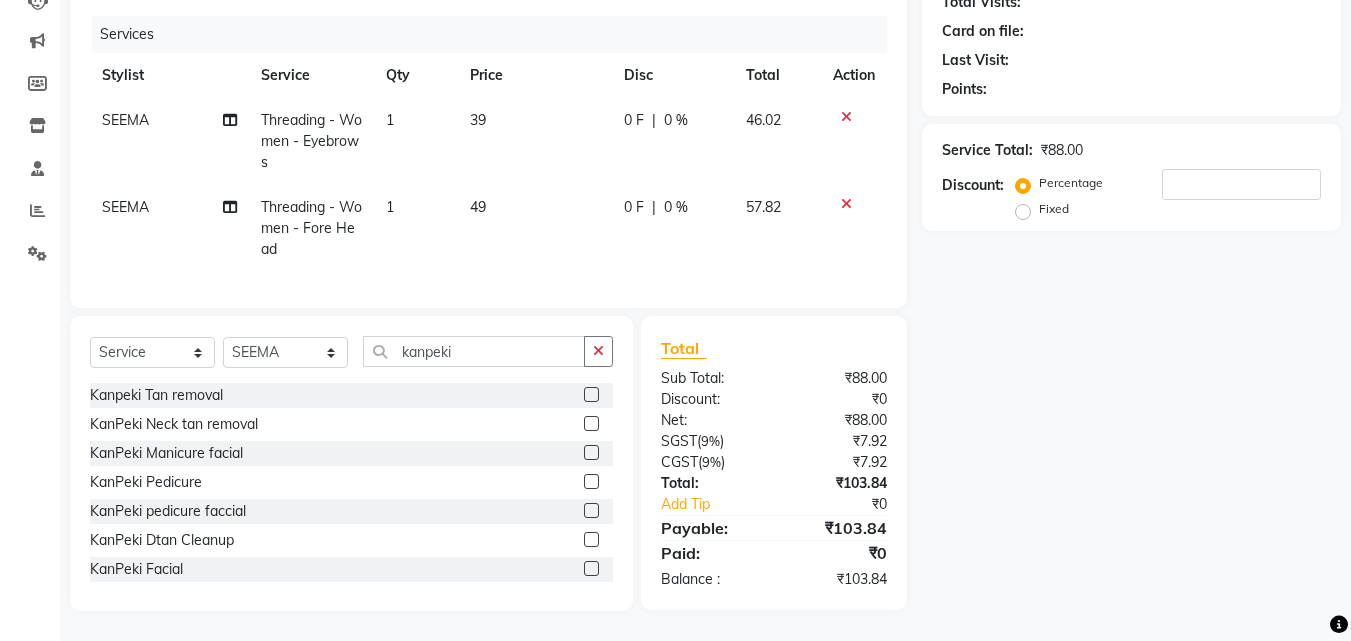 click 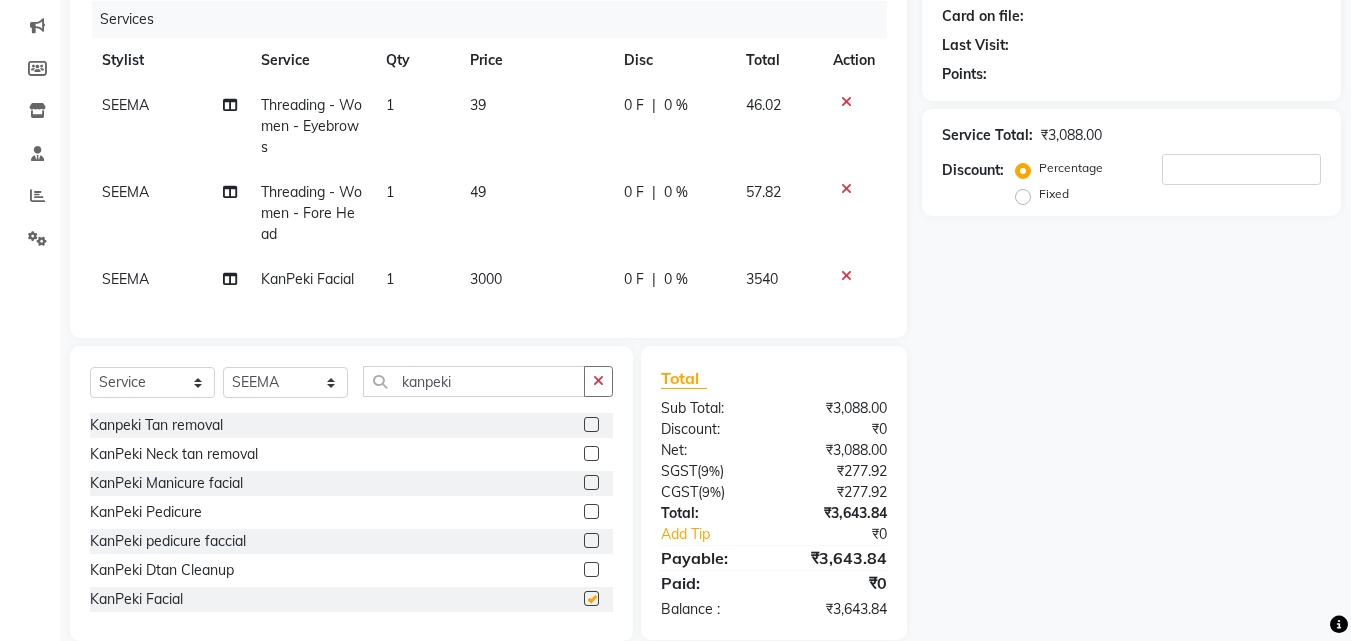 checkbox on "false" 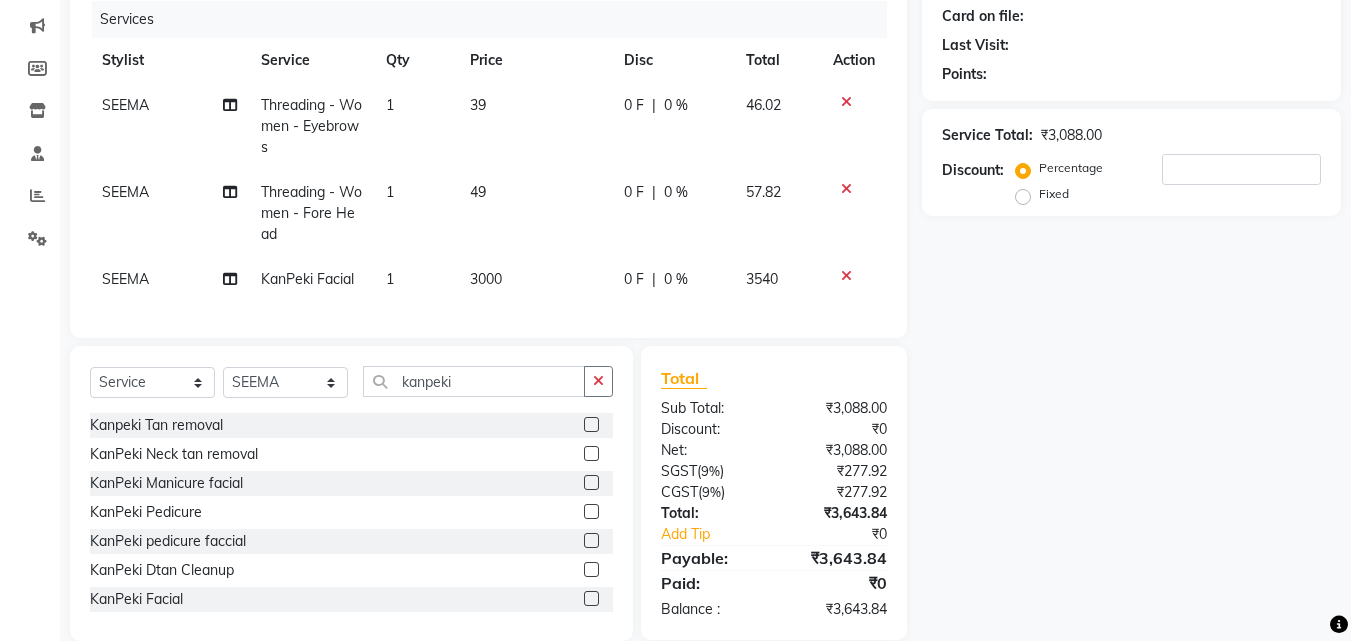 click on "0 F | 0 %" 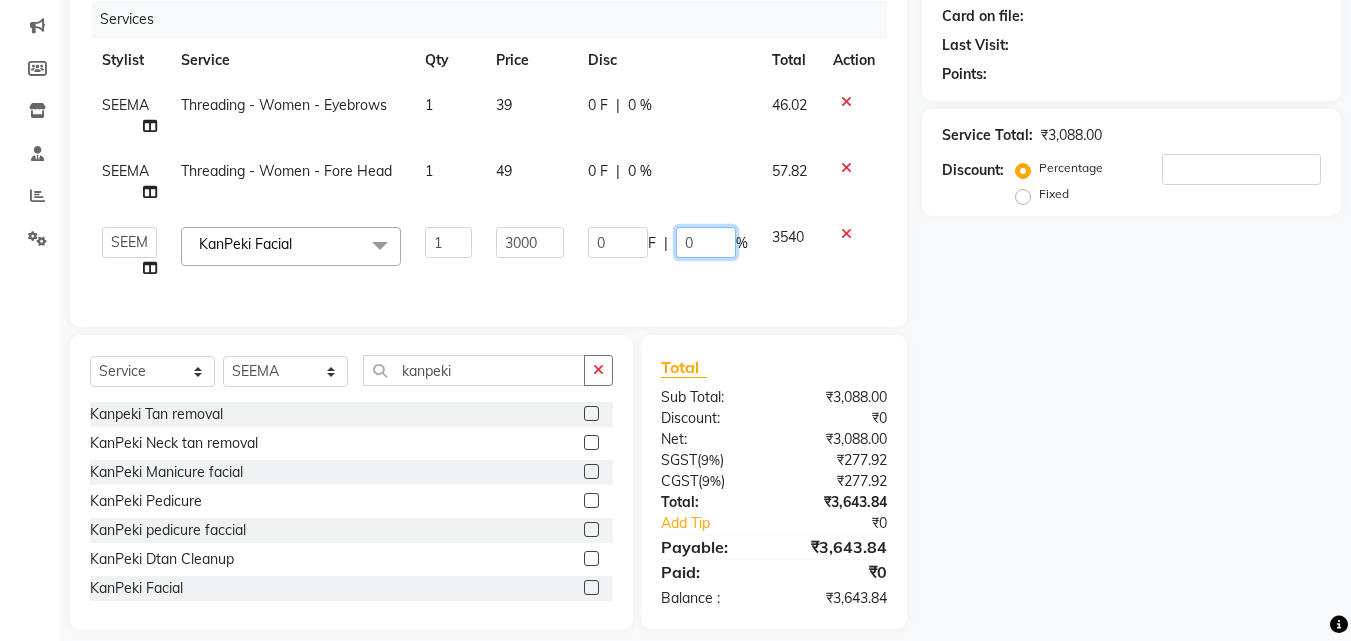 click on "0" 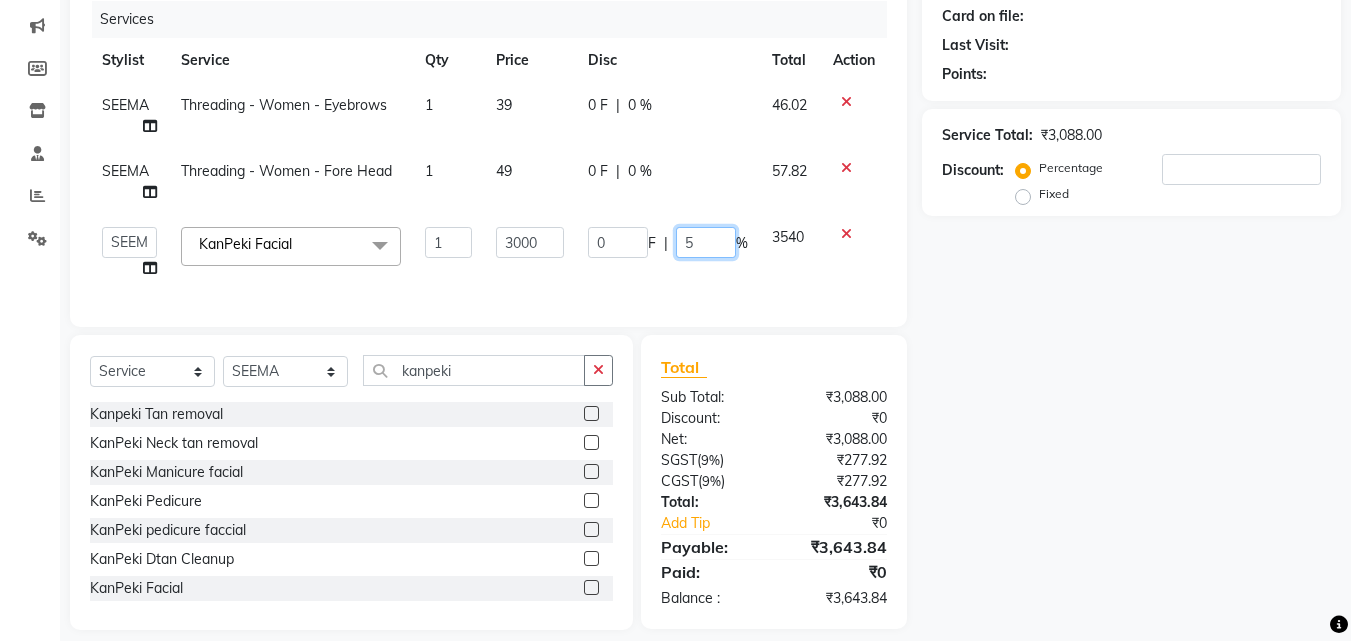type on "50" 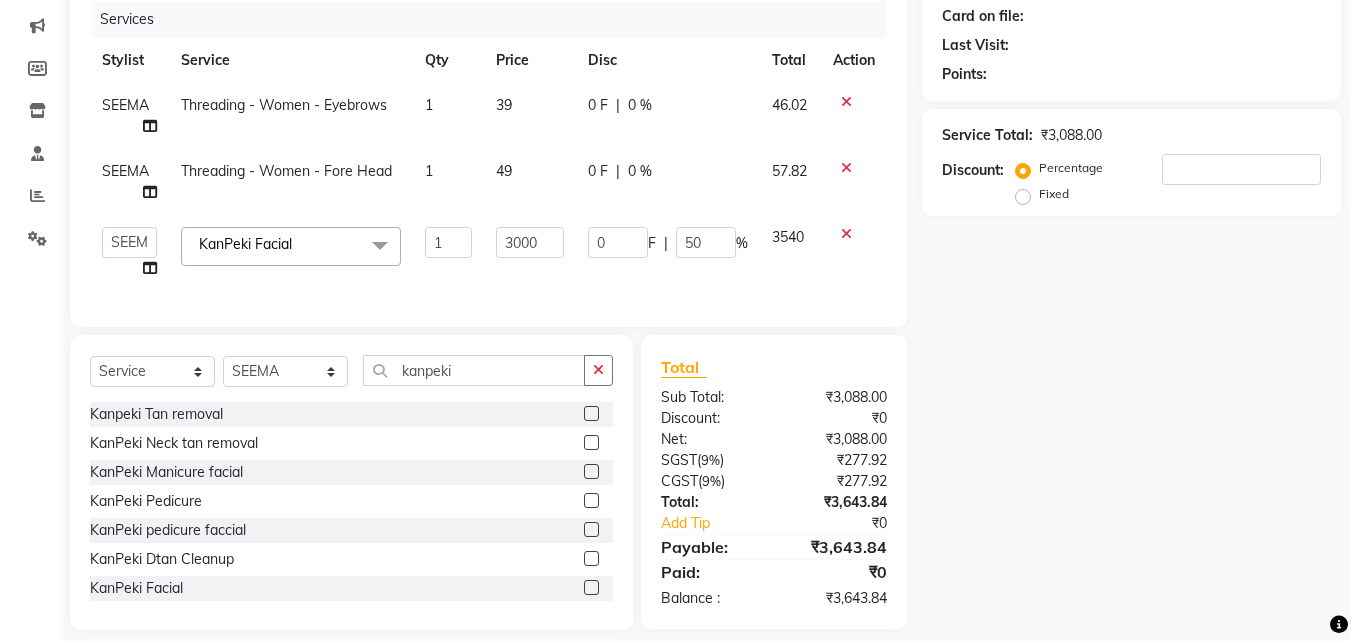 click on "Name: Membership: Total Visits: Card on file: Last Visit:  Points:  Service Total:  ₹3,088.00  Discount:  Percentage   Fixed" 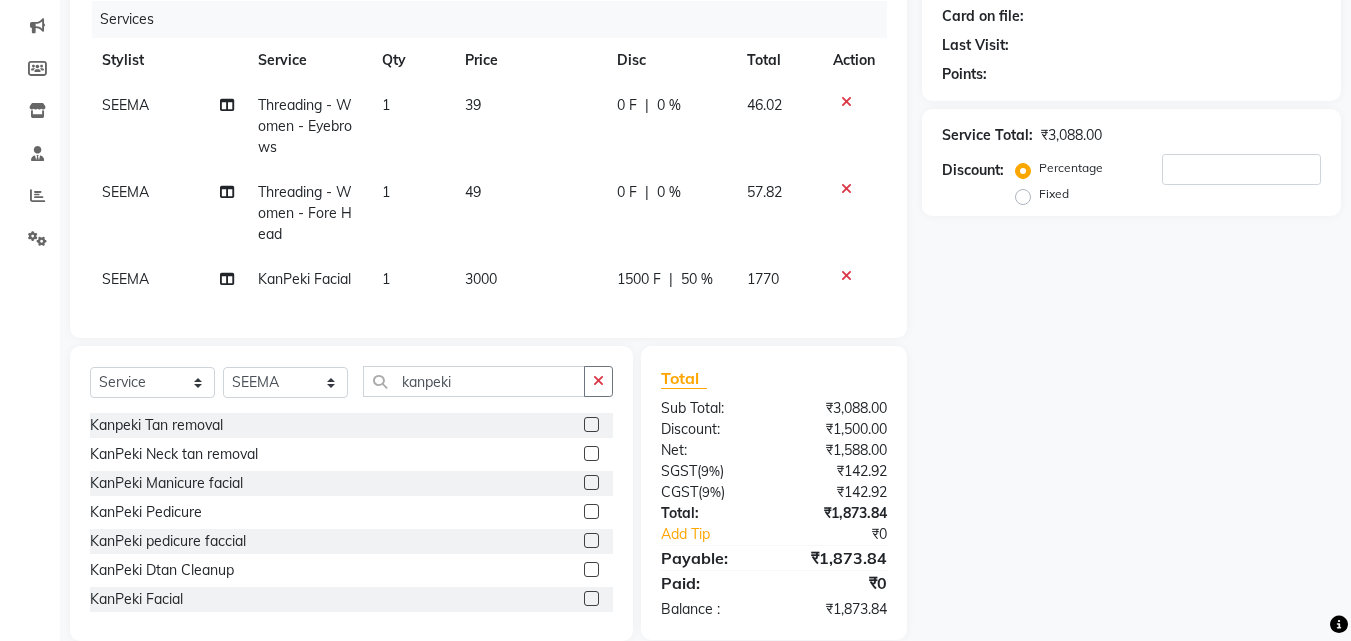click on "0 %" 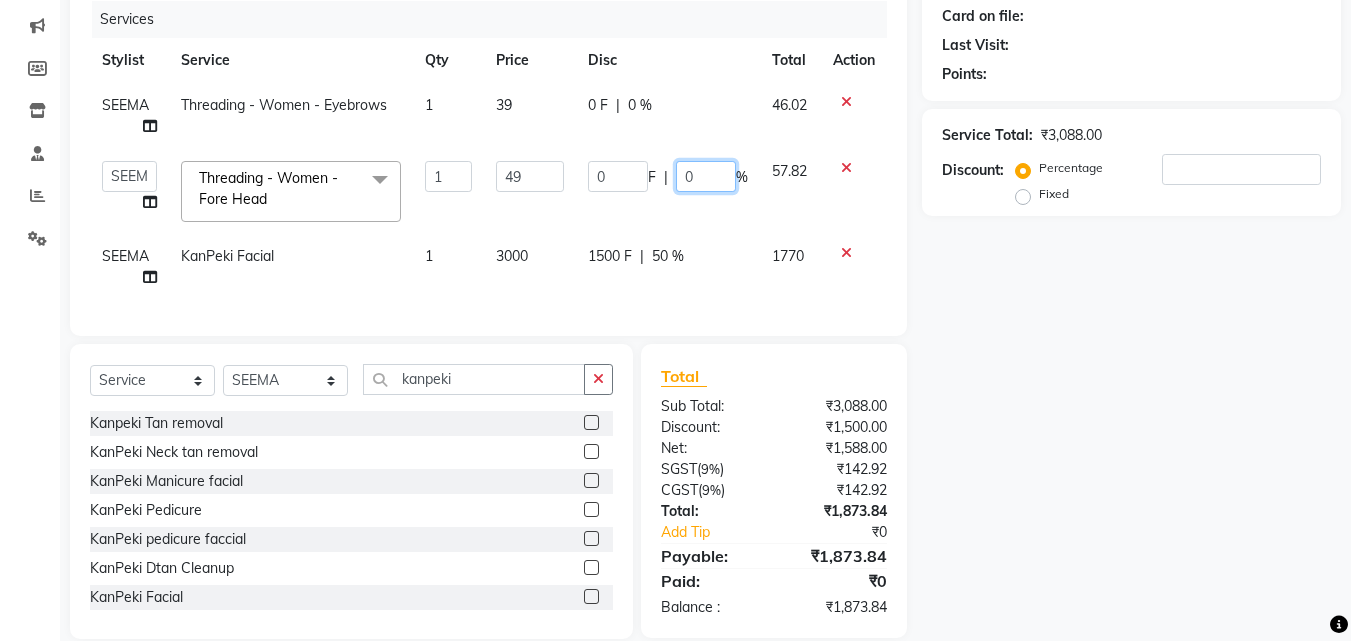 click on "0" 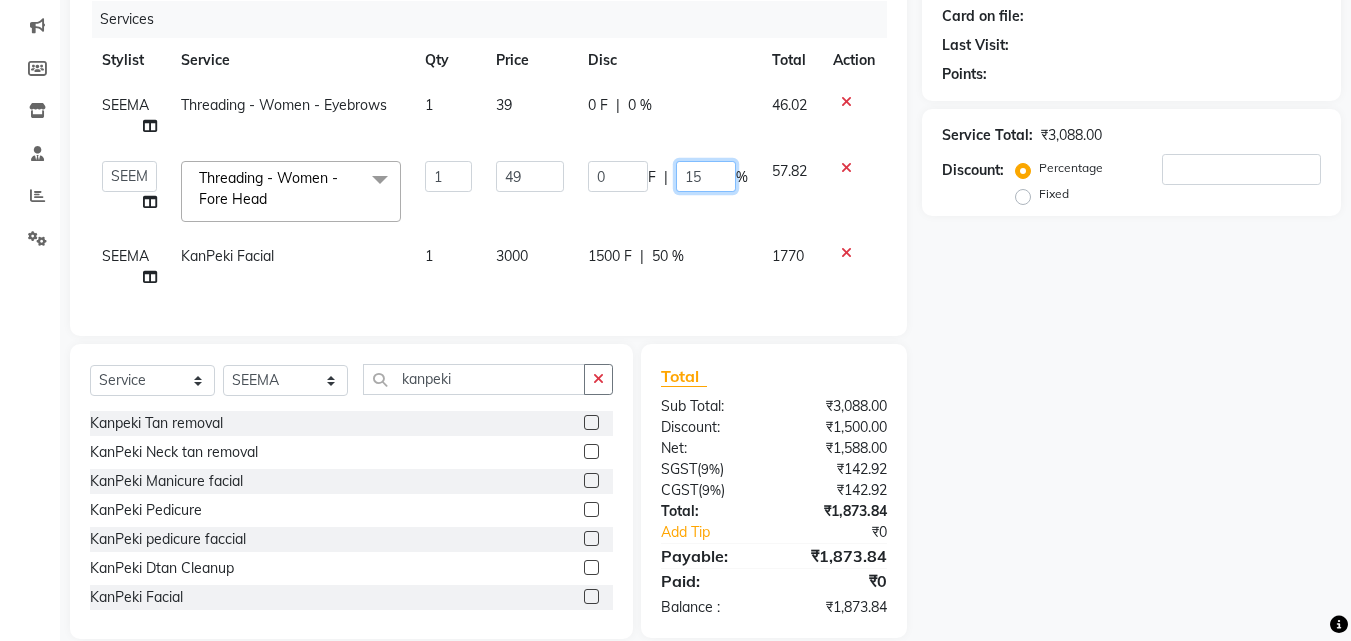 type on "1" 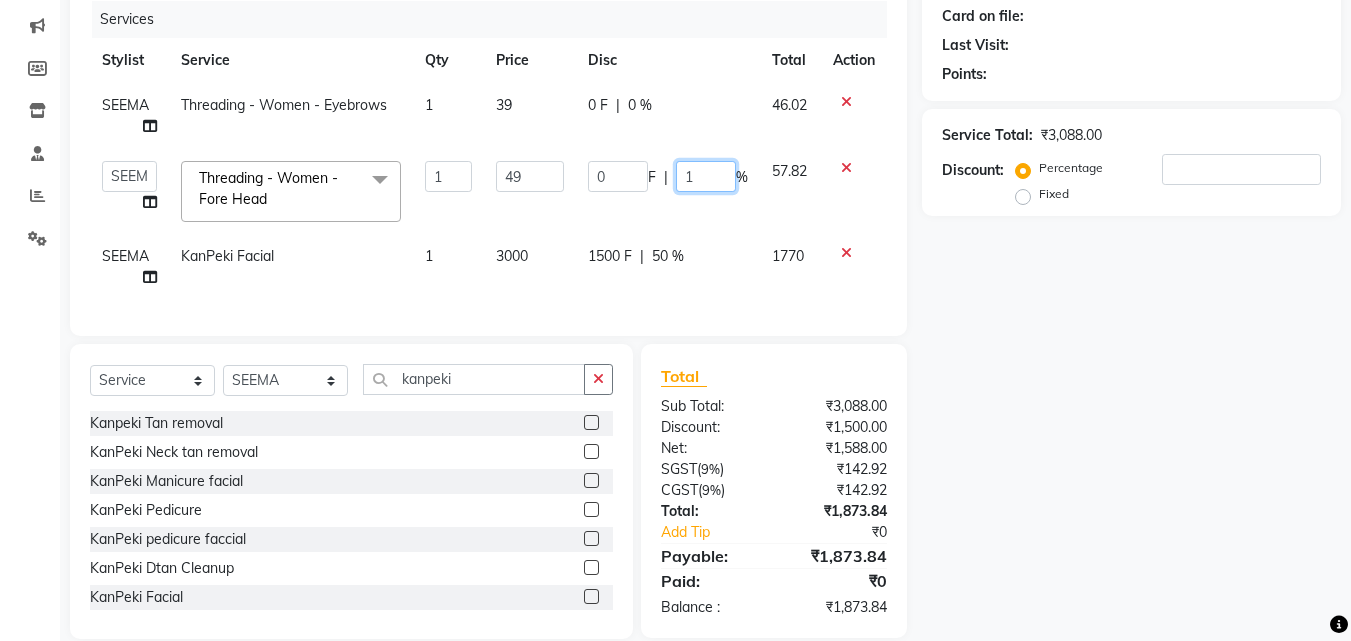 type 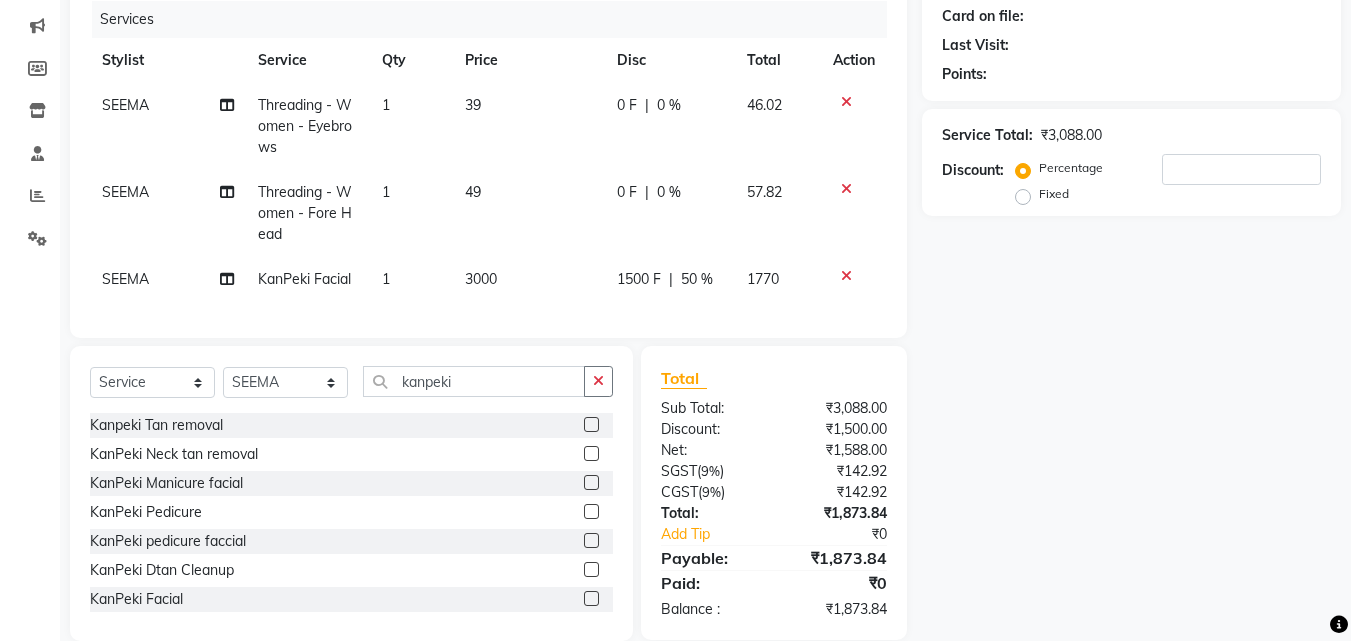 click on "Name: Membership: Total Visits: Card on file: Last Visit:  Points:  Service Total:  ₹3,088.00  Discount:  Percentage   Fixed" 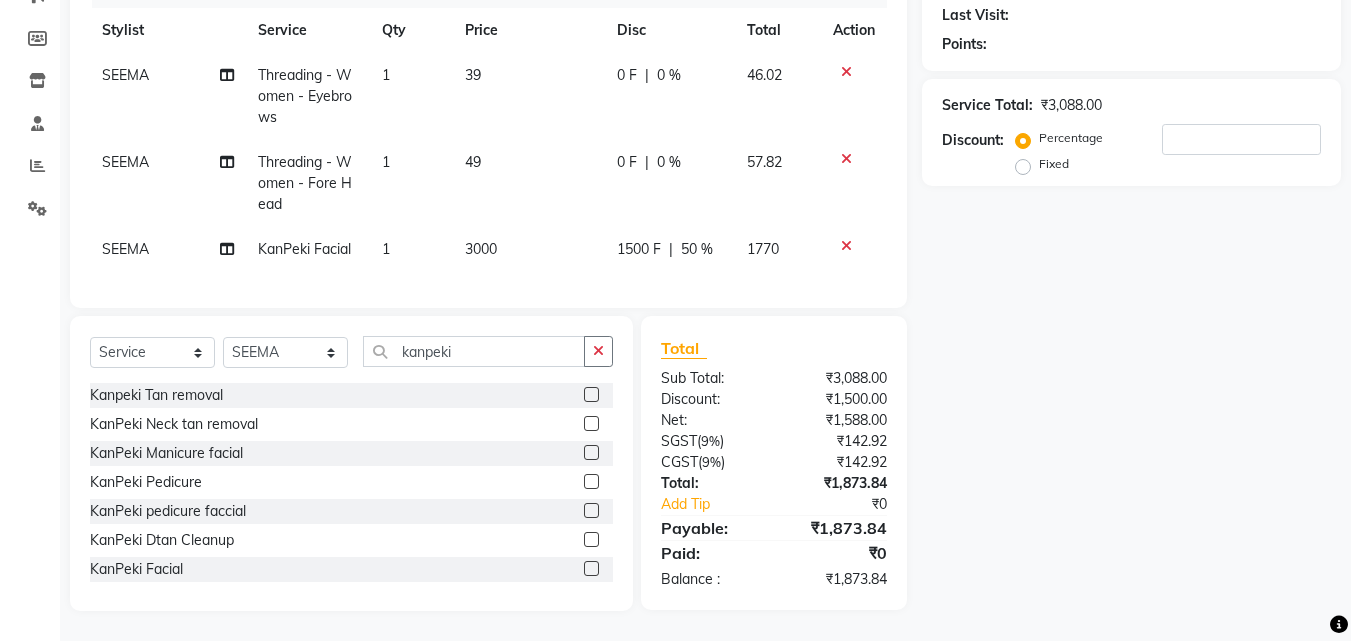 scroll, scrollTop: 0, scrollLeft: 0, axis: both 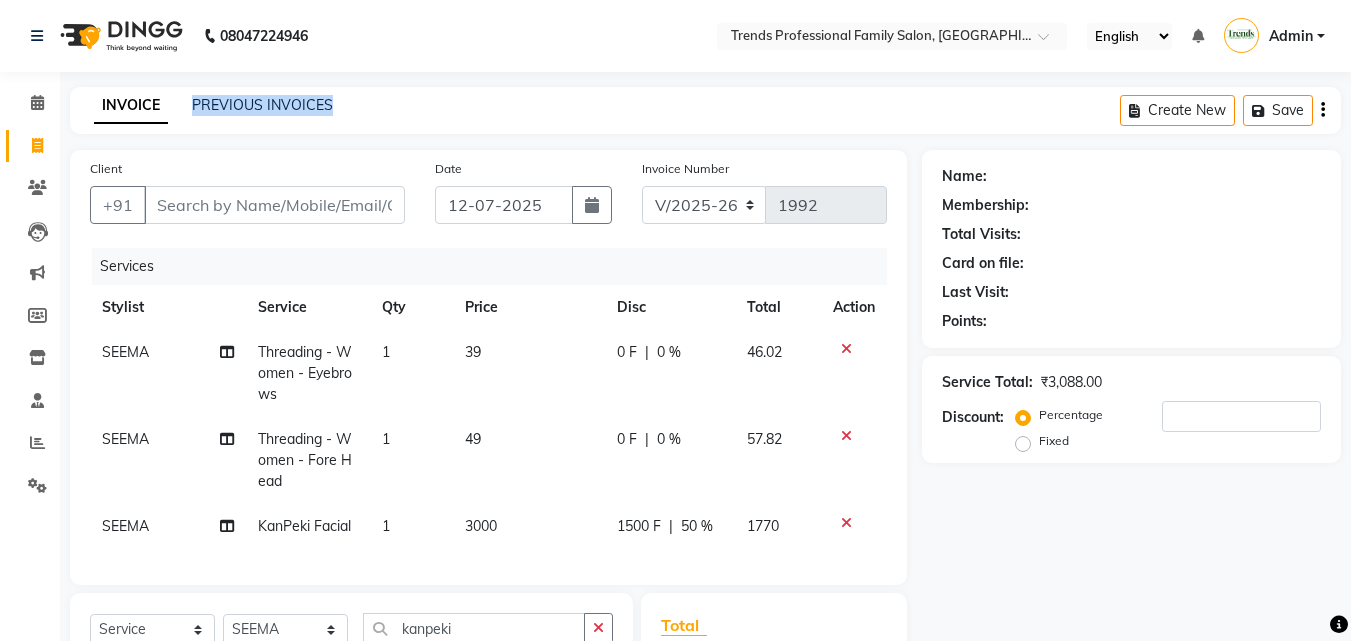 drag, startPoint x: 168, startPoint y: 104, endPoint x: 385, endPoint y: 104, distance: 217 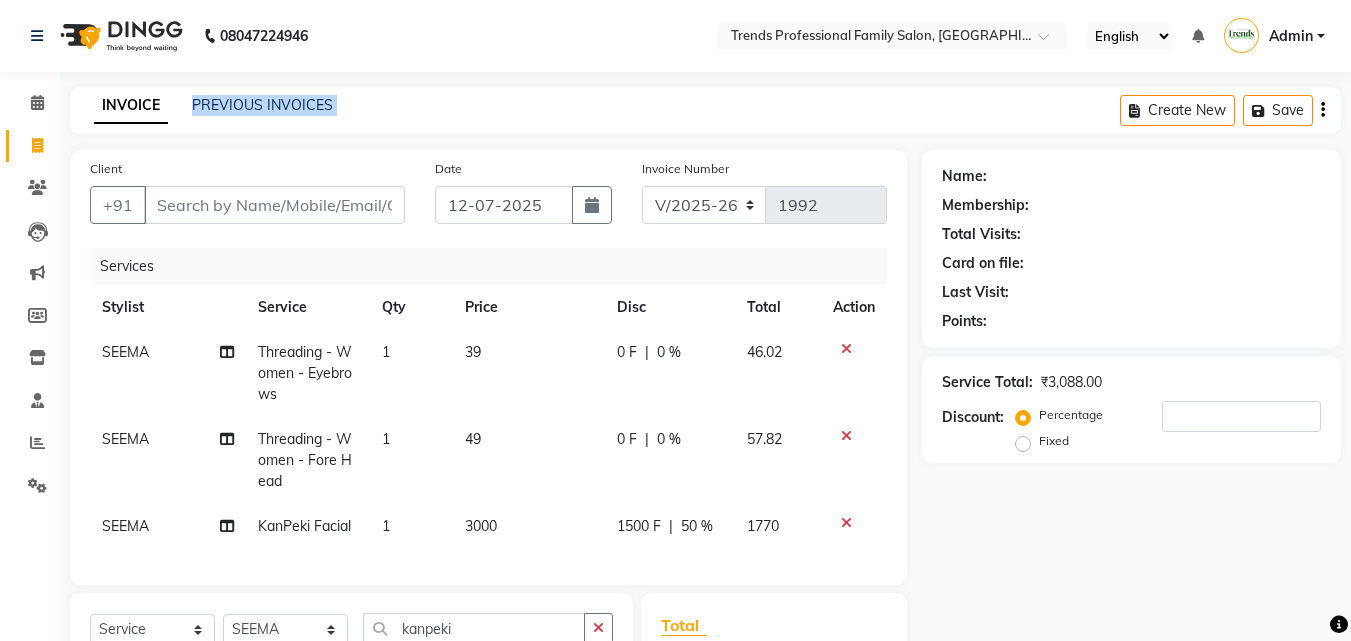 drag, startPoint x: 385, startPoint y: 104, endPoint x: 205, endPoint y: 115, distance: 180.3358 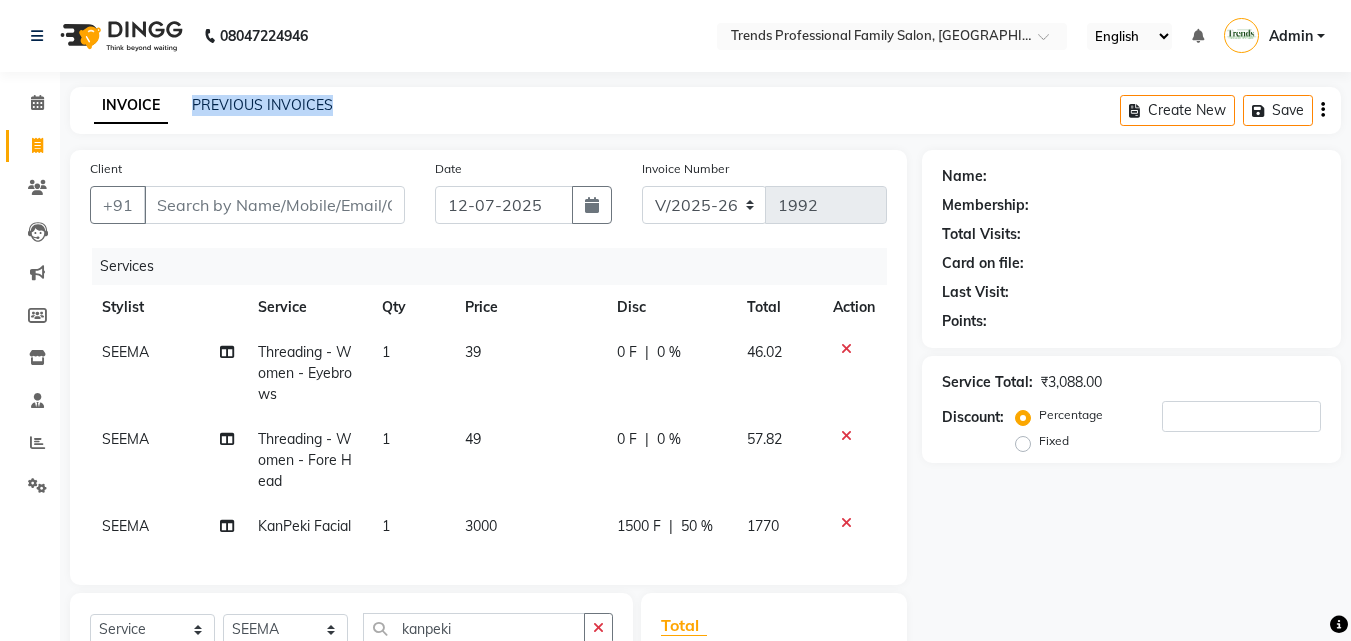 drag, startPoint x: 185, startPoint y: 104, endPoint x: 366, endPoint y: 115, distance: 181.33394 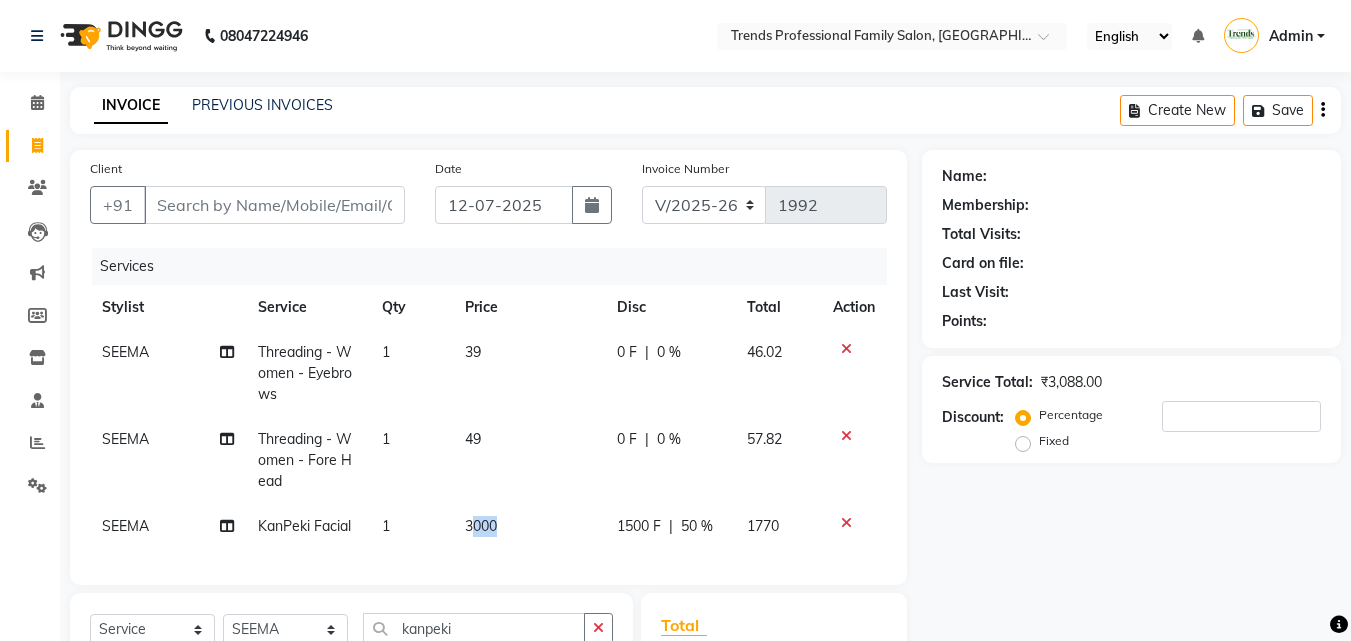 drag, startPoint x: 496, startPoint y: 520, endPoint x: 468, endPoint y: 521, distance: 28.01785 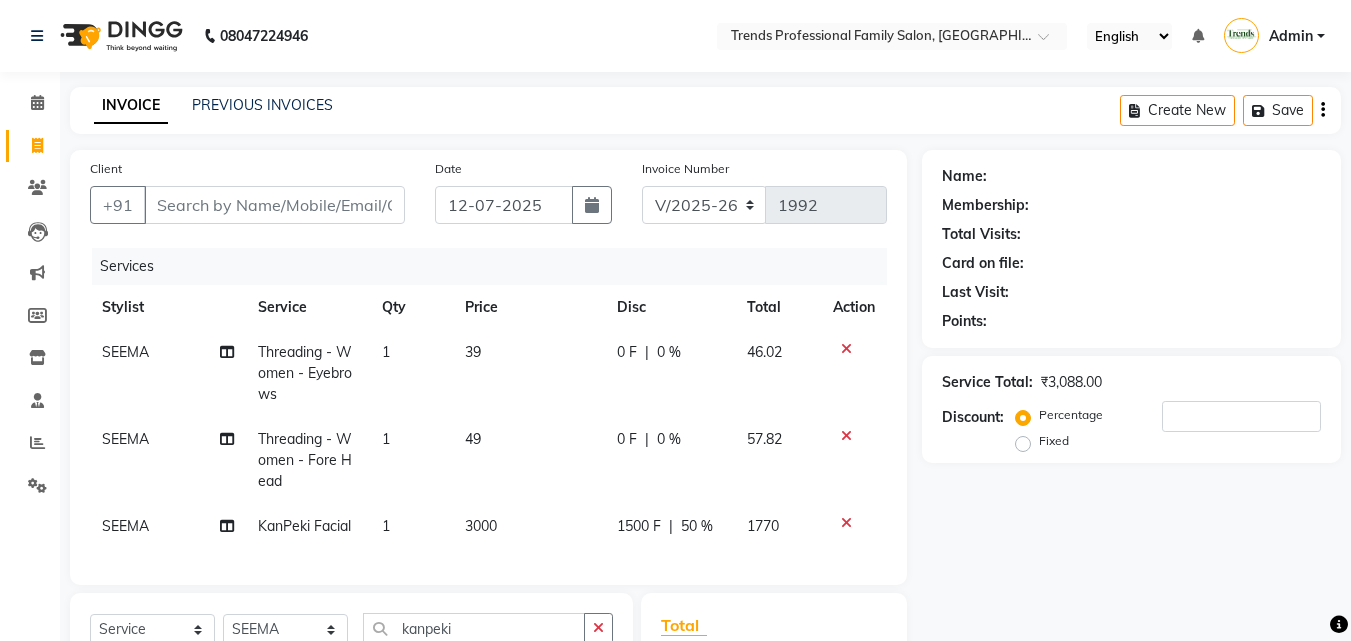 select on "63524" 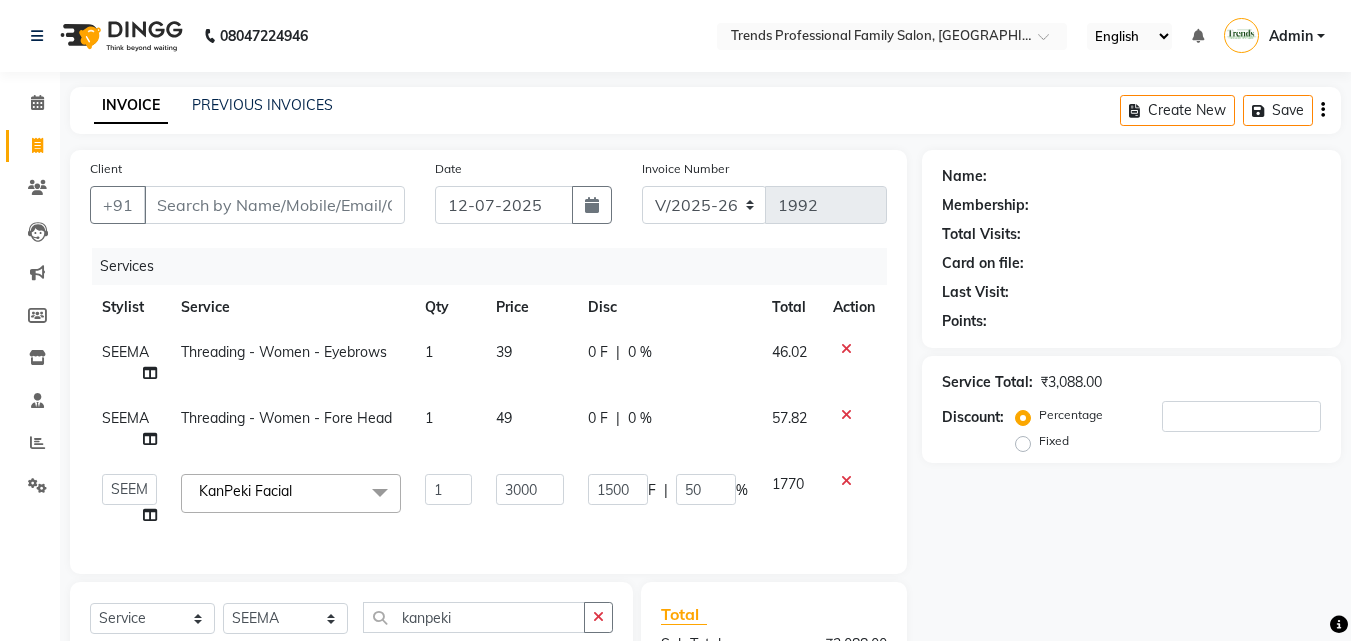 click on "49" 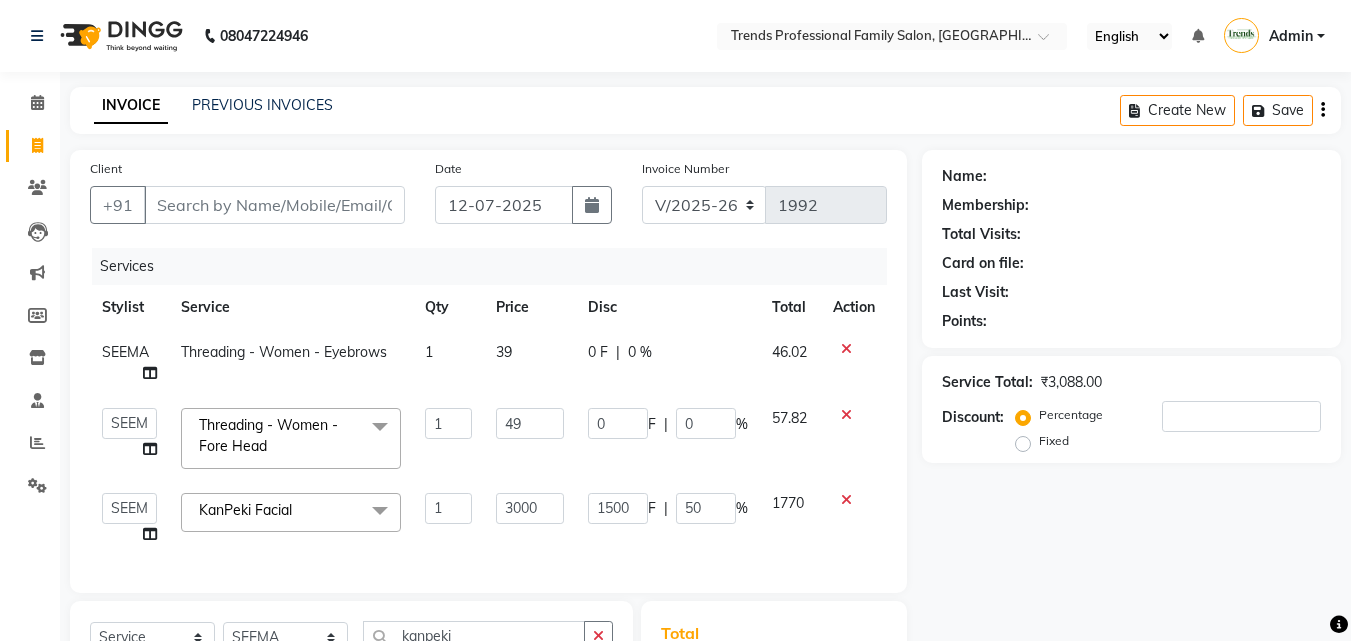 click on "39" 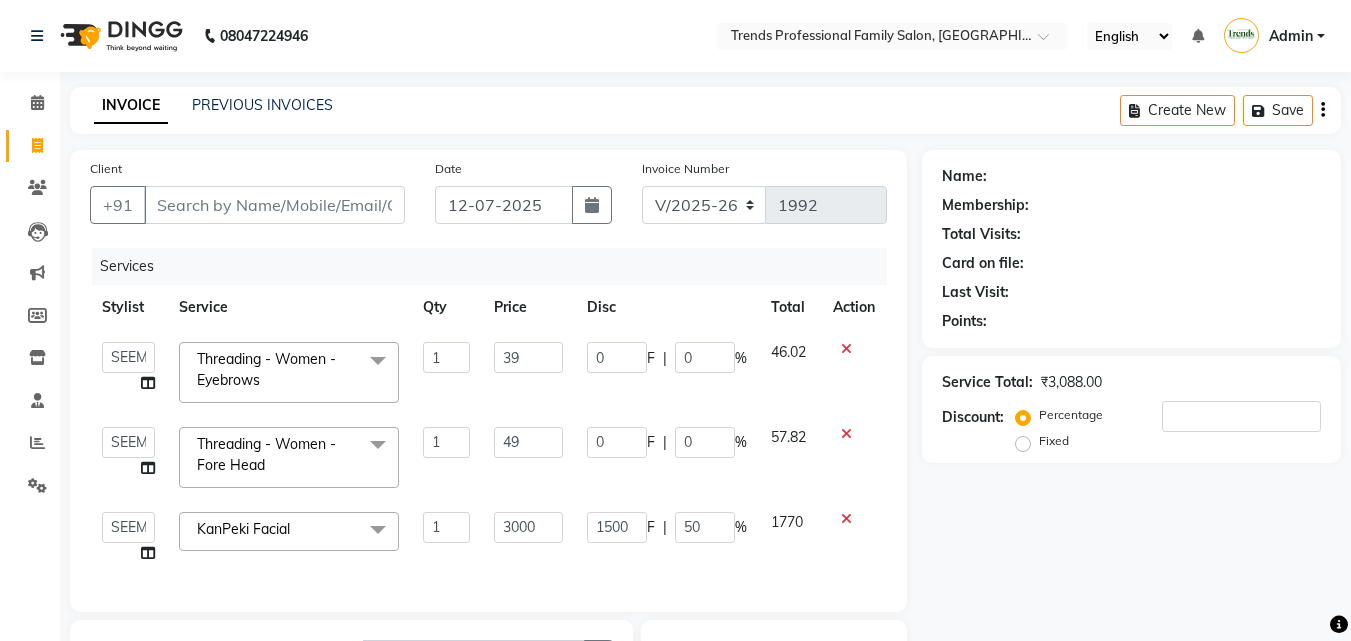 scroll, scrollTop: 319, scrollLeft: 0, axis: vertical 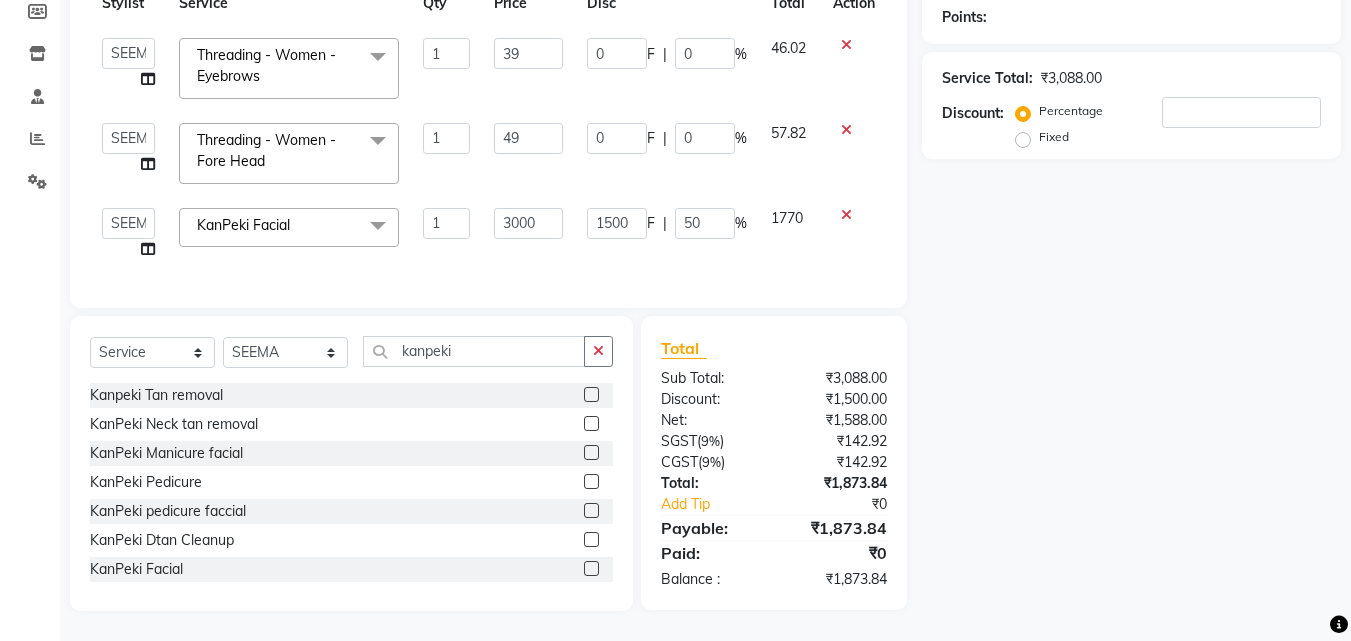 drag, startPoint x: 591, startPoint y: 351, endPoint x: 585, endPoint y: 381, distance: 30.594116 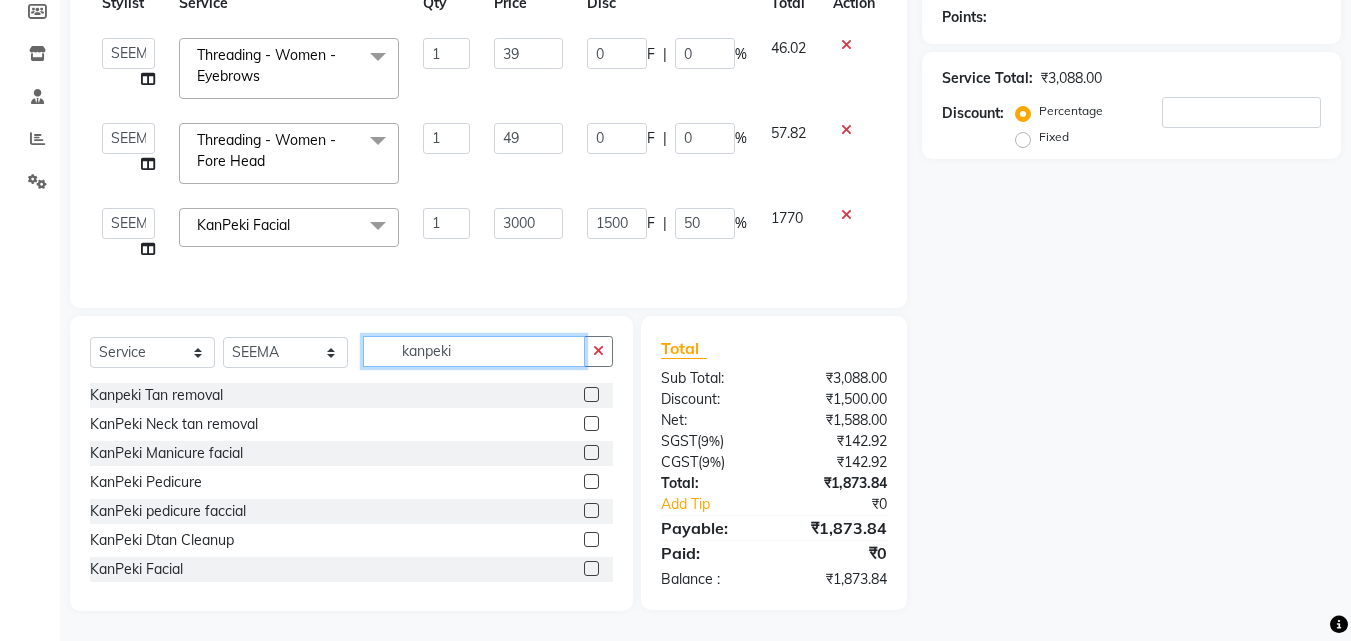 type 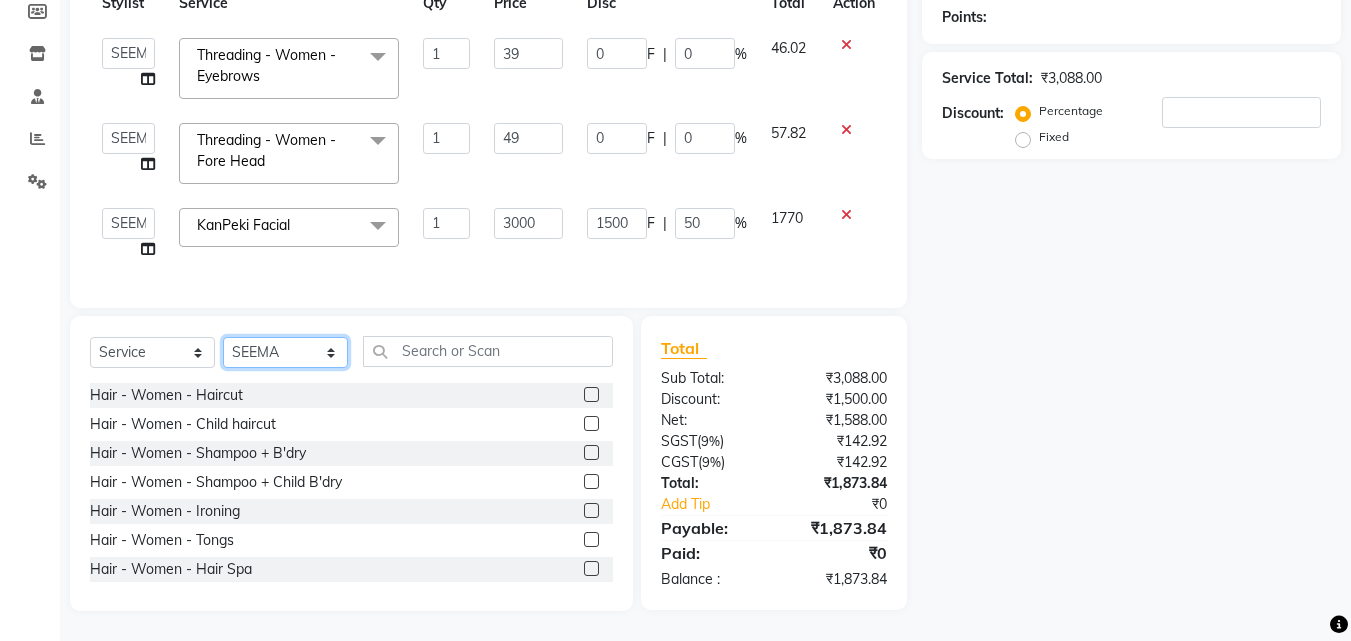 click on "Select Stylist [PERSON_NAME] [PERSON_NAME] [PERSON_NAME] [PERSON_NAME] [DEMOGRAPHIC_DATA][PERSON_NAME] Sumika Trends" 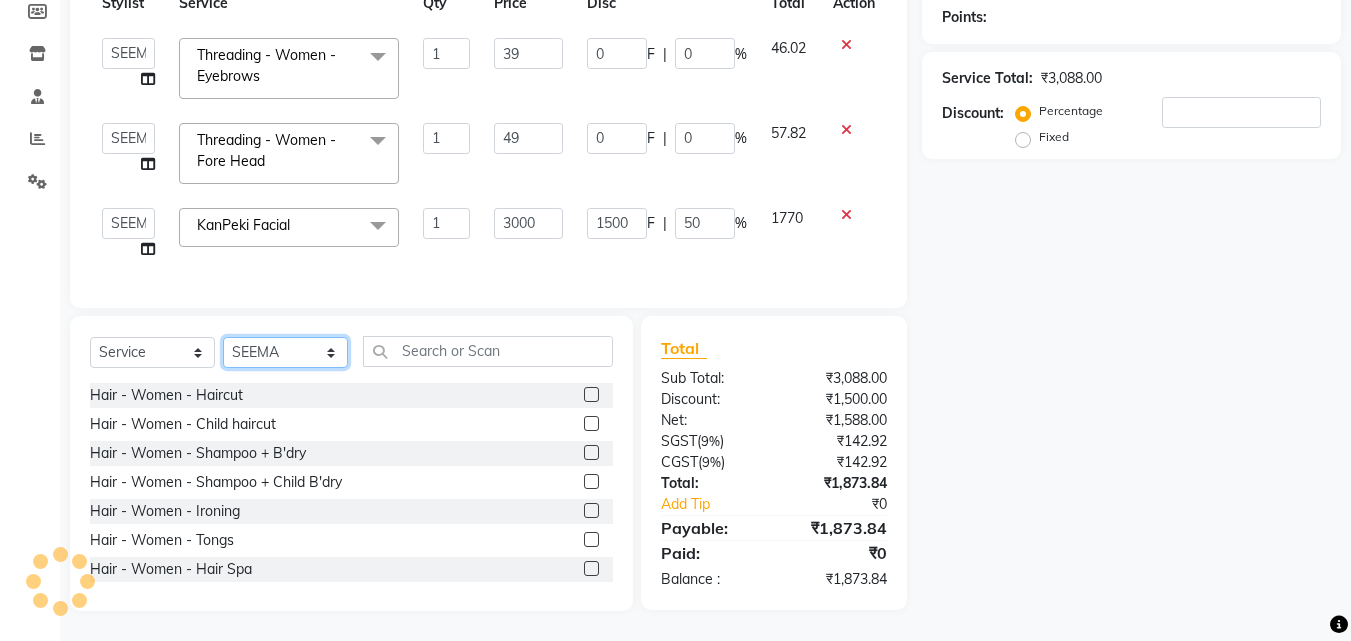 select 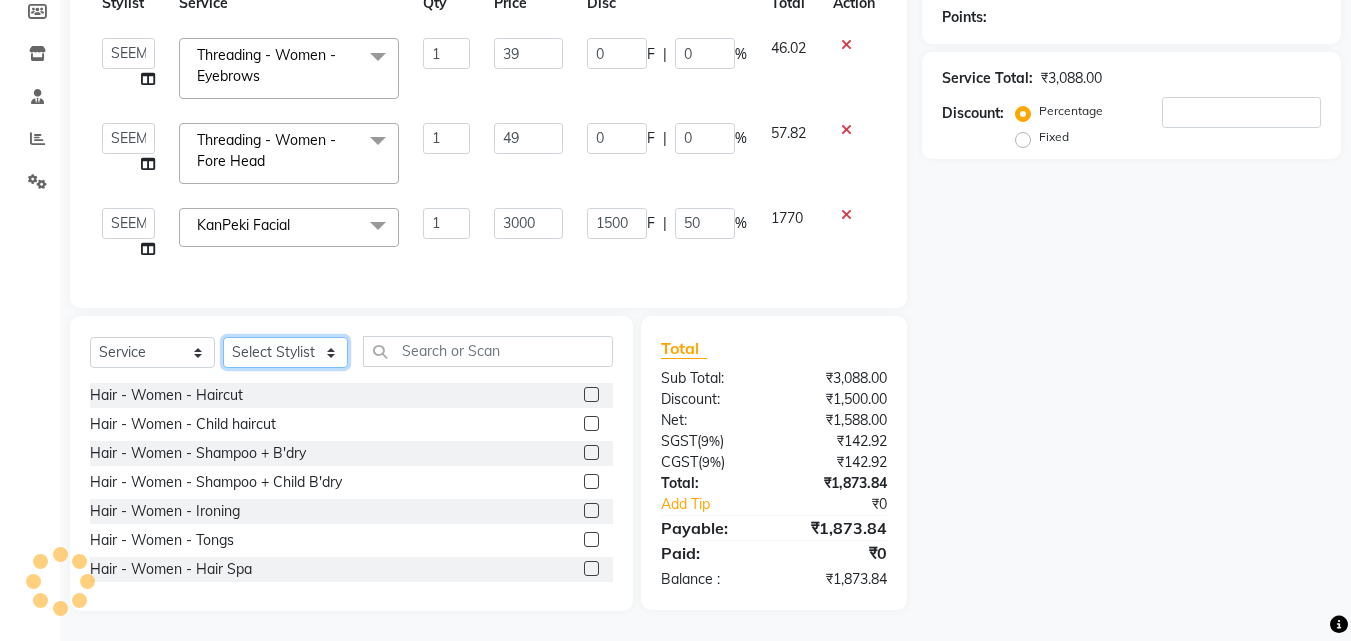 click on "Select Stylist [PERSON_NAME] [PERSON_NAME] [PERSON_NAME] [PERSON_NAME] [DEMOGRAPHIC_DATA][PERSON_NAME] Sumika Trends" 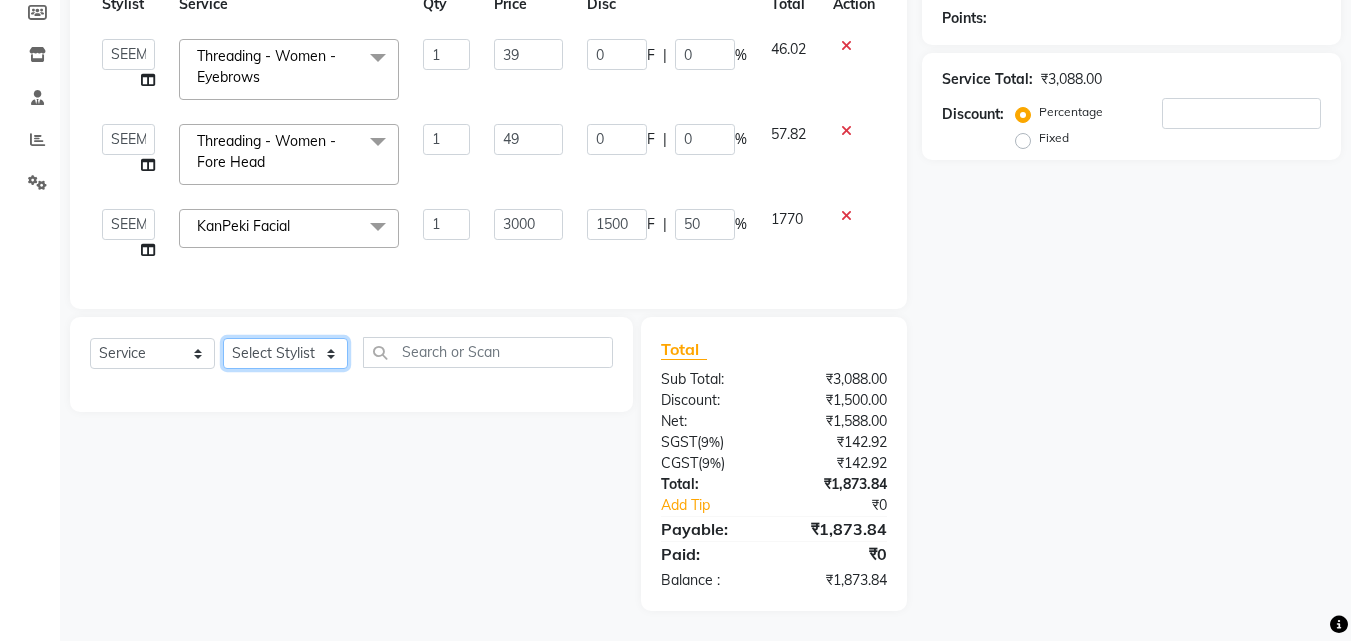 scroll, scrollTop: 0, scrollLeft: 0, axis: both 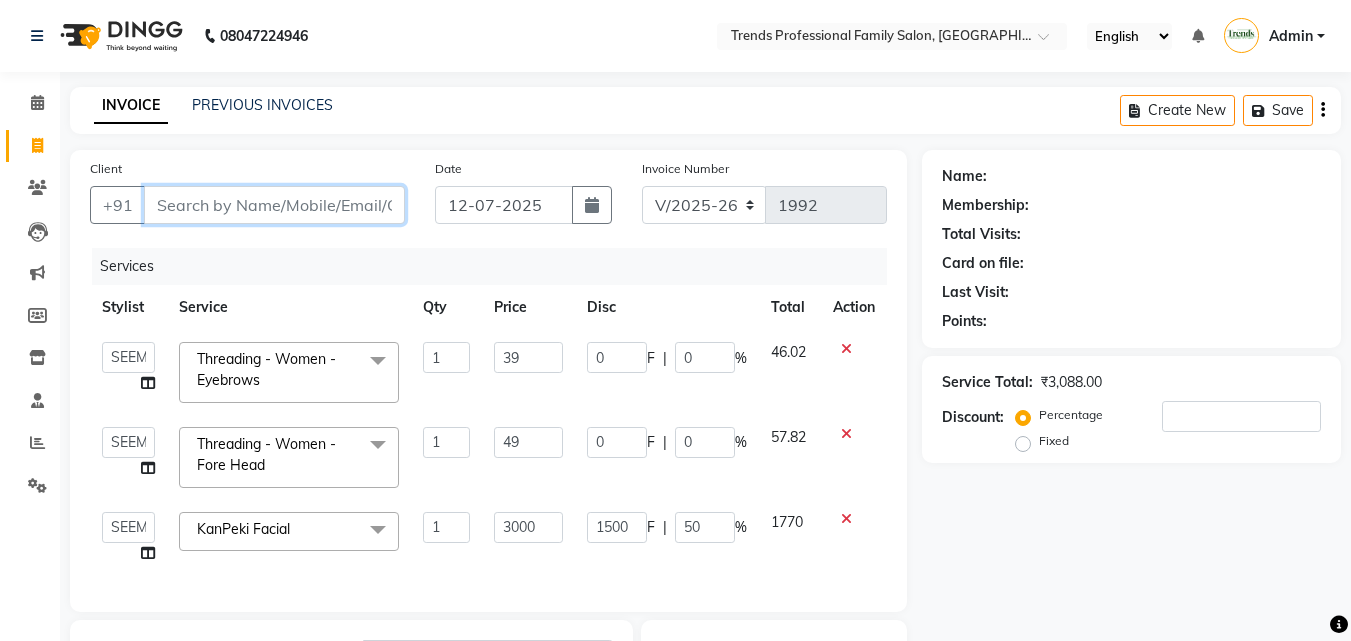 click on "Client" at bounding box center (274, 205) 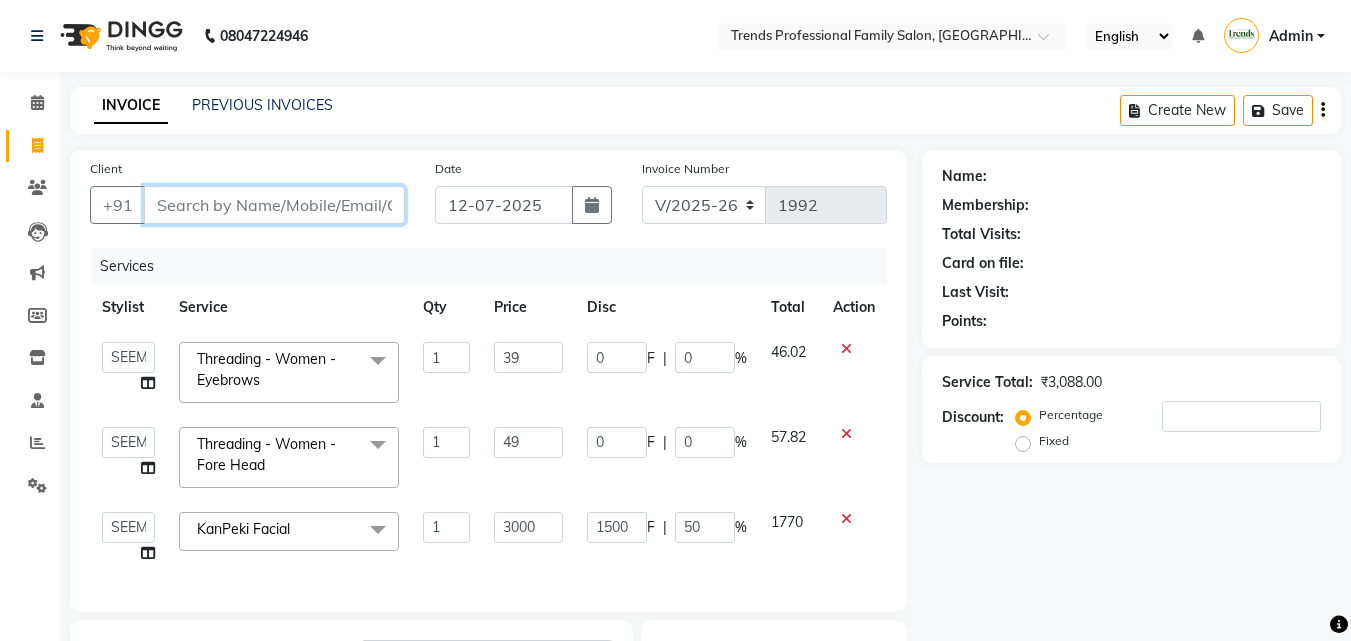 type on "8" 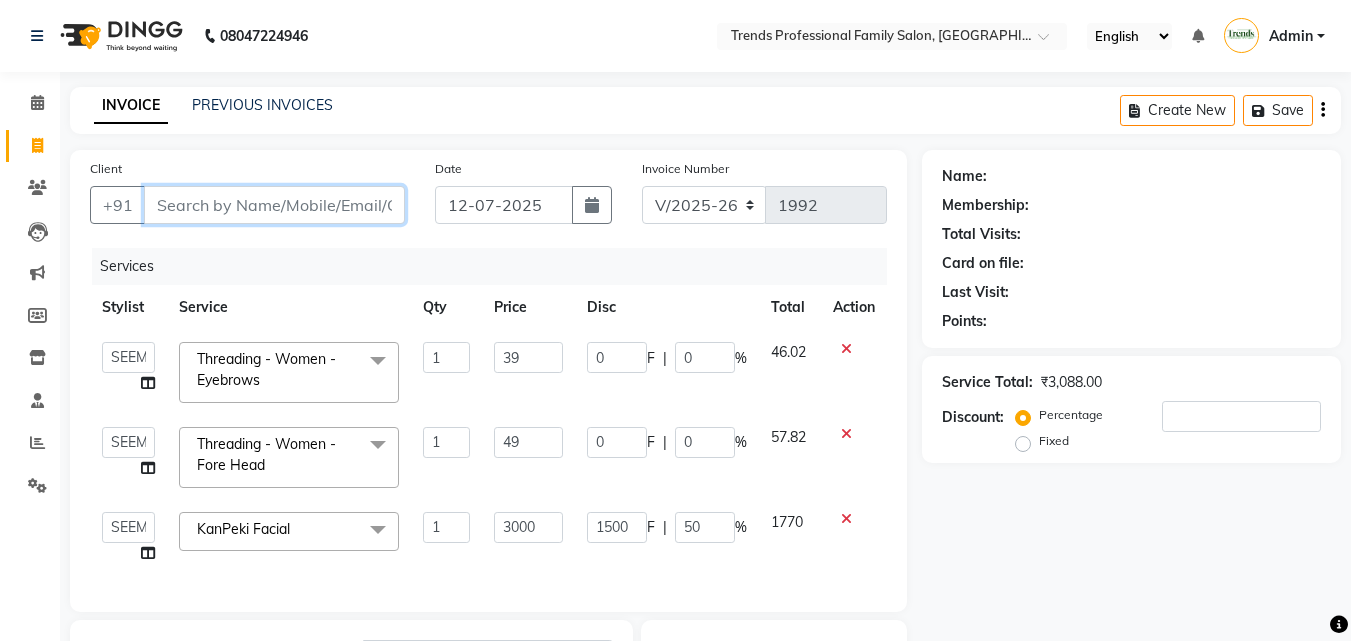 type on "0" 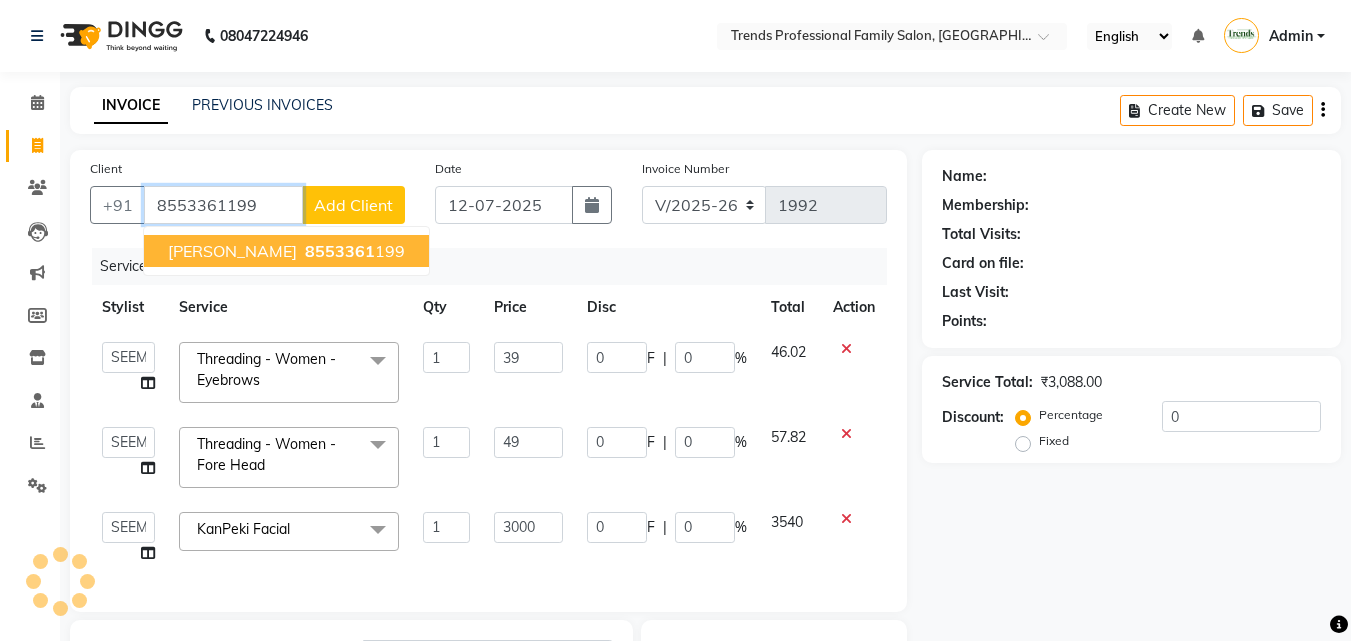 type on "8553361199" 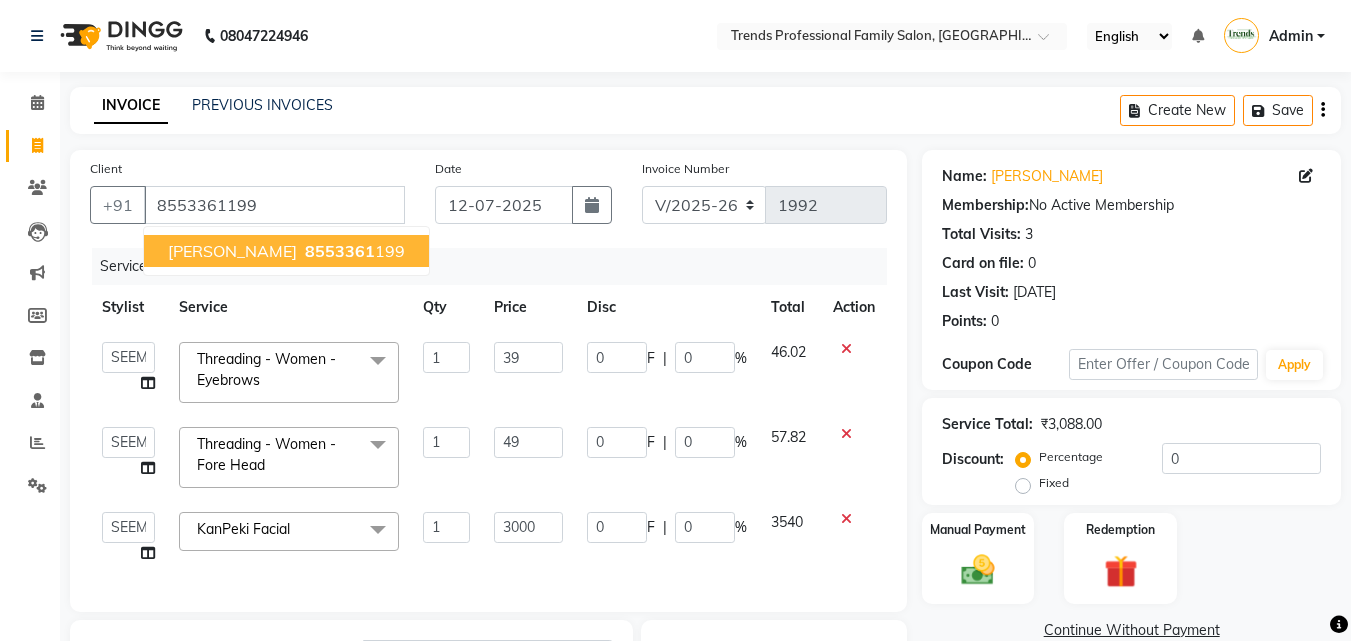 click on "8553361" at bounding box center [340, 251] 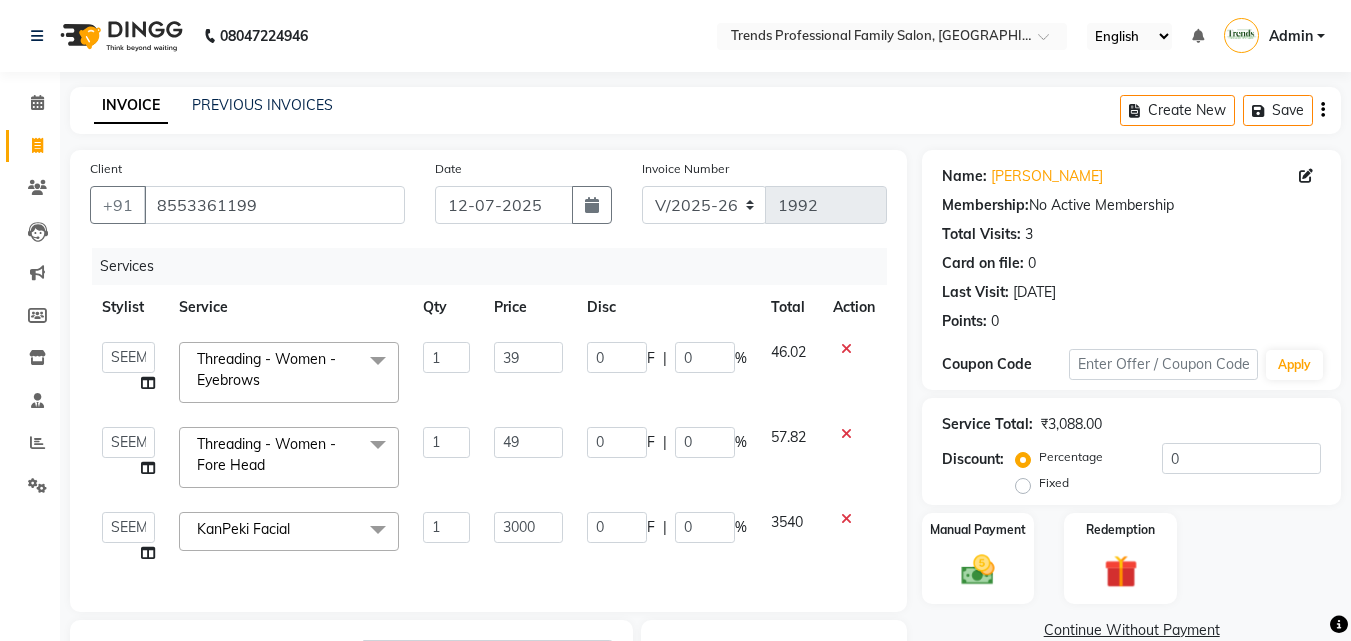 scroll, scrollTop: 318, scrollLeft: 0, axis: vertical 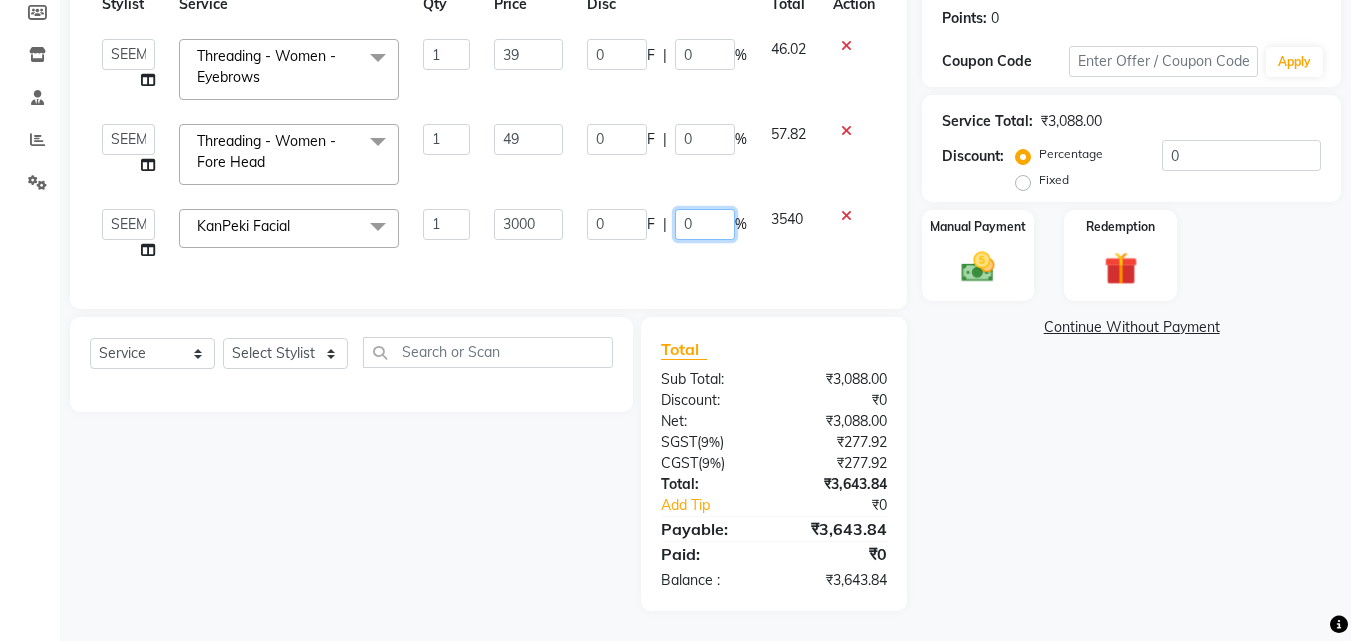 click on "0" 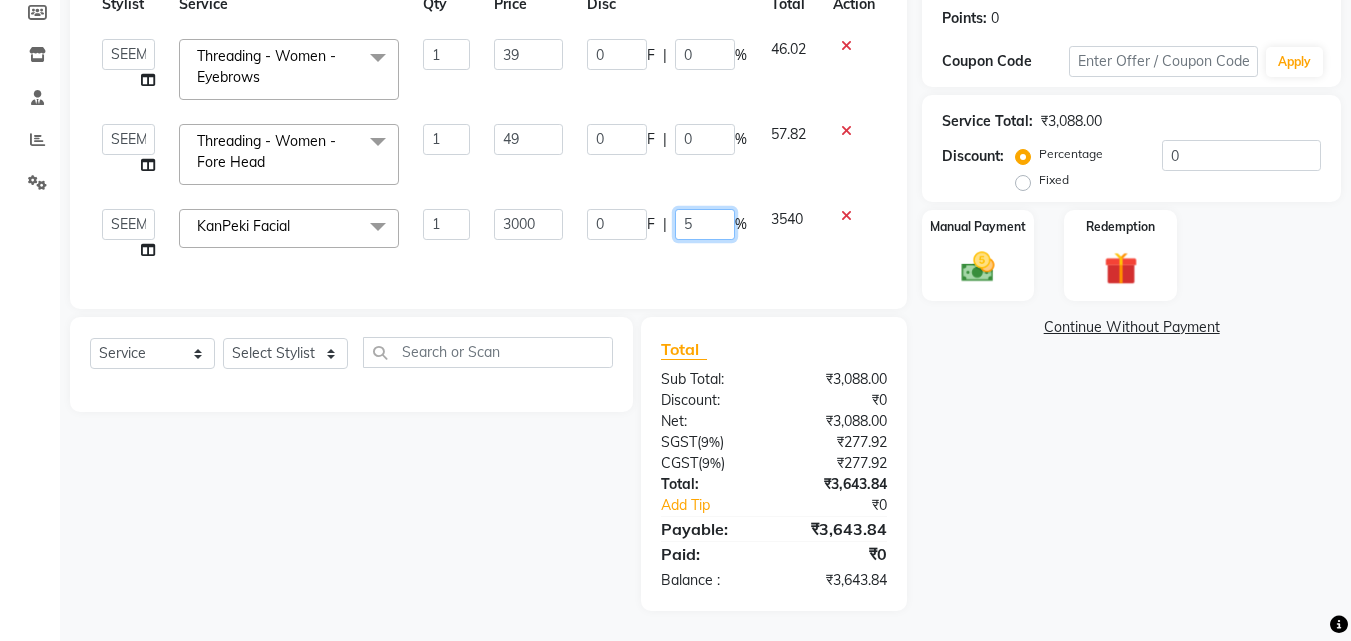 type on "50" 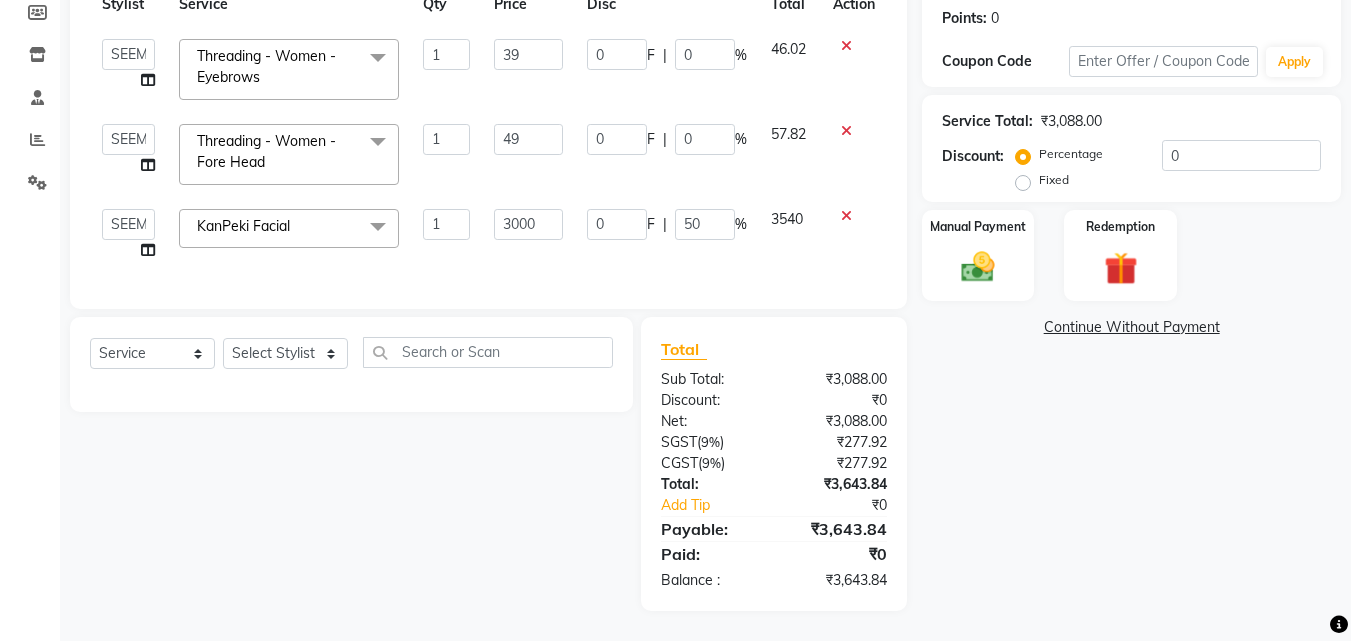 click on "Name: [PERSON_NAME]  Membership:  No Active Membership  Total Visits:  3 Card on file:  0 Last Visit:   [DATE] Points:   0  Coupon Code Apply Service Total:  ₹3,088.00  Discount:  Percentage   Fixed  0 Manual Payment Redemption  Continue Without Payment" 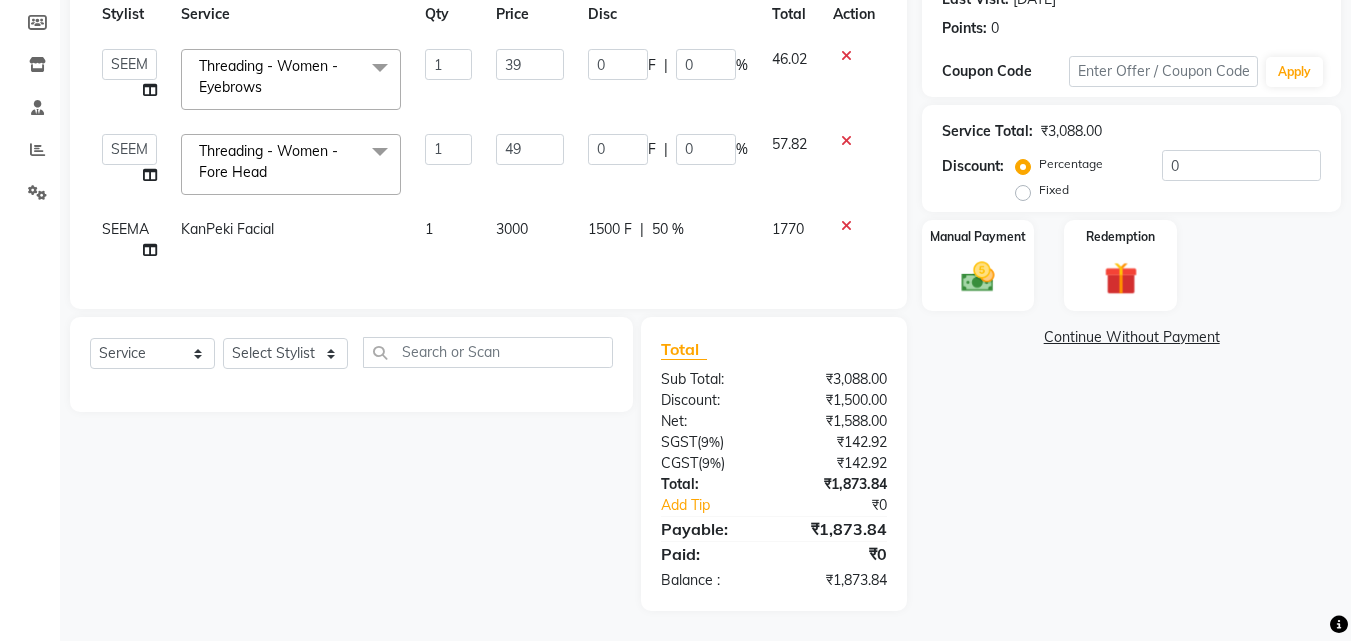 scroll, scrollTop: 308, scrollLeft: 0, axis: vertical 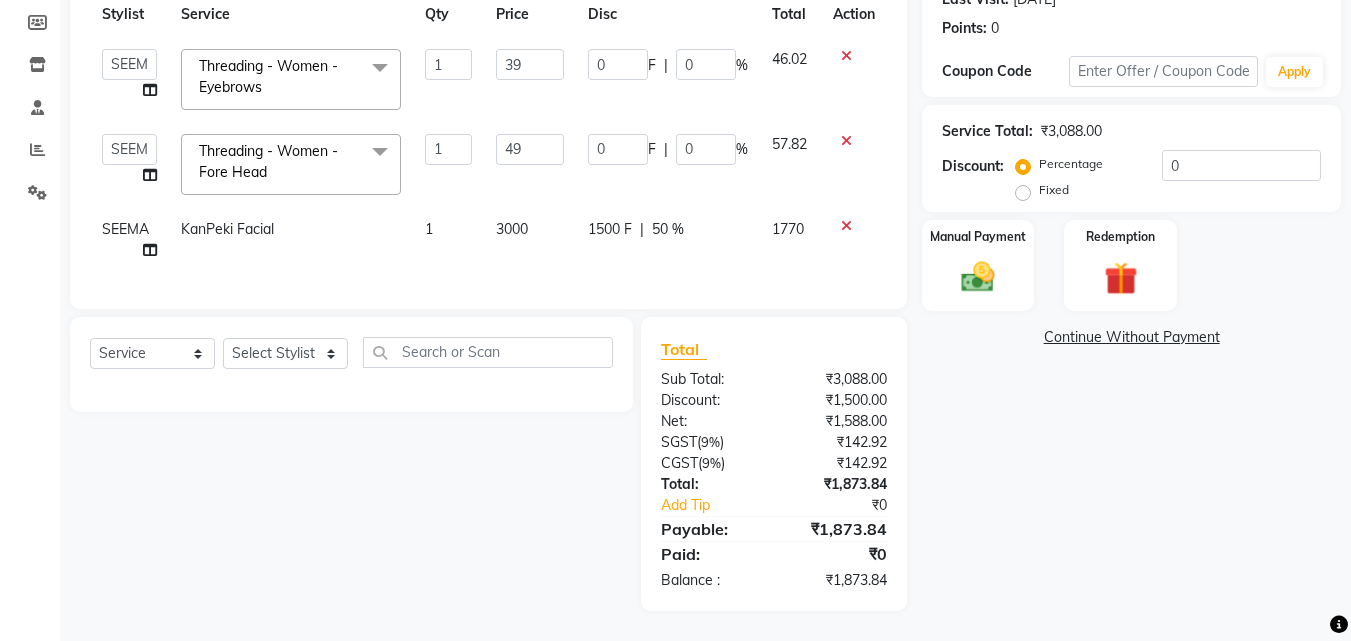 click on "Name: [PERSON_NAME]  Membership:  No Active Membership  Total Visits:  3 Card on file:  0 Last Visit:   [DATE] Points:   0  Coupon Code Apply Service Total:  ₹3,088.00  Discount:  Percentage   Fixed  0 Manual Payment Redemption  Continue Without Payment" 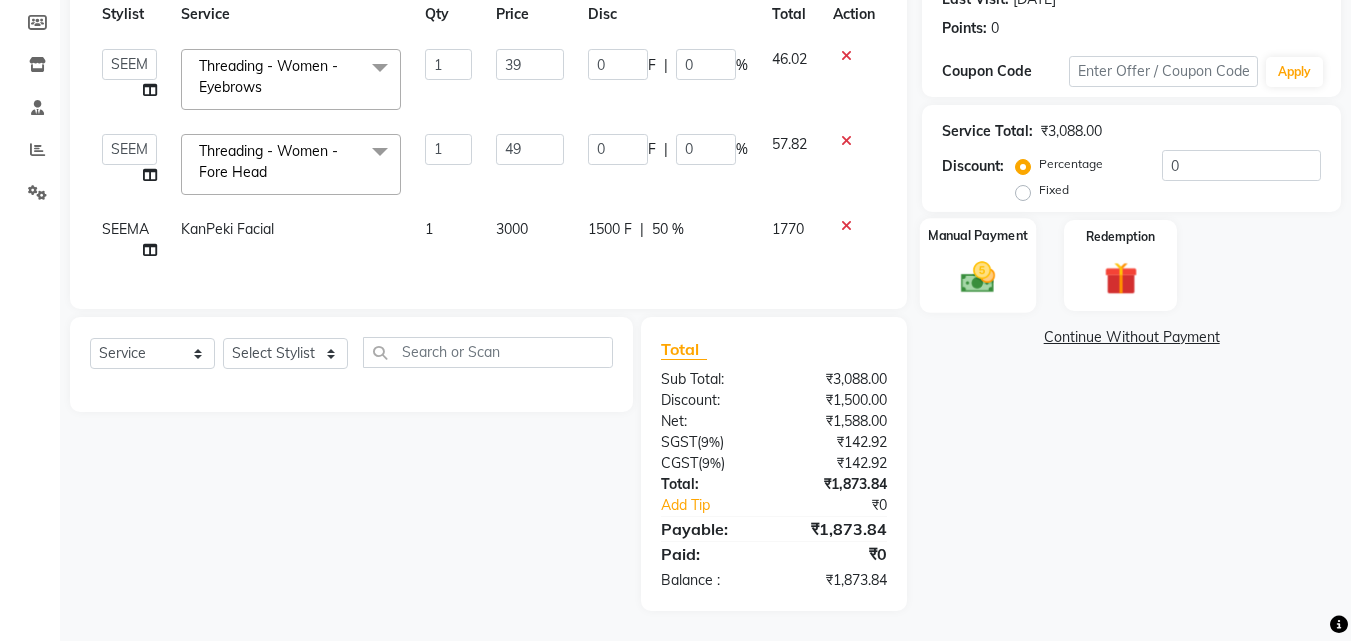 drag, startPoint x: 993, startPoint y: 270, endPoint x: 1010, endPoint y: 270, distance: 17 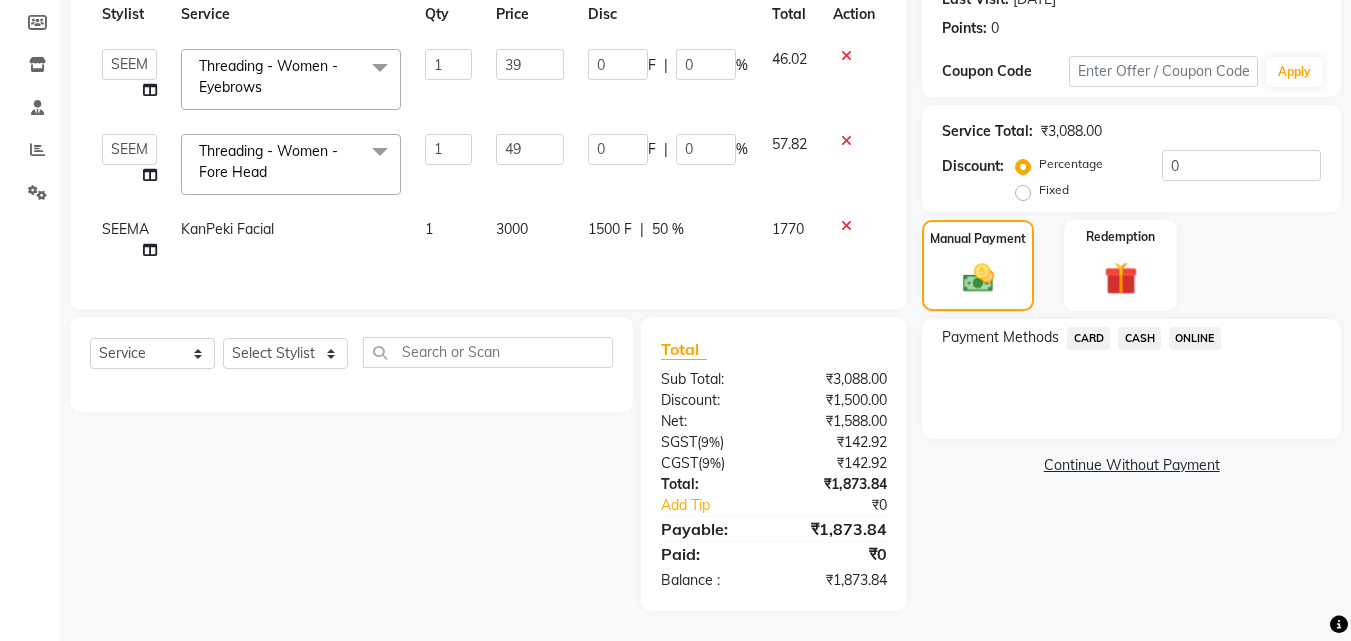 click on "CASH" 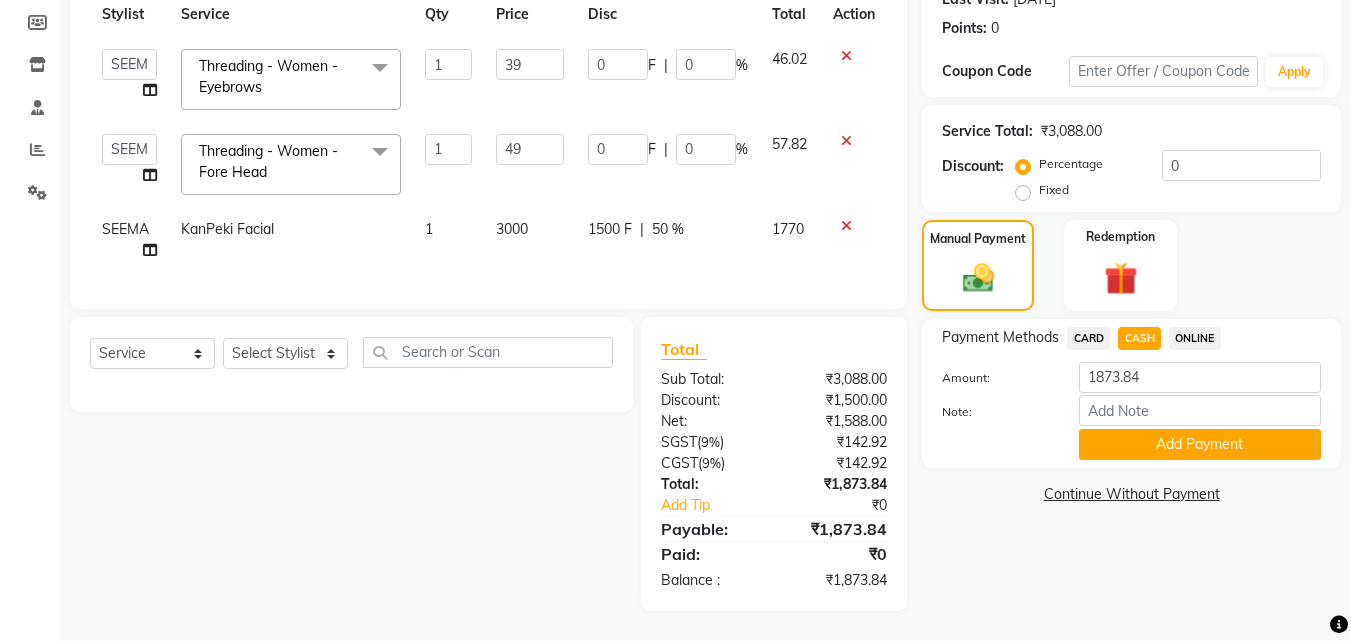 click on "ONLINE" 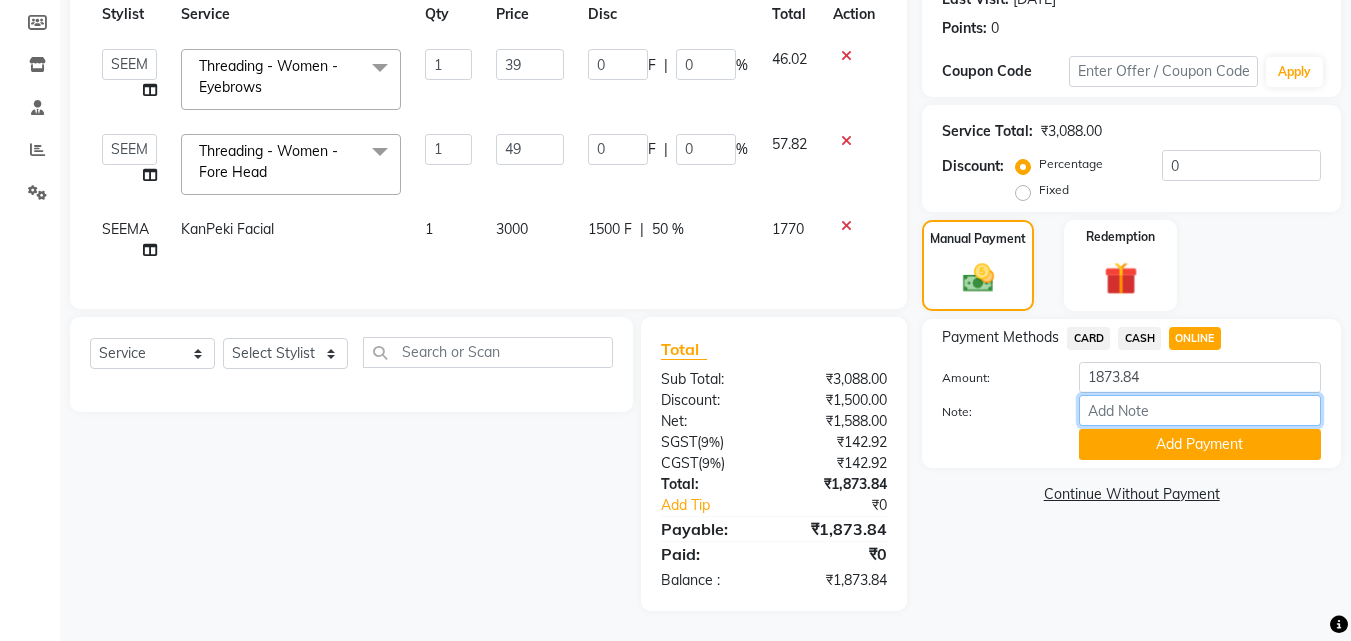 click on "Note:" at bounding box center (1200, 410) 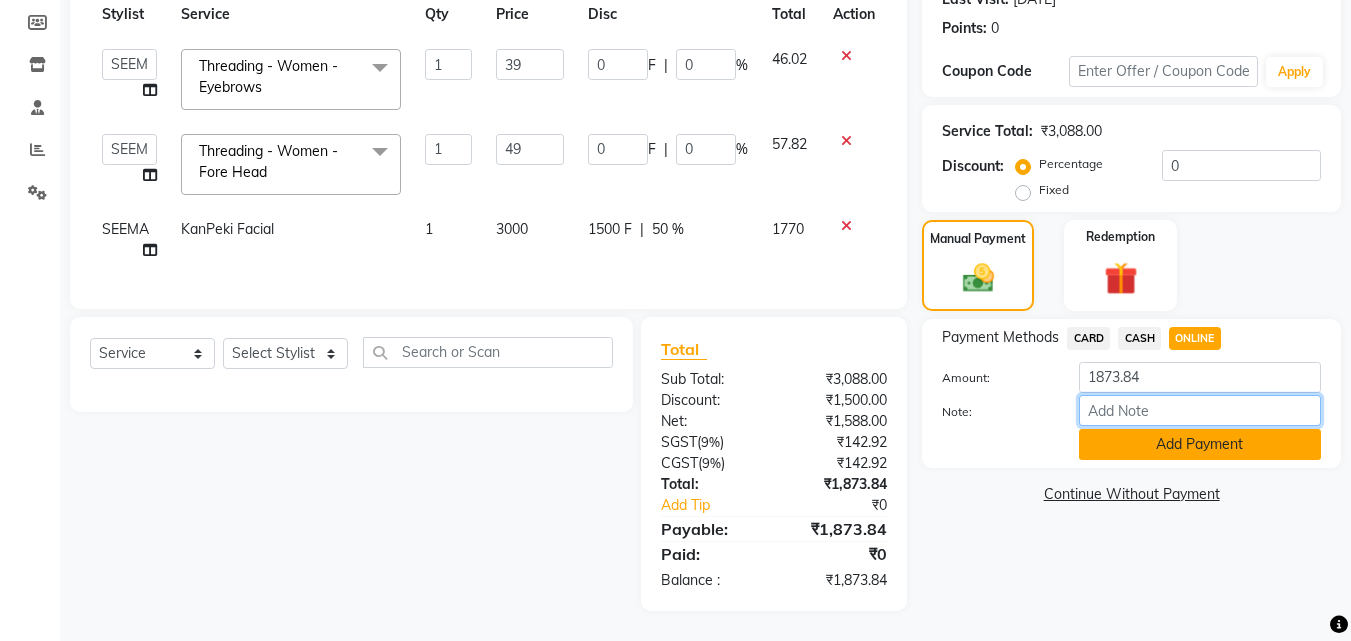 type on "THANK YOU VISIT AGAIN" 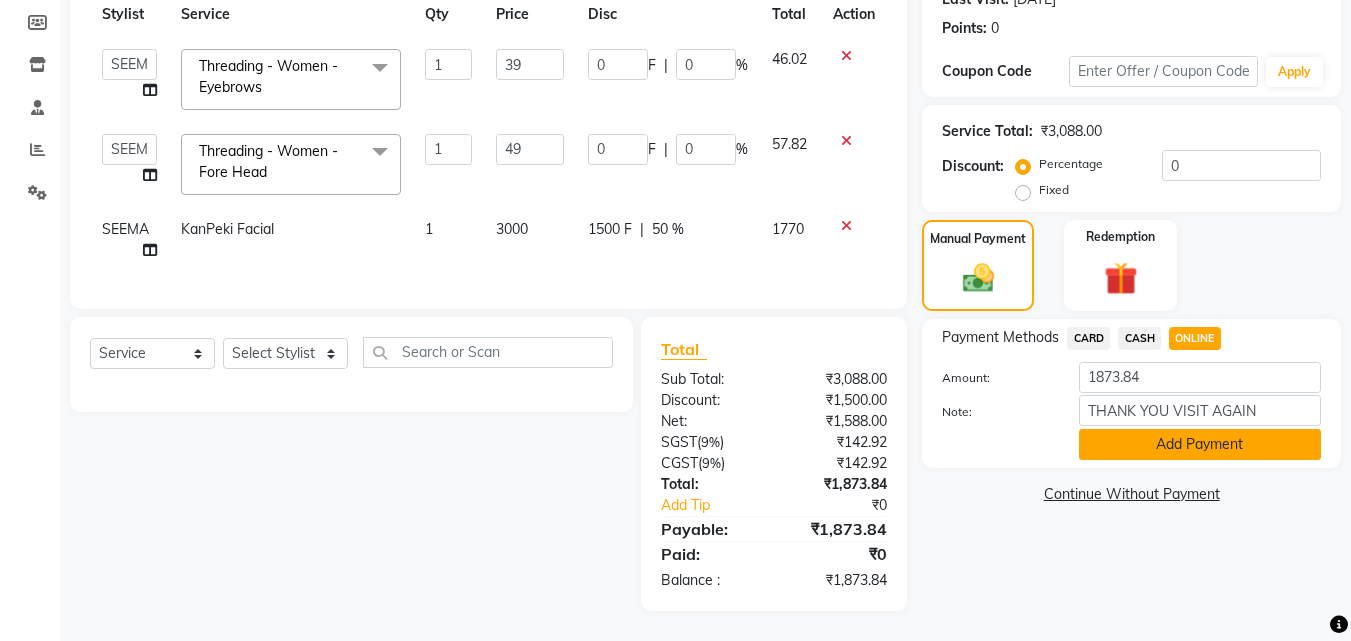 click on "Add Payment" 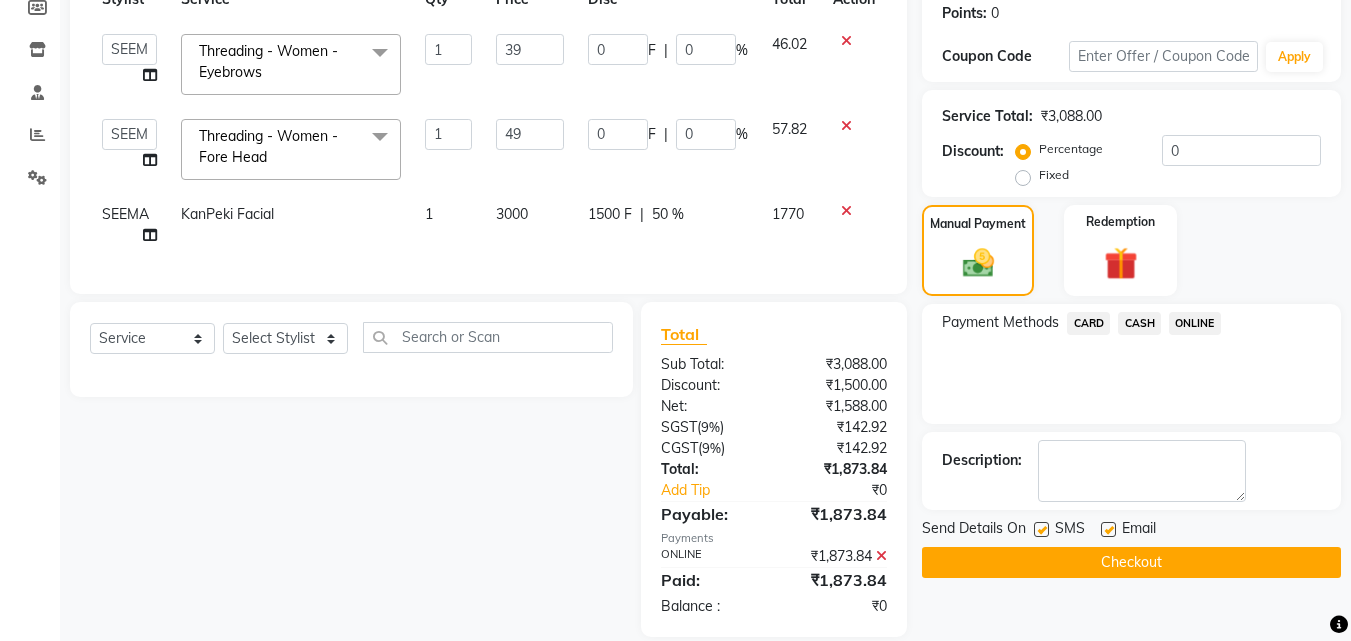 click 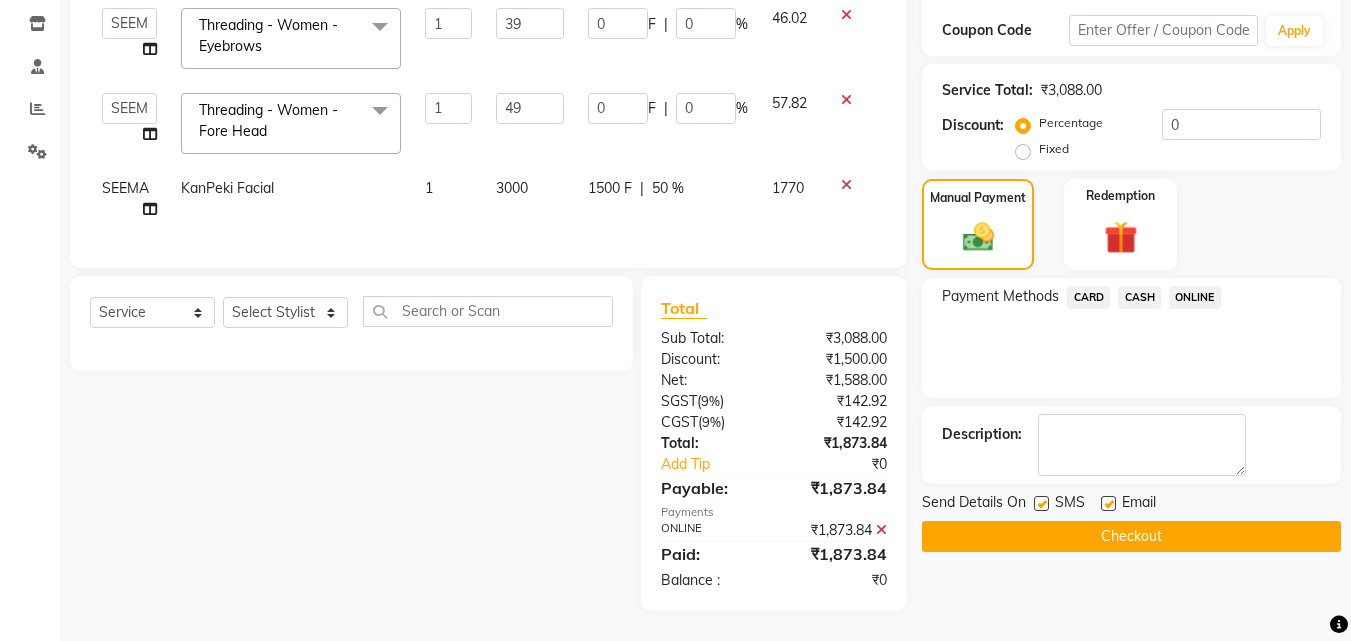 click 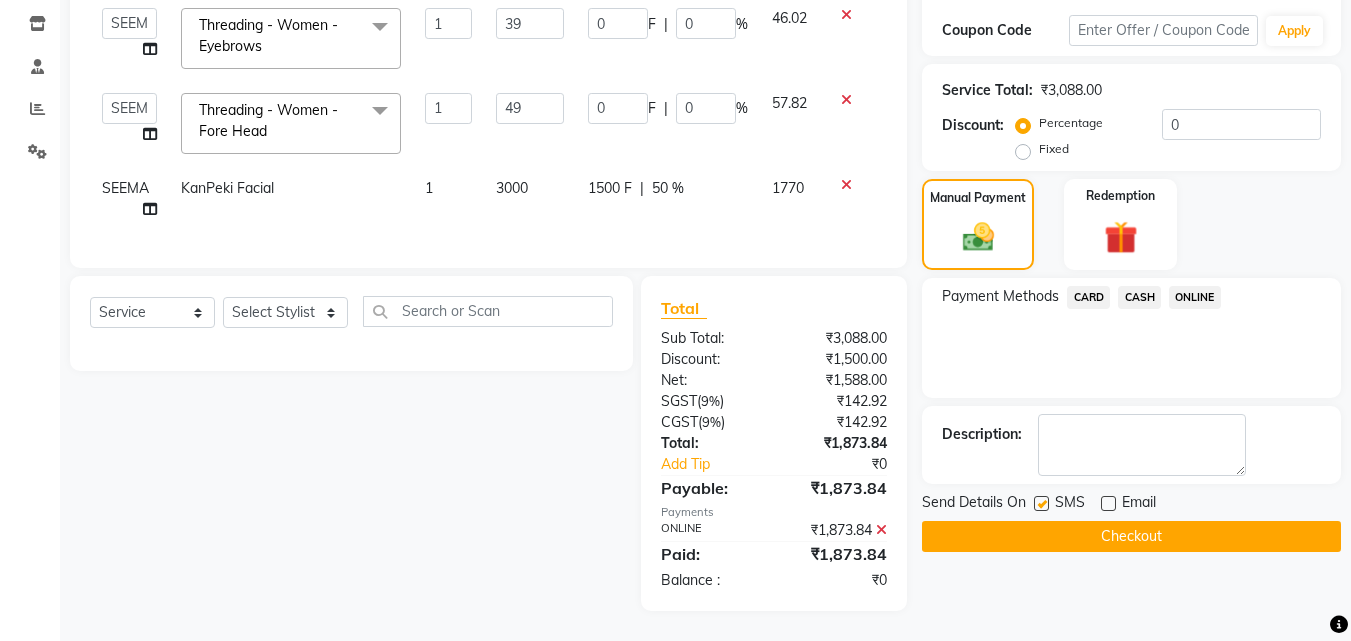 click on "Checkout" 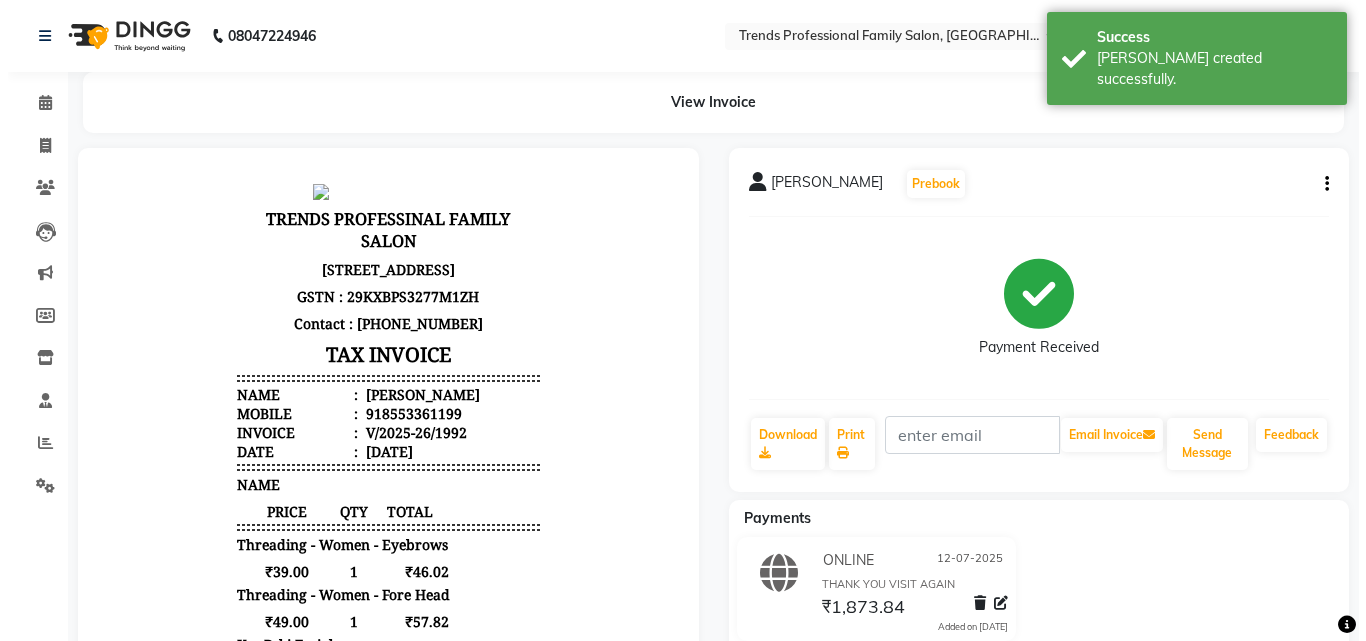 scroll, scrollTop: 0, scrollLeft: 0, axis: both 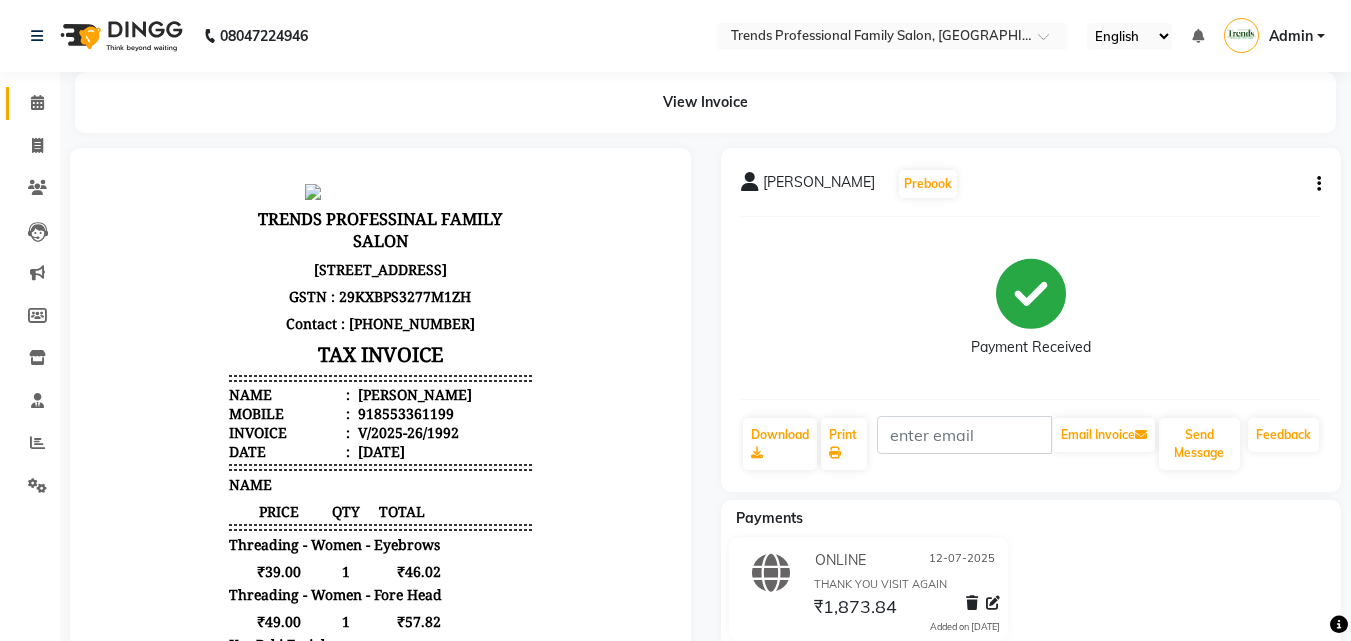 click on "Calendar" 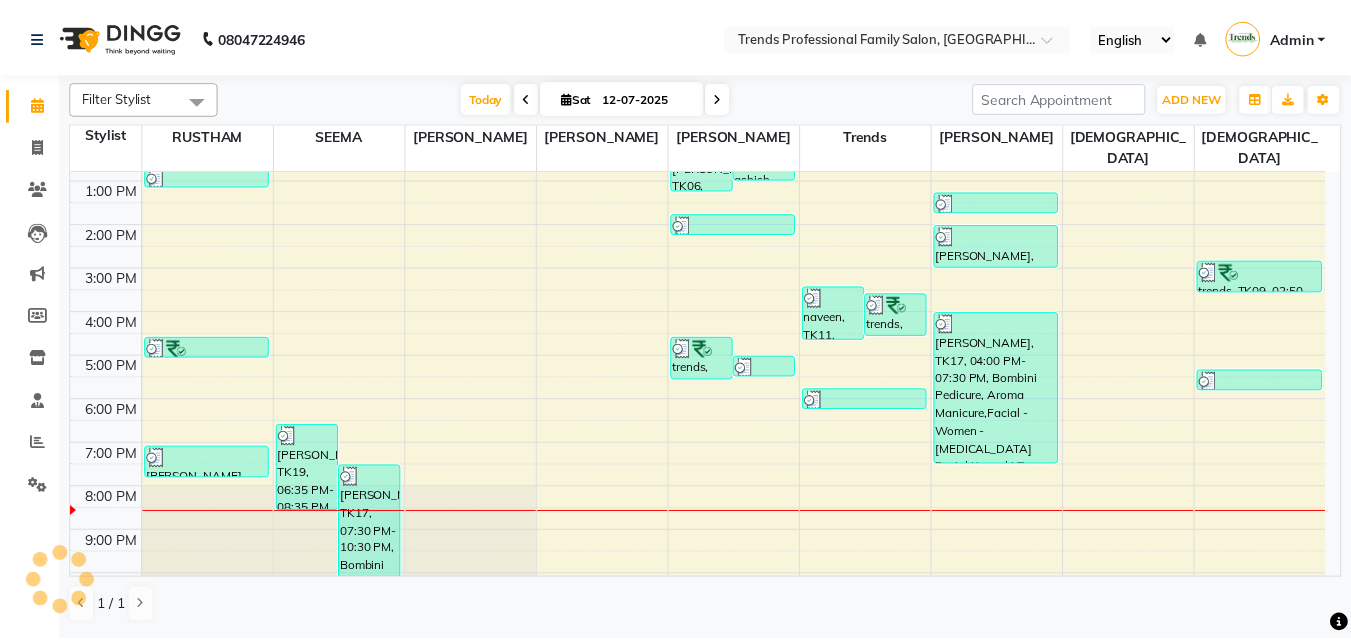 scroll, scrollTop: 274, scrollLeft: 0, axis: vertical 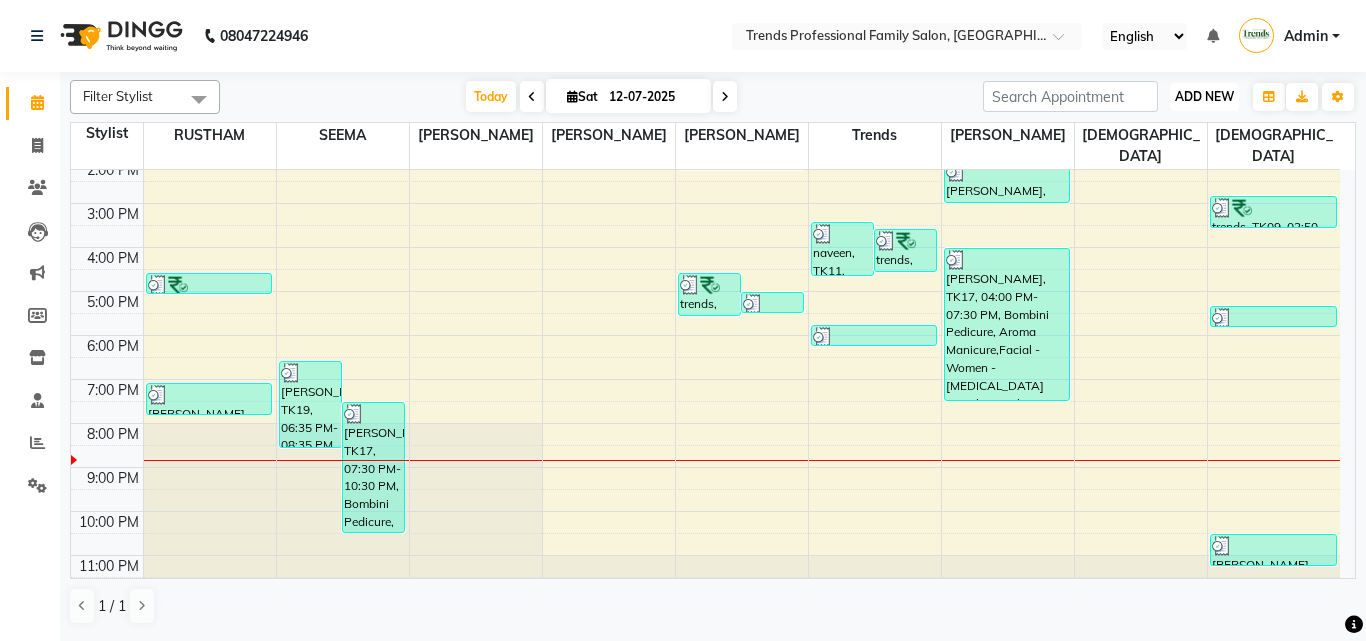 click on "ADD NEW" at bounding box center (1204, 96) 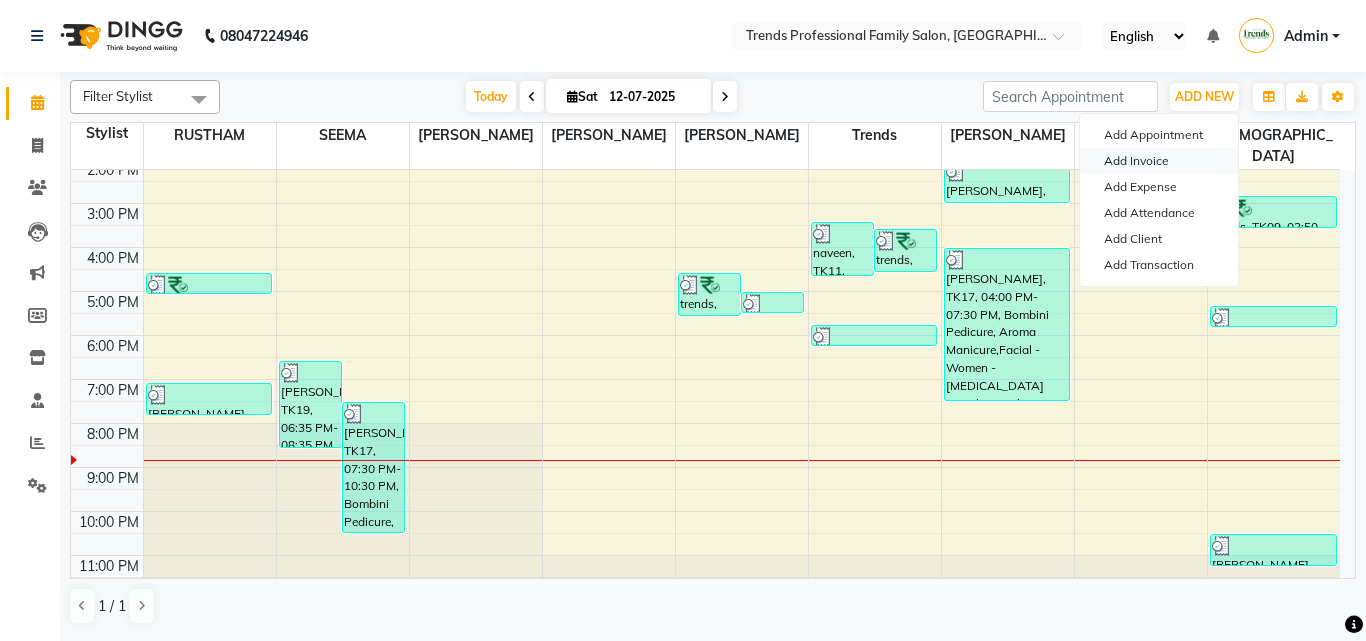 click on "Add Invoice" at bounding box center (1159, 161) 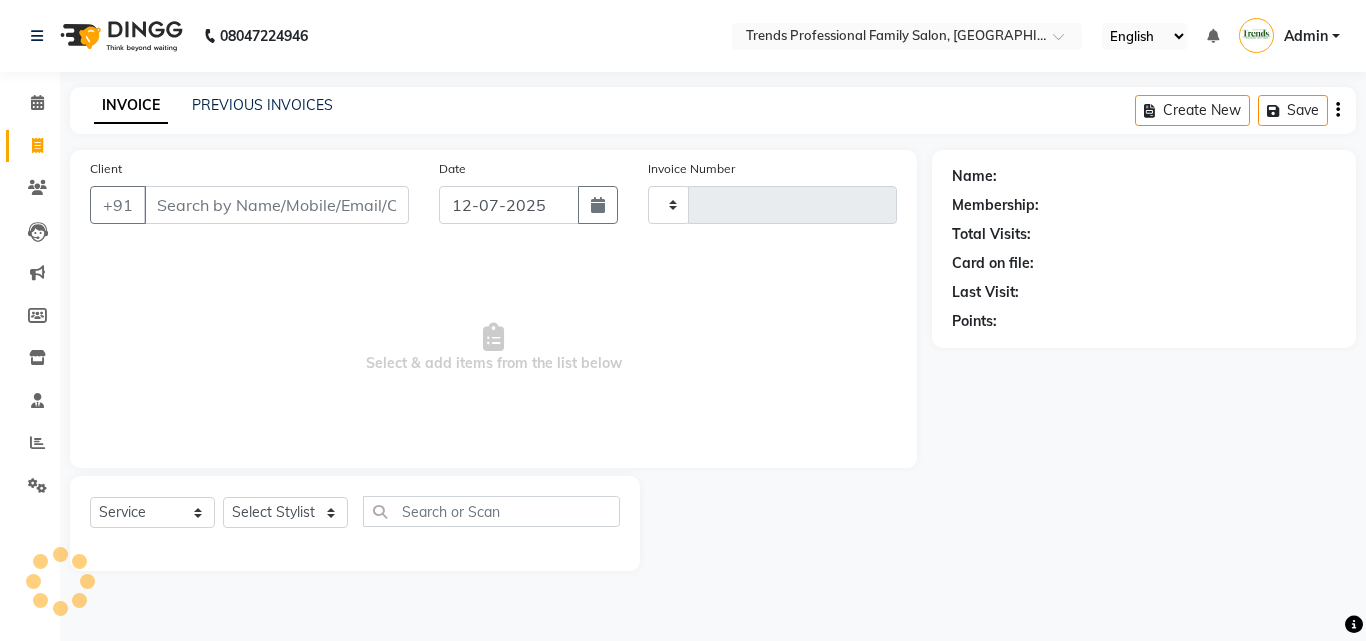 type on "1993" 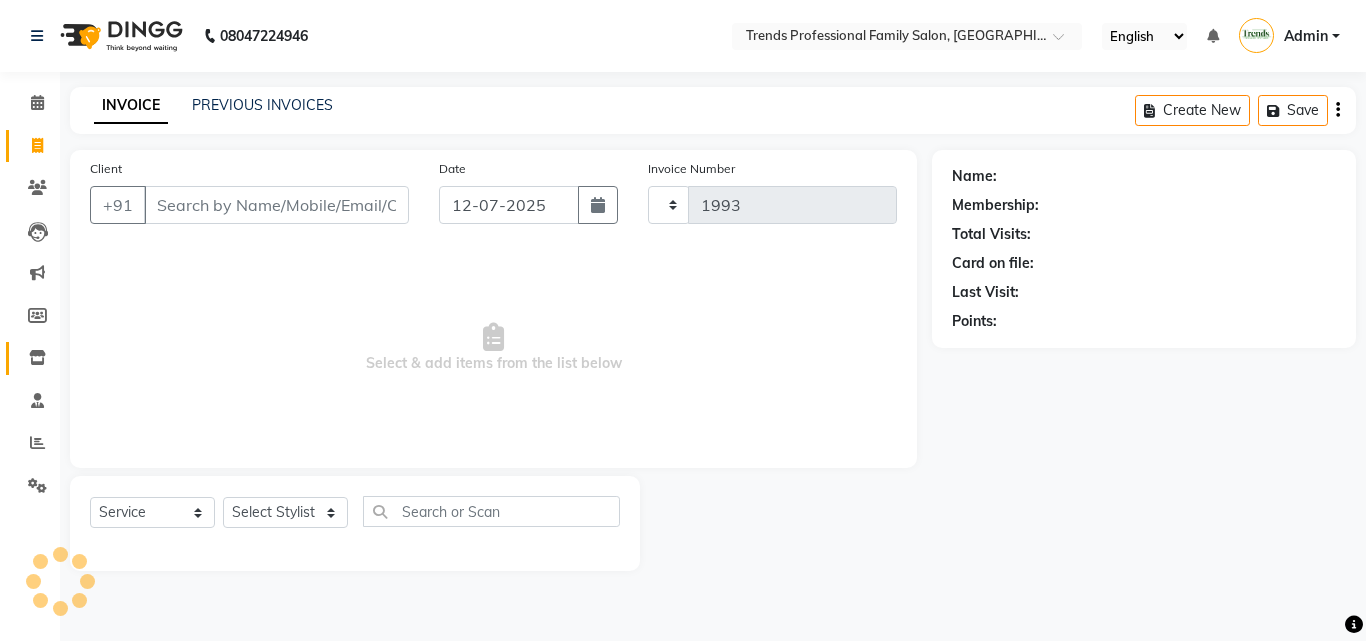 select on "7345" 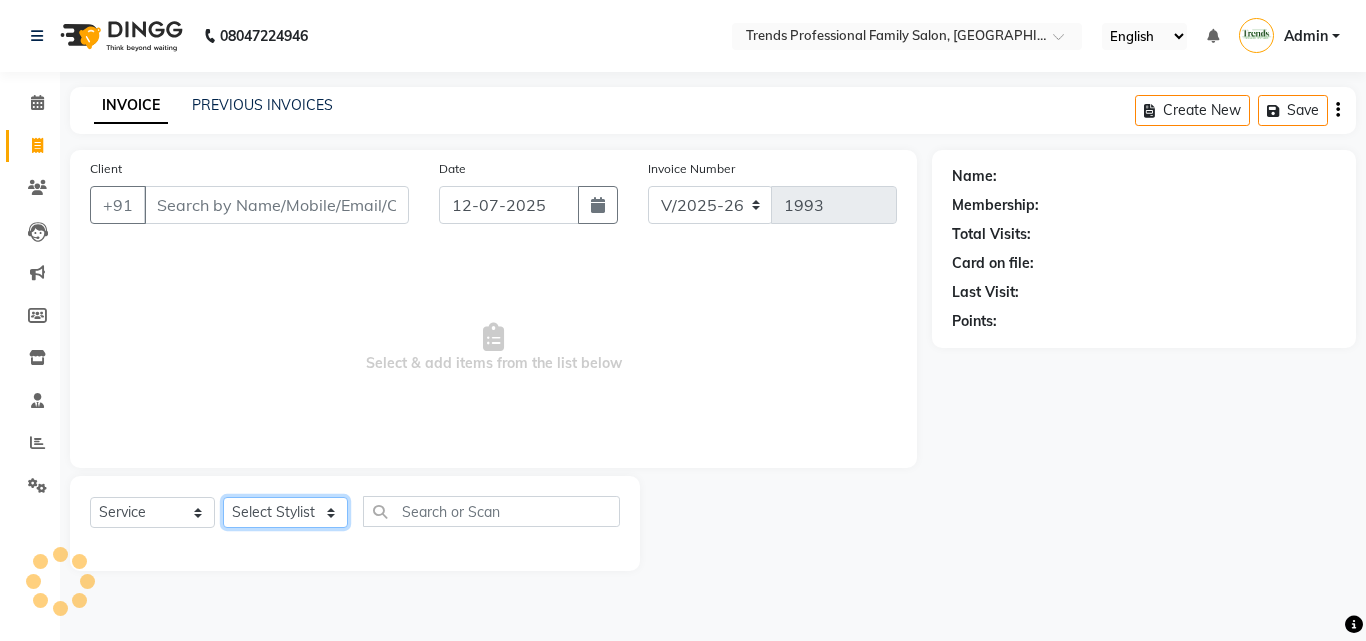 click on "Select Stylist" 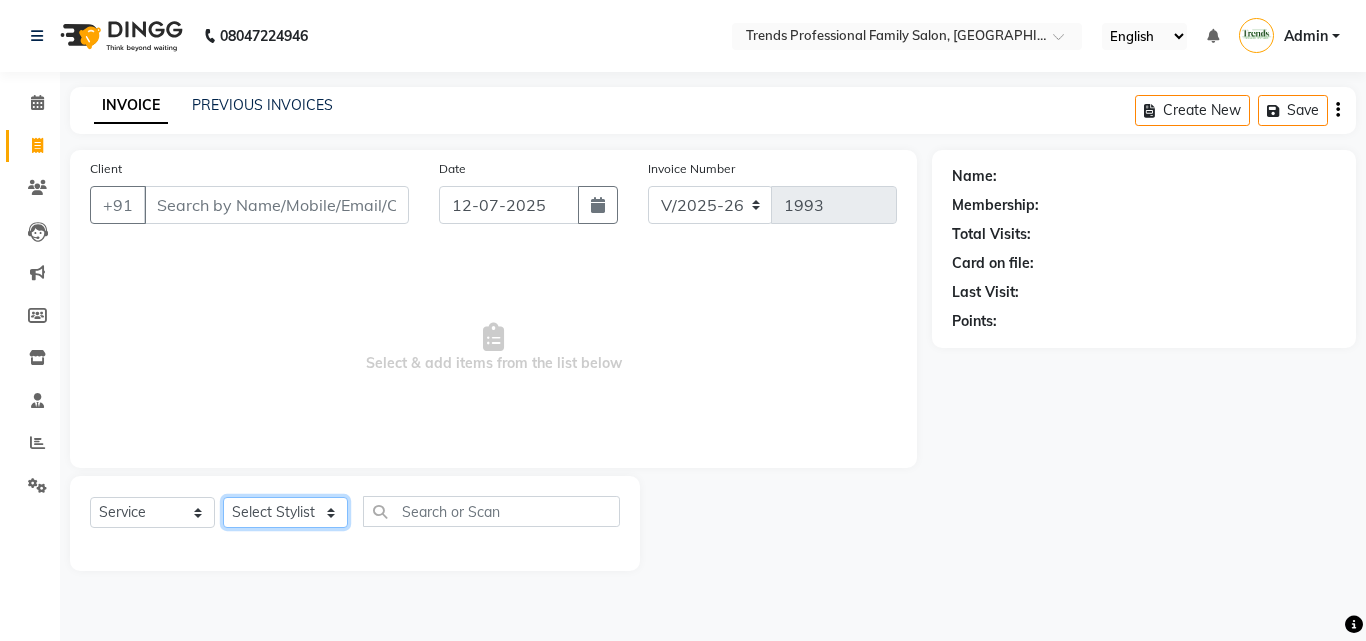 click on "Select Stylist" 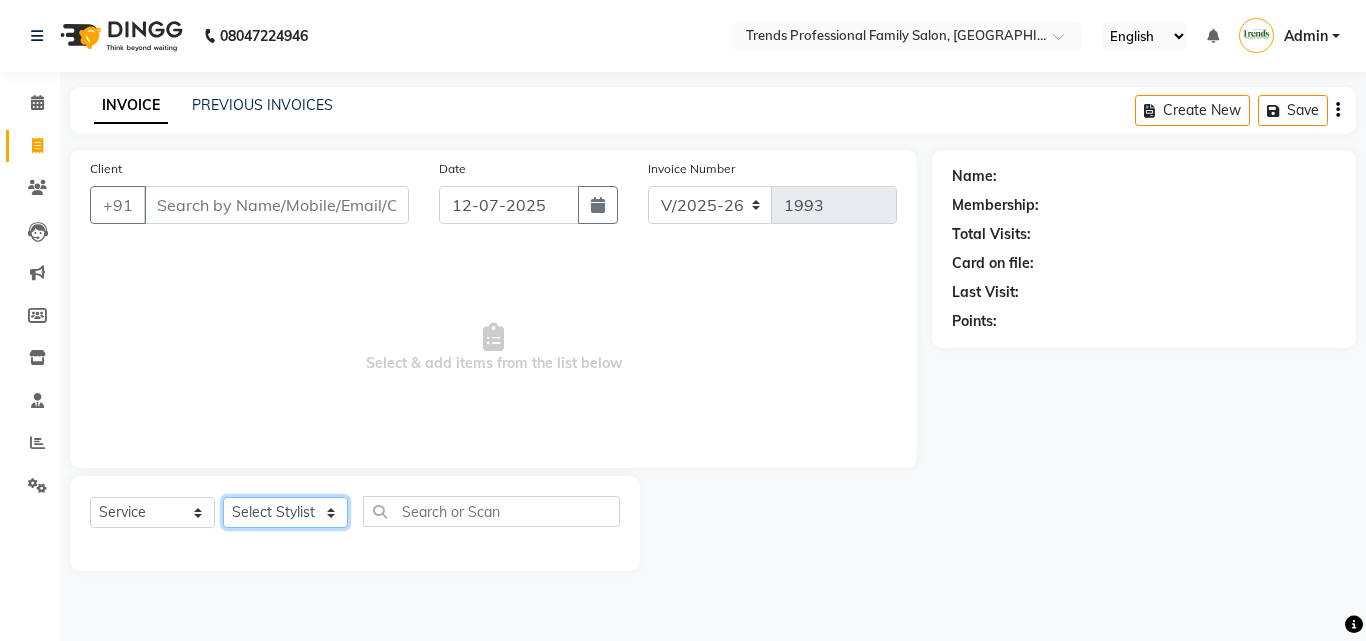 click on "Select Stylist" 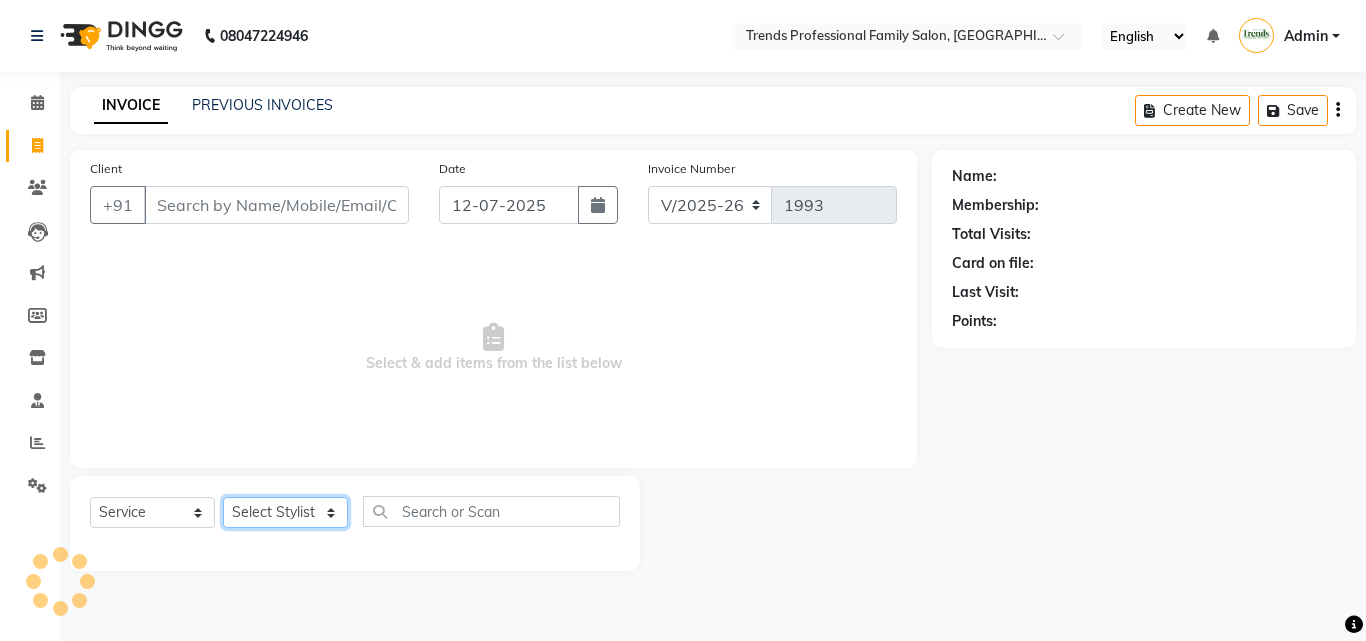 click on "Select Stylist" 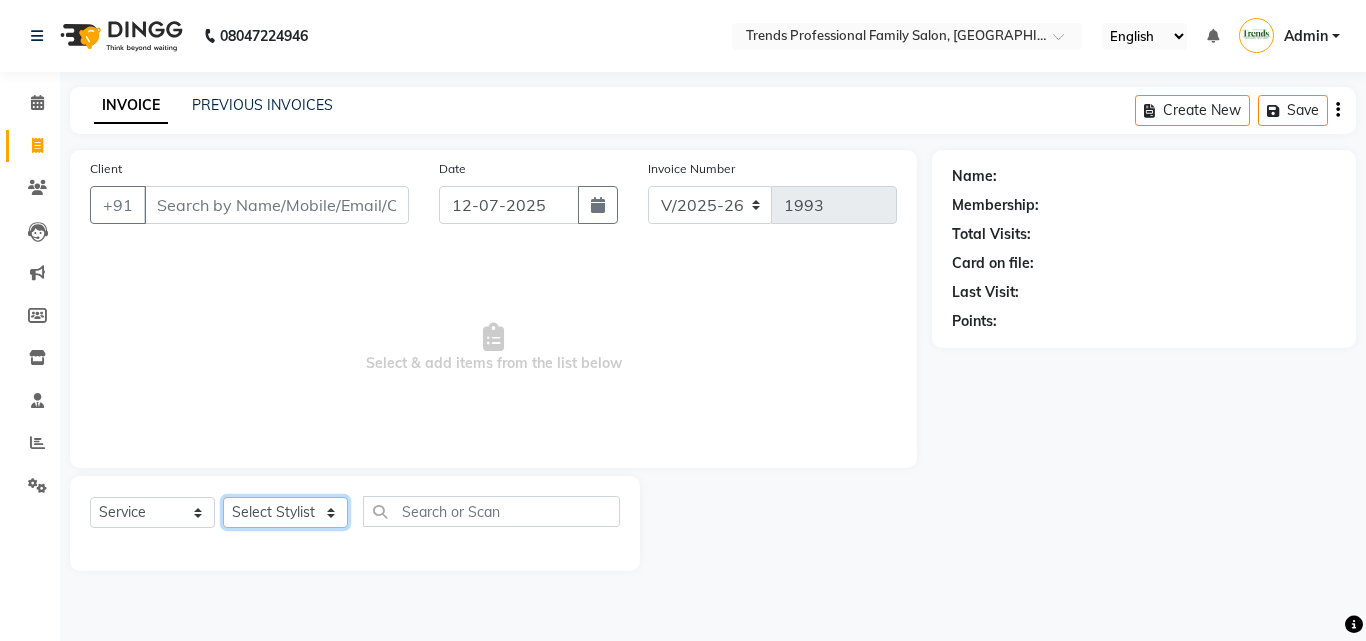 click on "Select Stylist [PERSON_NAME] [PERSON_NAME] [PERSON_NAME] [PERSON_NAME] [DEMOGRAPHIC_DATA][PERSON_NAME] Sumika Trends" 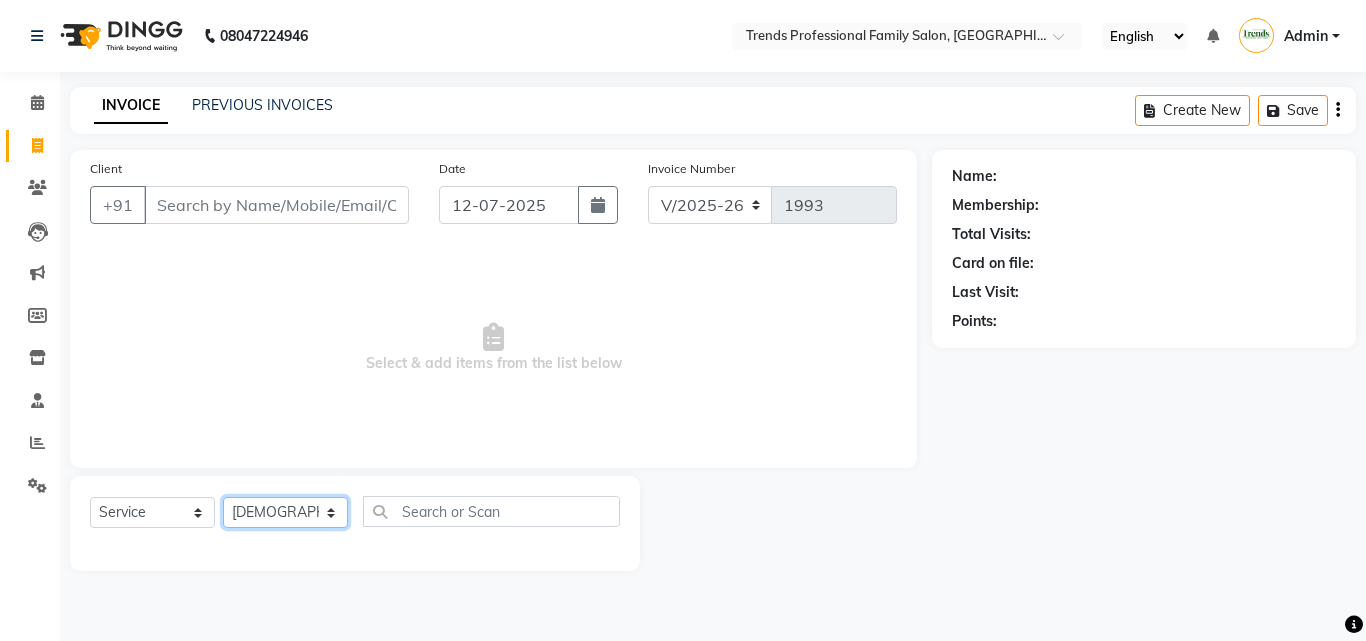click on "Select Stylist [PERSON_NAME] [PERSON_NAME] [PERSON_NAME] [PERSON_NAME] [DEMOGRAPHIC_DATA][PERSON_NAME] Sumika Trends" 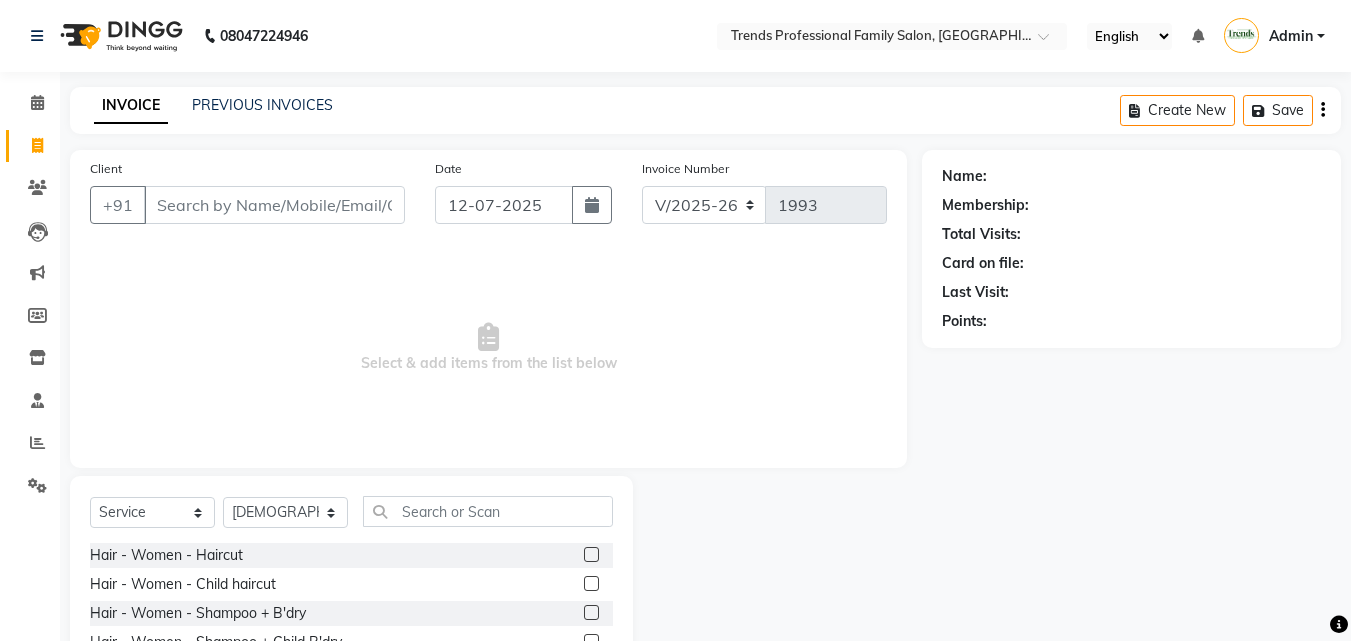 drag, startPoint x: 435, startPoint y: 496, endPoint x: 440, endPoint y: 507, distance: 12.083046 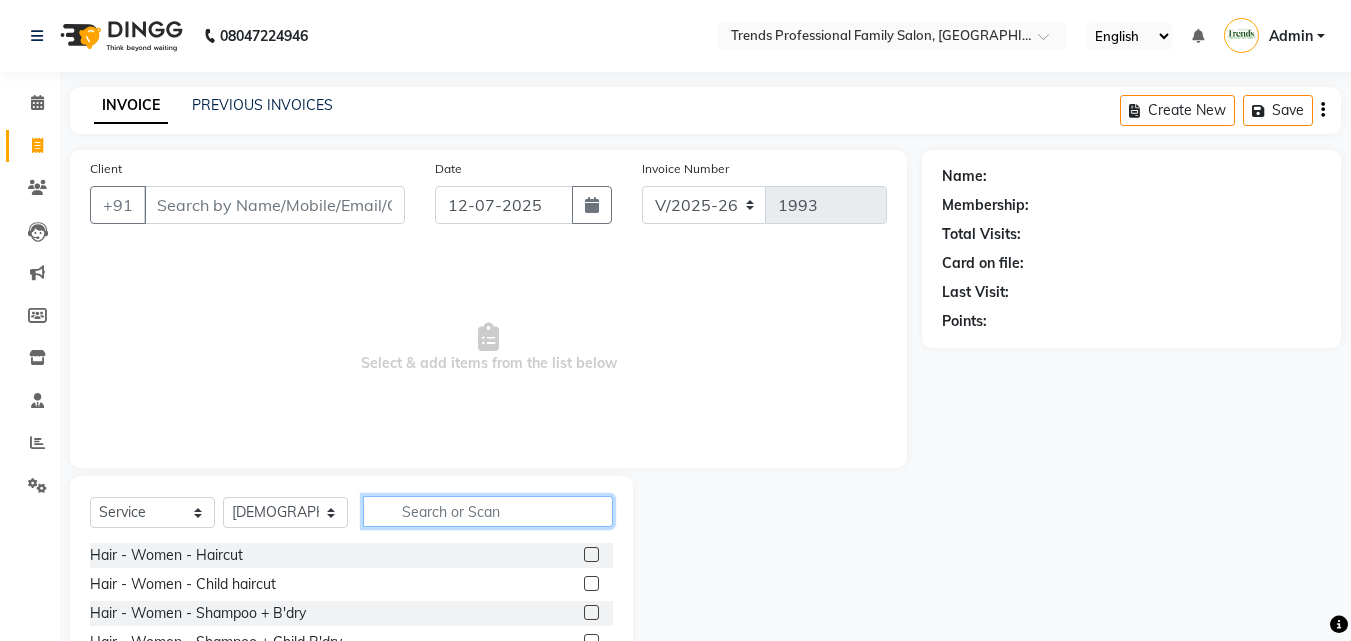click 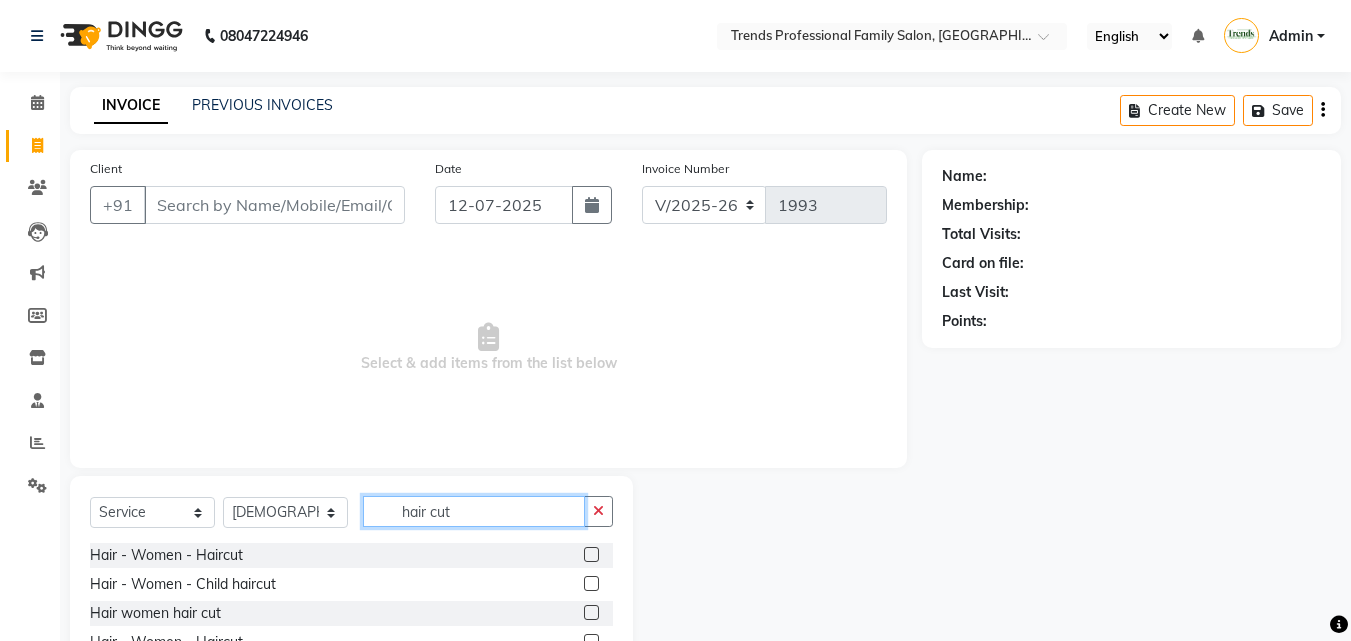 scroll, scrollTop: 160, scrollLeft: 0, axis: vertical 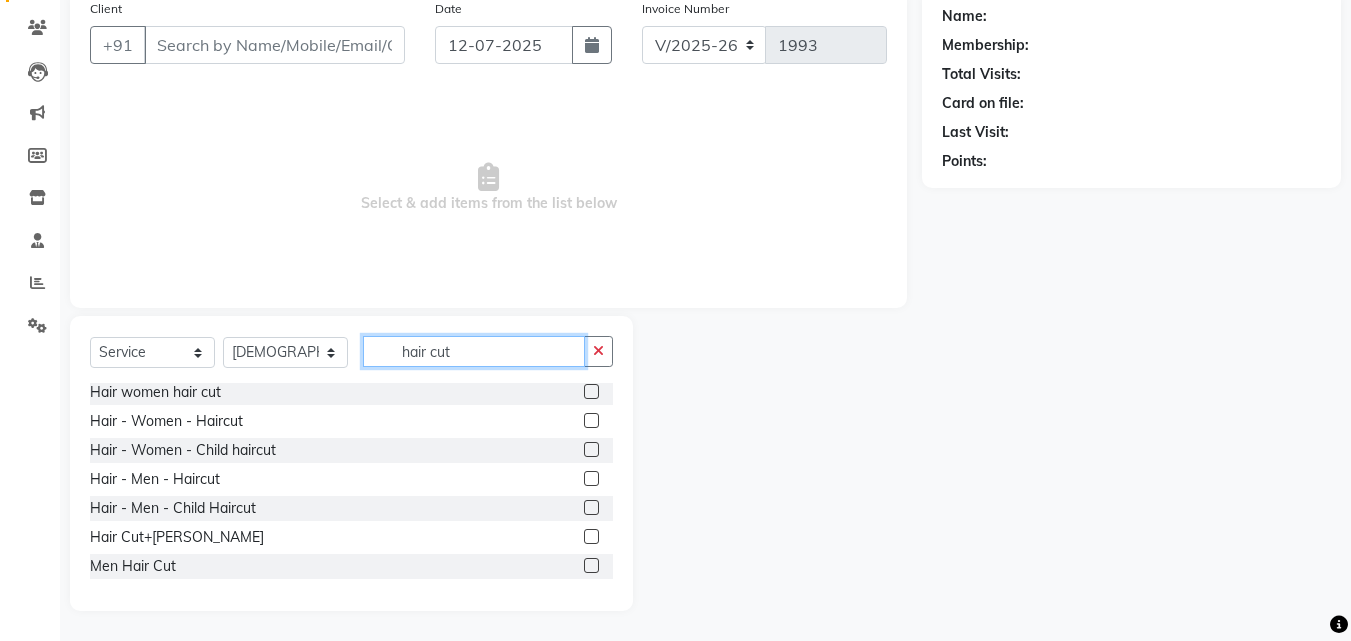 type on "hair cut" 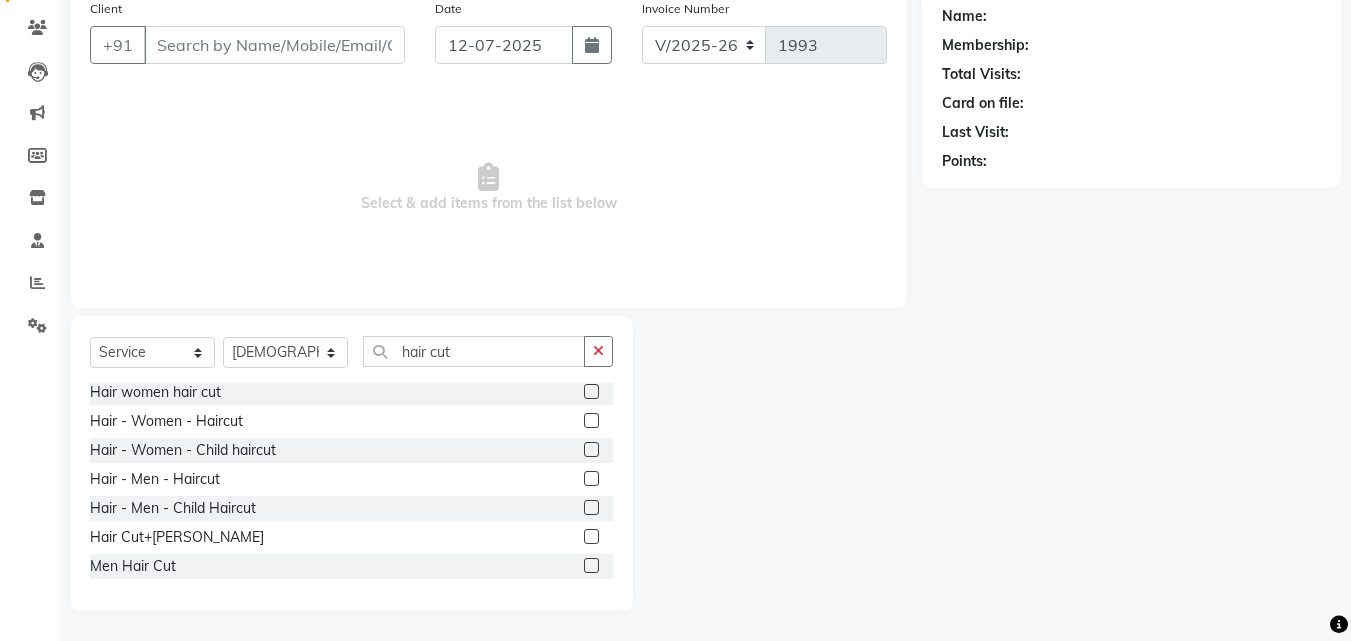 click 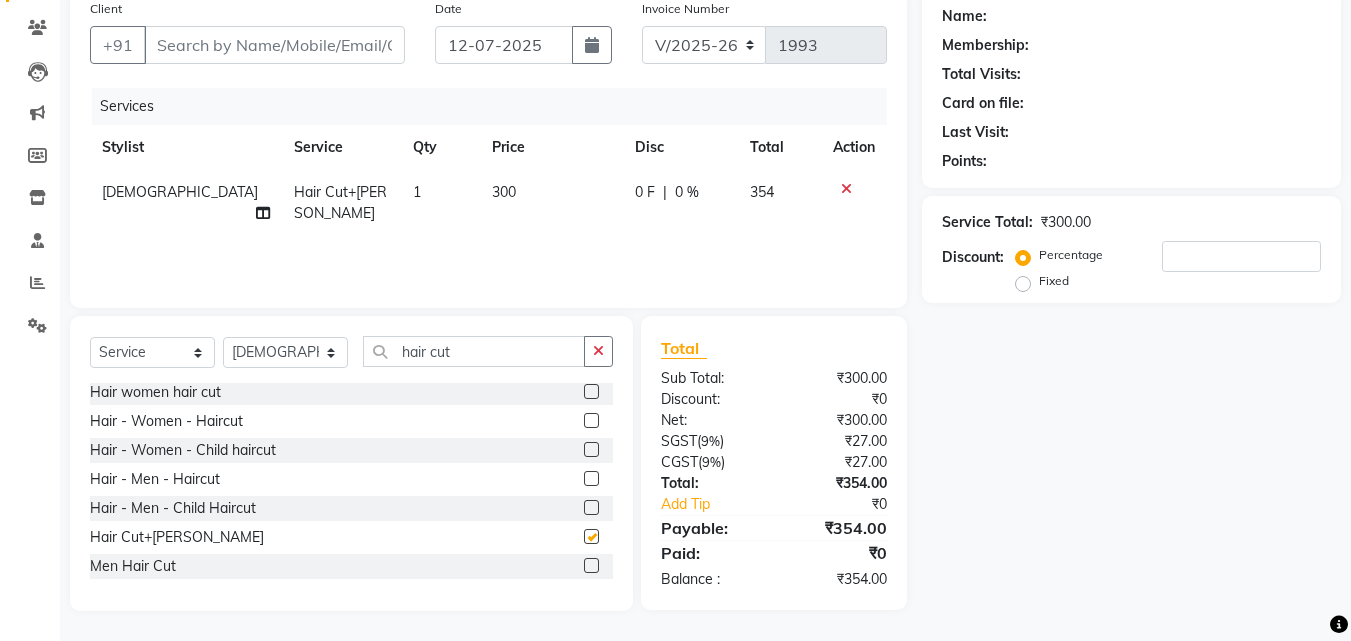 checkbox on "false" 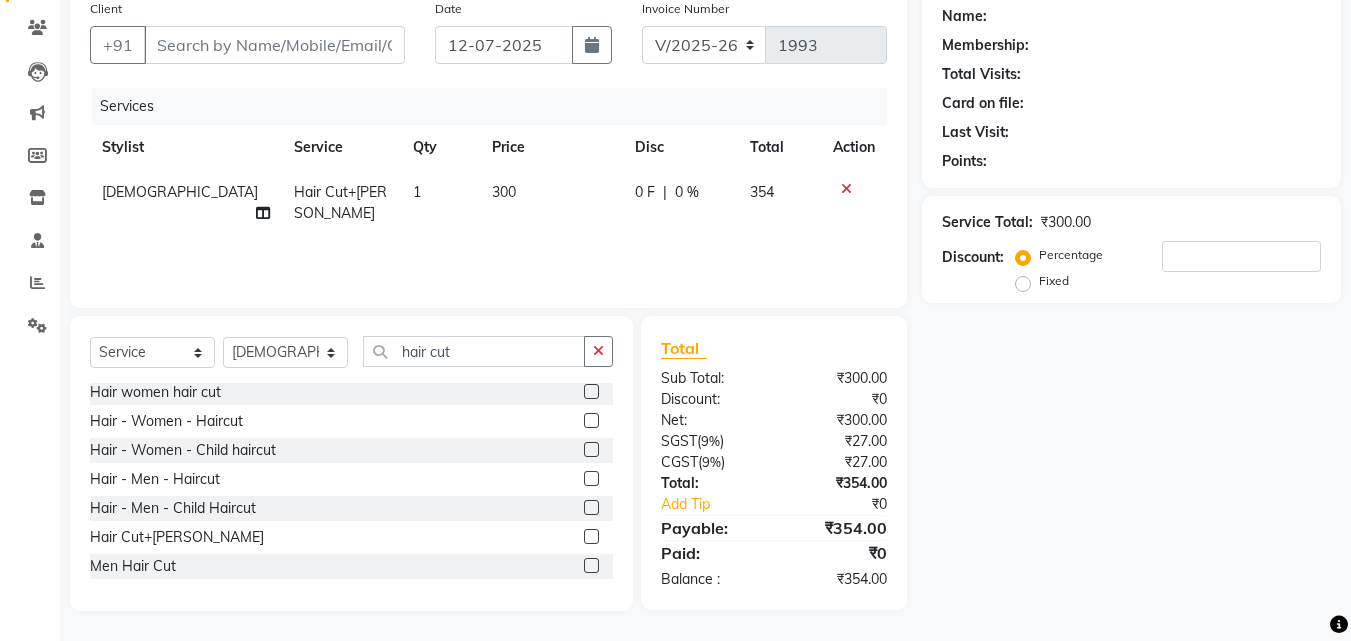 click 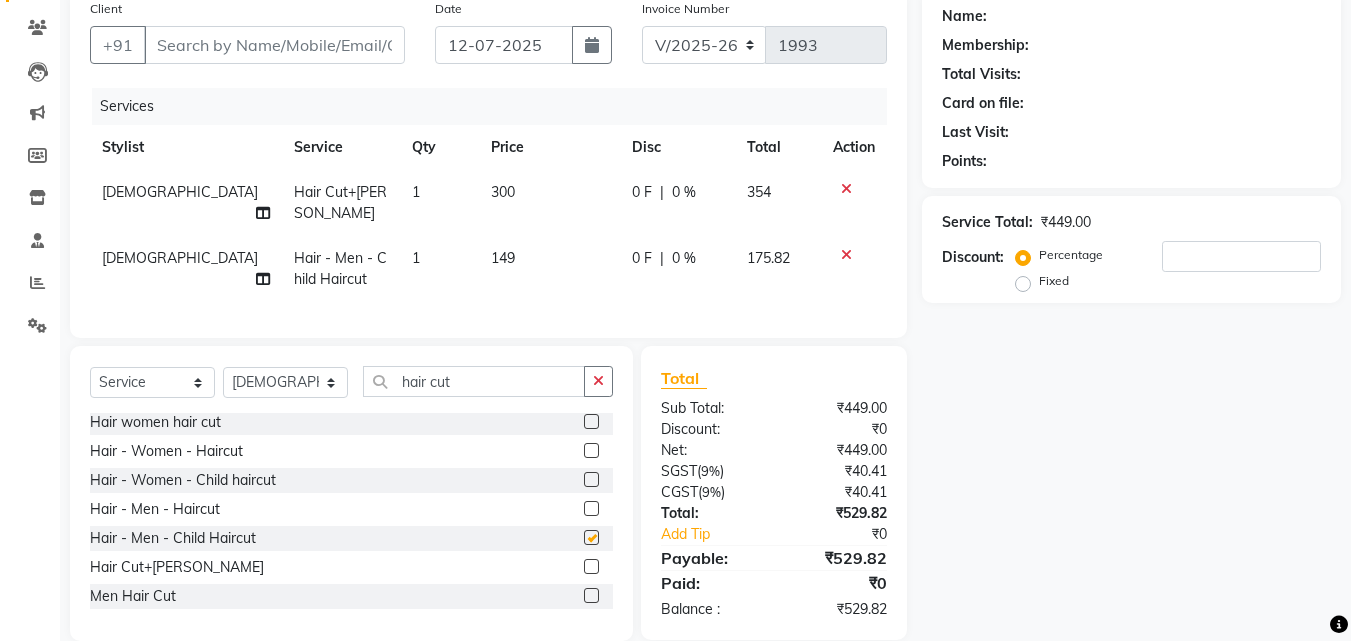 checkbox on "false" 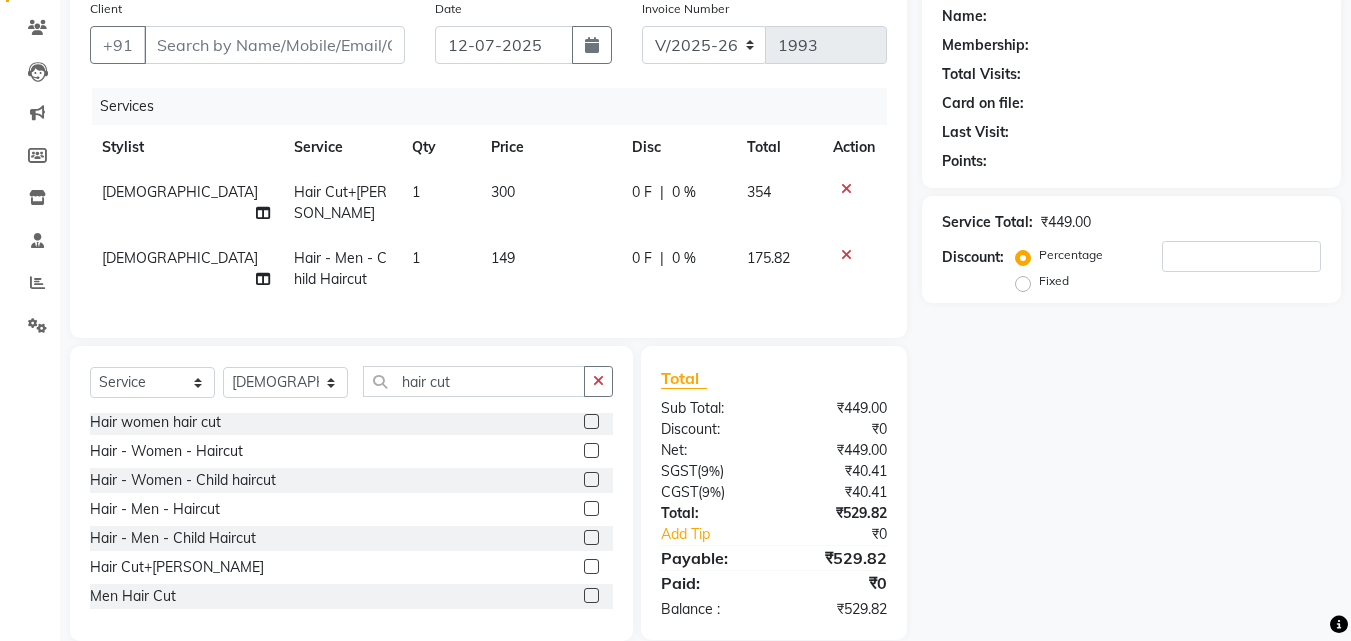 click on "Name: Membership: Total Visits: Card on file: Last Visit:  Points:  Service Total:  ₹449.00  Discount:  Percentage   Fixed" 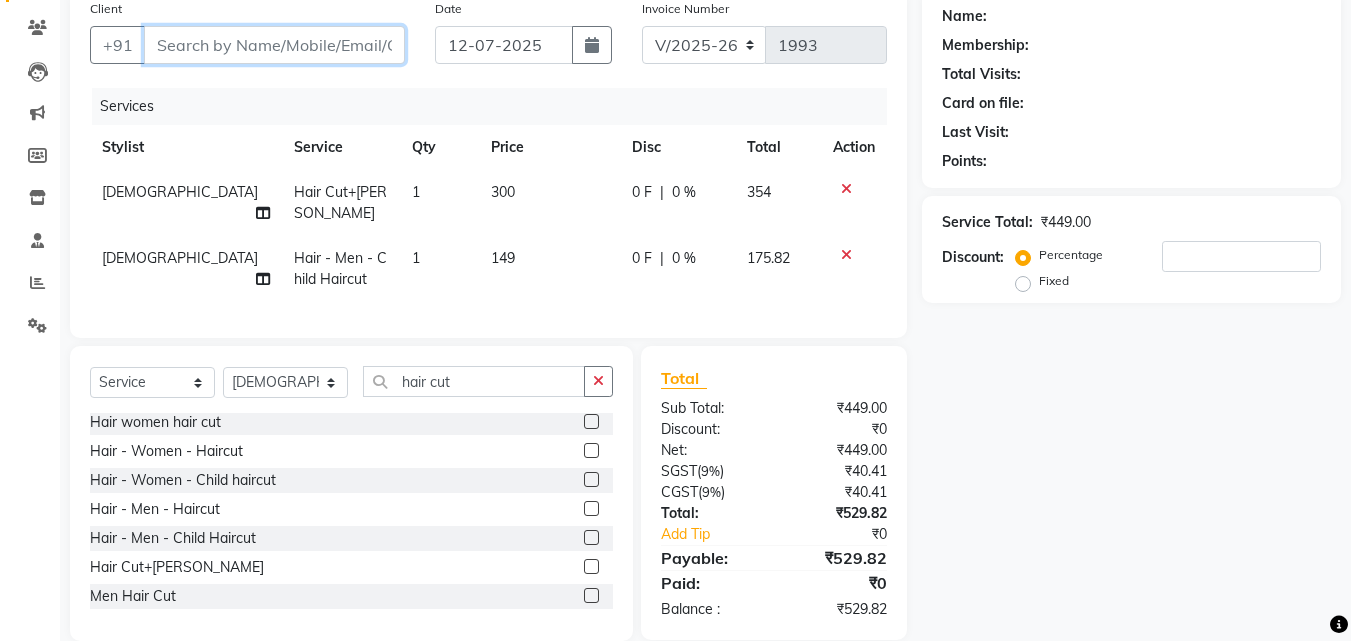 click on "Client" at bounding box center (274, 45) 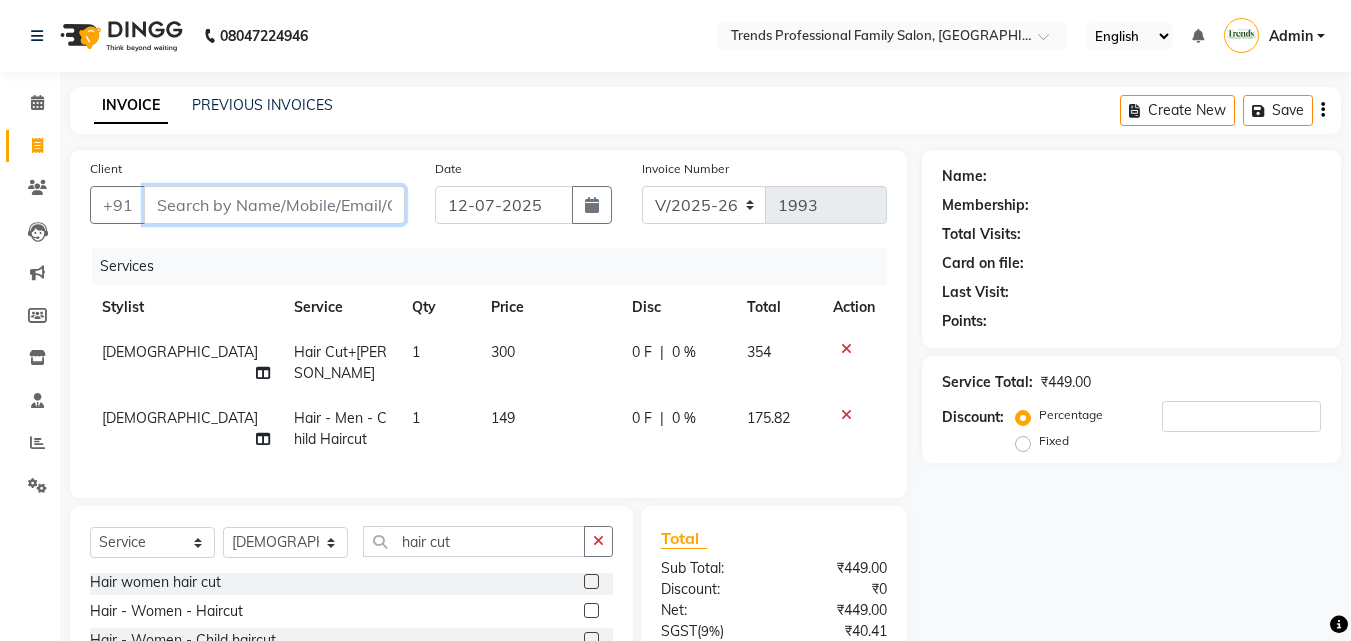 type on "7" 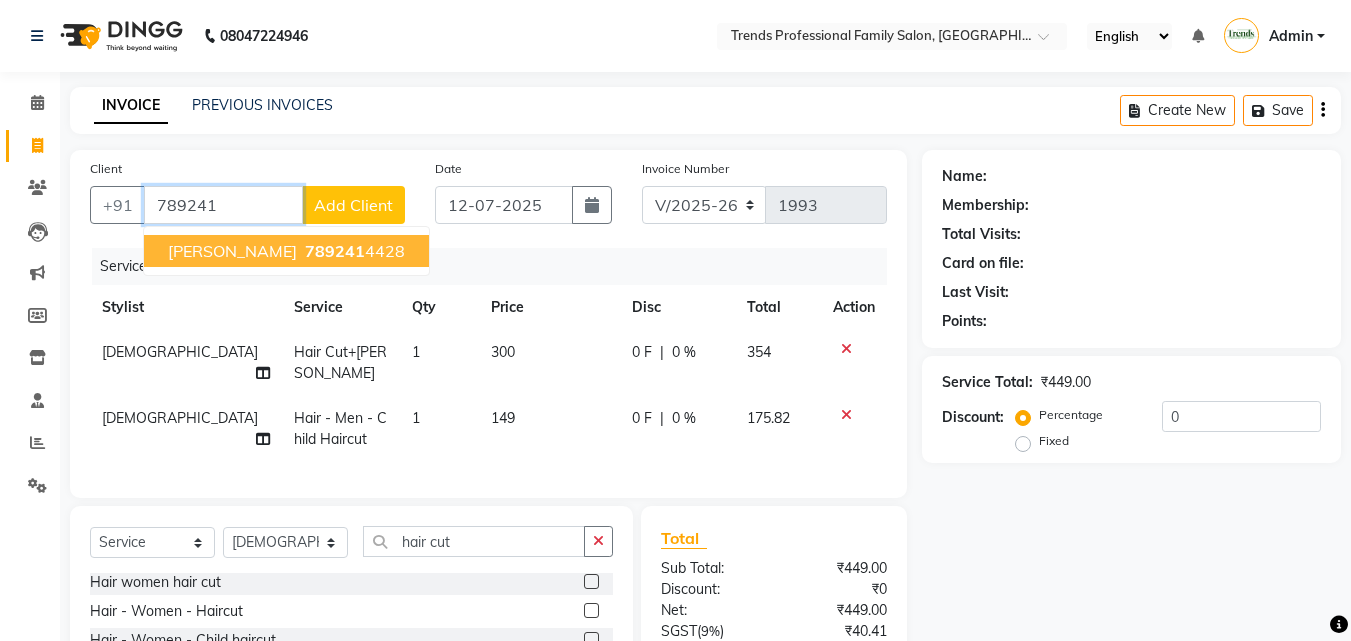 click on "[PERSON_NAME]   789241 4428" at bounding box center [286, 251] 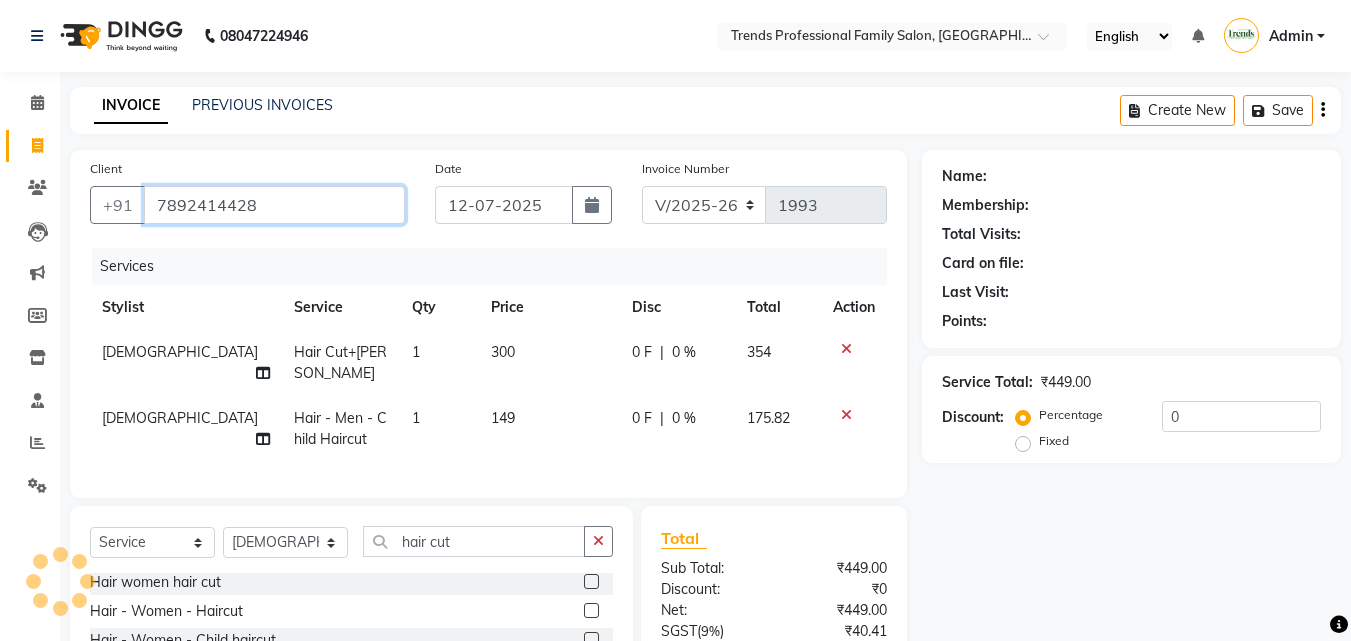 type on "7892414428" 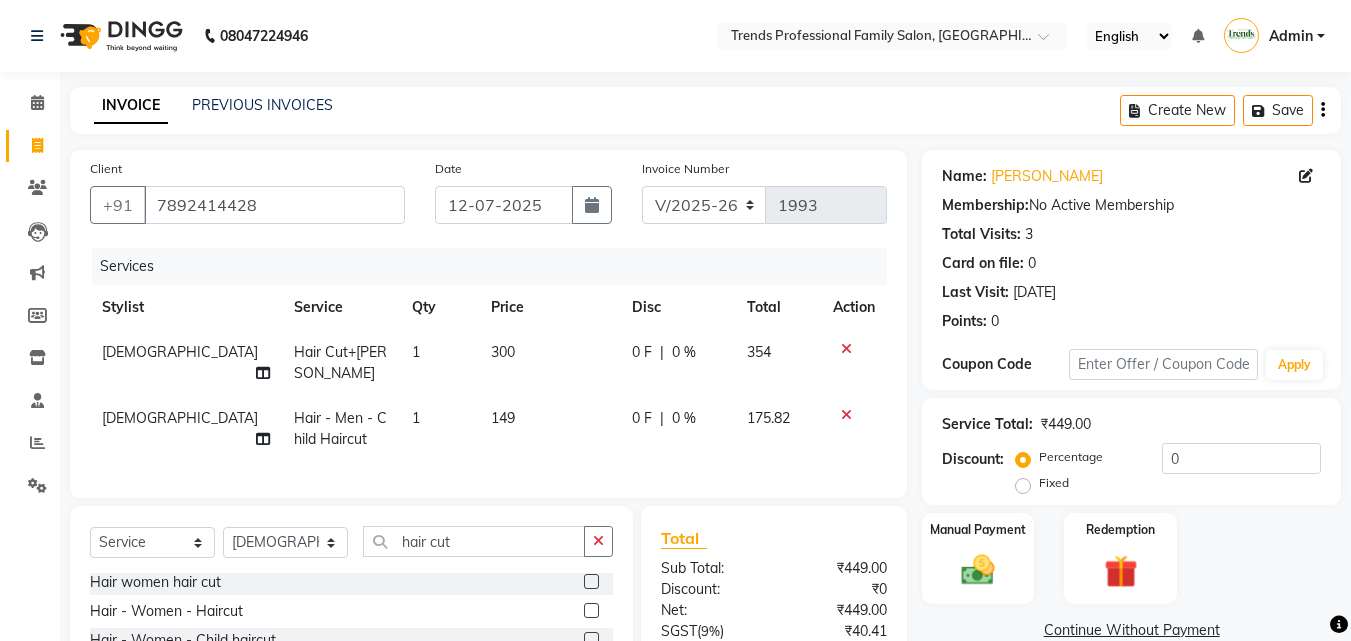 click 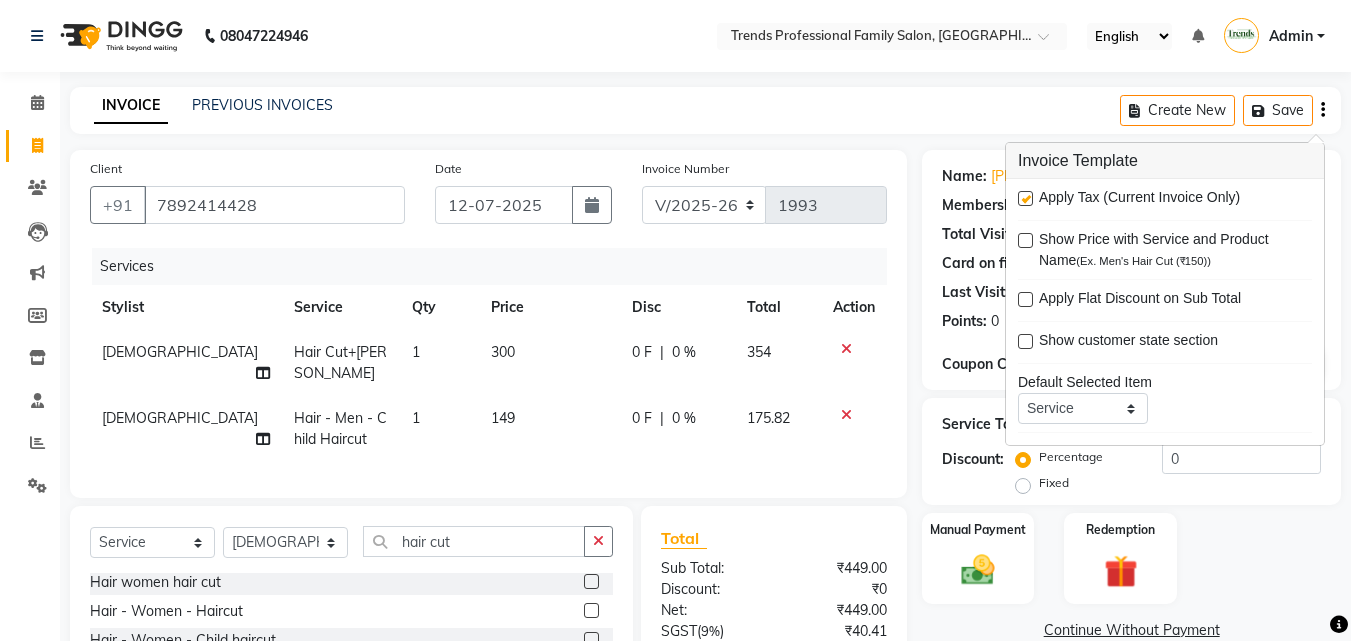 click at bounding box center (1025, 198) 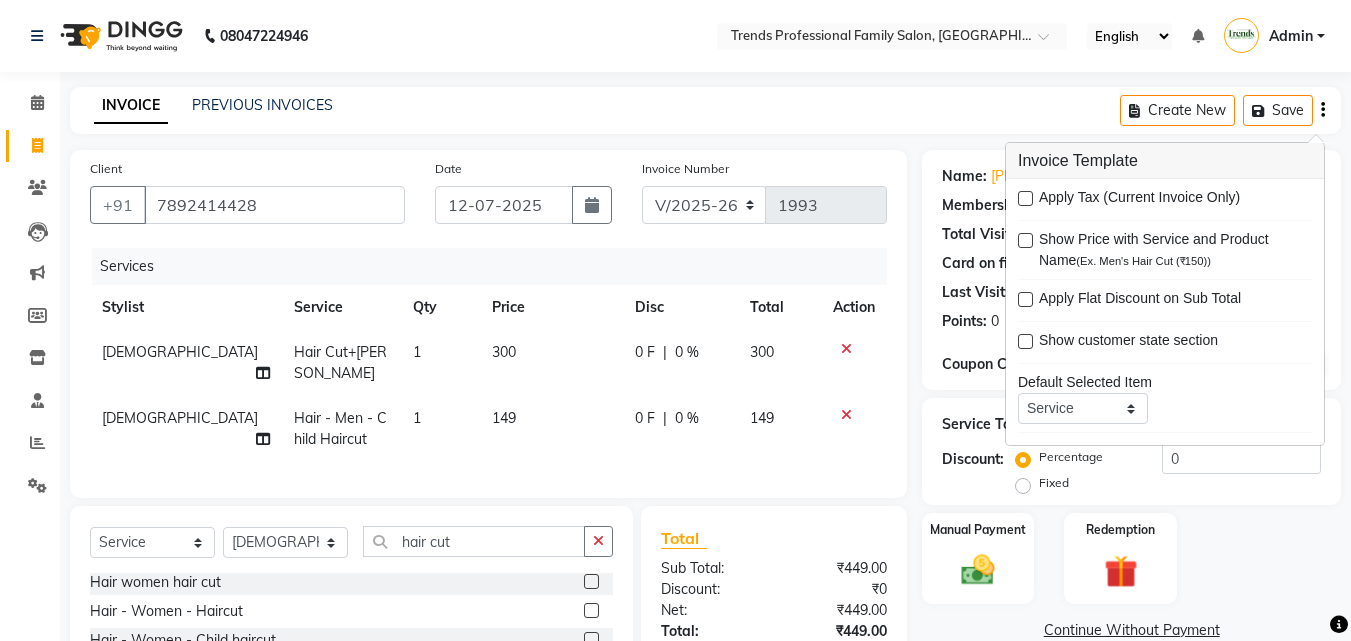 click on "INVOICE PREVIOUS INVOICES Create New   Save" 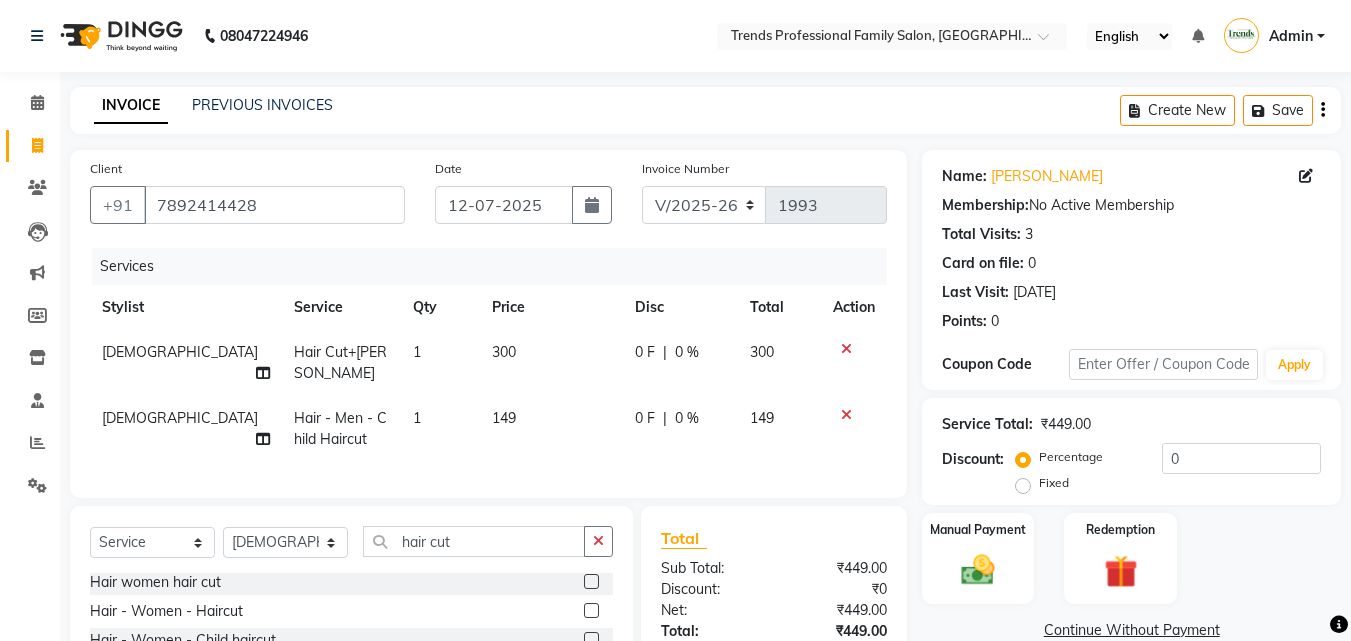 scroll, scrollTop: 184, scrollLeft: 0, axis: vertical 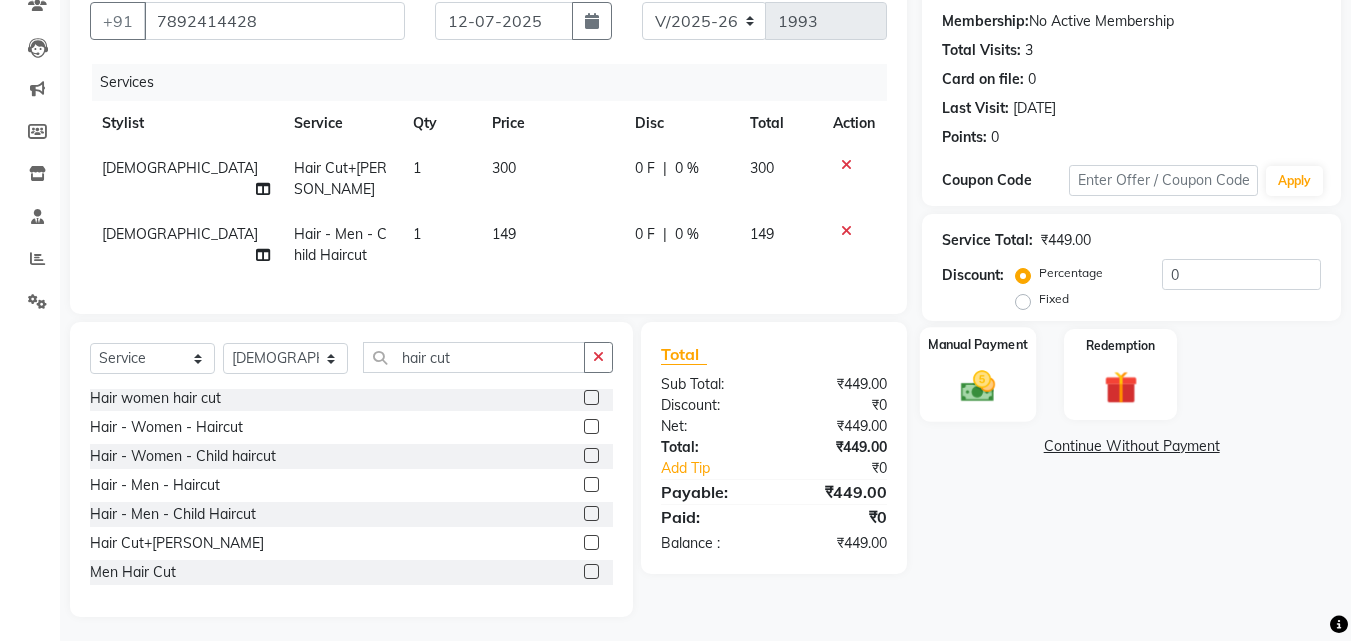 drag, startPoint x: 995, startPoint y: 405, endPoint x: 1022, endPoint y: 415, distance: 28.79236 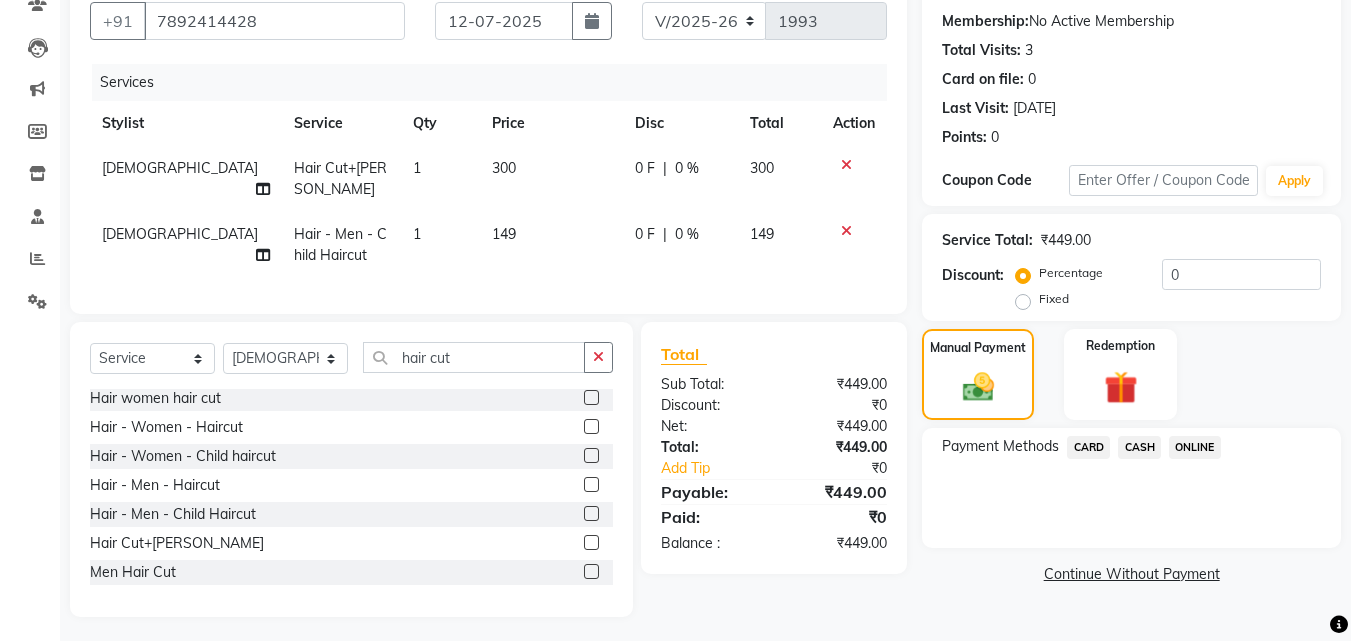 click on "ONLINE" 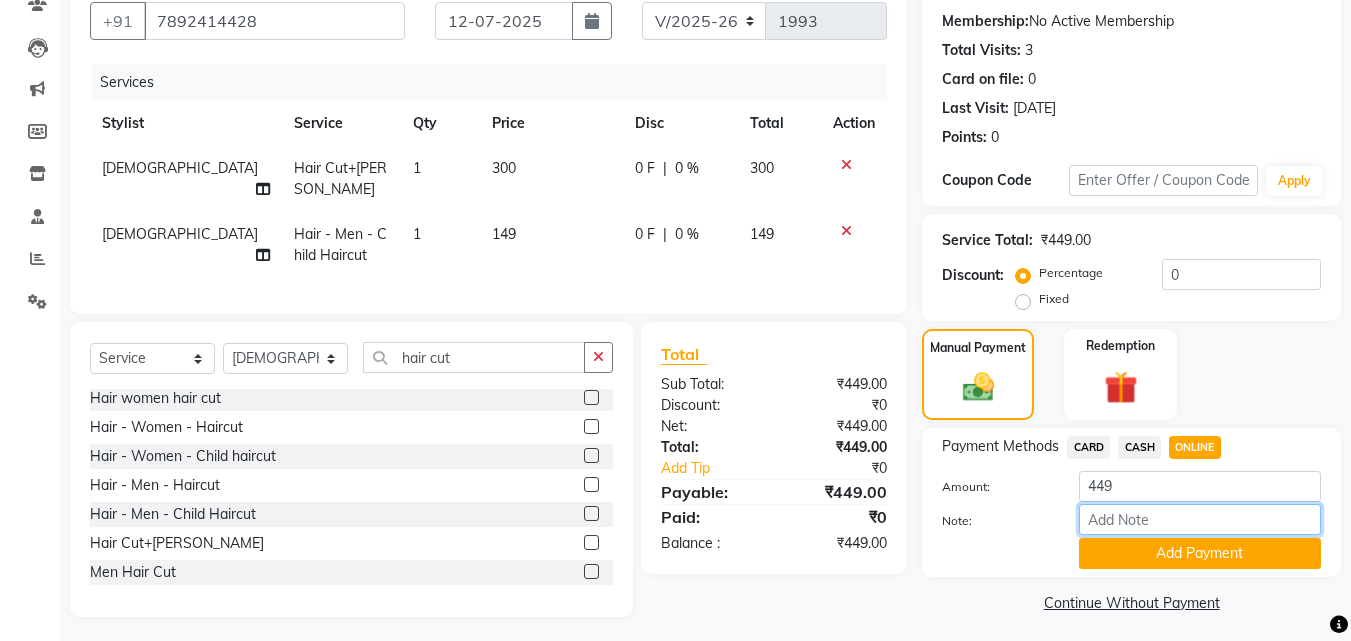 click on "Note:" at bounding box center (1200, 519) 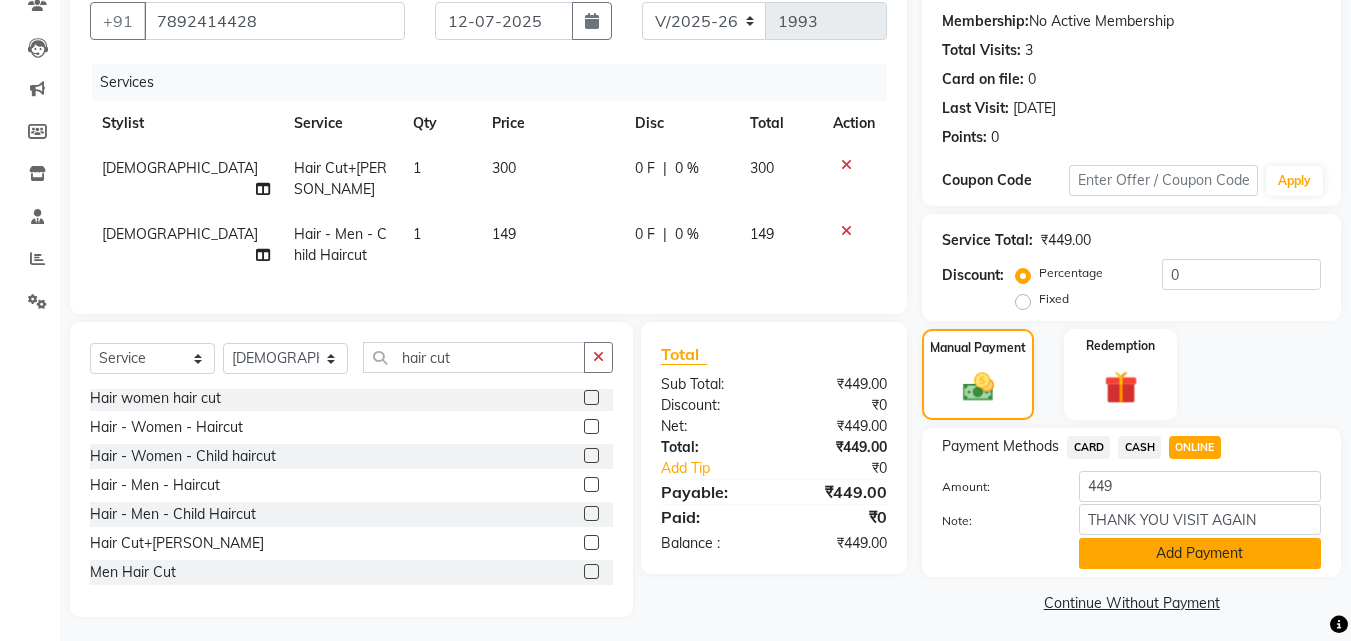 click on "Add Payment" 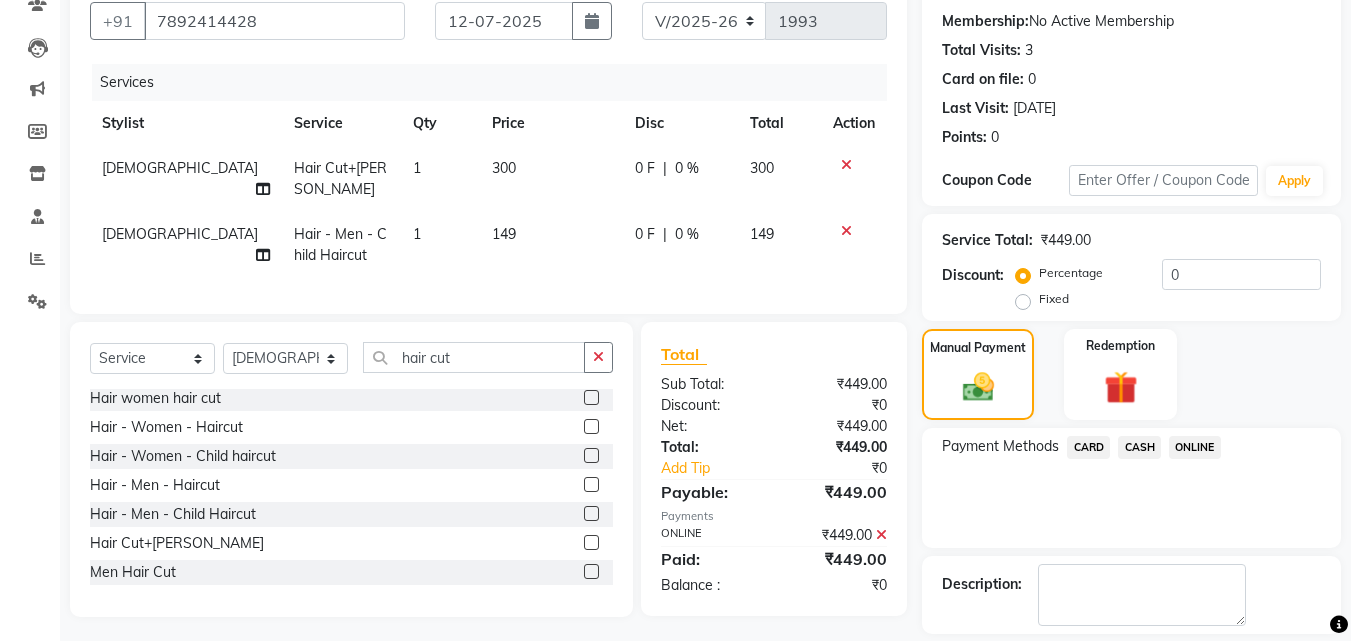 scroll, scrollTop: 275, scrollLeft: 0, axis: vertical 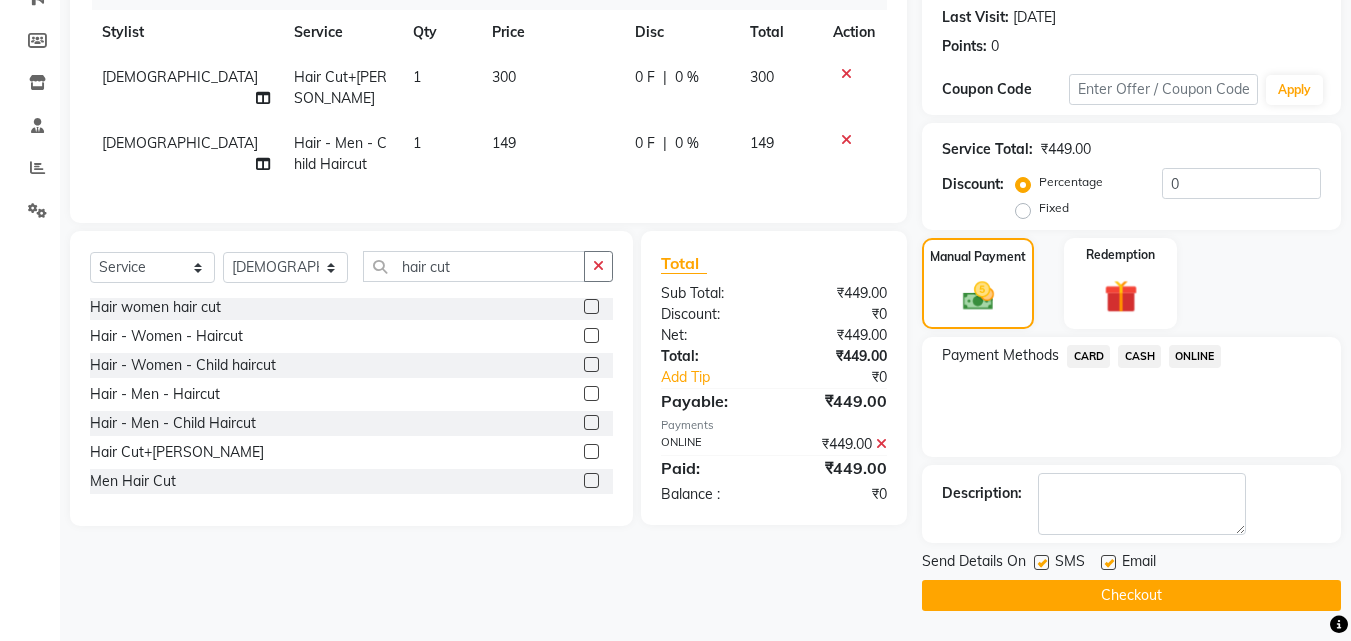 click 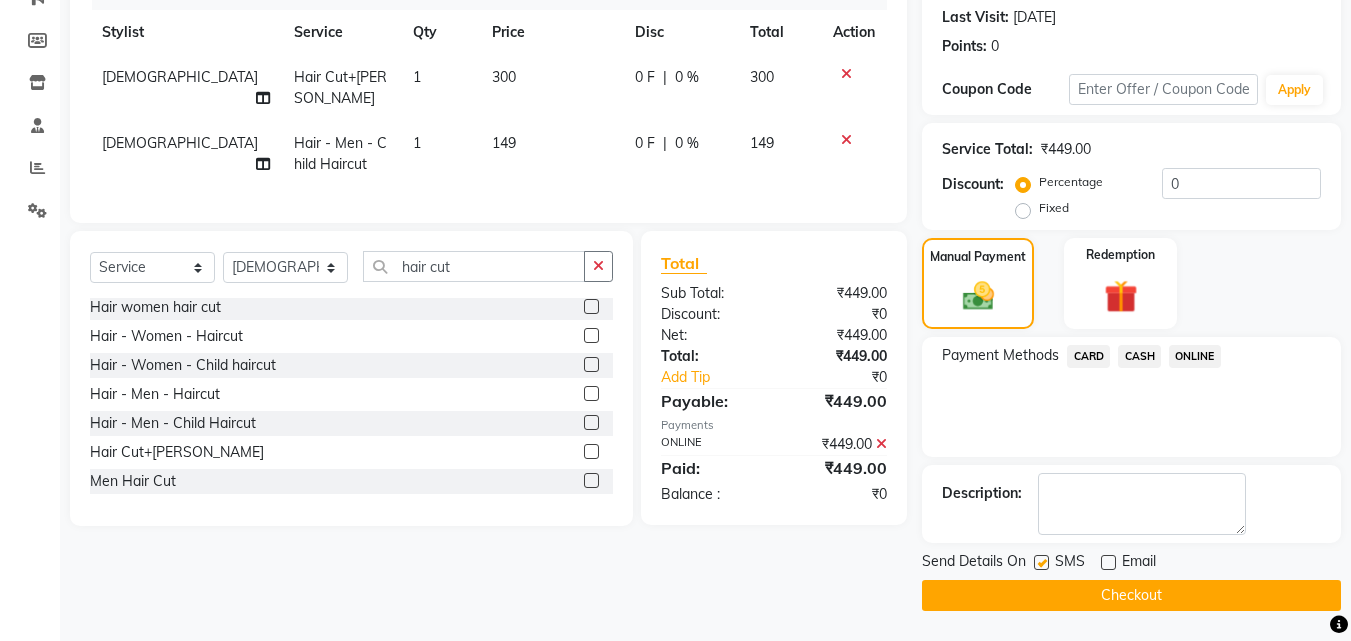 click on "Checkout" 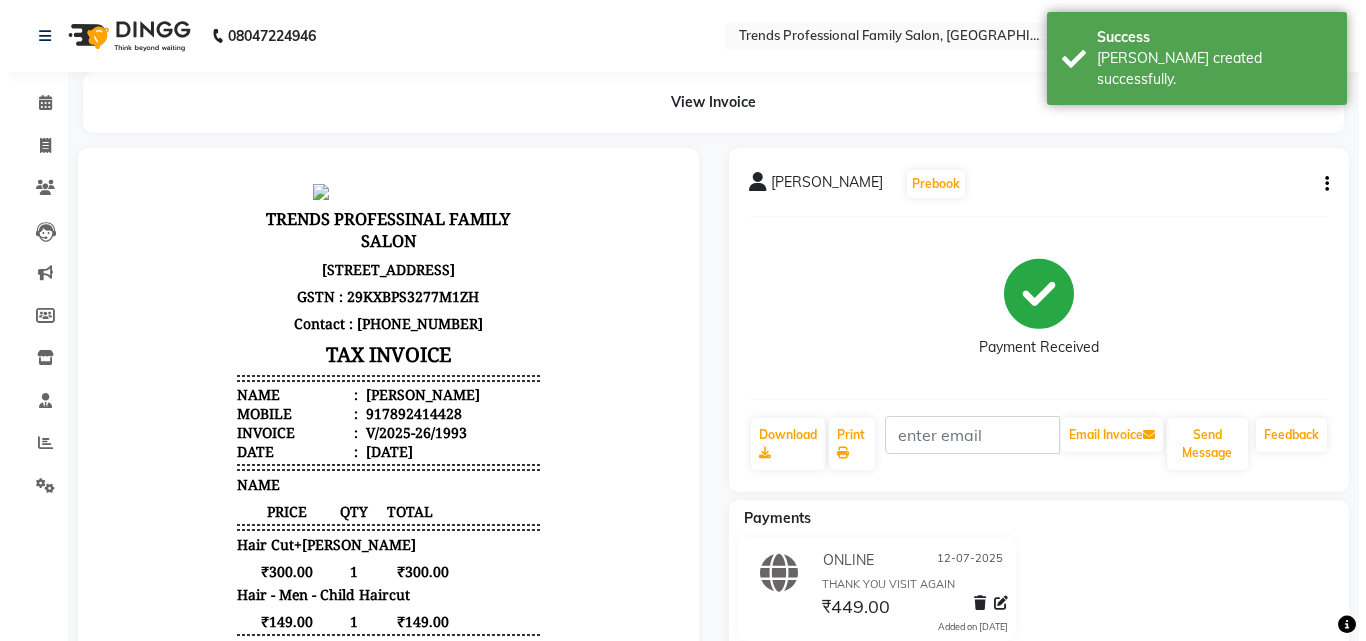scroll, scrollTop: 0, scrollLeft: 0, axis: both 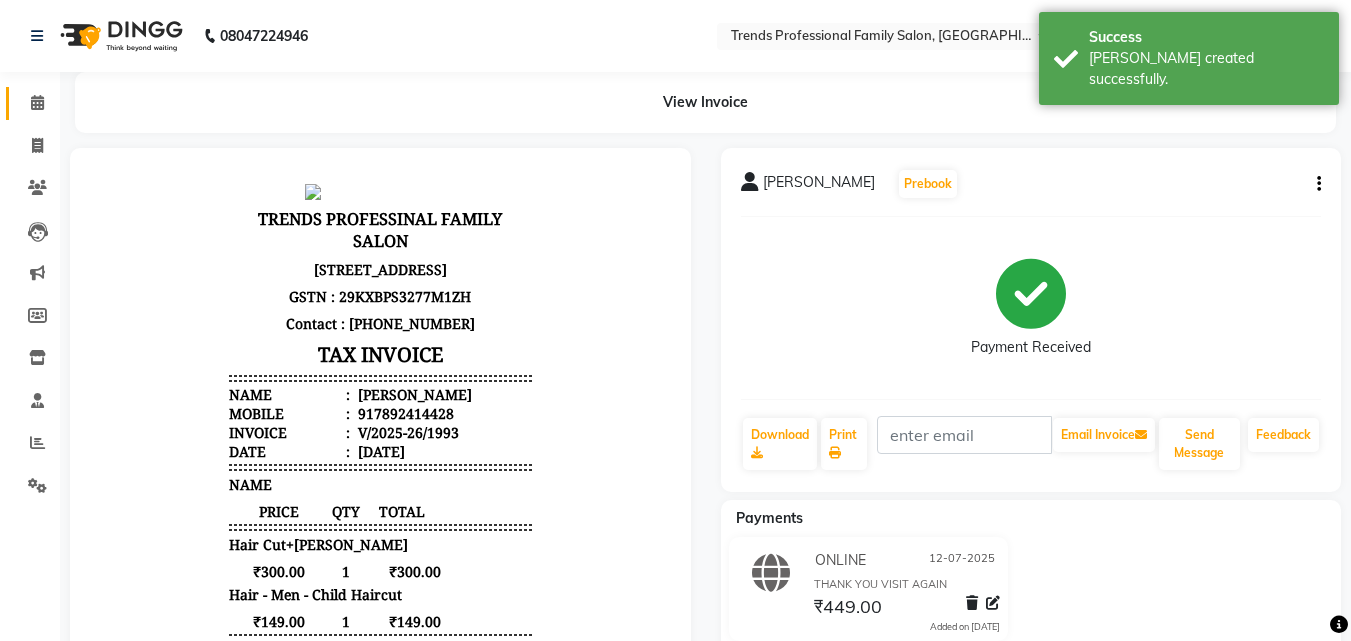 click on "Calendar" 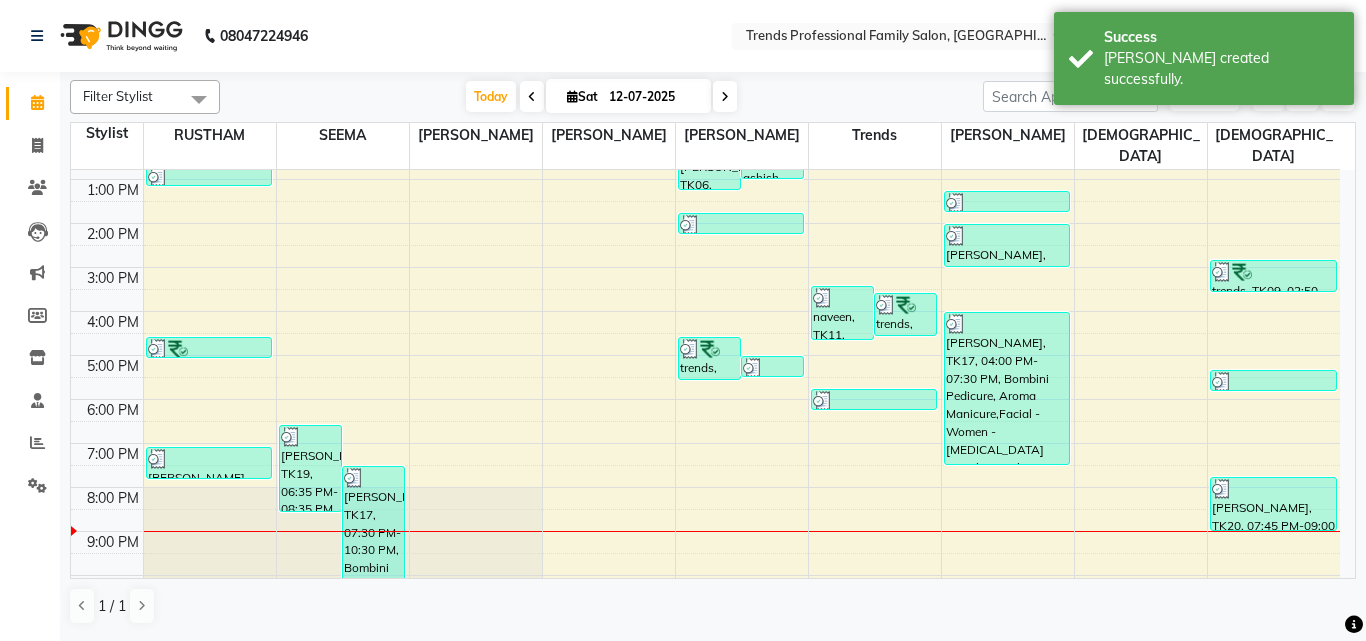 scroll, scrollTop: 274, scrollLeft: 0, axis: vertical 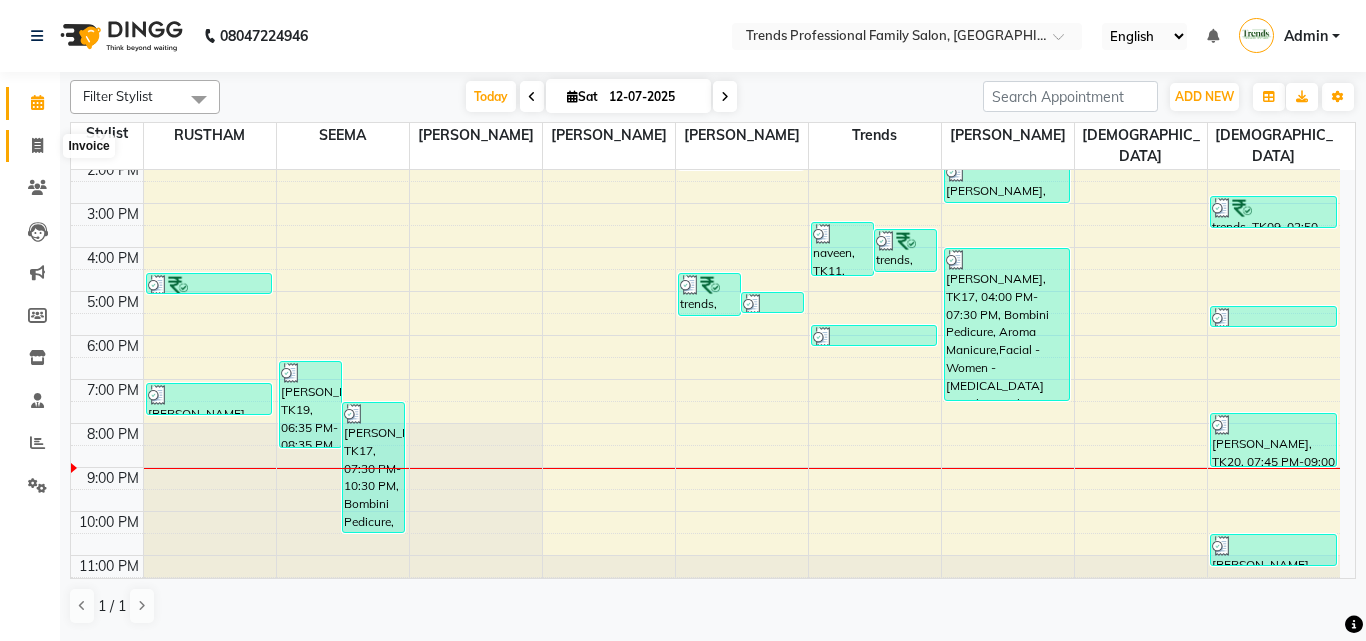 click 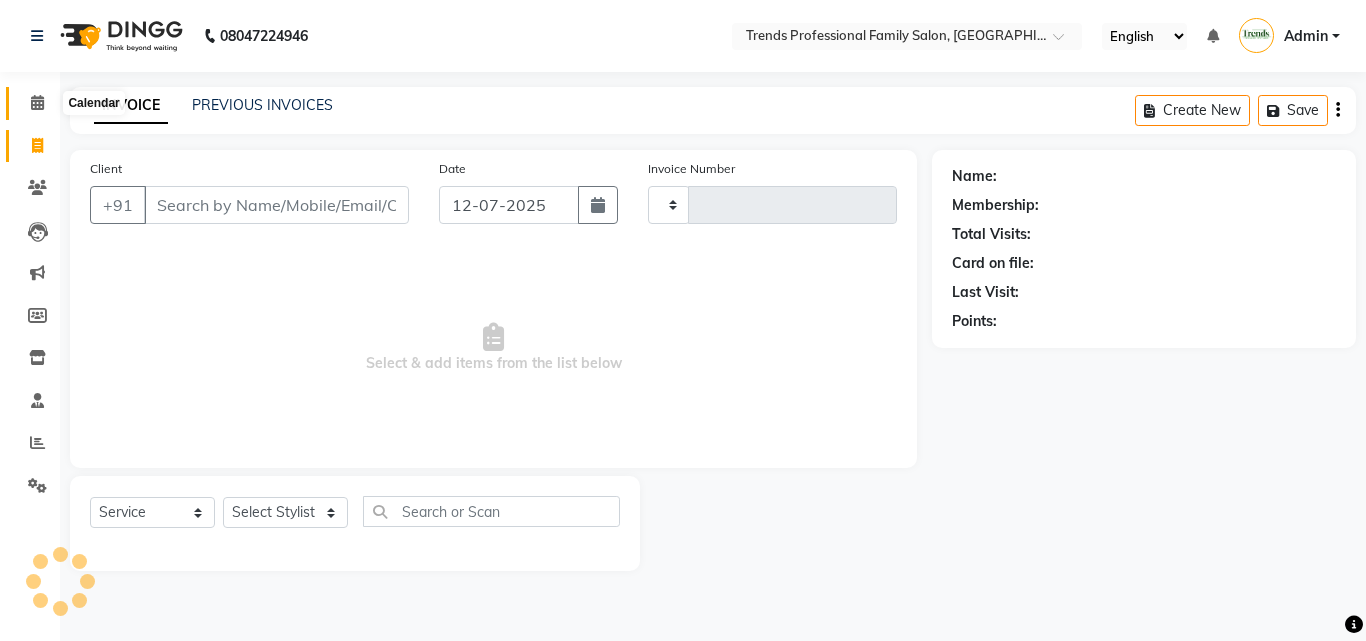 type on "1994" 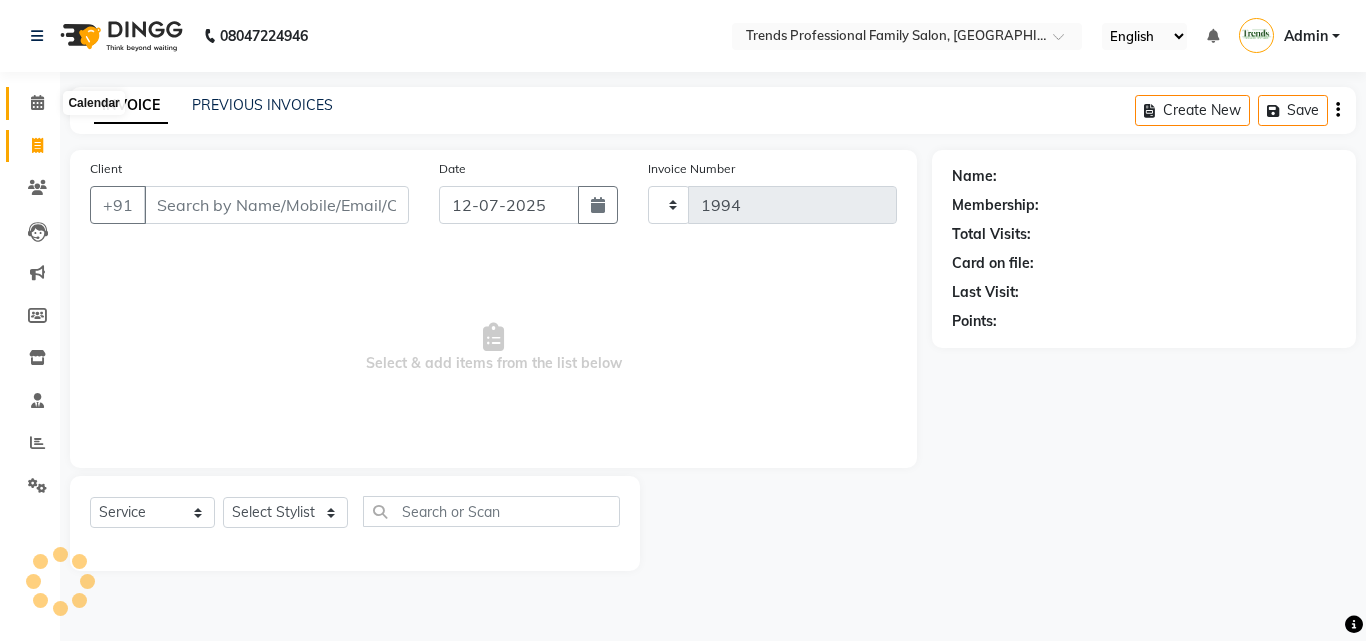 click 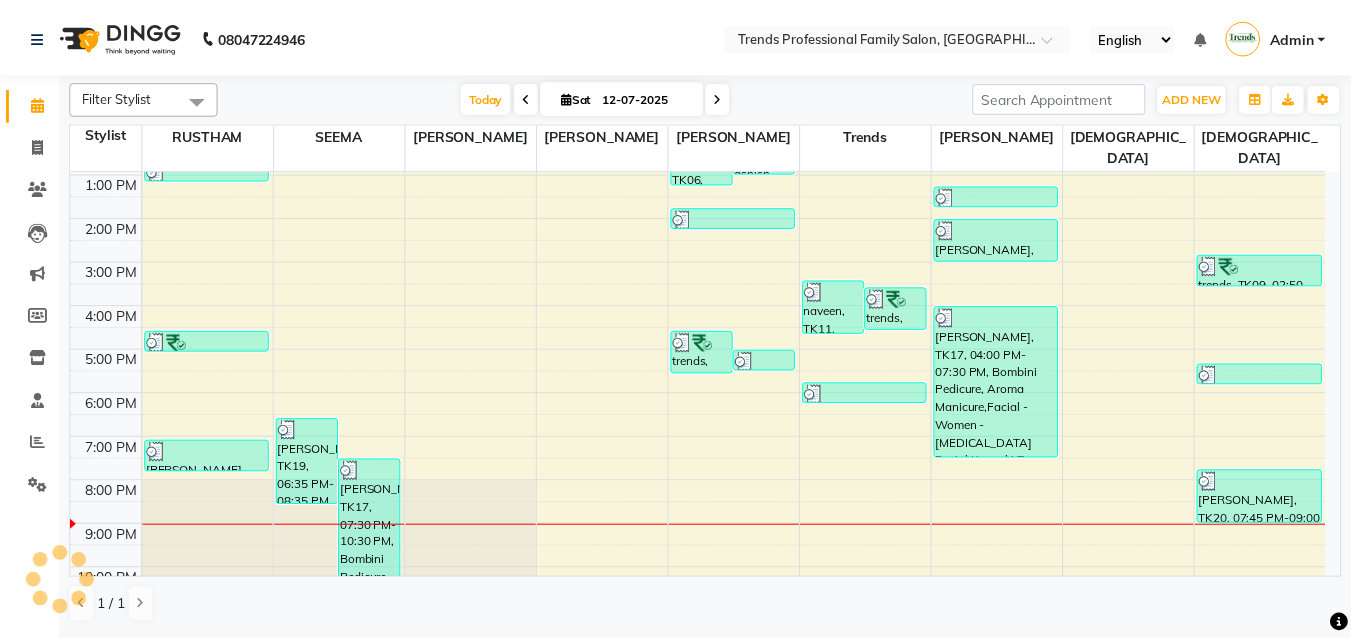 scroll, scrollTop: 274, scrollLeft: 0, axis: vertical 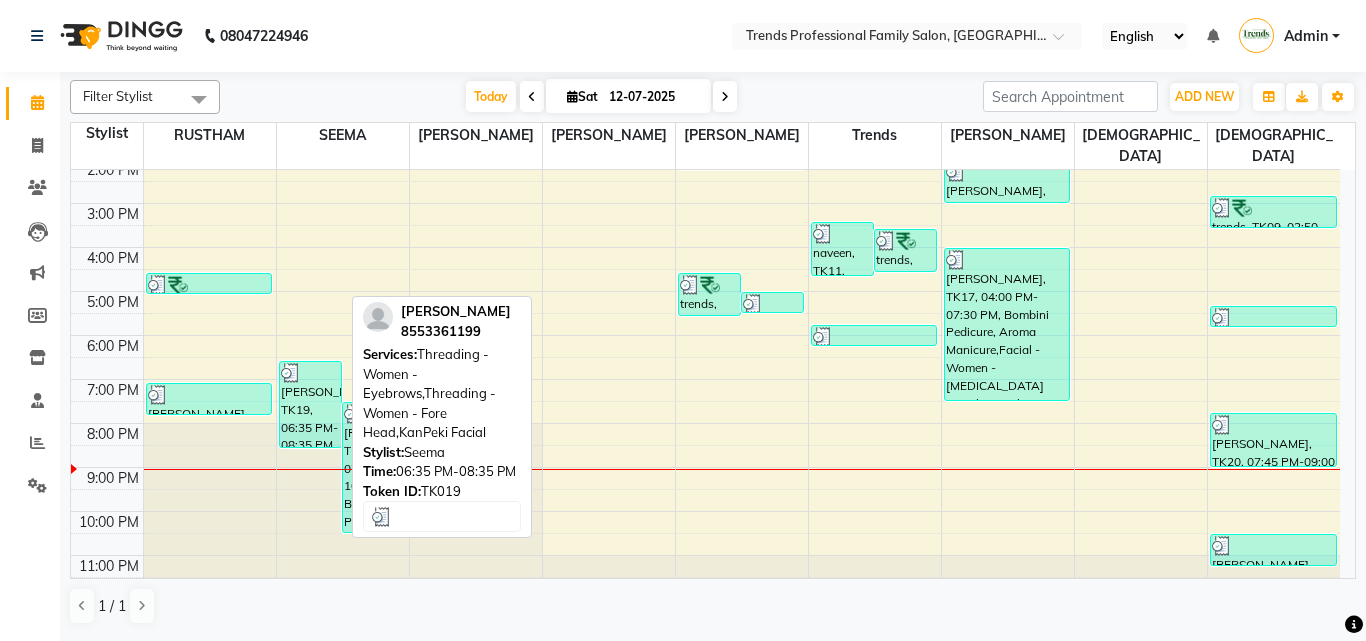 click on "[PERSON_NAME], TK19, 06:35 PM-08:35 PM, Threading - Women - Eyebrows,Threading - Women - Fore Head,KanPeki Facial" at bounding box center (310, 404) 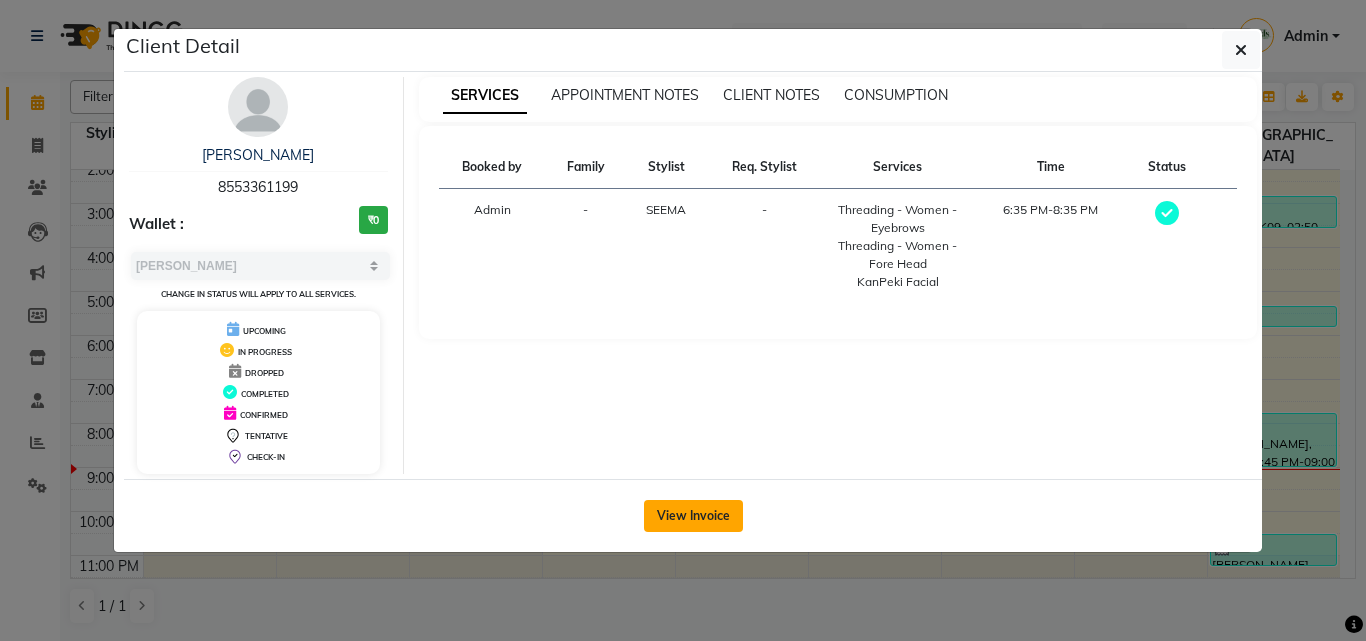 click on "View Invoice" 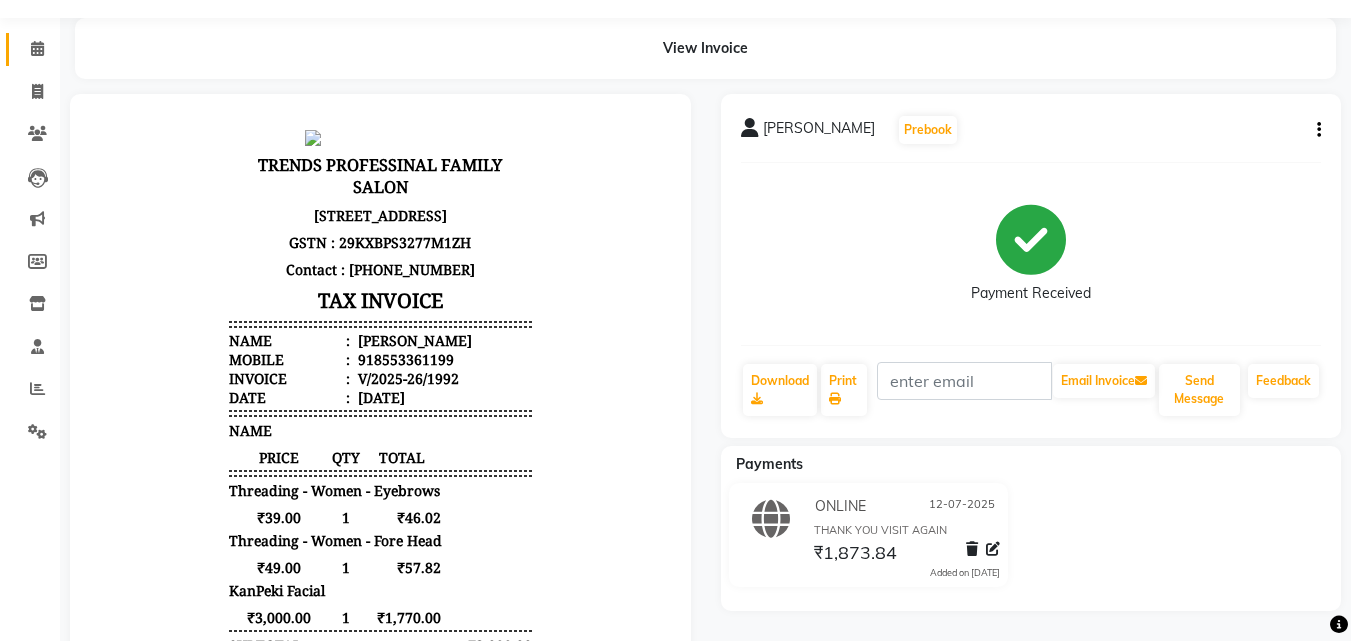 scroll, scrollTop: 0, scrollLeft: 0, axis: both 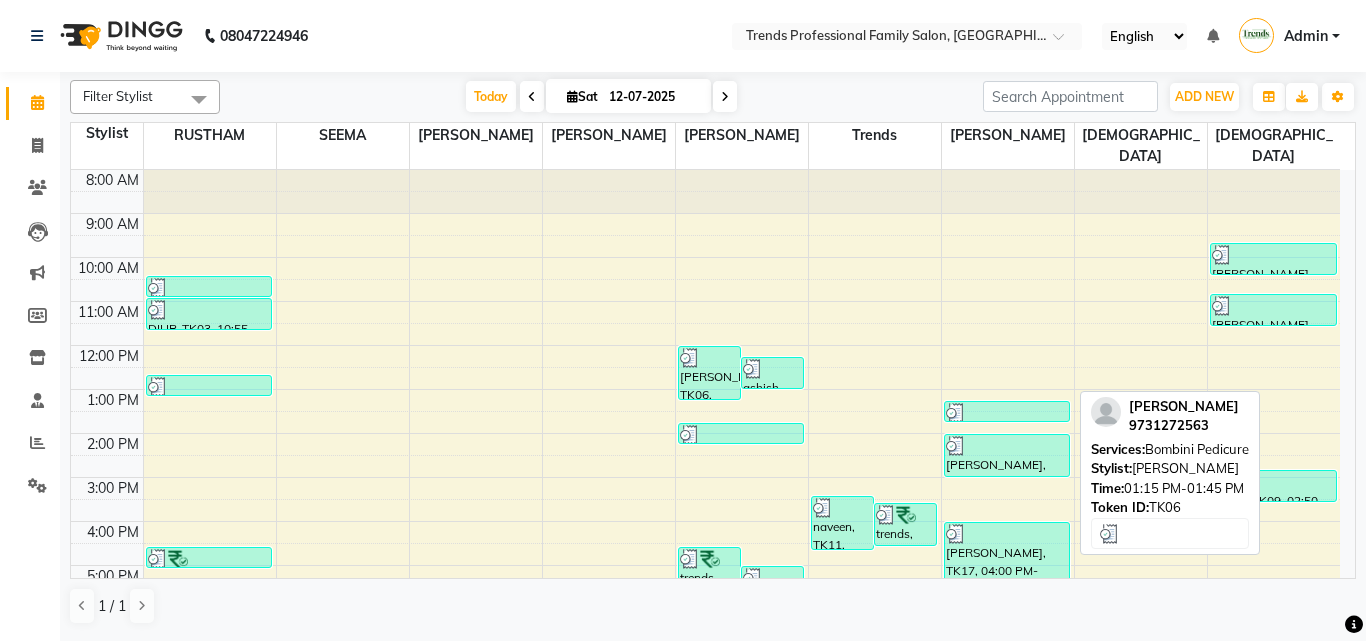 click at bounding box center [1007, 413] 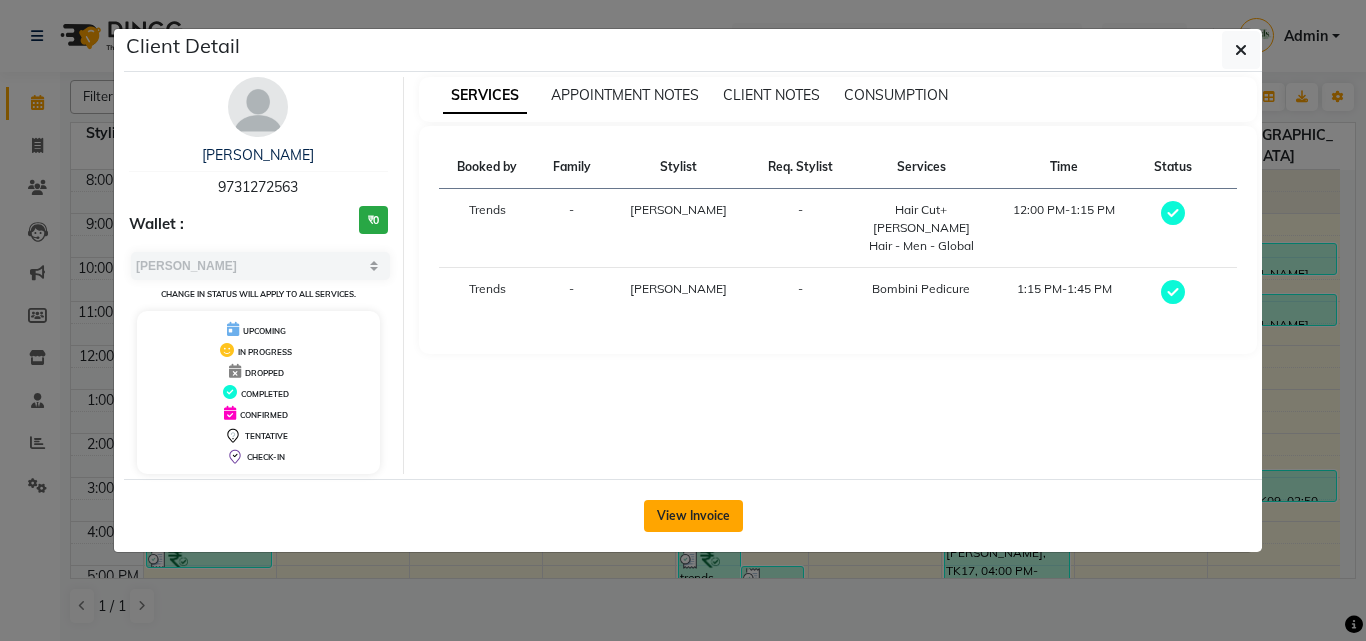 click on "View Invoice" 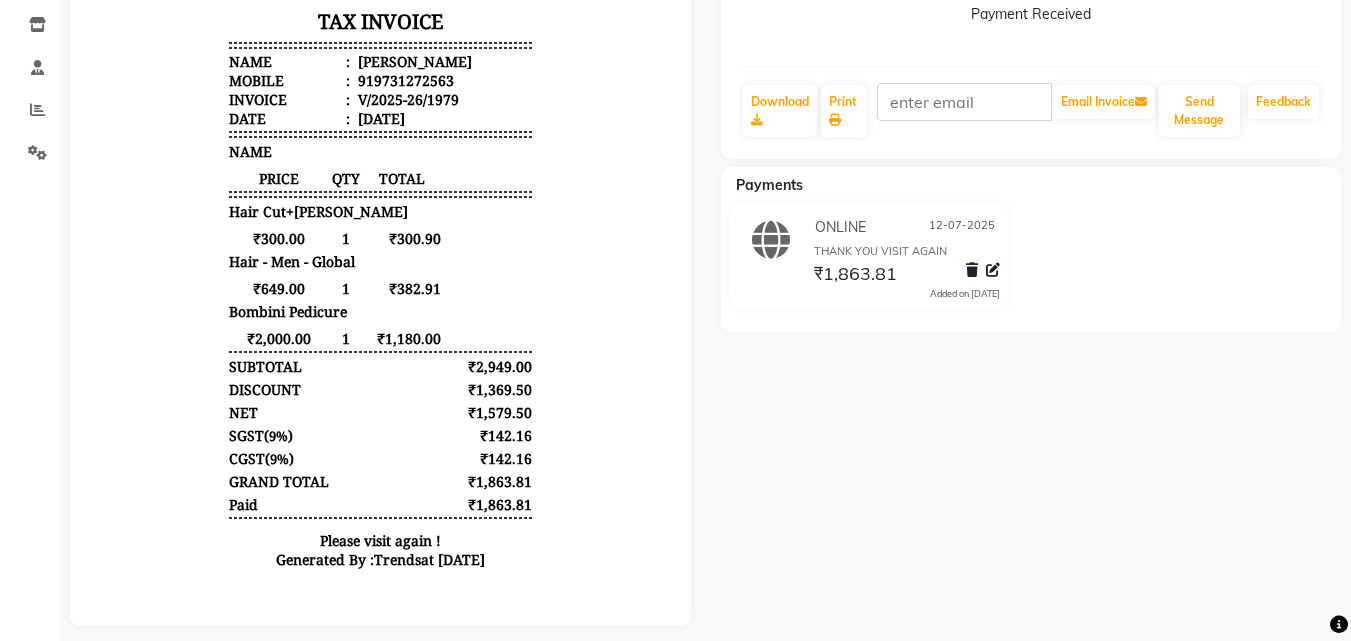 scroll, scrollTop: 0, scrollLeft: 0, axis: both 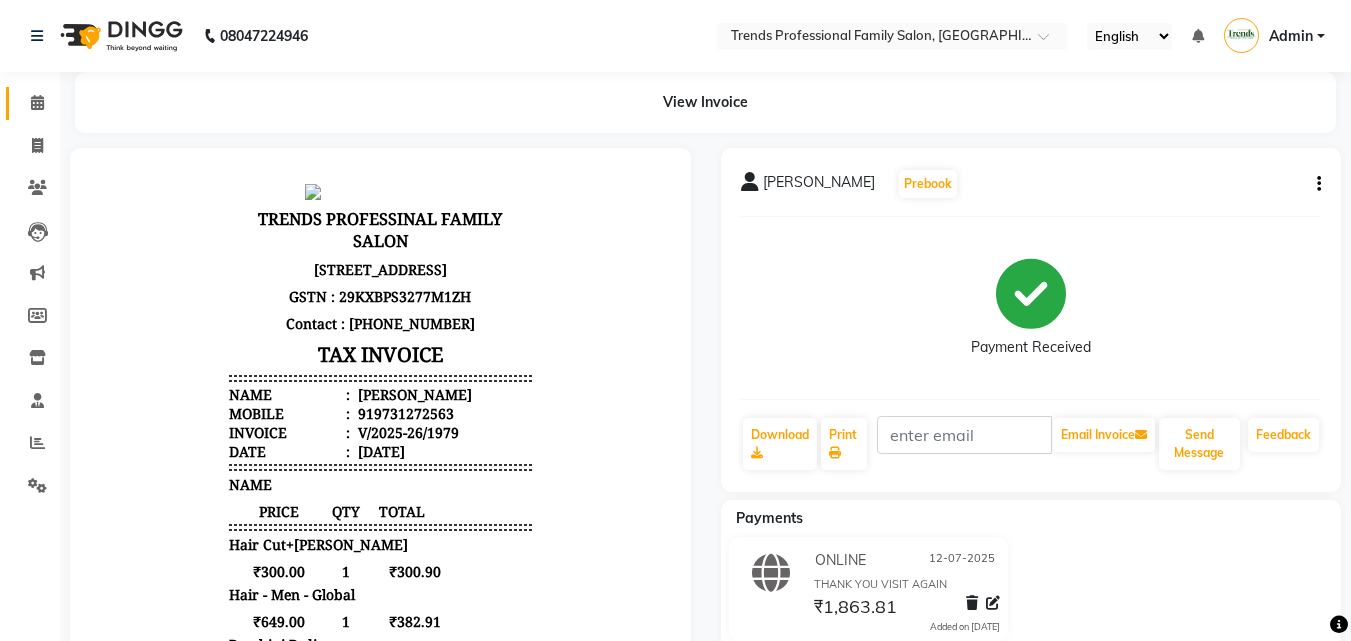 click on "Calendar" 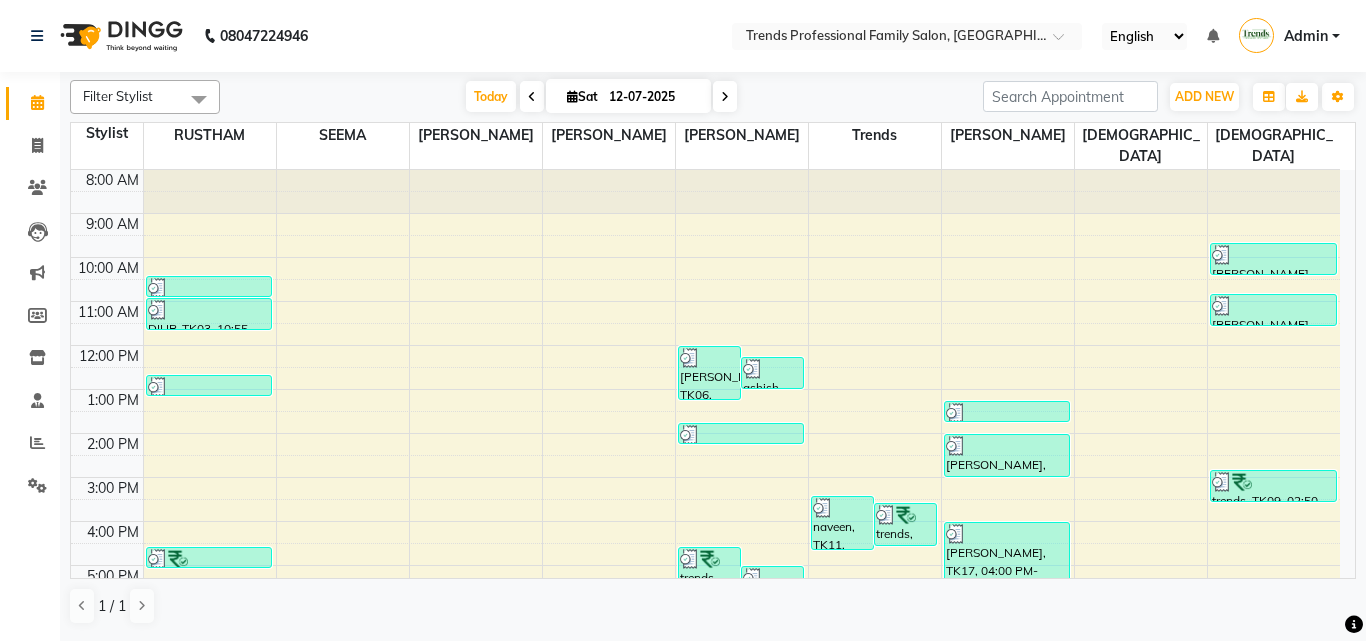 scroll, scrollTop: 274, scrollLeft: 0, axis: vertical 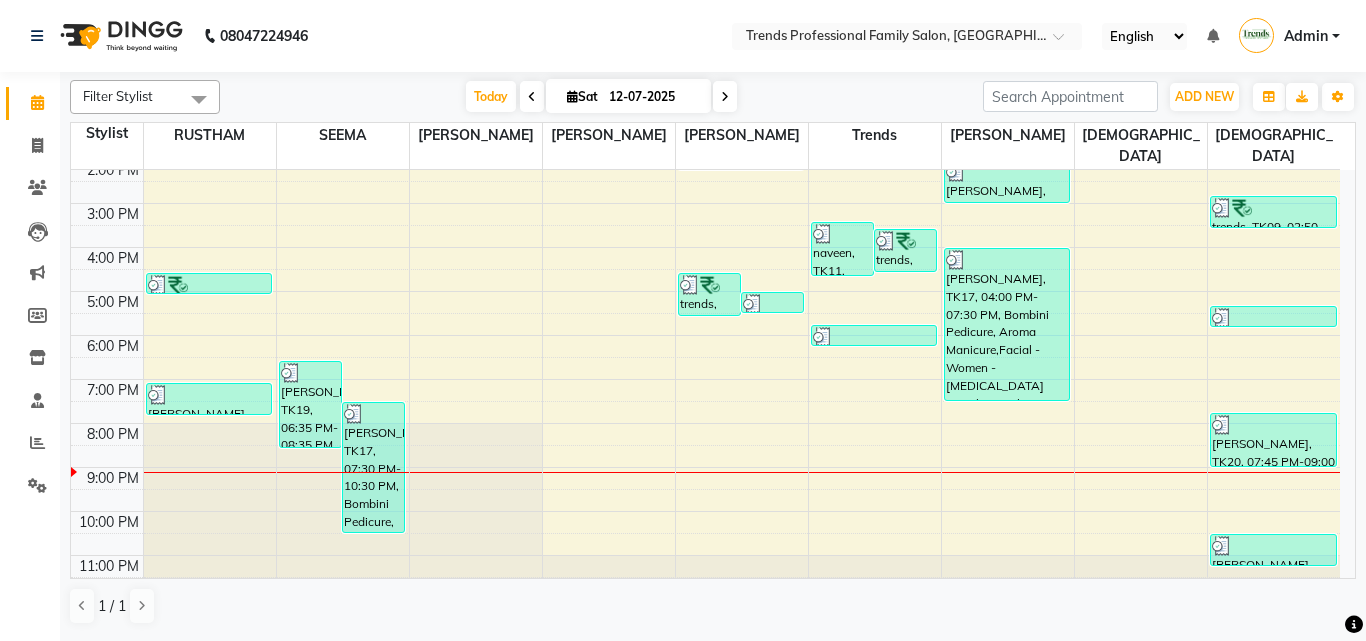 click on "Calendar" 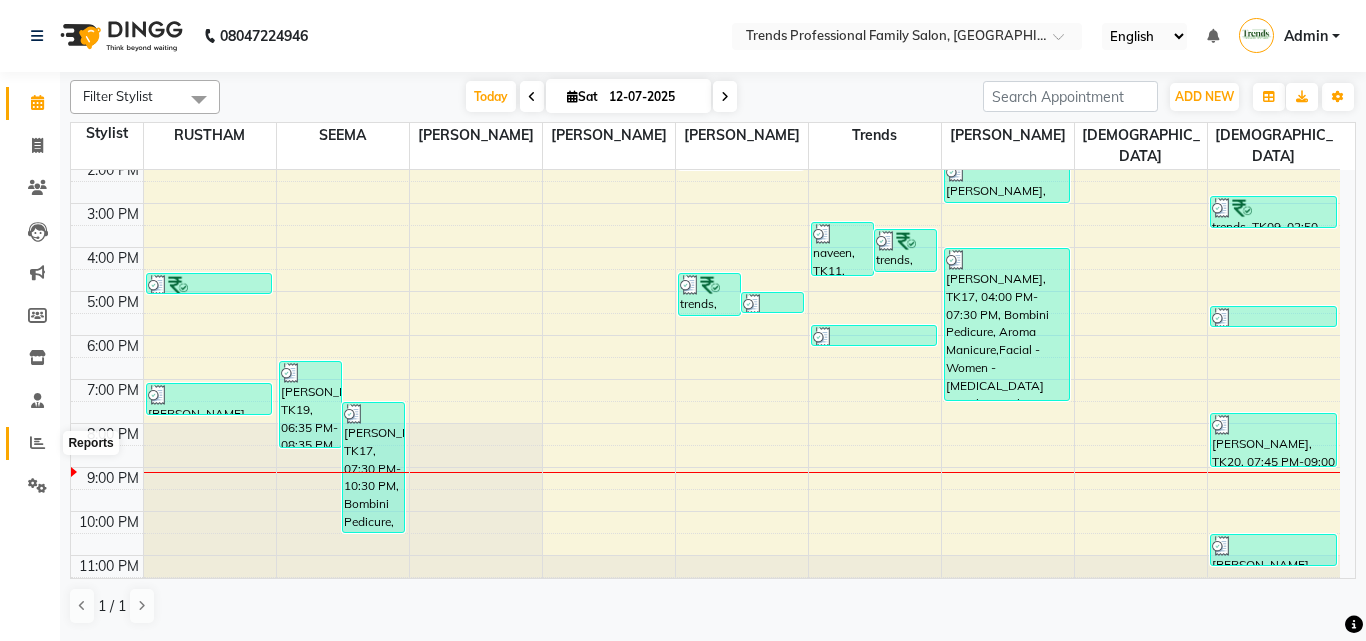 click 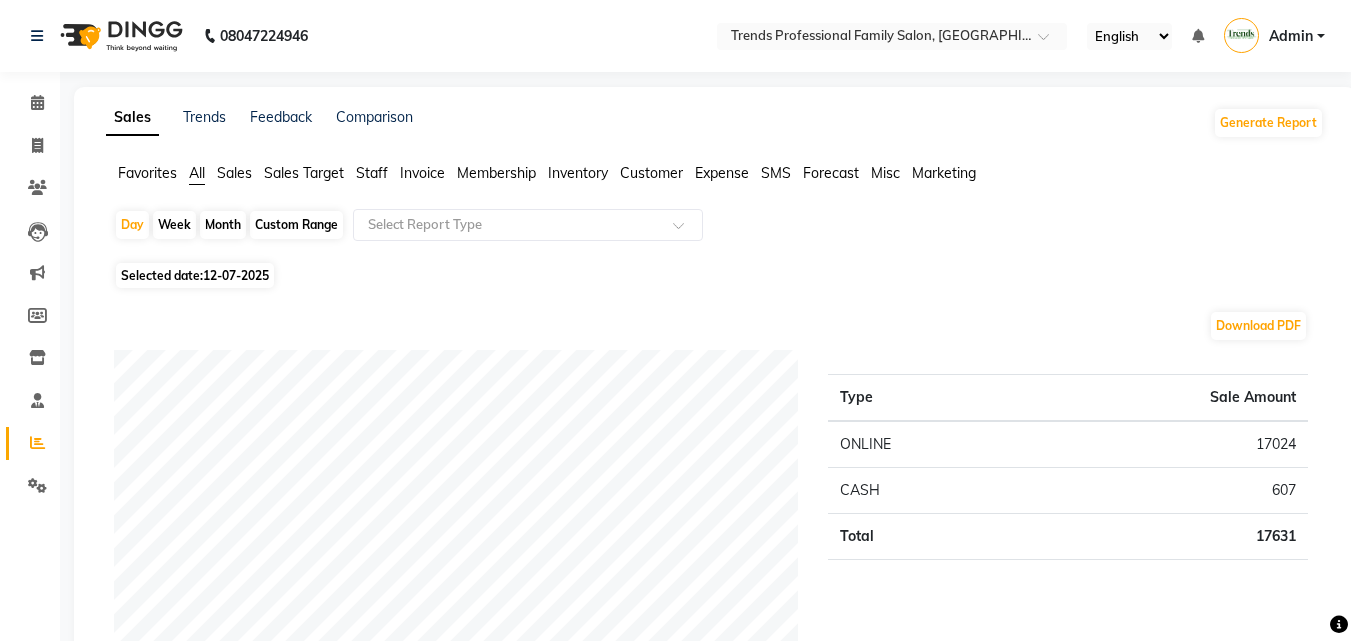 click on "Staff" 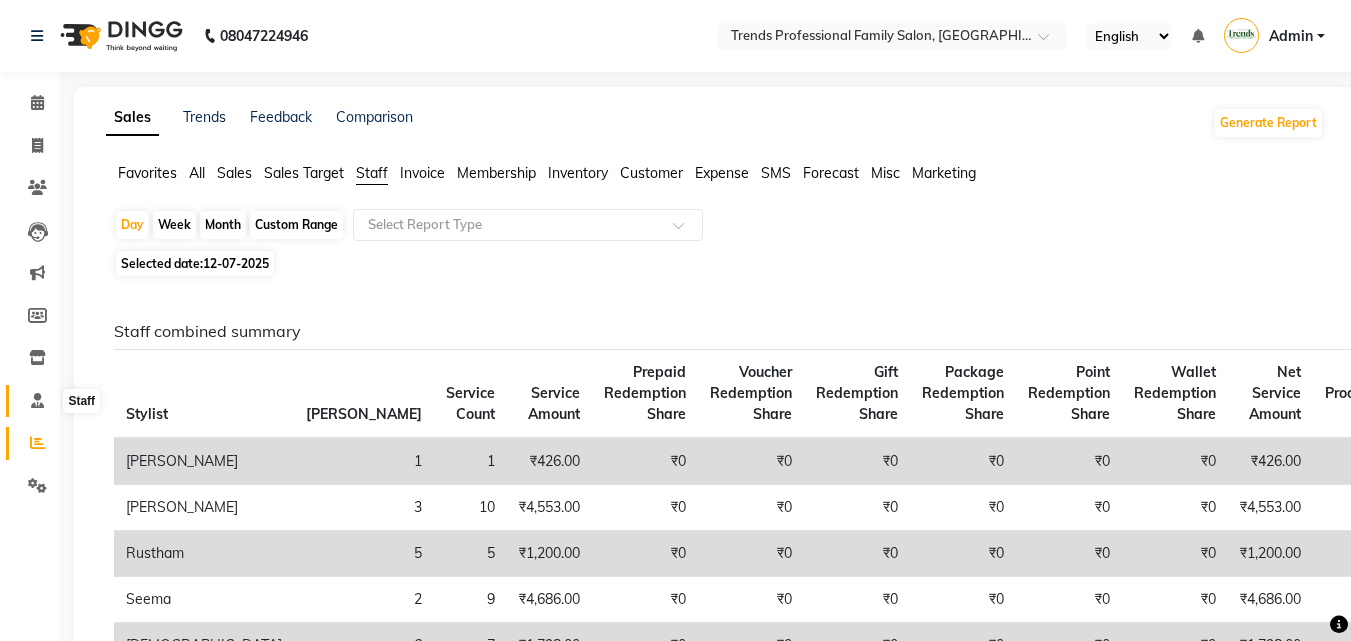 click 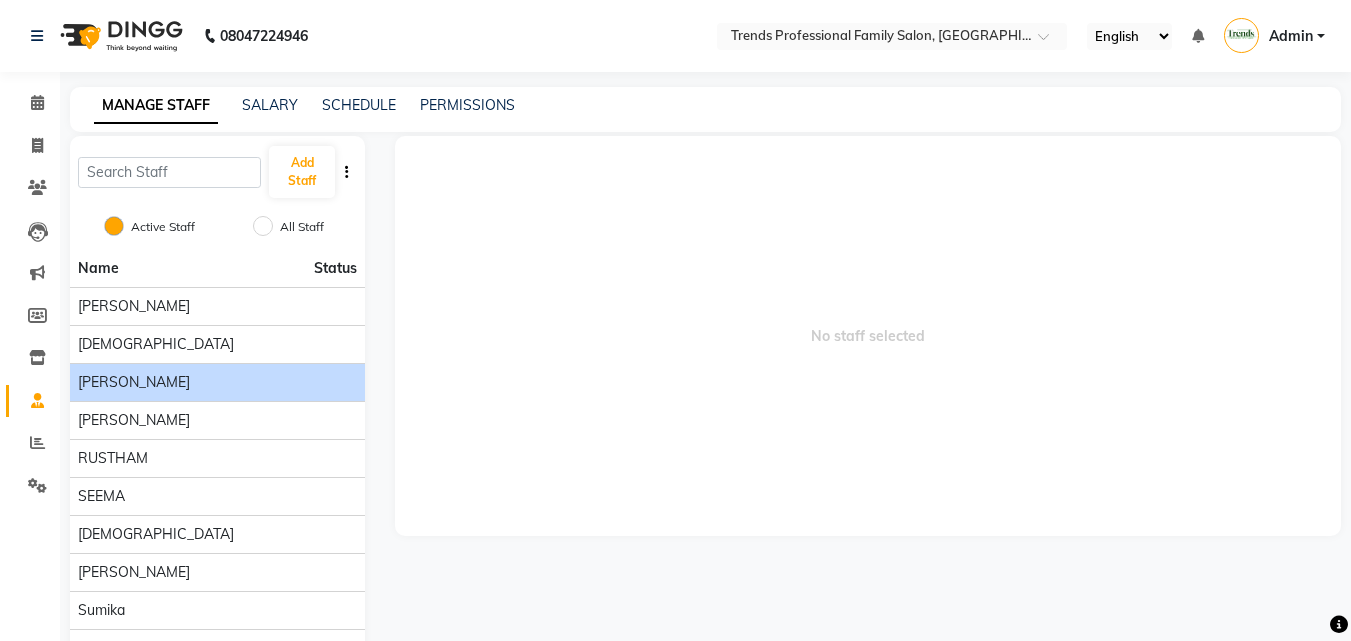 click on "[PERSON_NAME]" 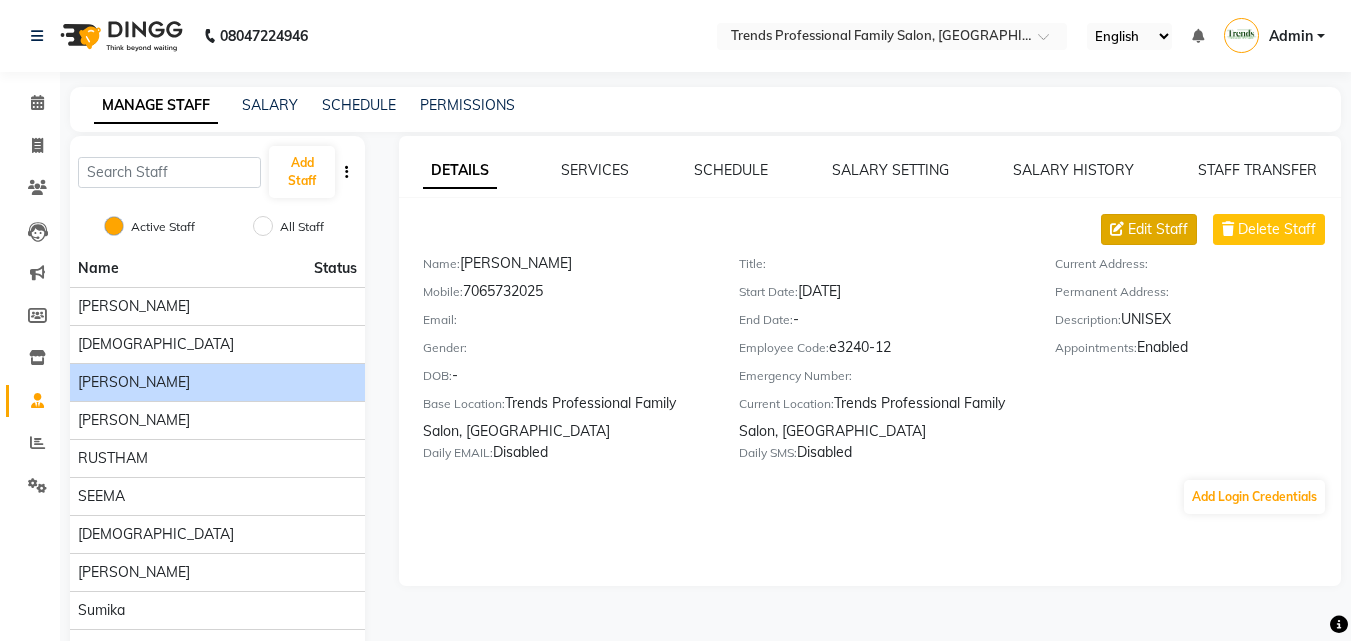 click 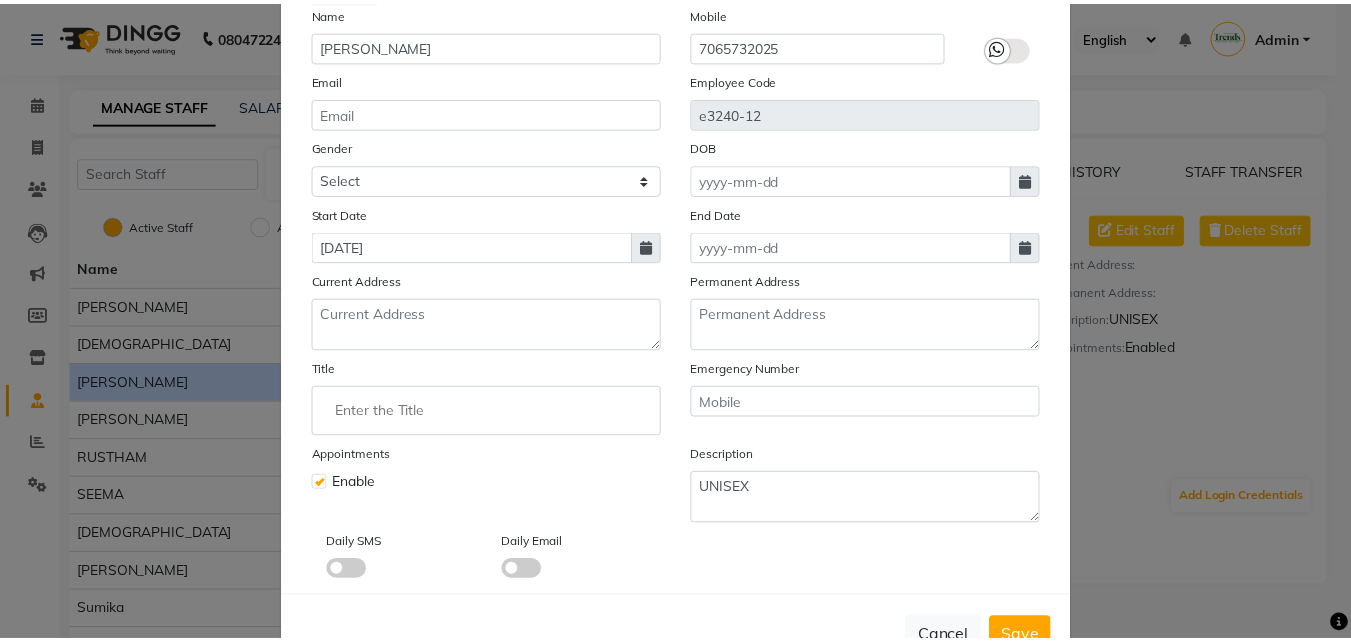 scroll, scrollTop: 241, scrollLeft: 0, axis: vertical 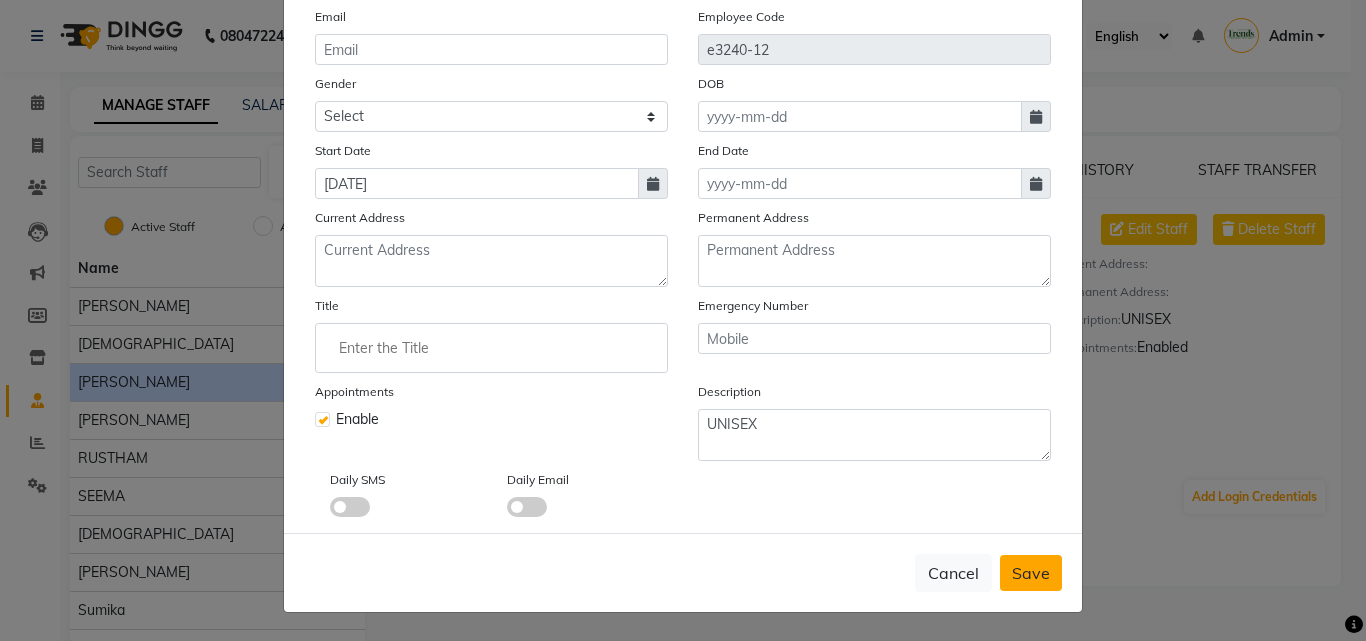 click on "Save" at bounding box center (1031, 573) 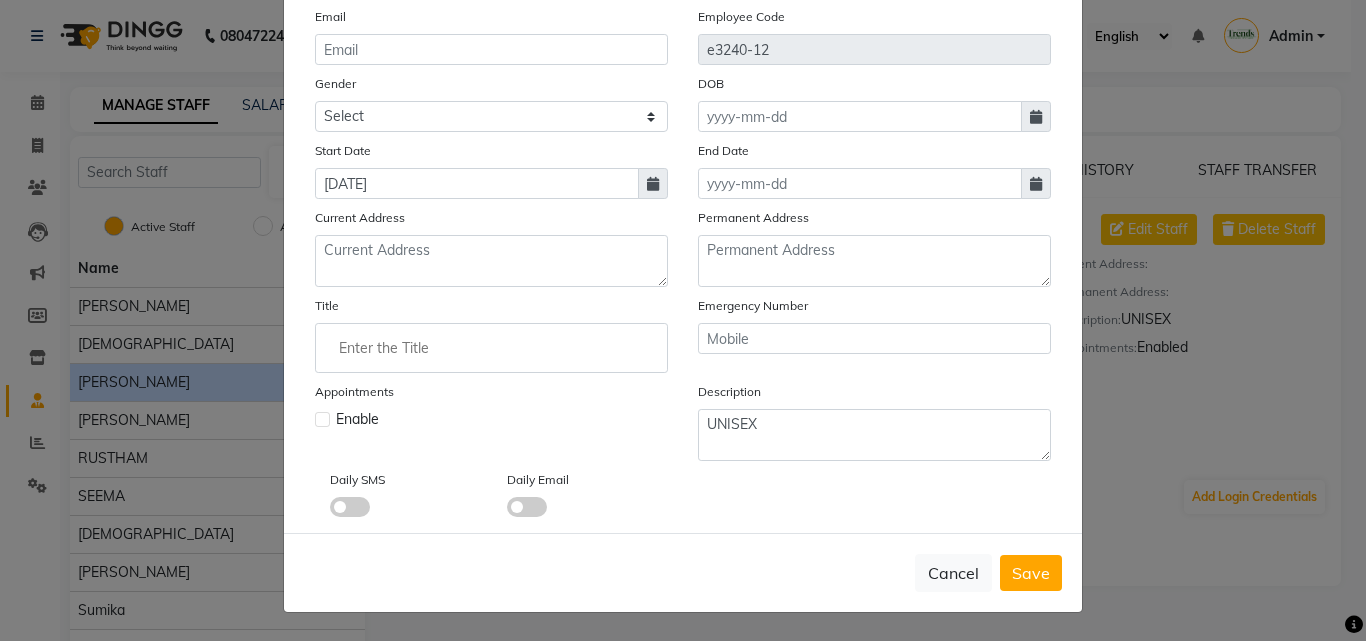 type 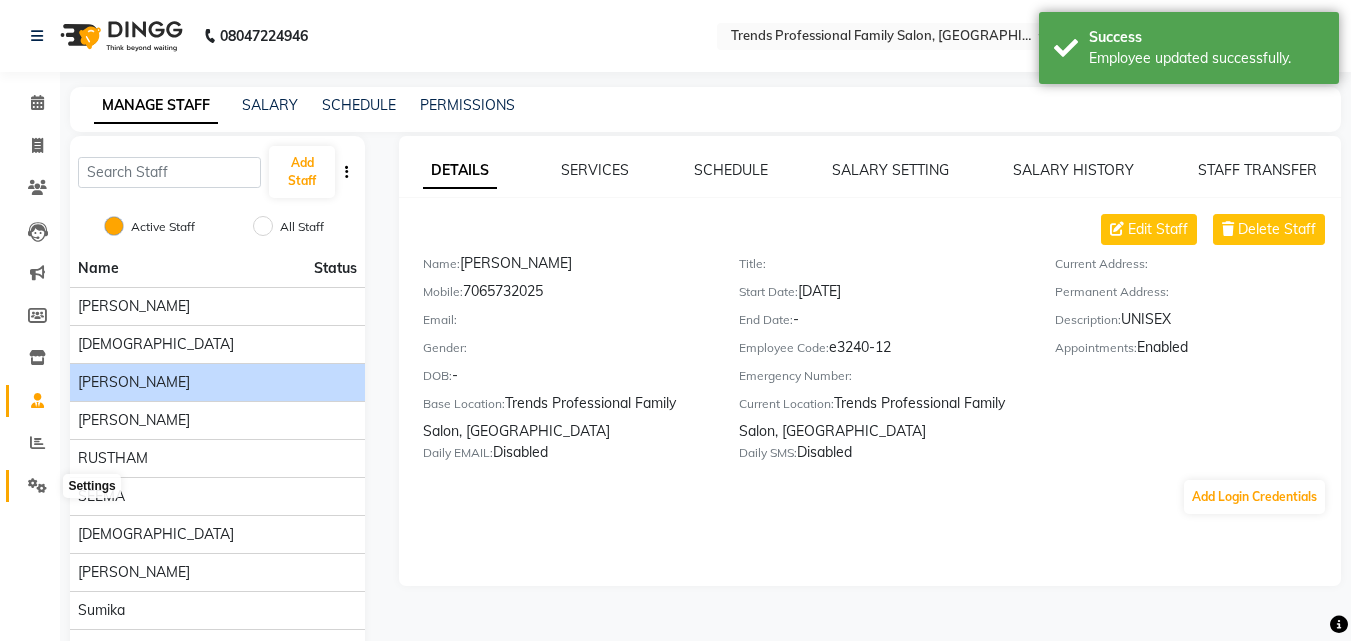 click 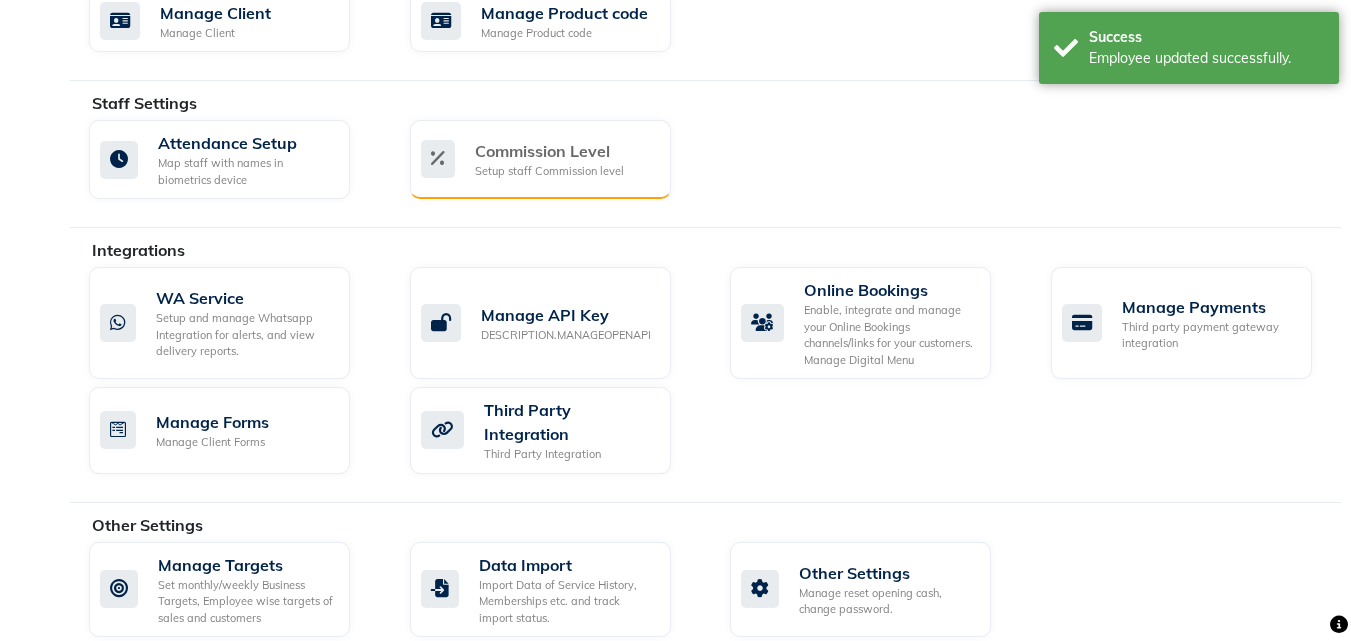 scroll, scrollTop: 718, scrollLeft: 0, axis: vertical 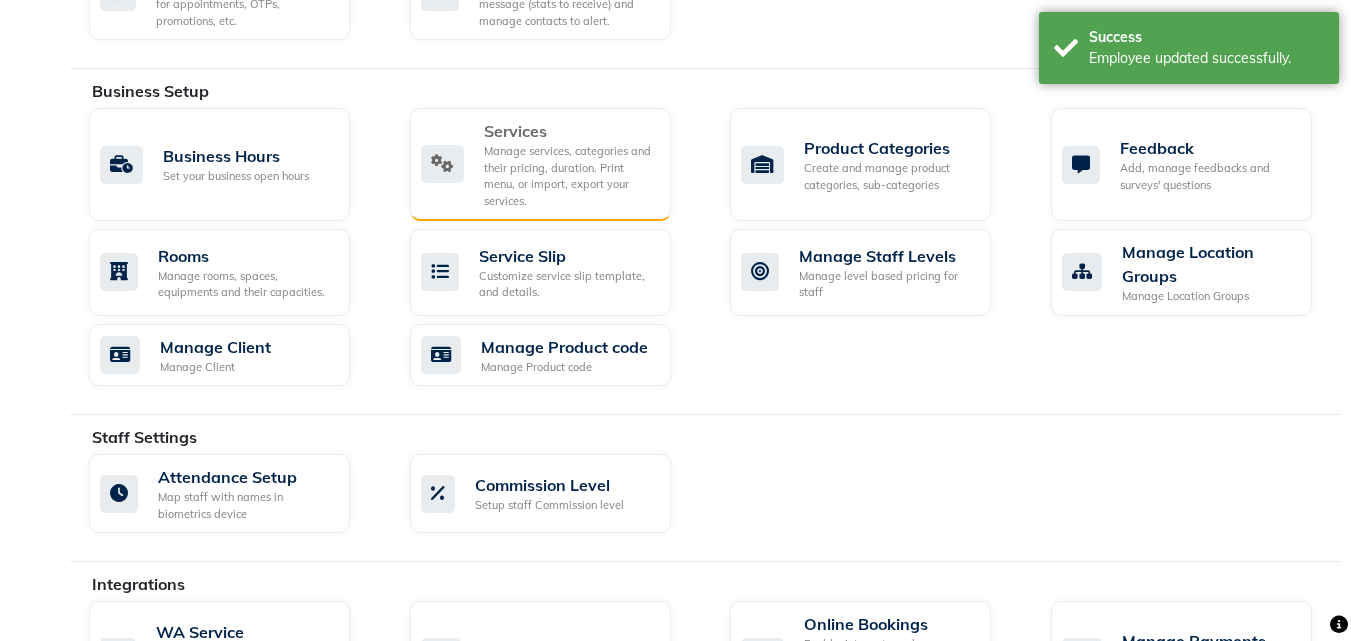 click on "Services" 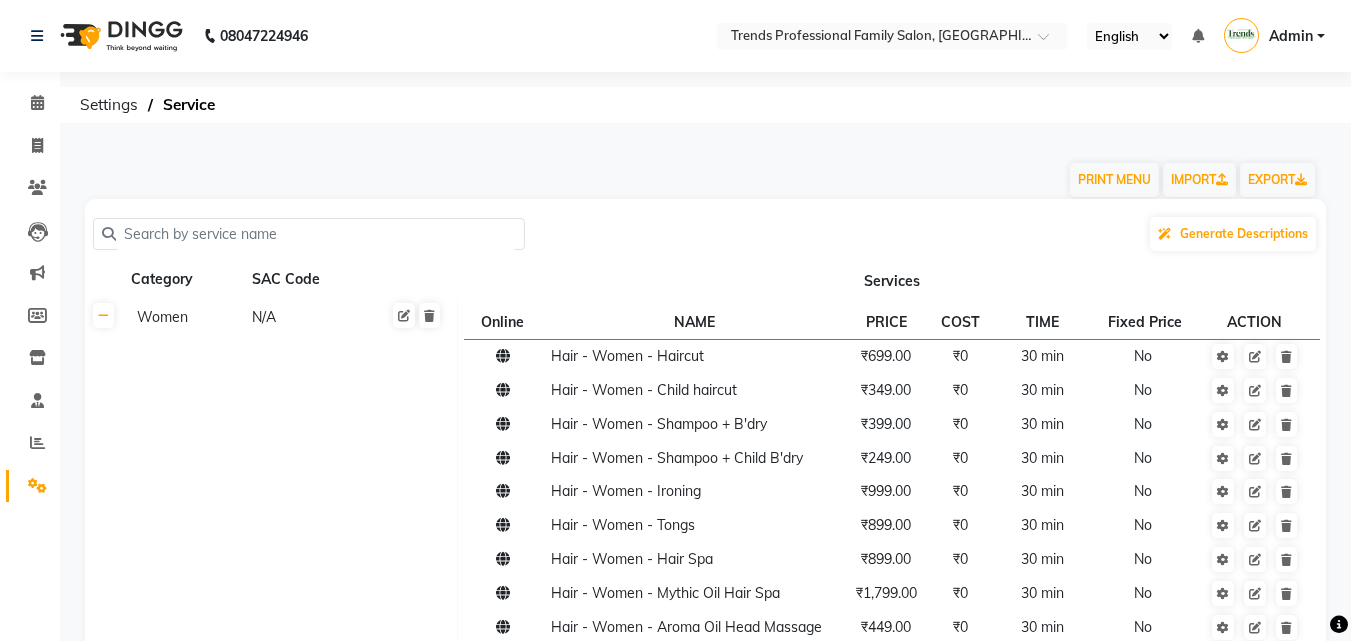 scroll, scrollTop: 667, scrollLeft: 0, axis: vertical 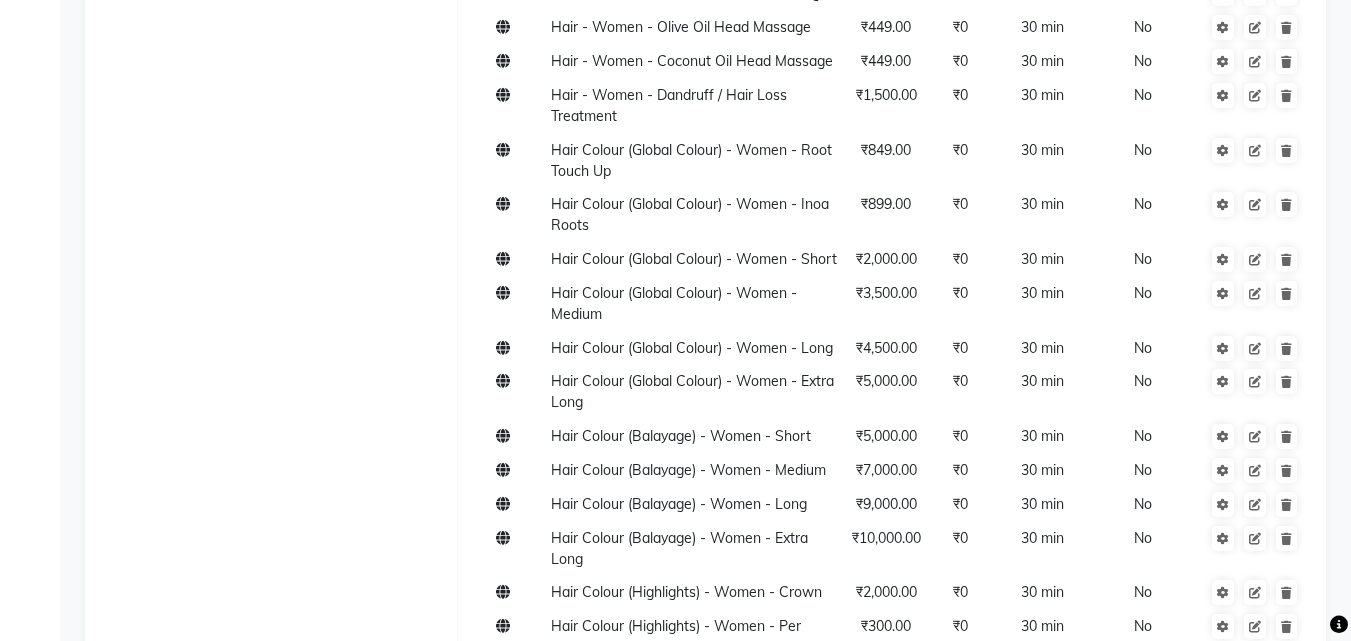 click on "₹500.00" 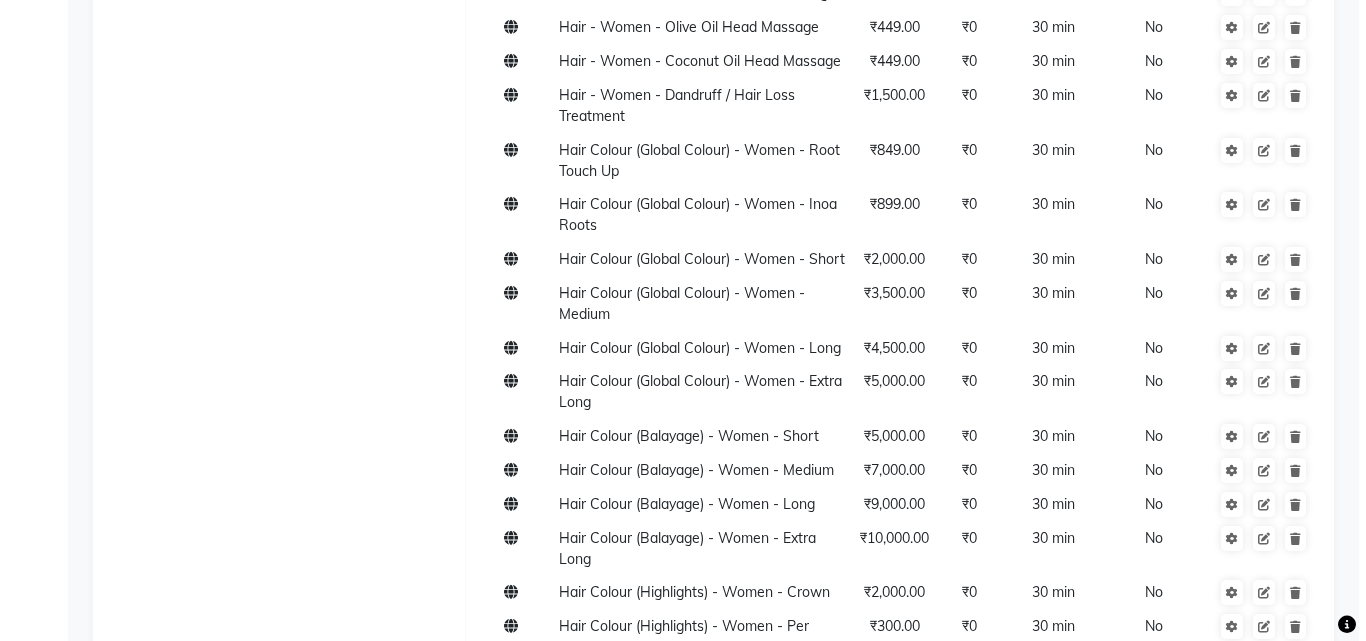 scroll, scrollTop: 8081, scrollLeft: 0, axis: vertical 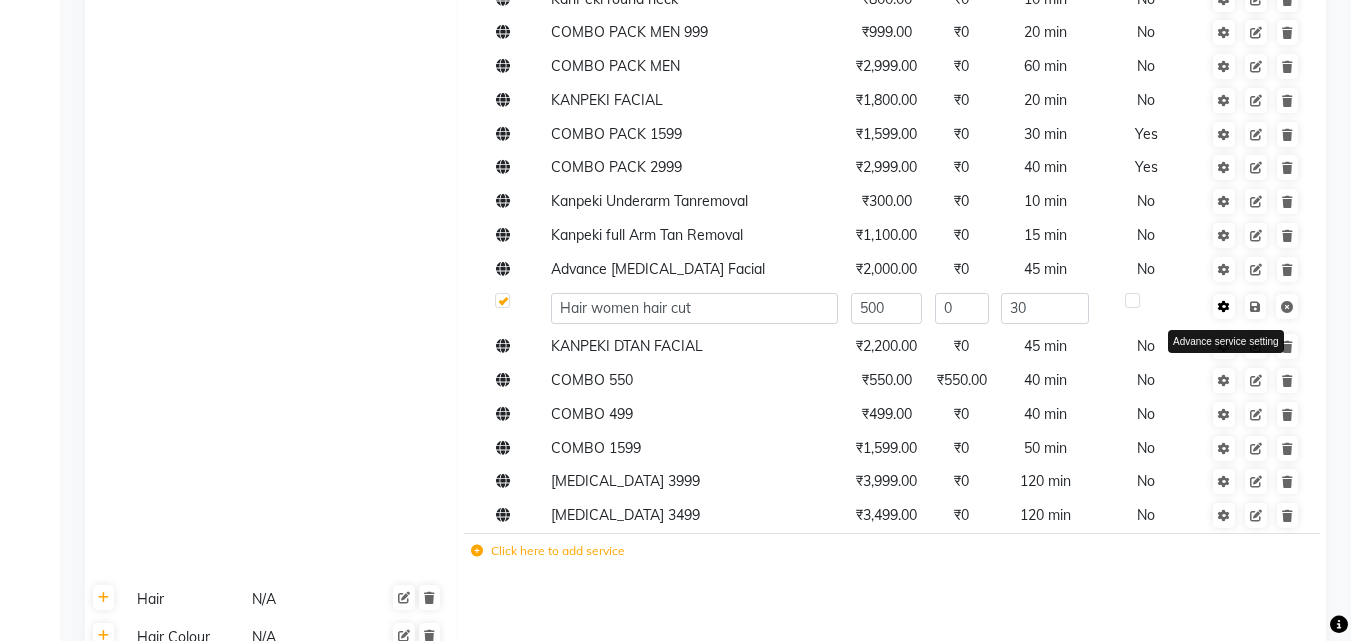 click 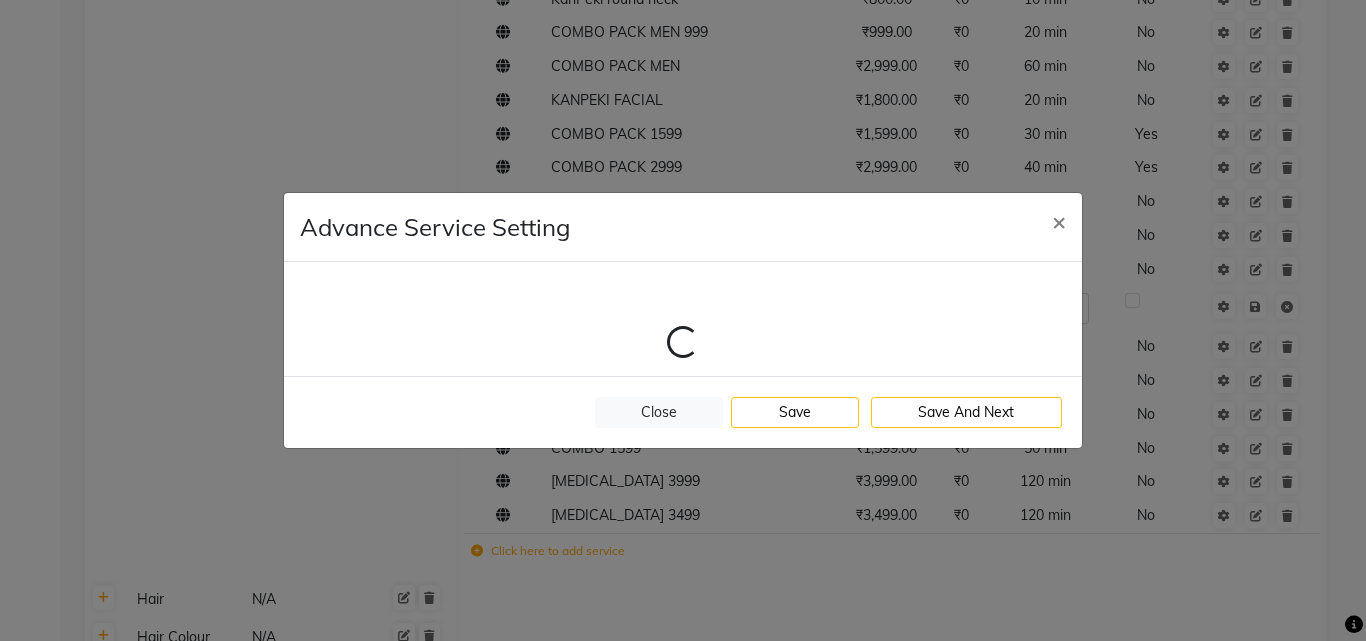 select on "1: 100946" 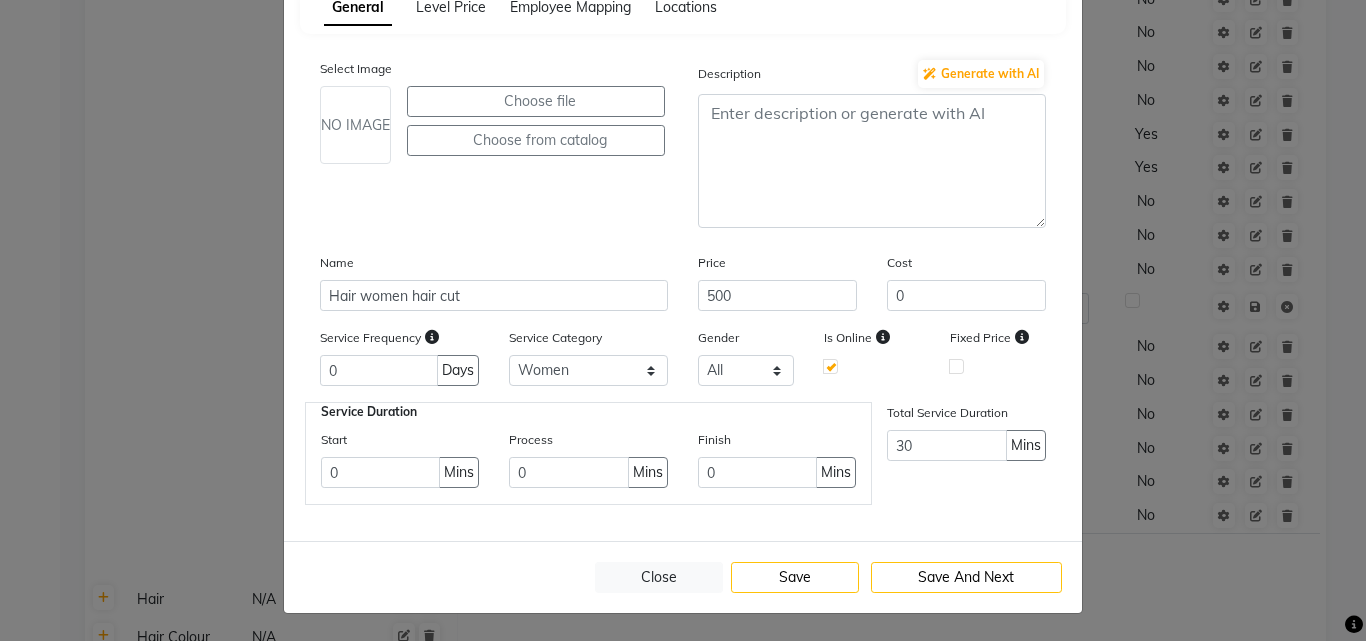 scroll, scrollTop: 126, scrollLeft: 0, axis: vertical 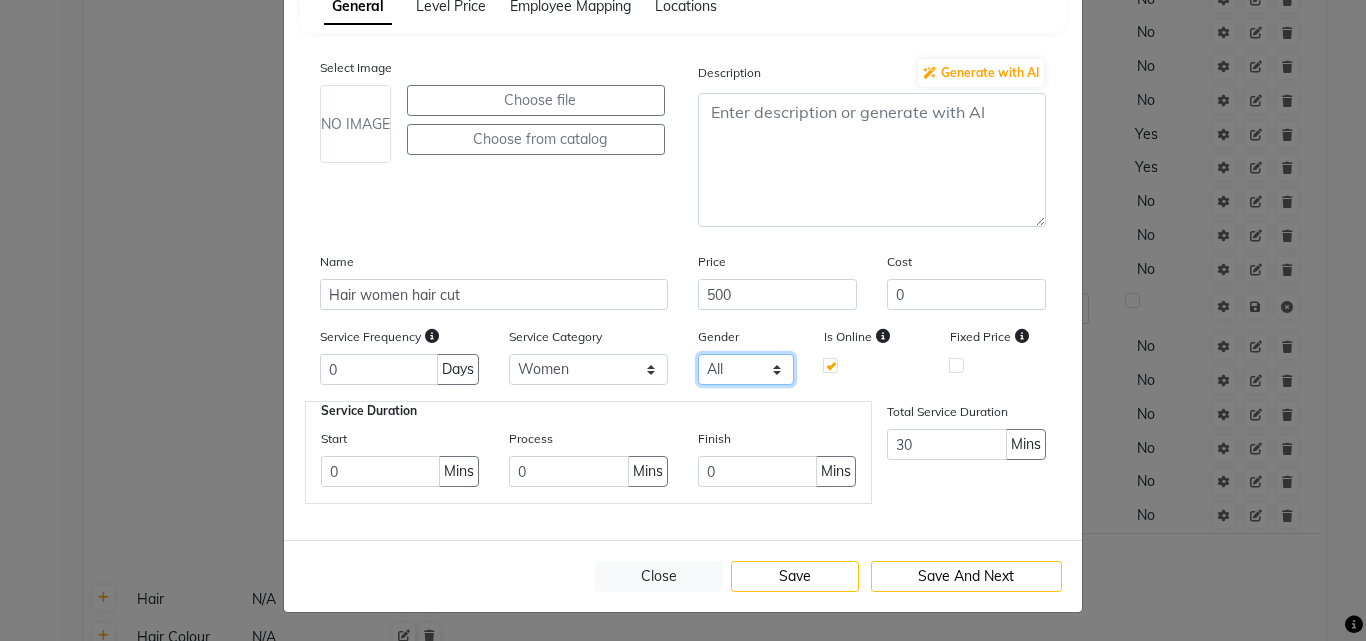 click on "All [DEMOGRAPHIC_DATA] [DEMOGRAPHIC_DATA] Other" 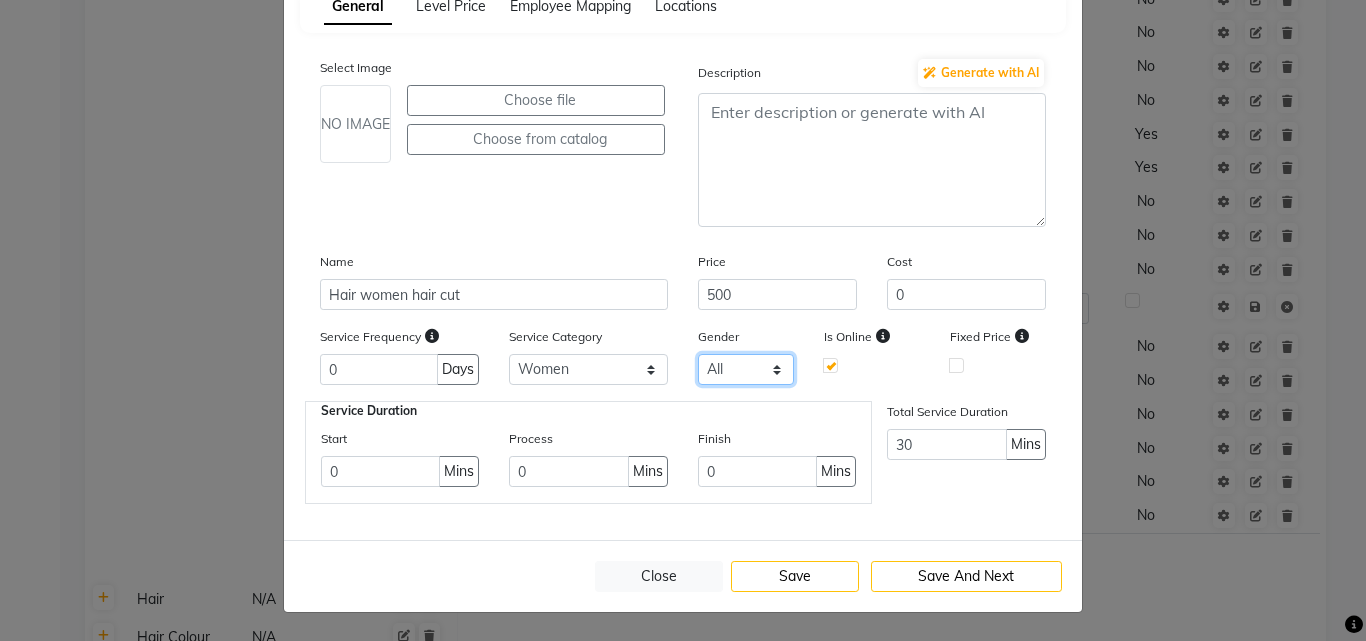 select on "all" 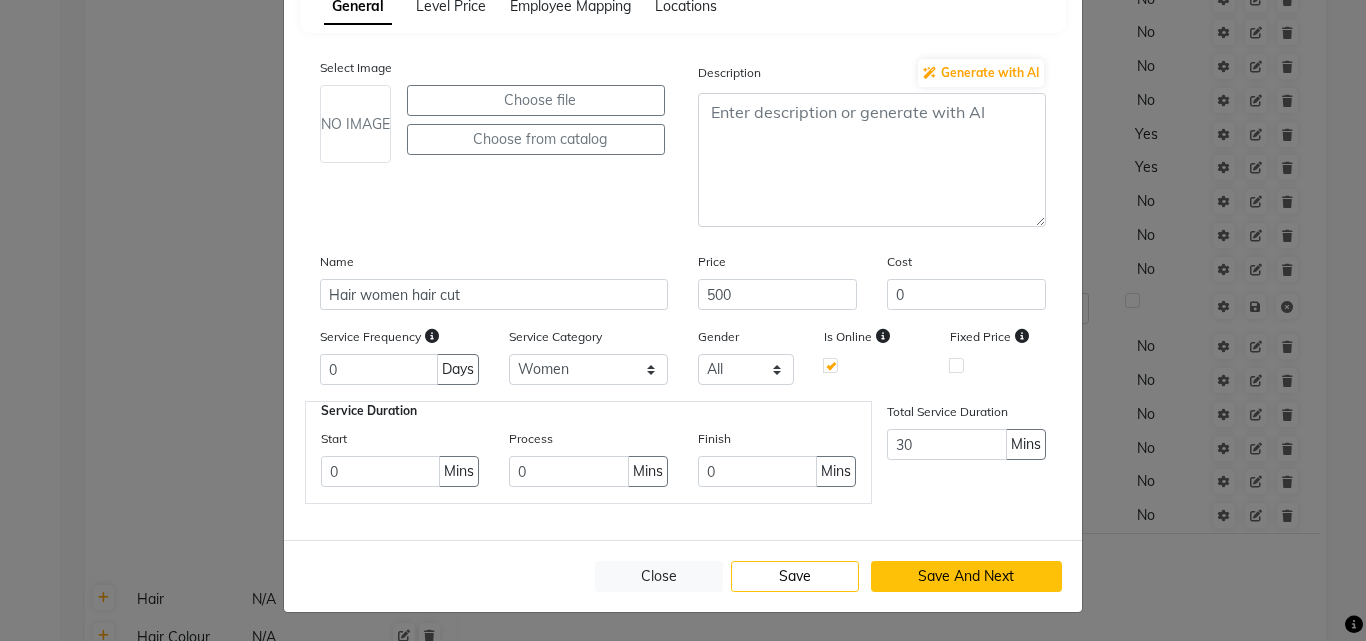 click on "Save And Next" 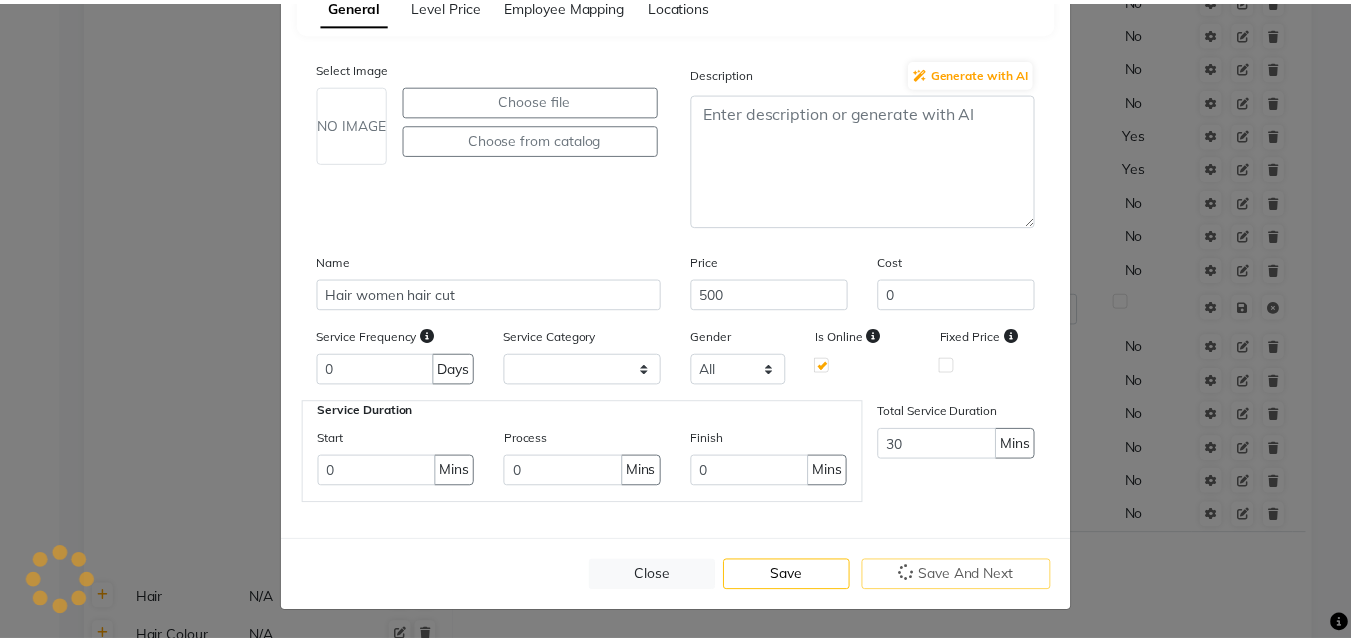scroll, scrollTop: 0, scrollLeft: 0, axis: both 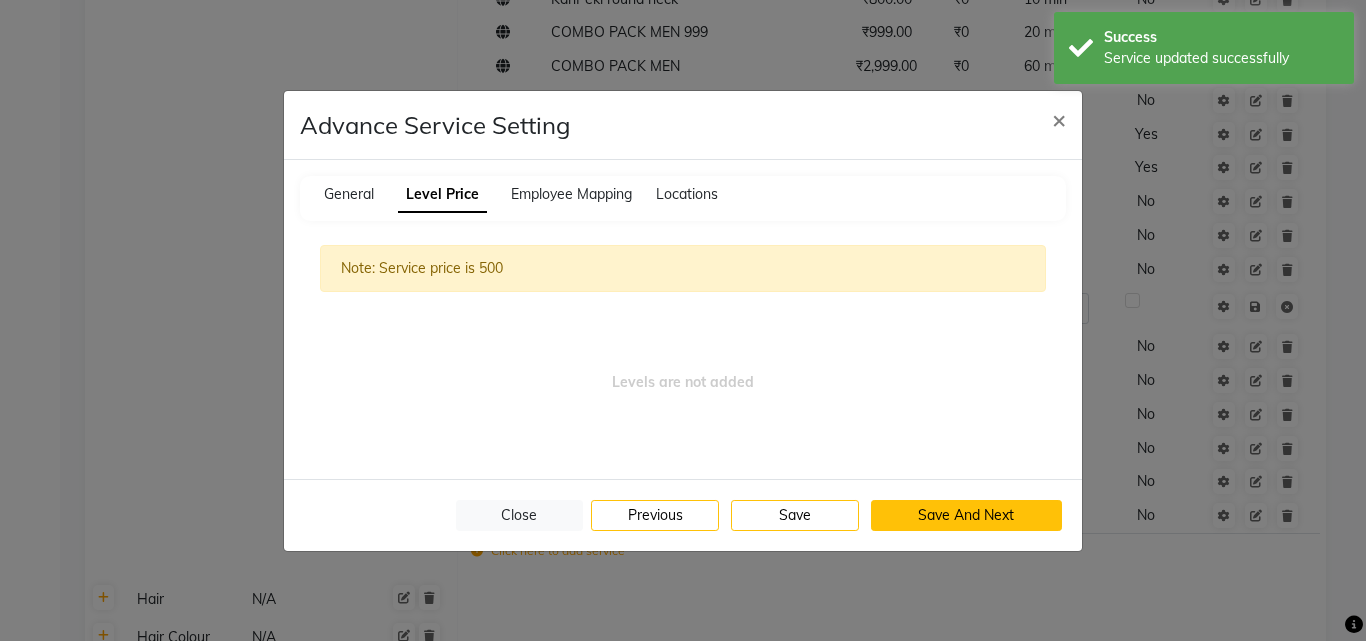 click on "Save And Next" 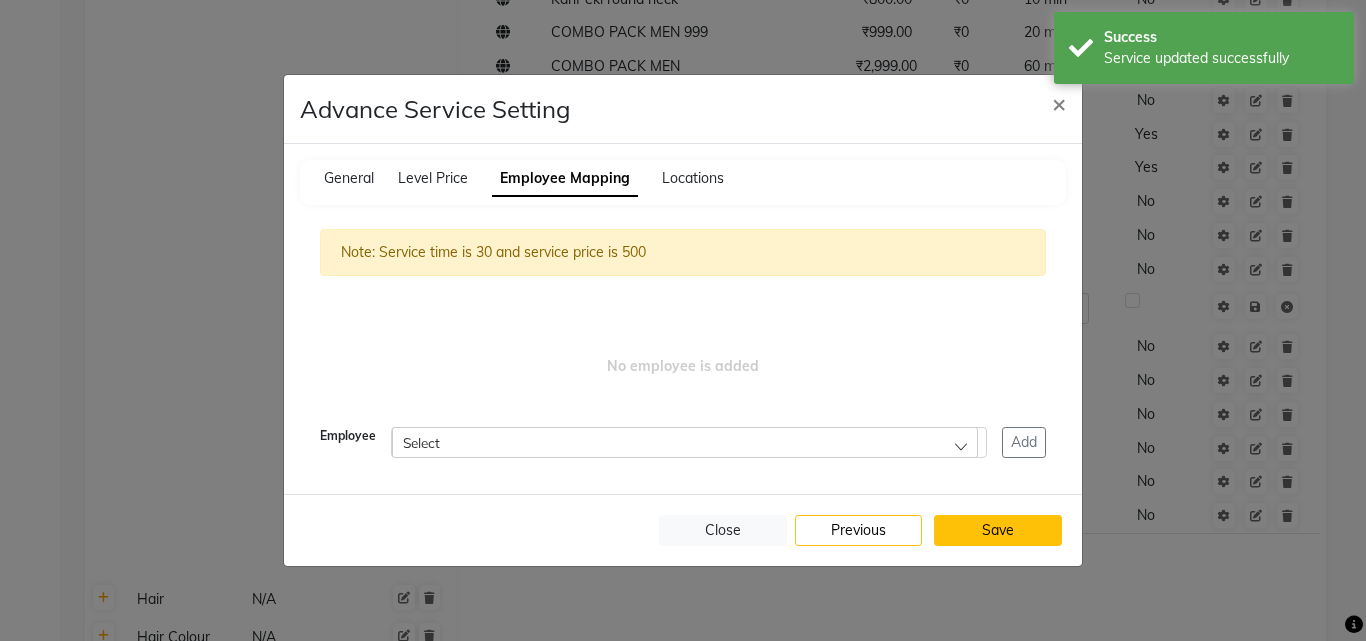 click on "Save" 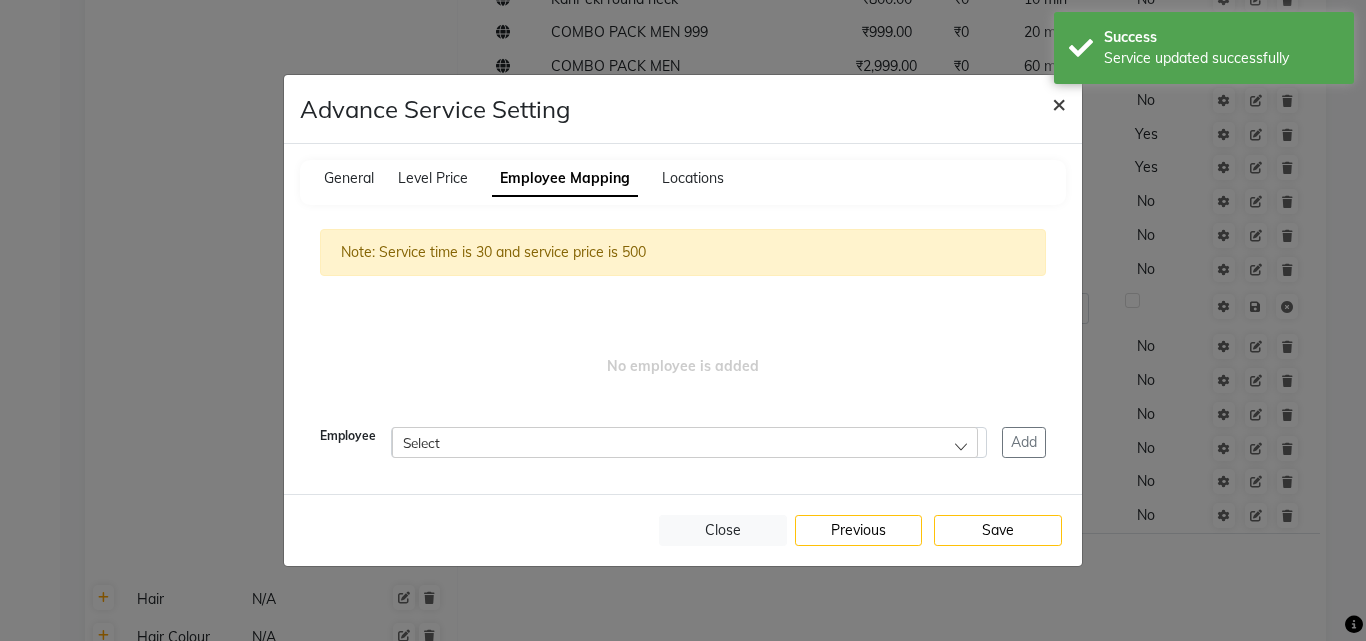 click on "×" 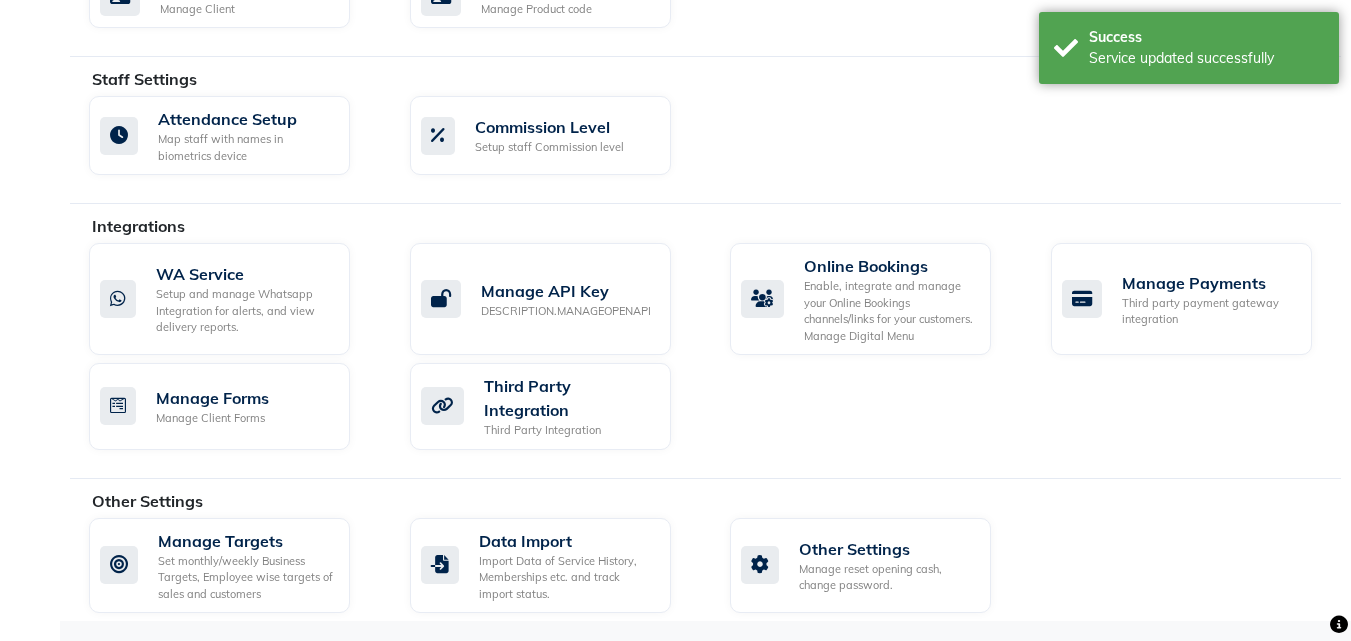click 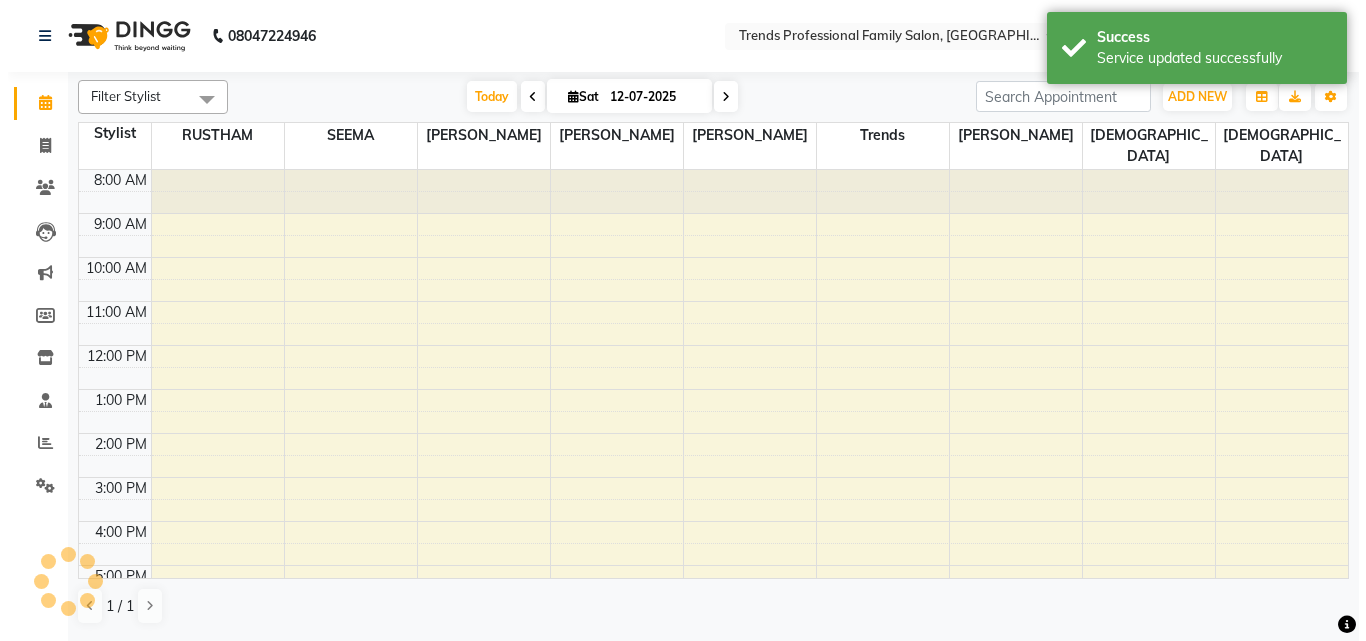 scroll, scrollTop: 0, scrollLeft: 0, axis: both 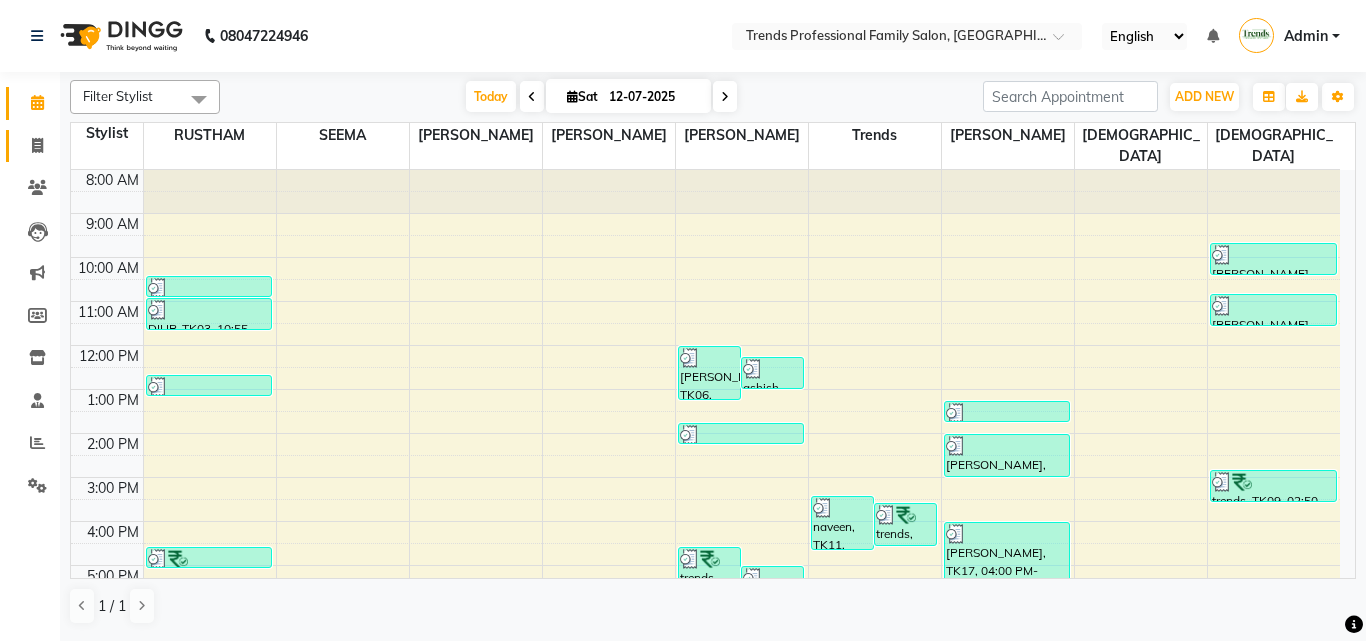 click on "Invoice" 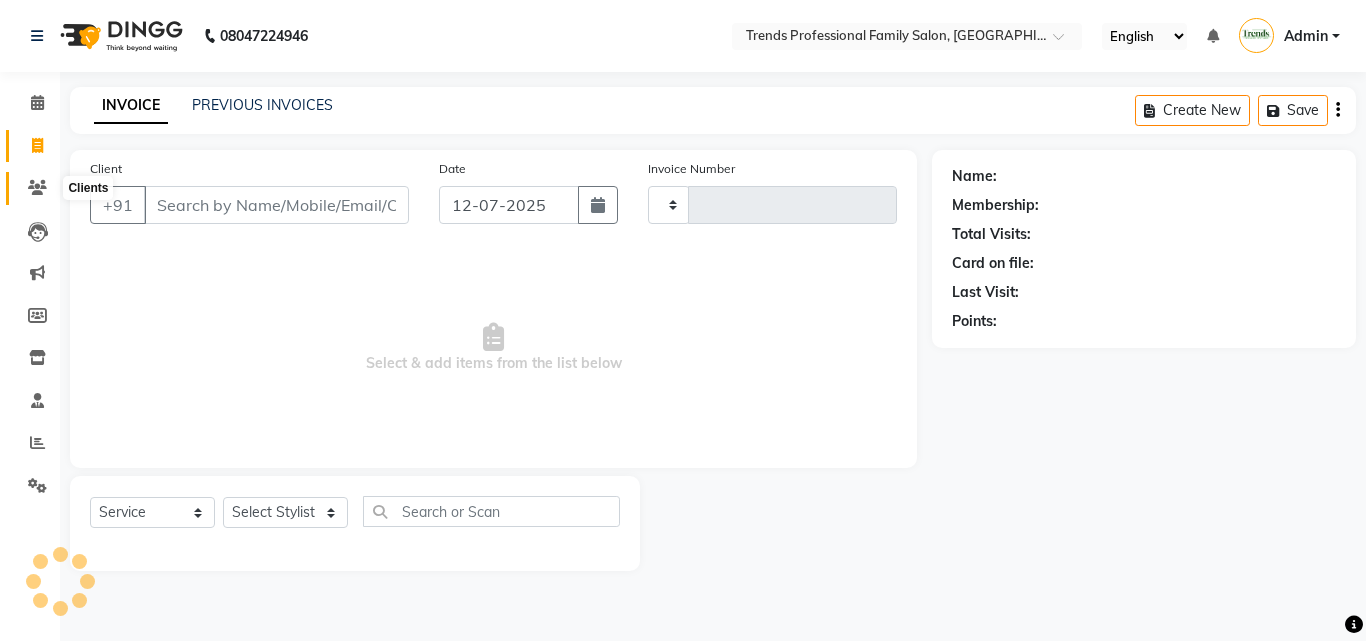 type on "1994" 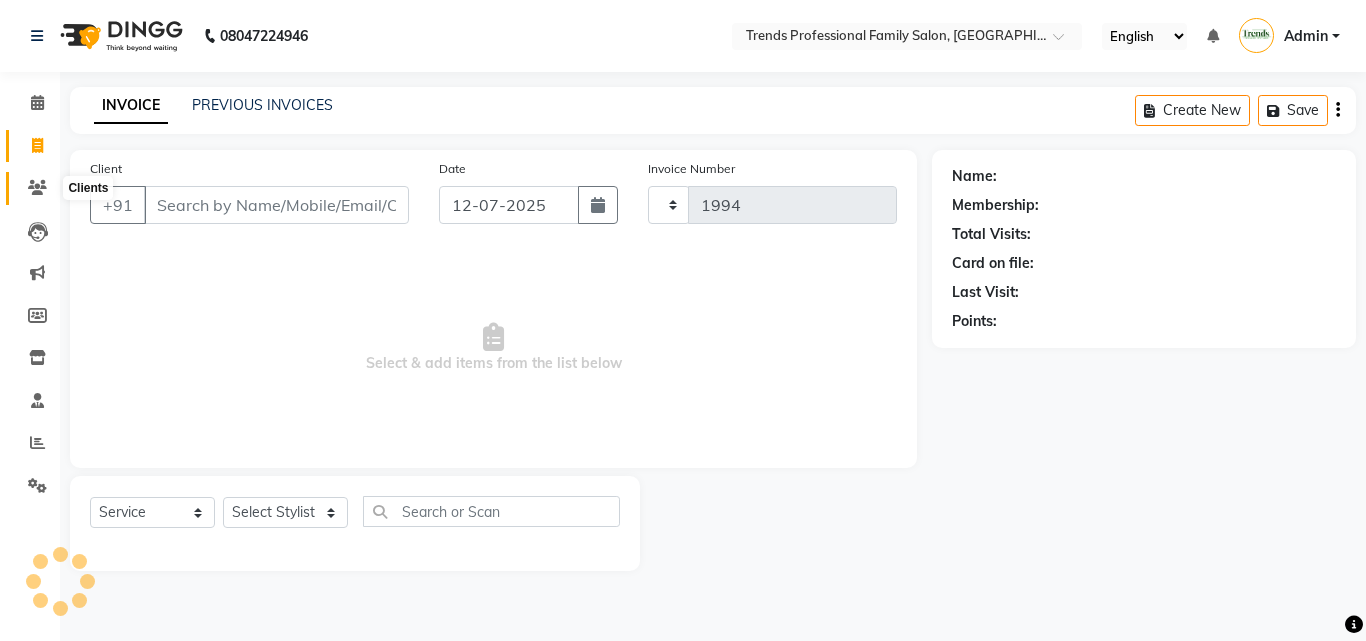 select on "7345" 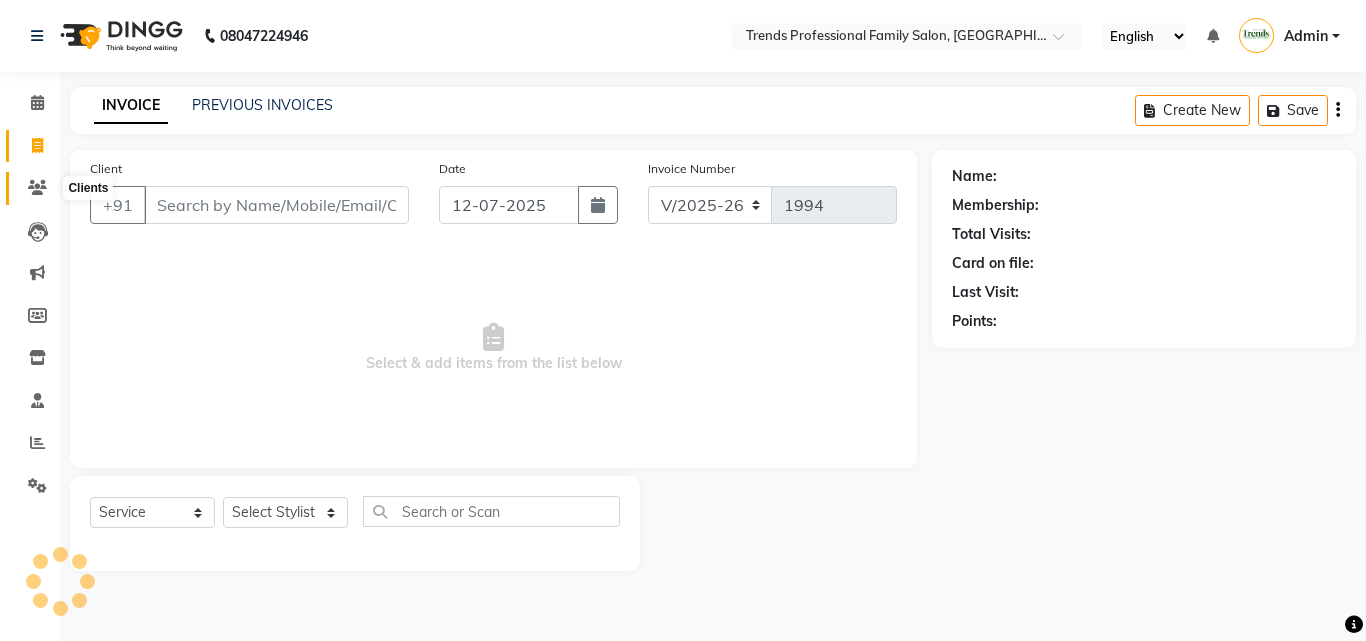 click 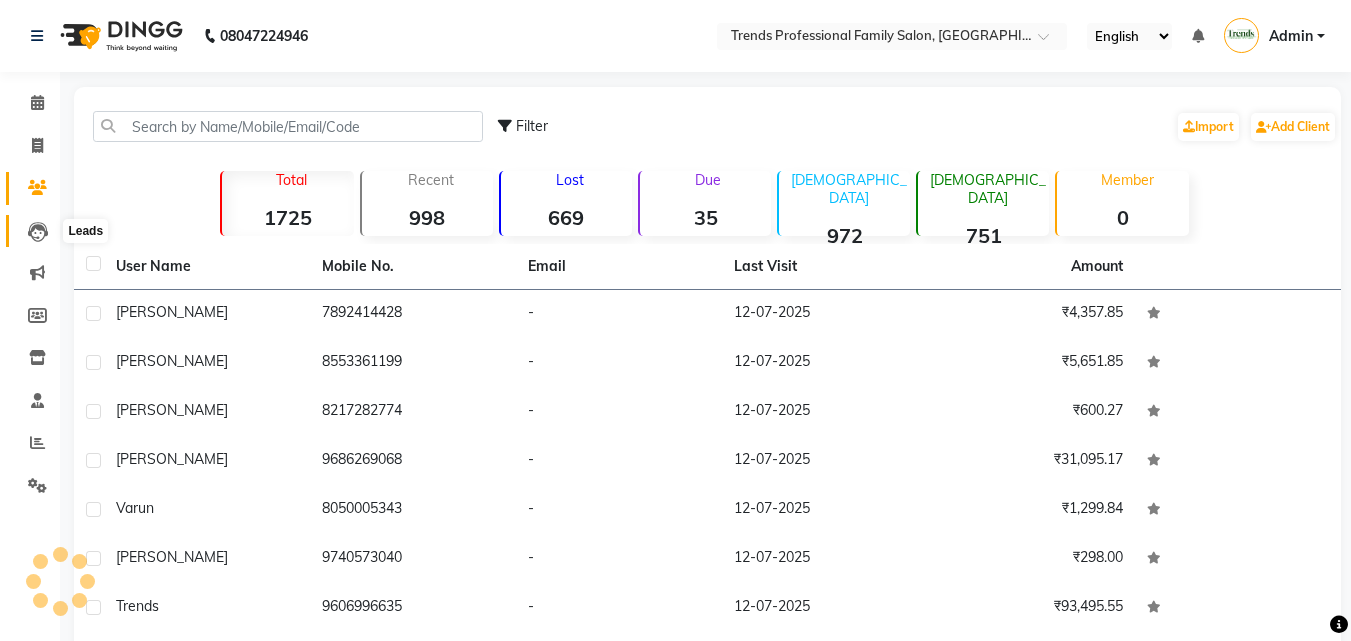 click 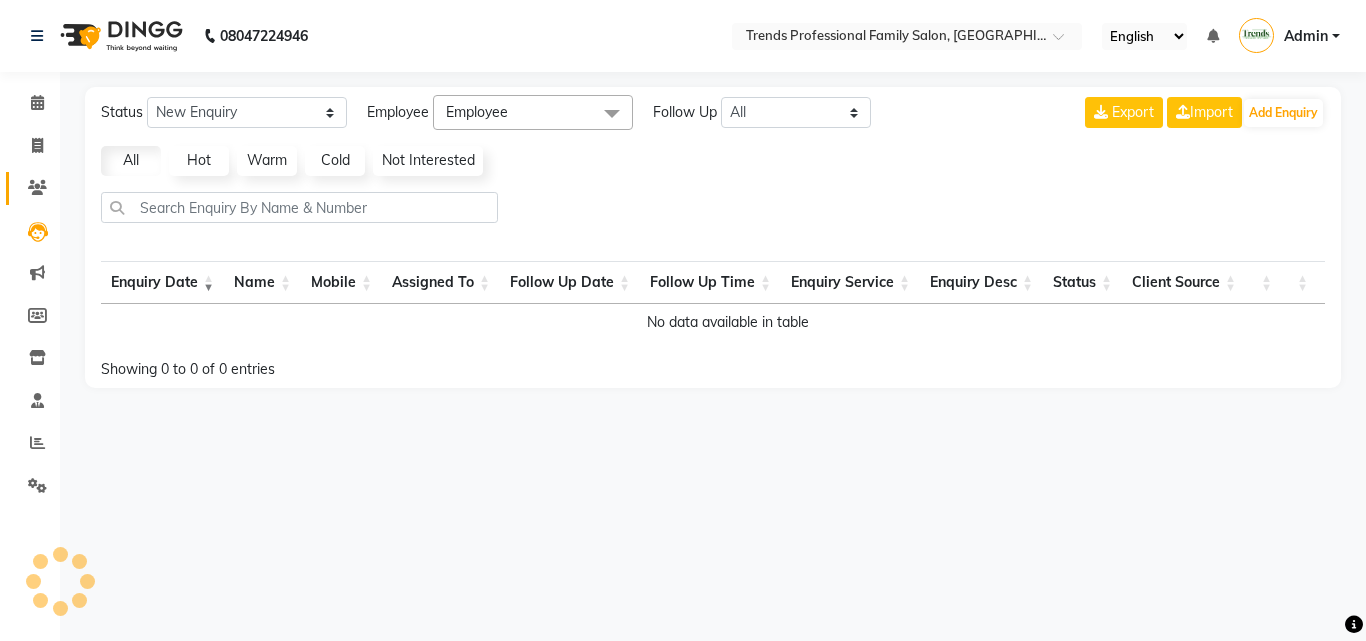 click on "Clients" 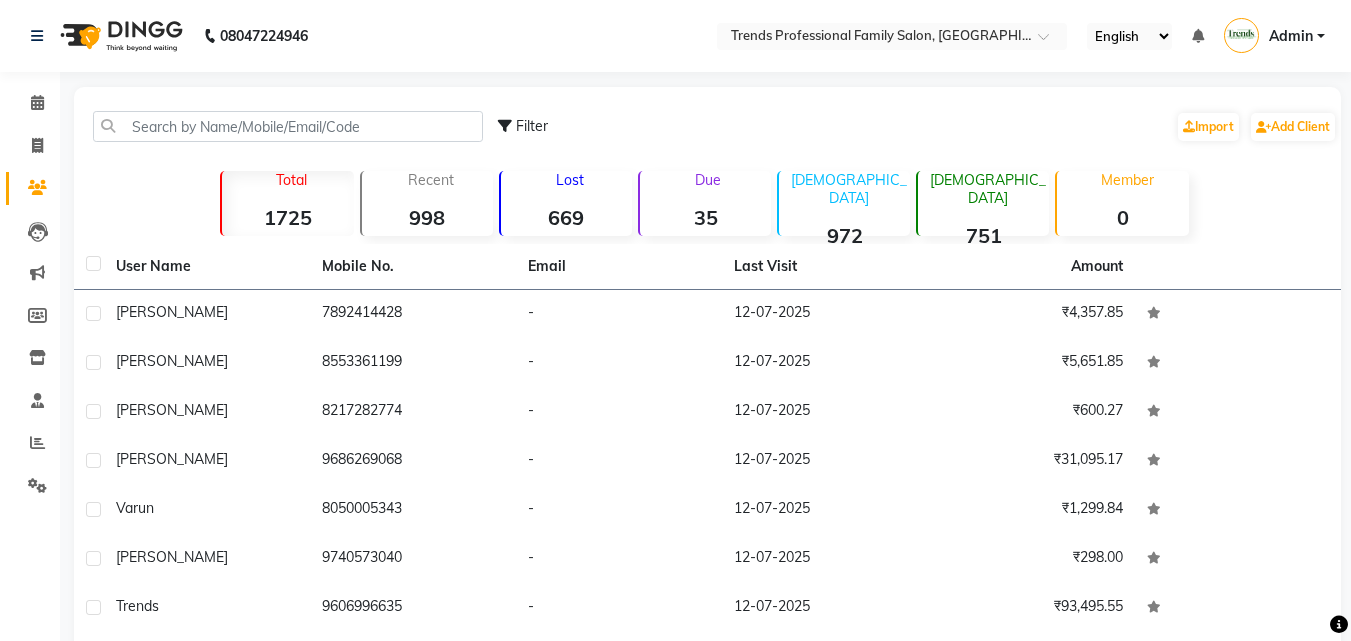 click on "Invoice" 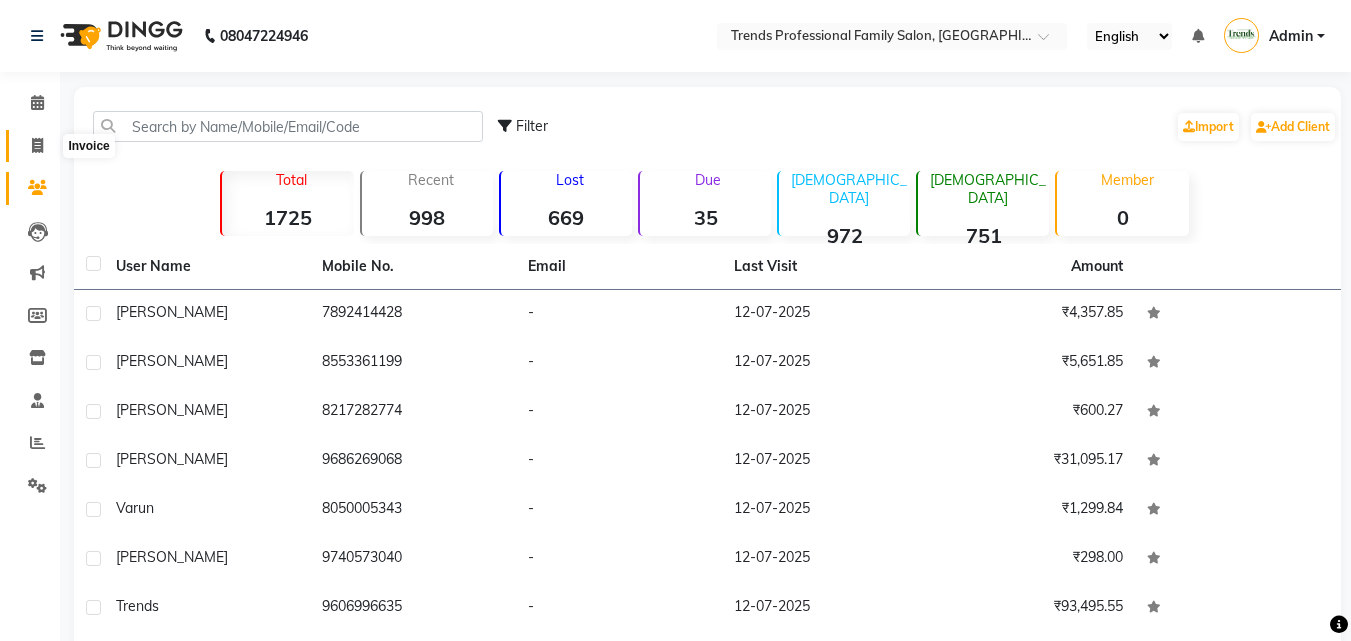 click 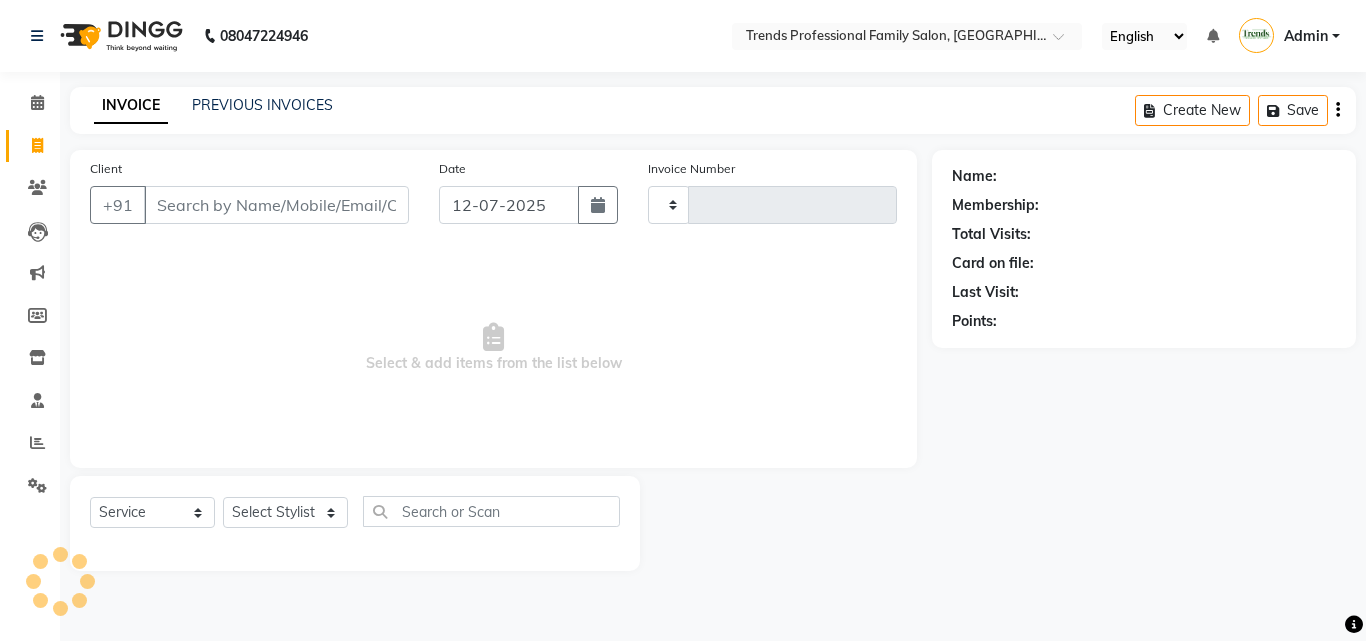 type on "1994" 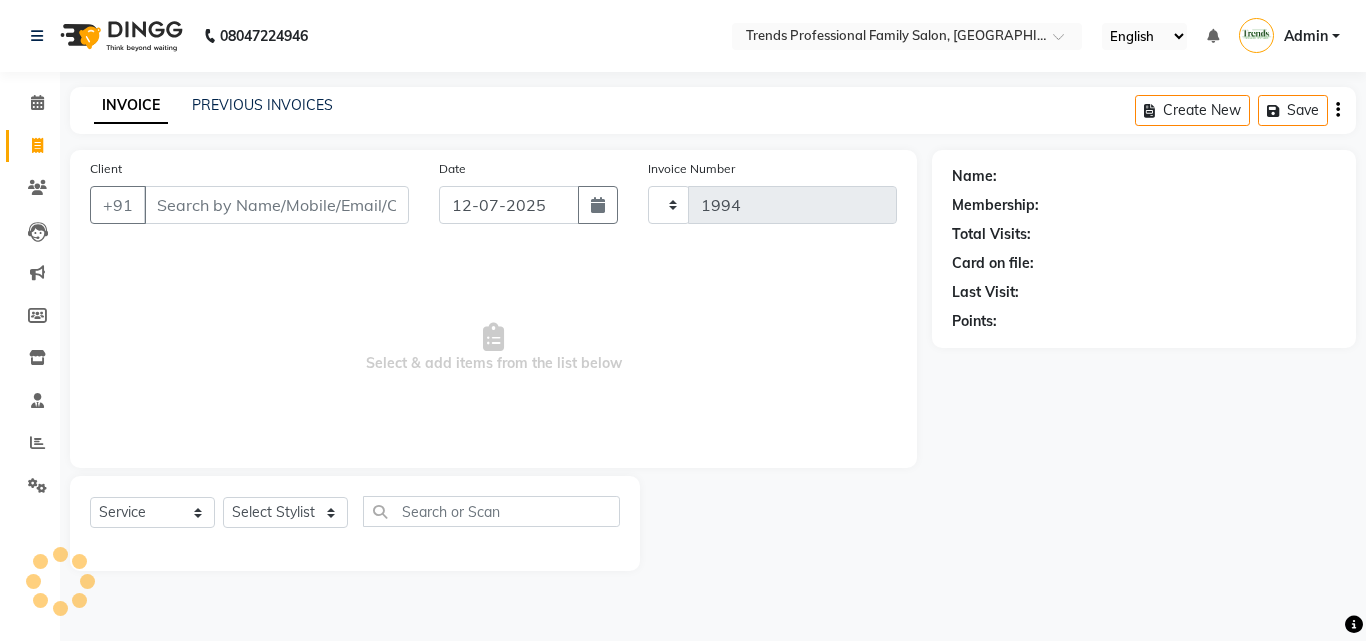 select on "7345" 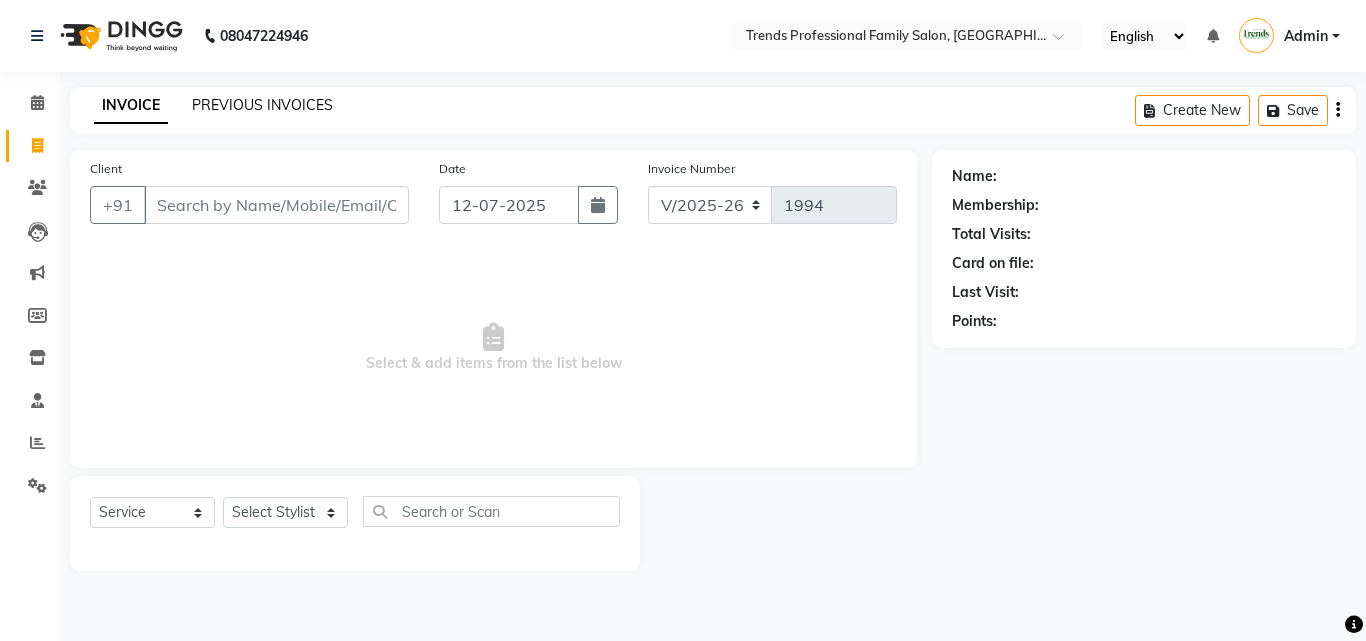 click on "PREVIOUS INVOICES" 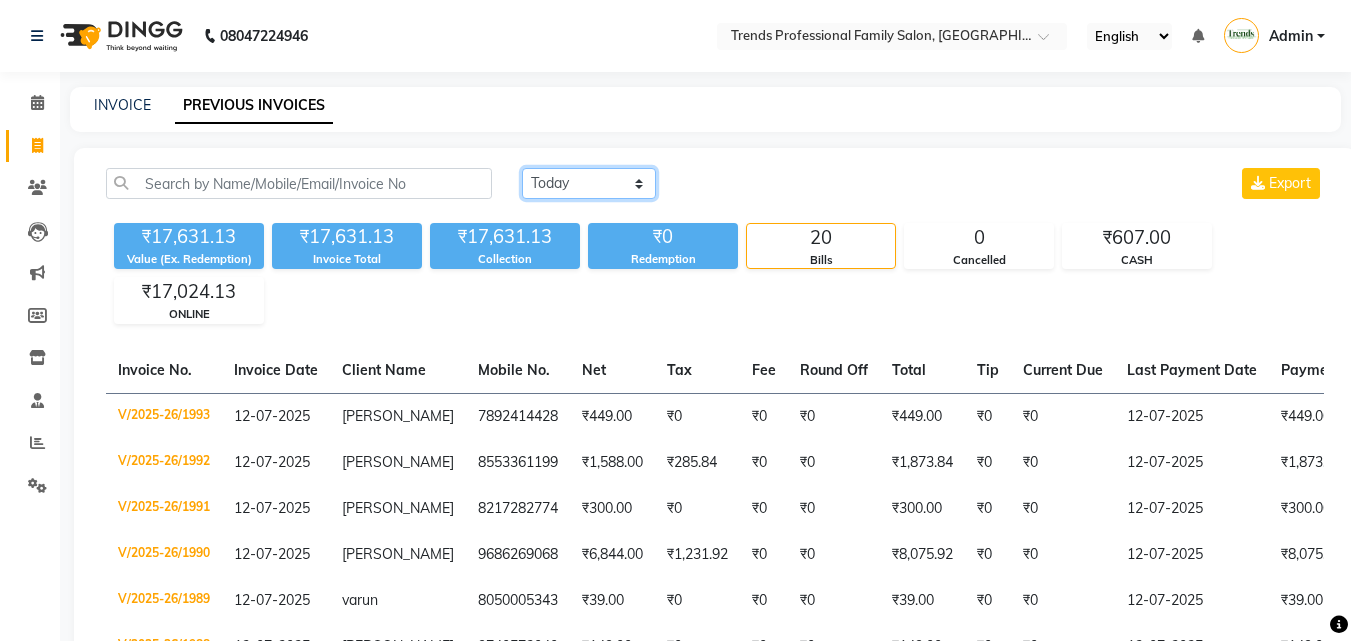 click on "[DATE] [DATE] Custom Range" 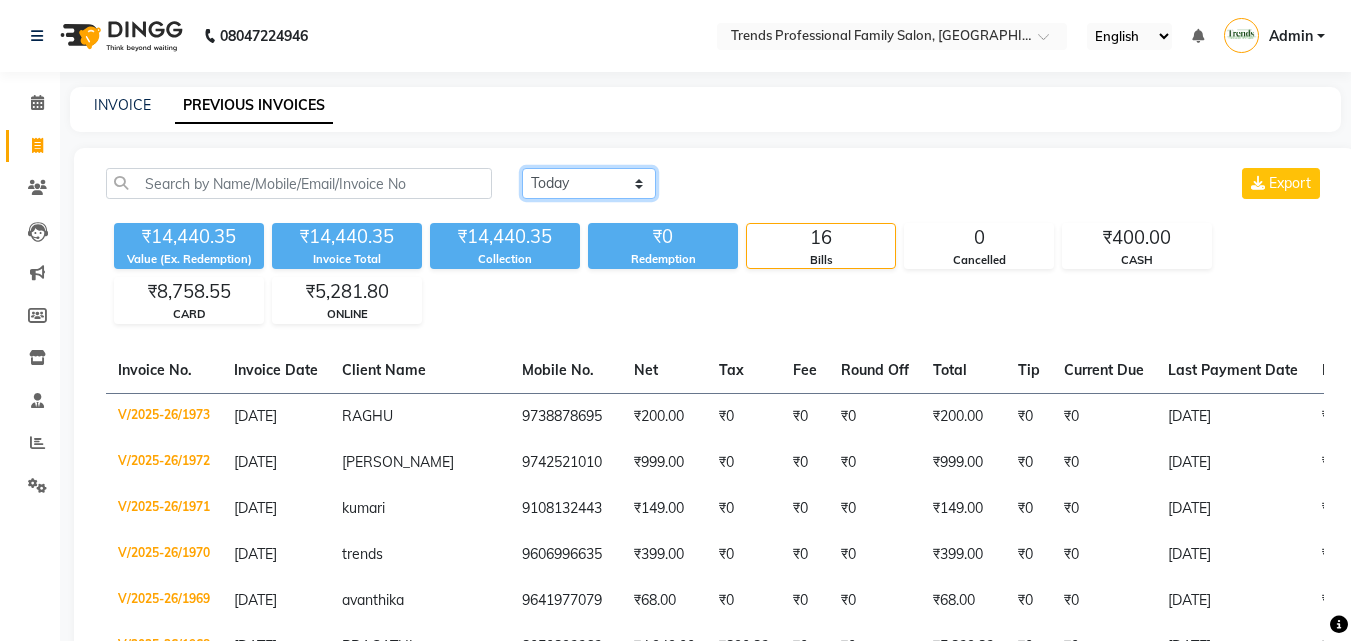 scroll, scrollTop: 613, scrollLeft: 0, axis: vertical 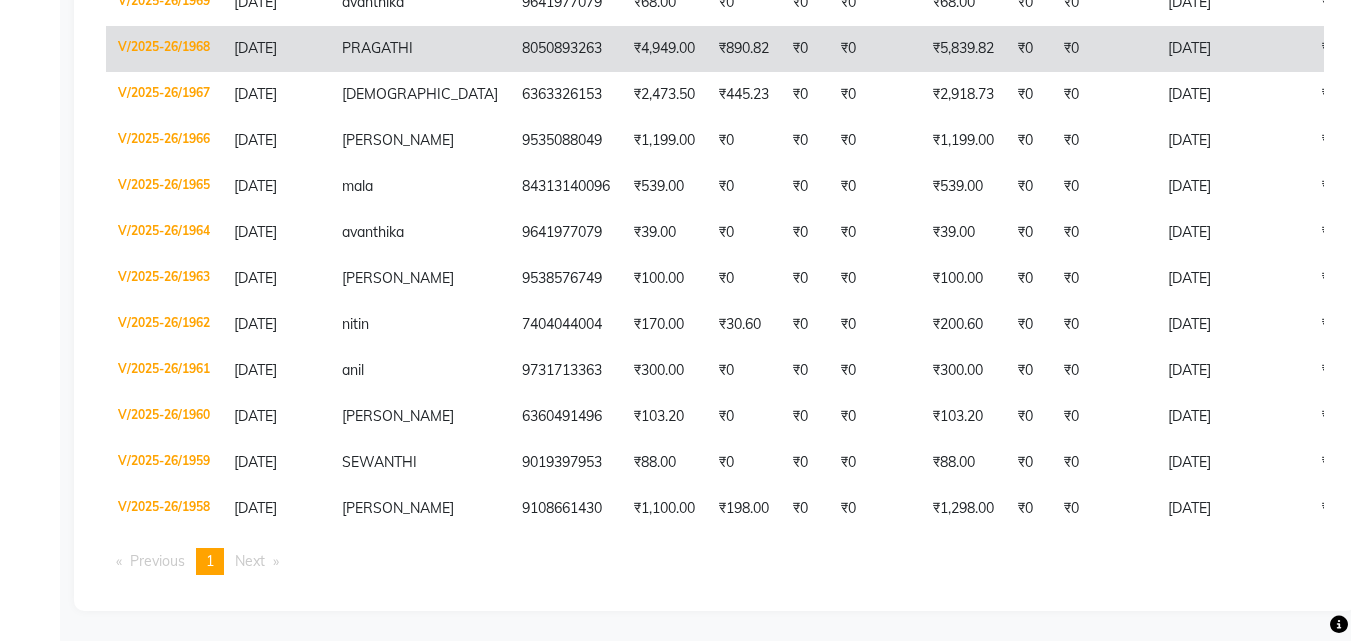click on "₹5,839.82" 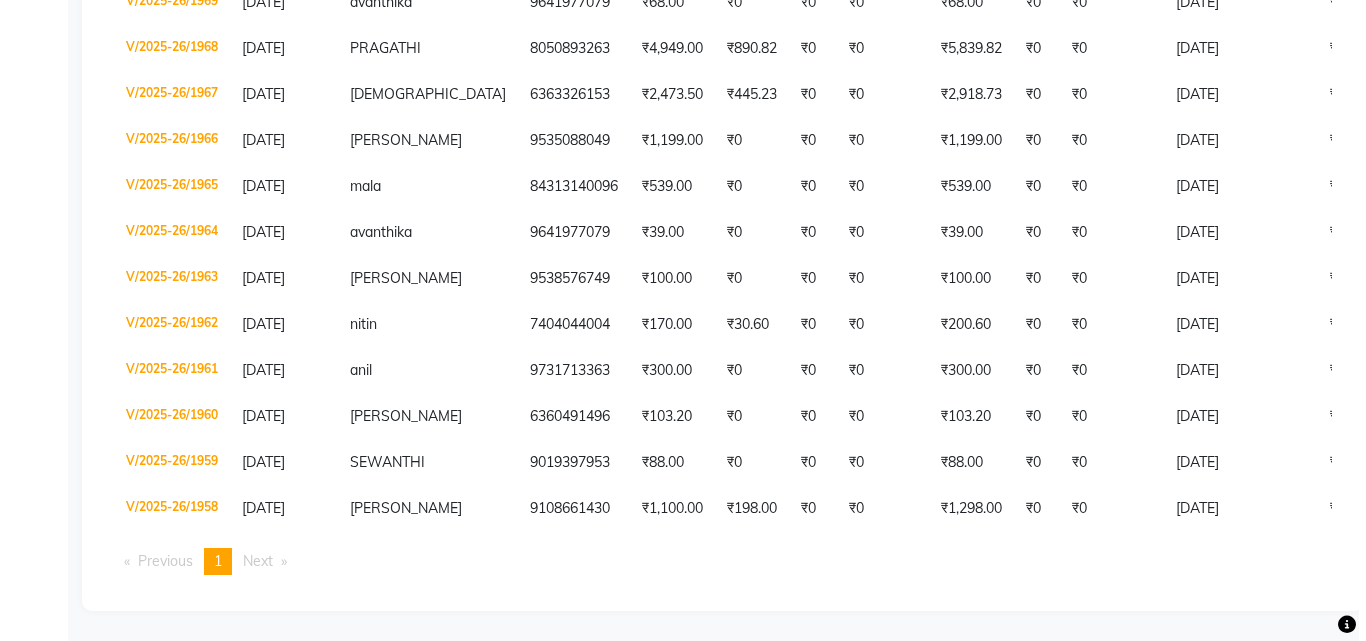 scroll, scrollTop: 0, scrollLeft: 0, axis: both 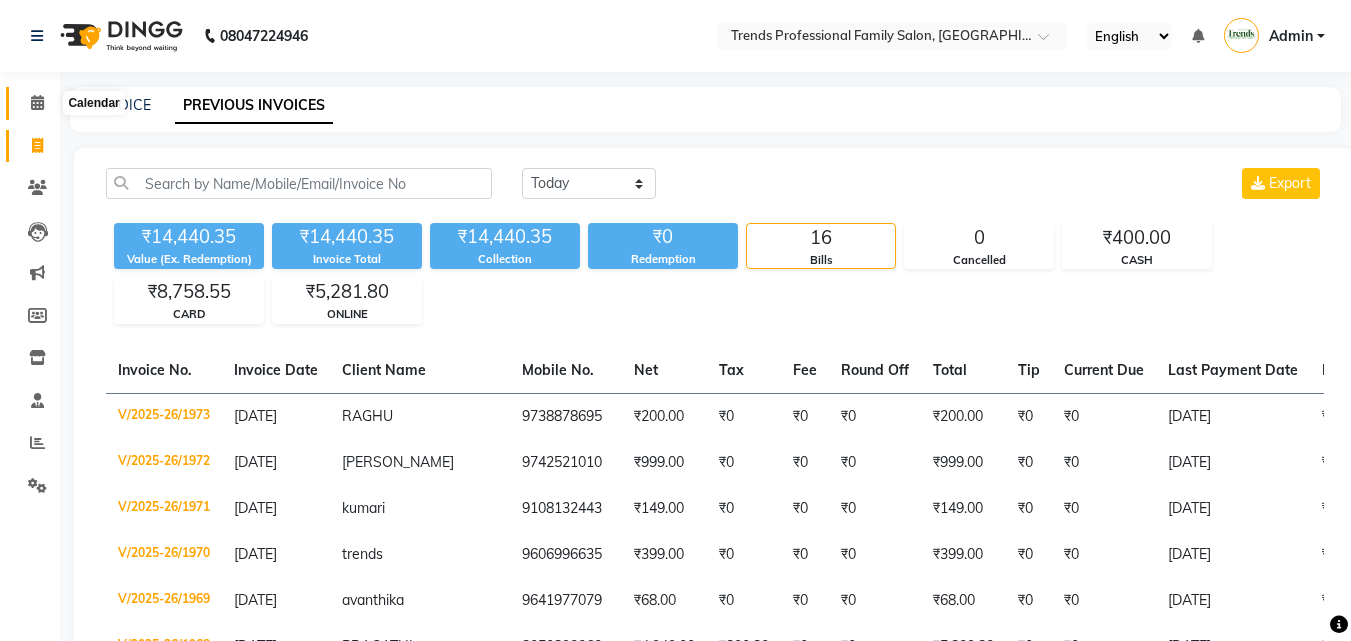 click 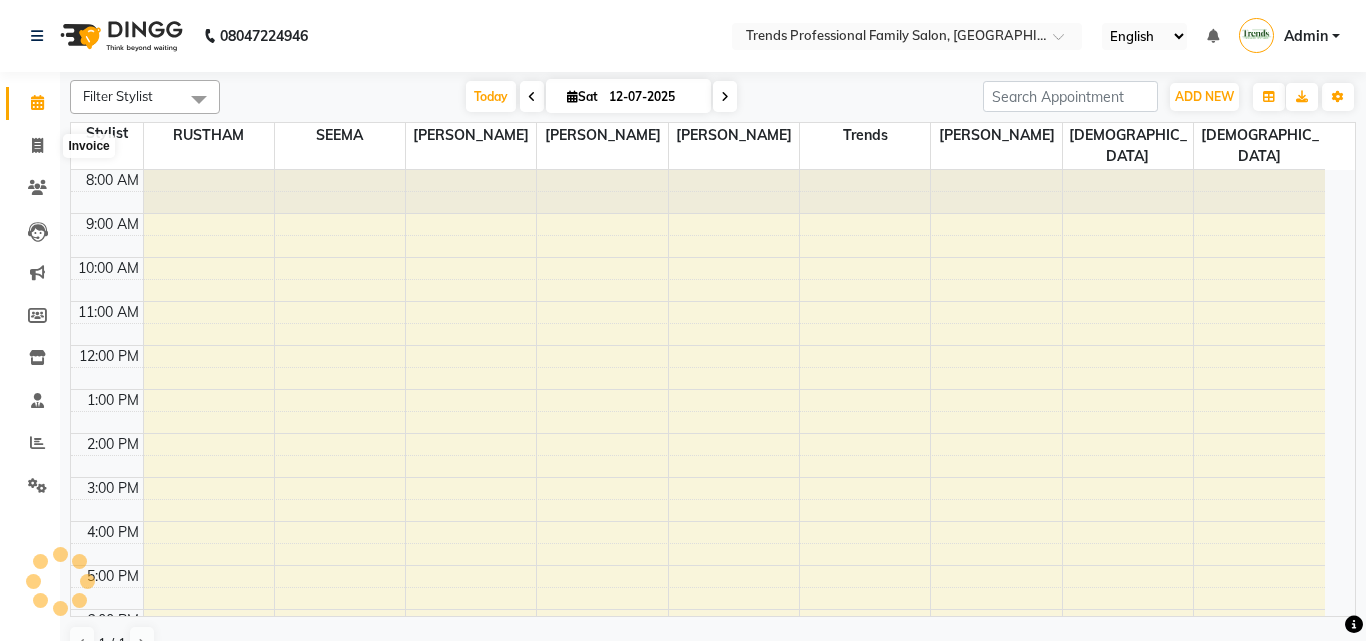 scroll, scrollTop: 0, scrollLeft: 0, axis: both 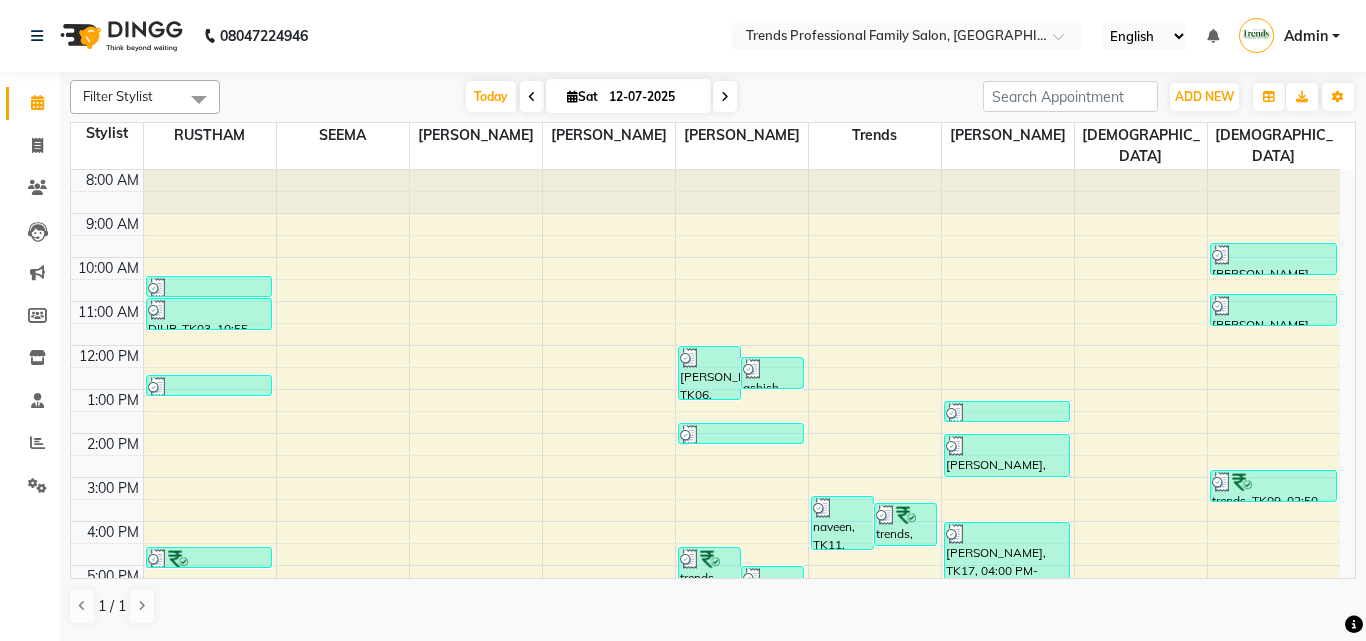 click at bounding box center (725, 97) 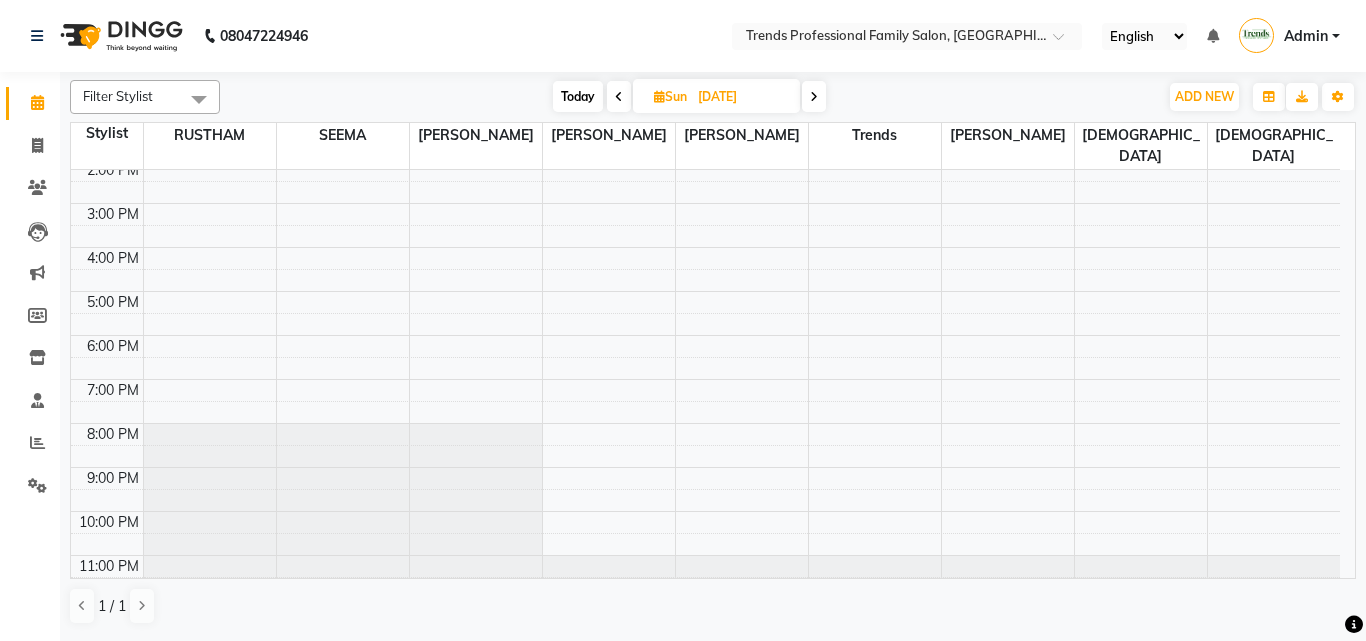 click at bounding box center [619, 96] 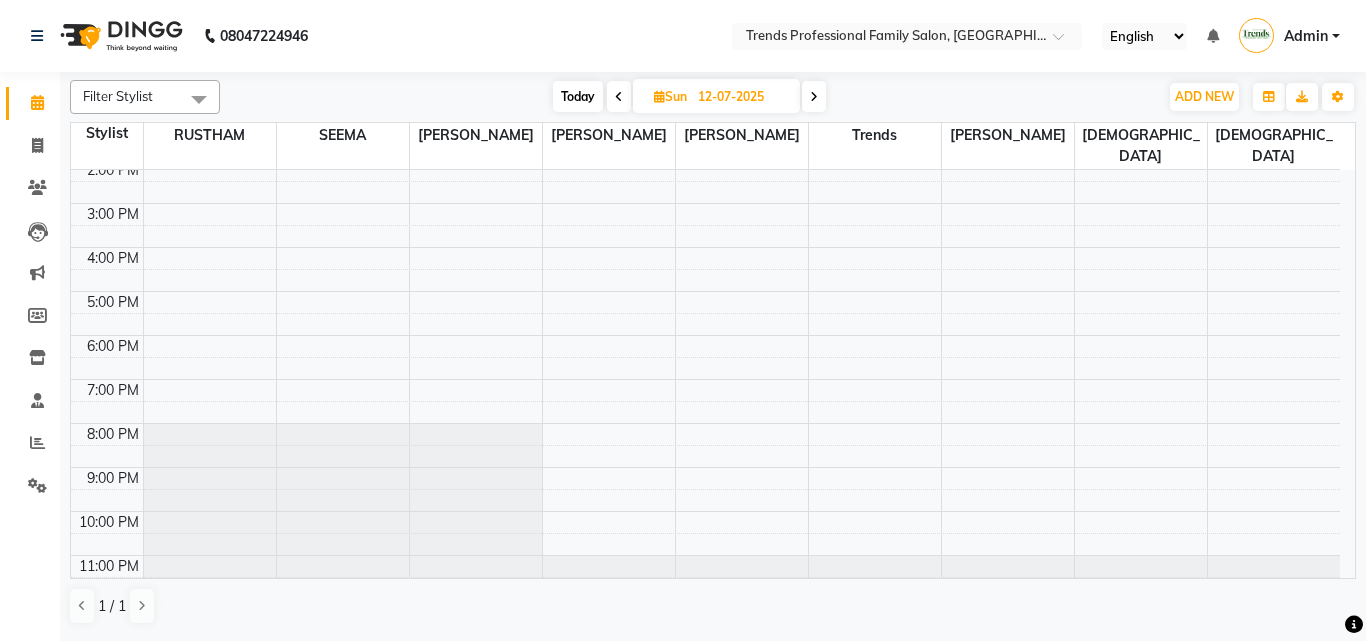 scroll, scrollTop: 274, scrollLeft: 0, axis: vertical 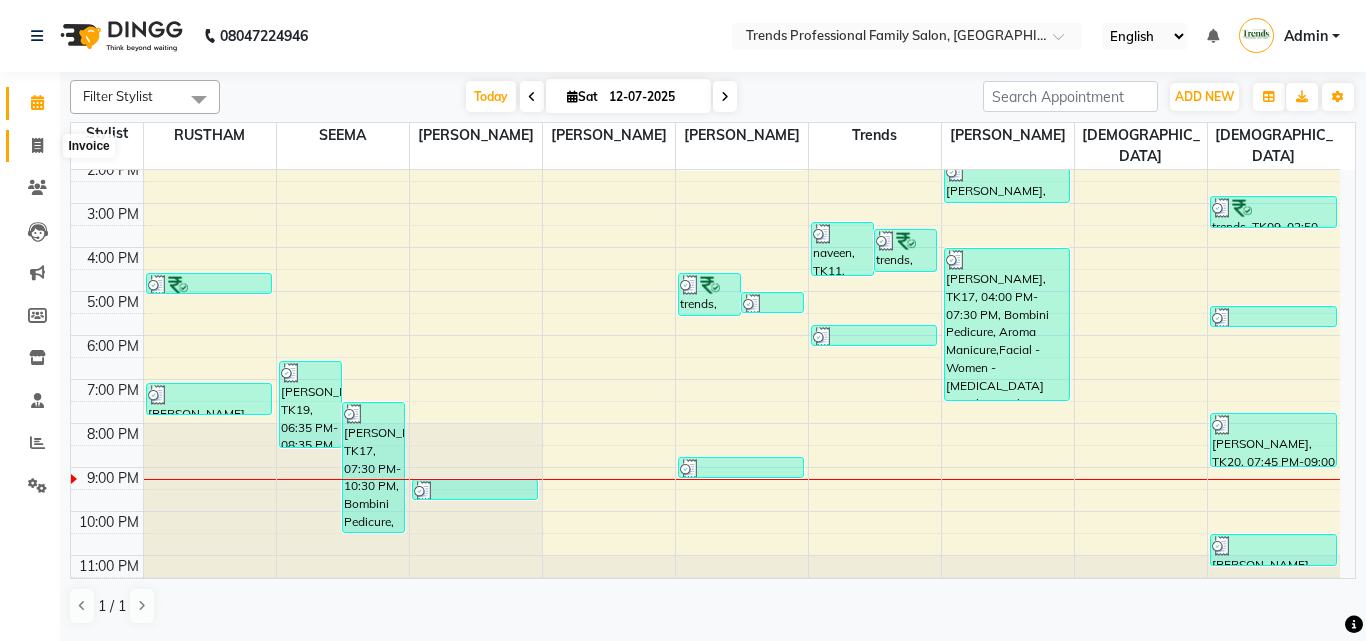 click 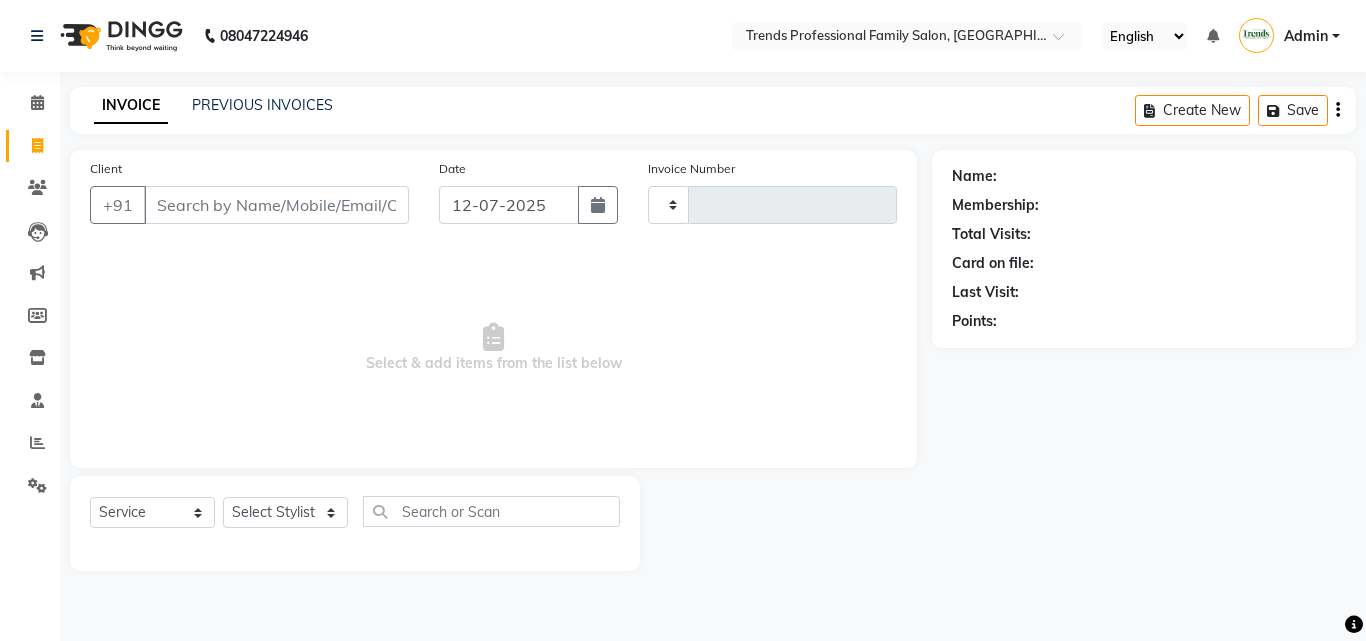 type on "1995" 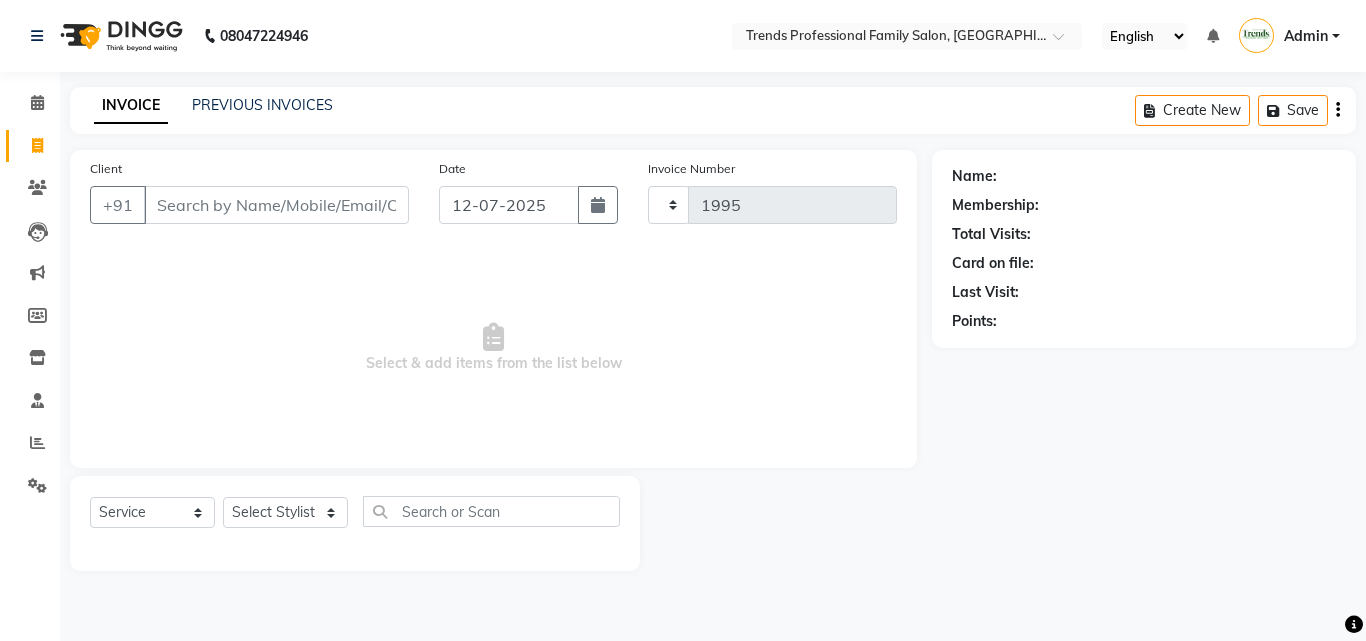 select on "7345" 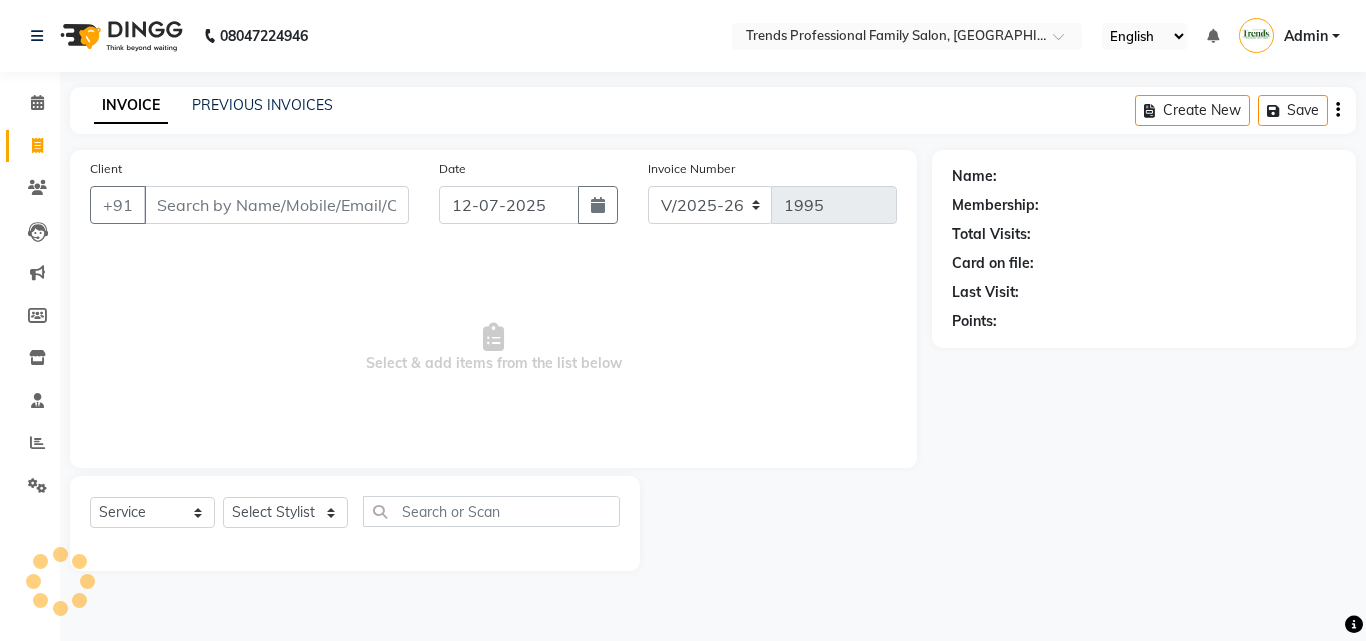 click on "PREVIOUS INVOICES" 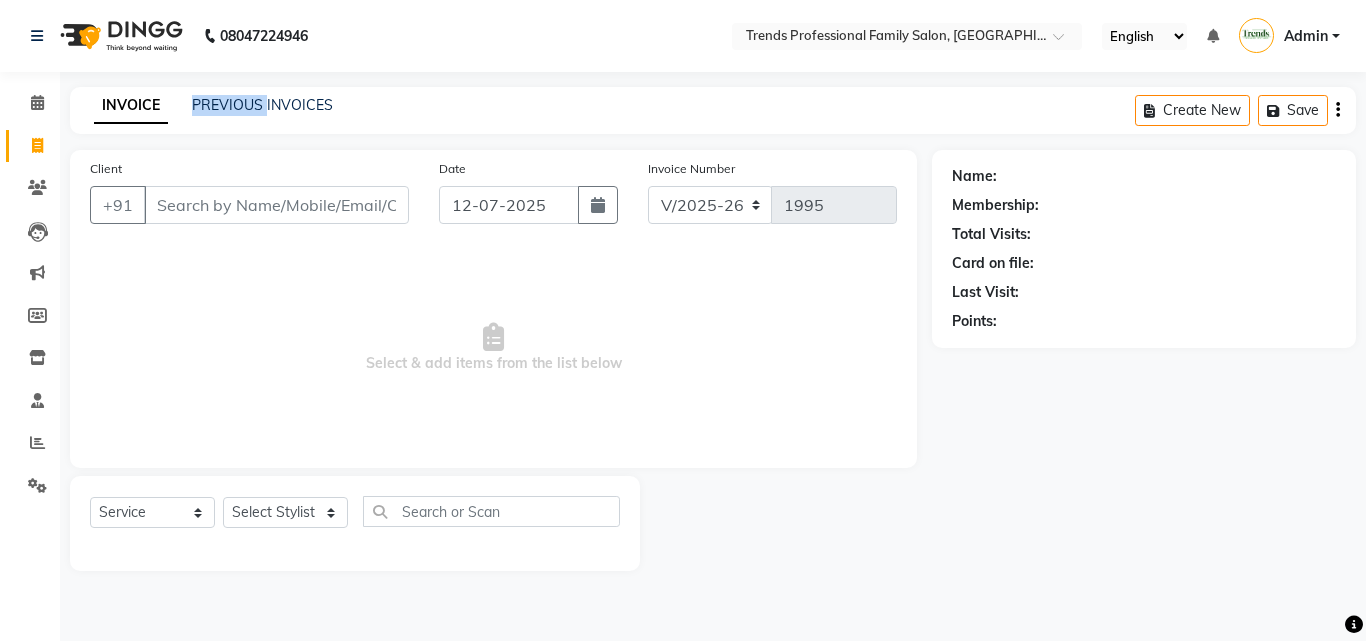 click on "PREVIOUS INVOICES" 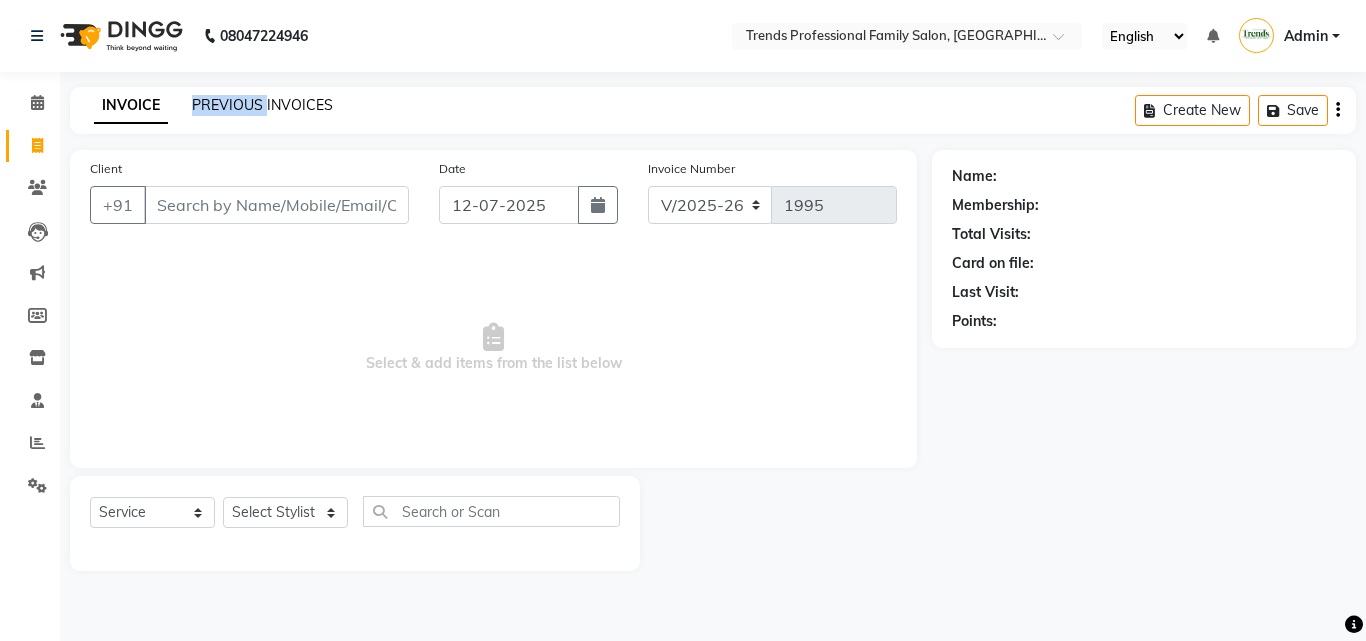 click on "PREVIOUS INVOICES" 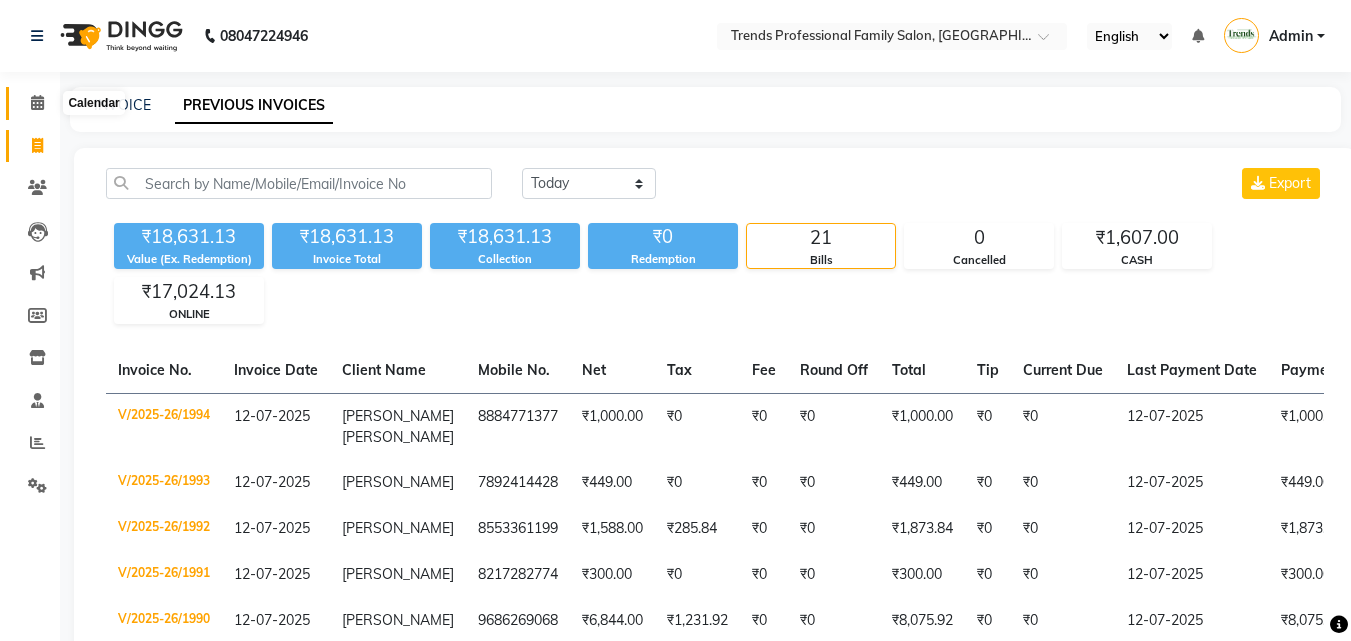 click 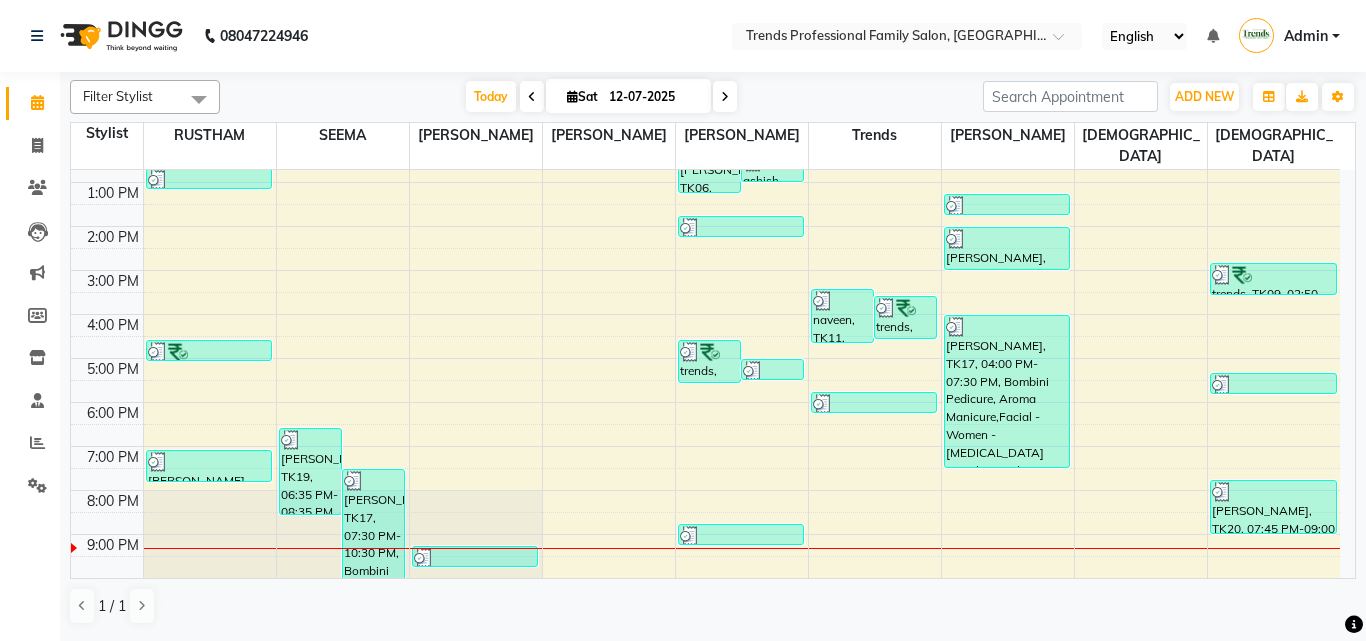 scroll, scrollTop: 274, scrollLeft: 0, axis: vertical 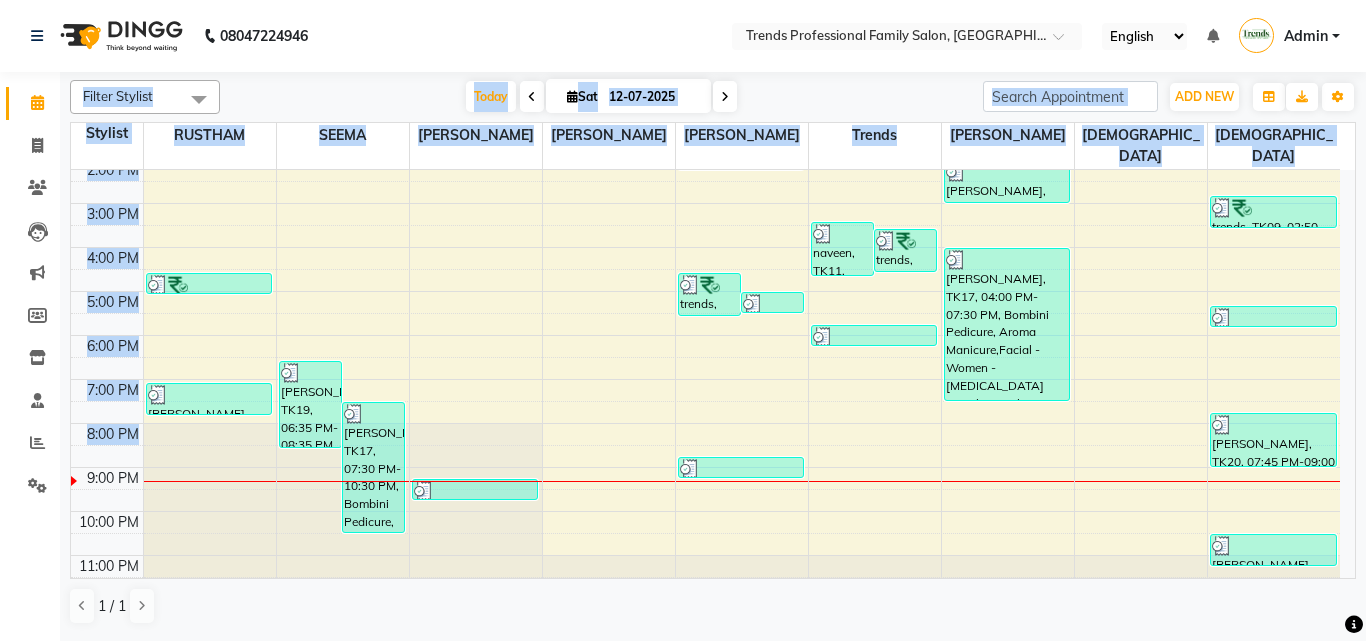 drag, startPoint x: 11, startPoint y: 463, endPoint x: 88, endPoint y: 443, distance: 79.555016 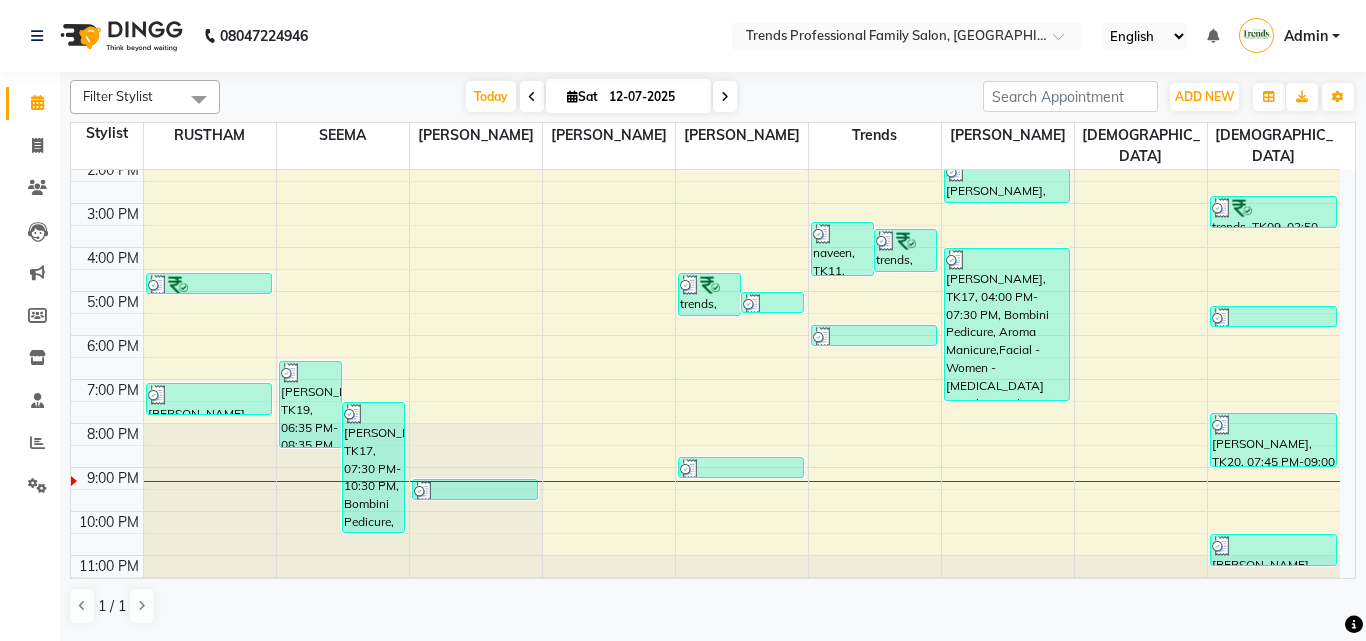 click at bounding box center (199, 99) 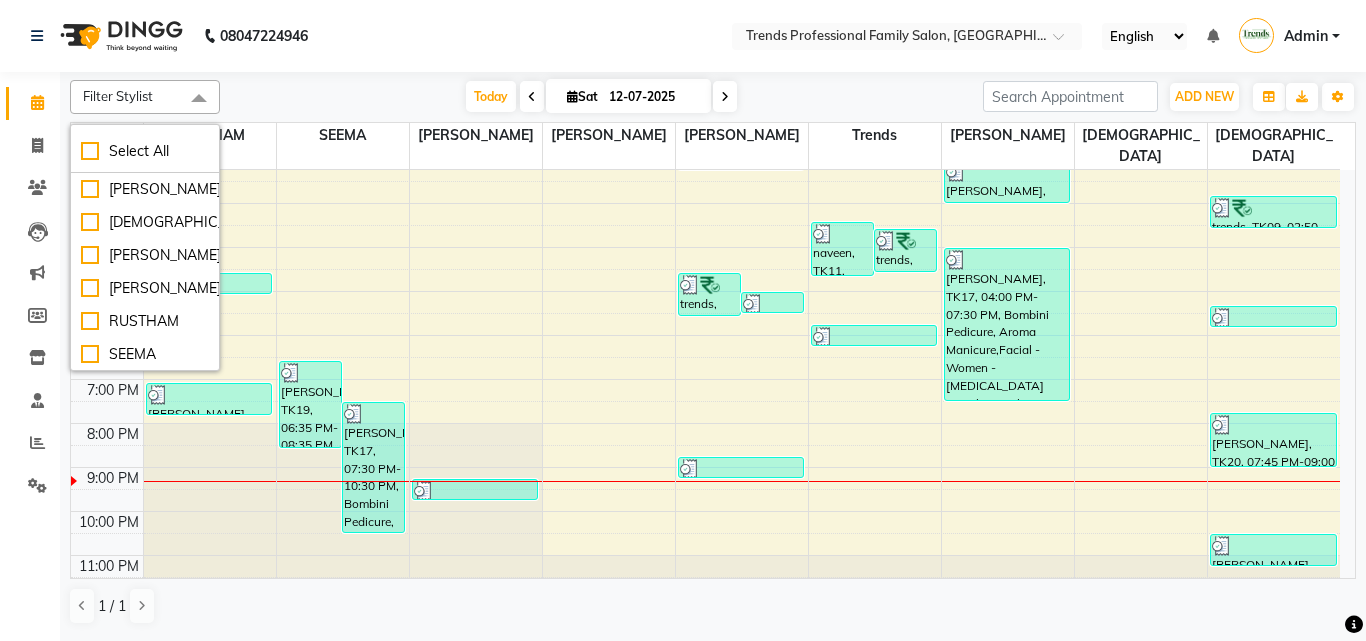click at bounding box center (199, 99) 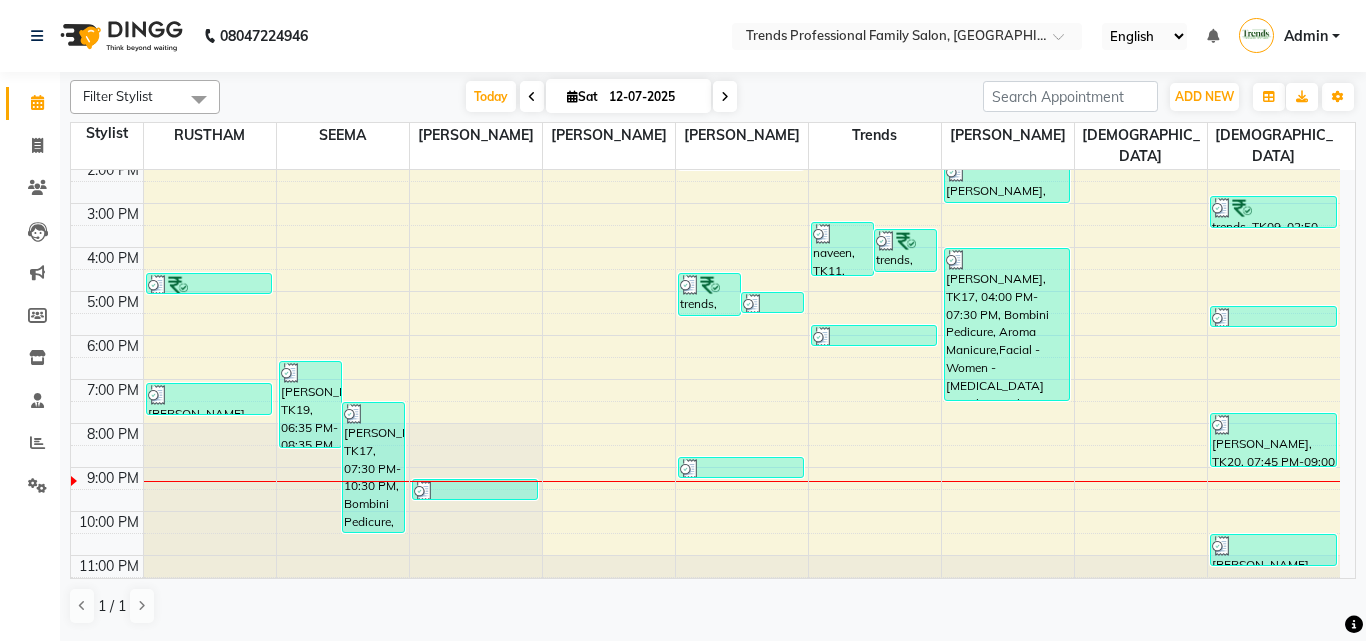 click on "[DATE]  [DATE]" at bounding box center [601, 97] 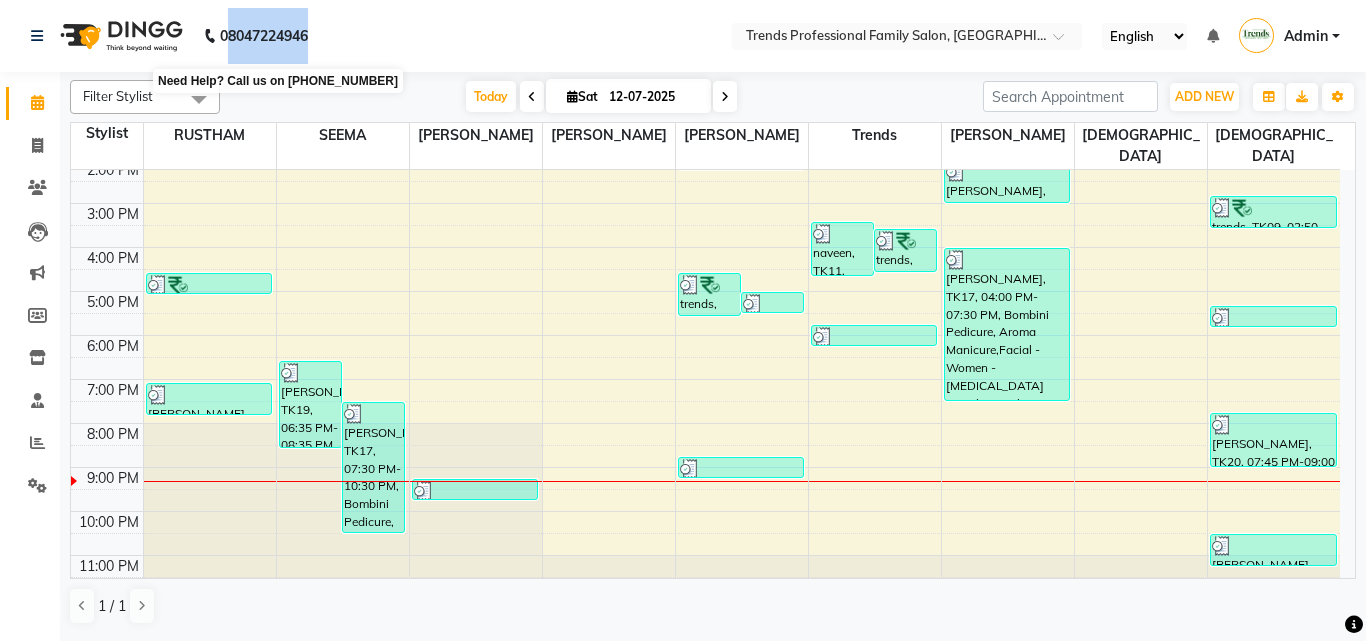 drag, startPoint x: 317, startPoint y: 38, endPoint x: 230, endPoint y: 41, distance: 87.05171 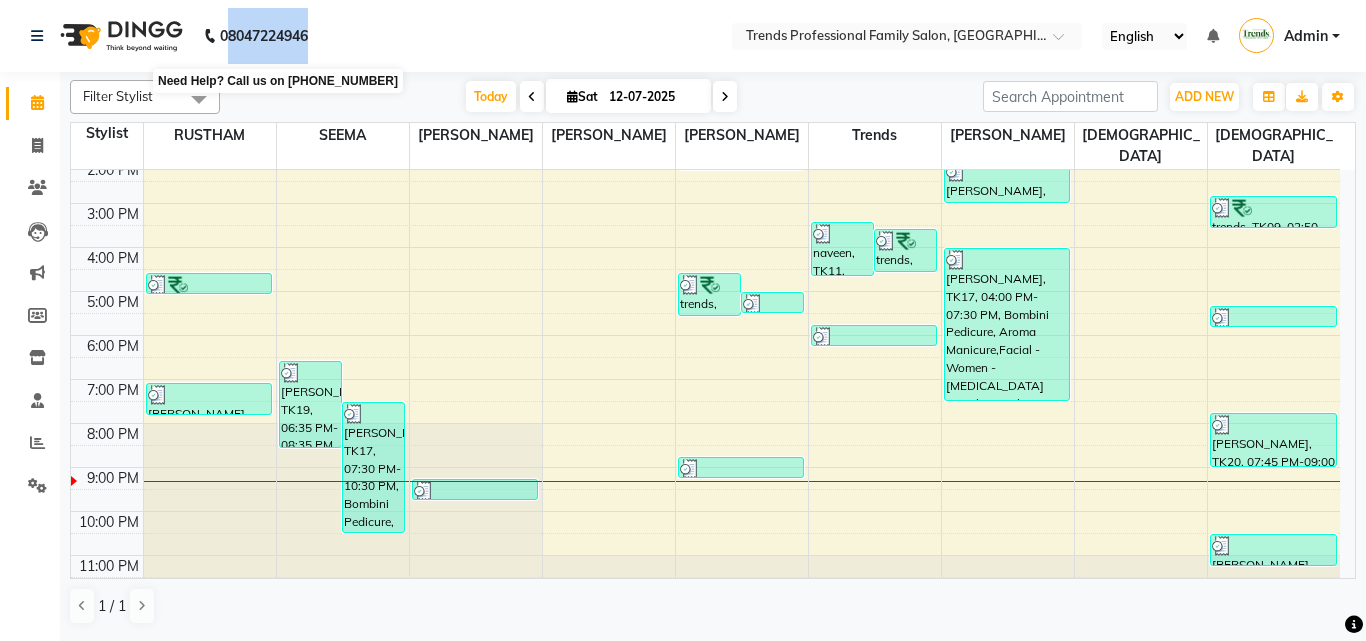 click on "08047224946" 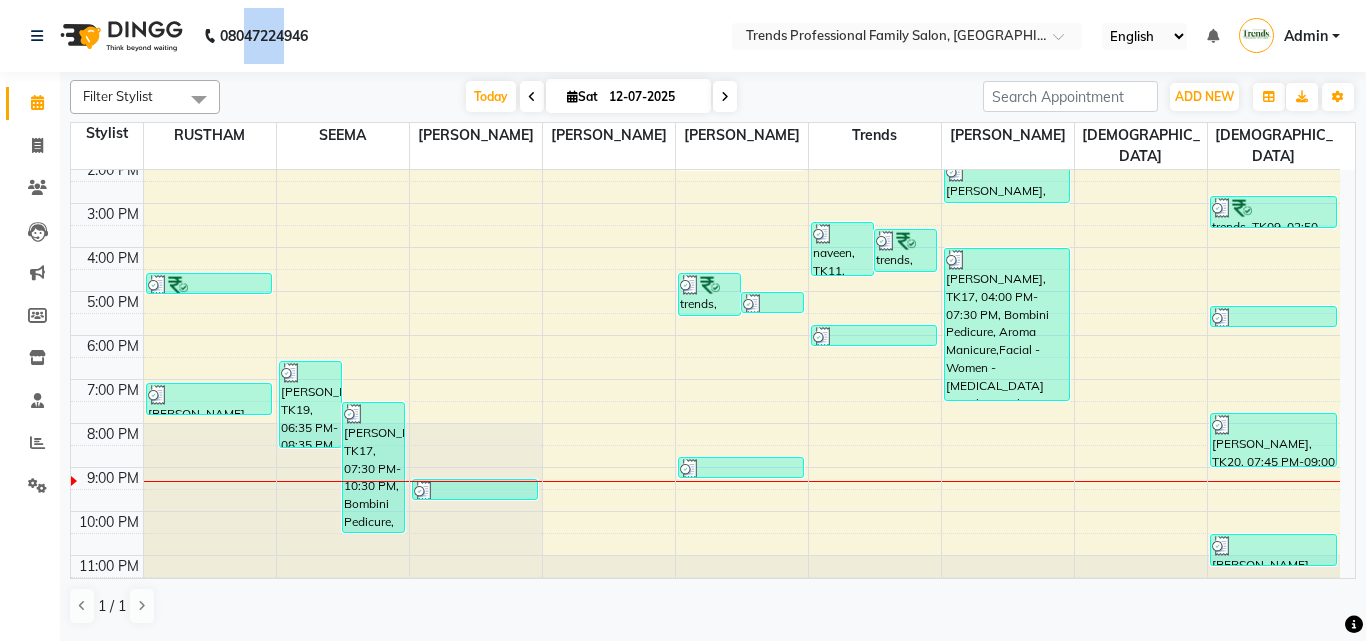 drag, startPoint x: 248, startPoint y: 34, endPoint x: 288, endPoint y: 32, distance: 40.04997 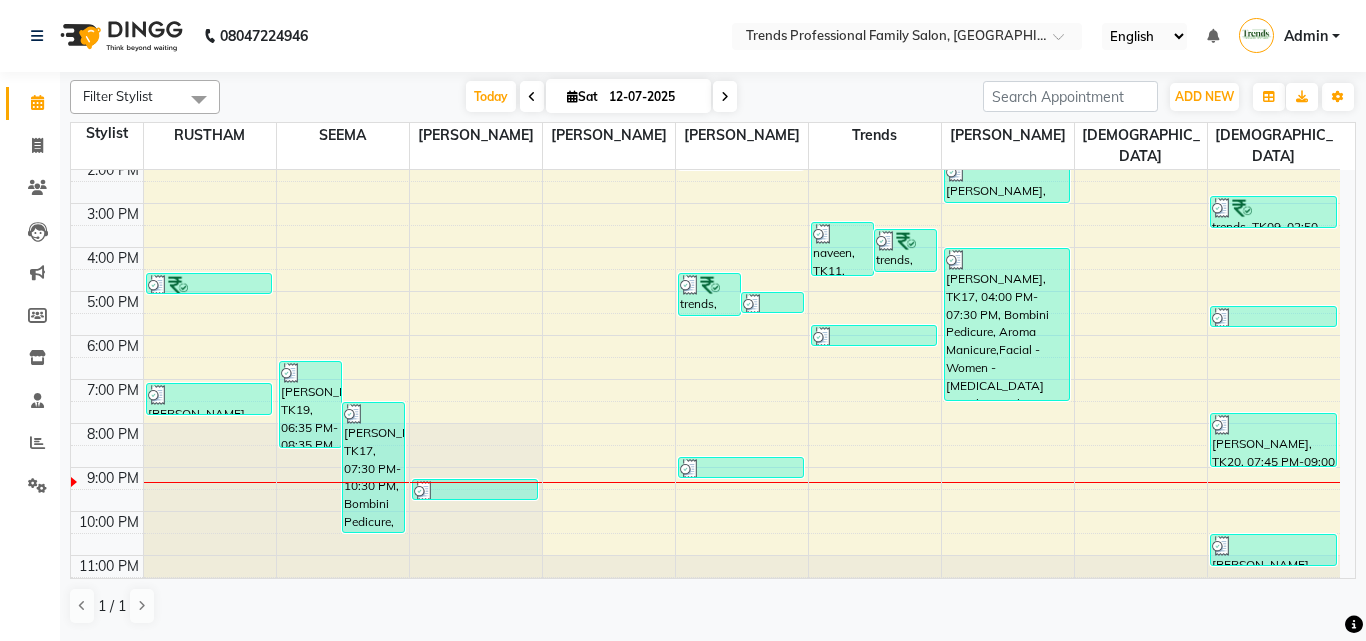 click on "08047224946 Select Location × Trends Professional Family Salon, Nelamangala English ENGLISH Español العربية मराठी हिंदी ગુજરાતી தமிழ் 中文 Notifications nothing to show Admin Manage Profile Change Password Sign out  Version:3.15.4" 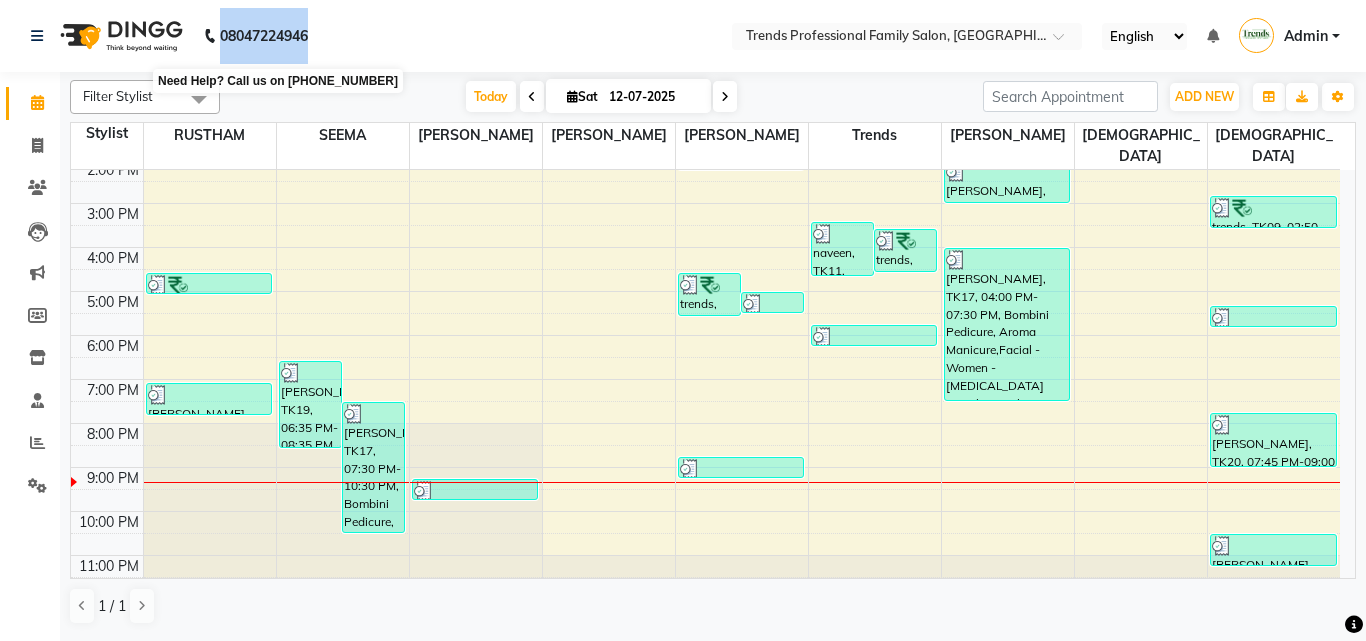 drag, startPoint x: 305, startPoint y: 30, endPoint x: 249, endPoint y: 32, distance: 56.0357 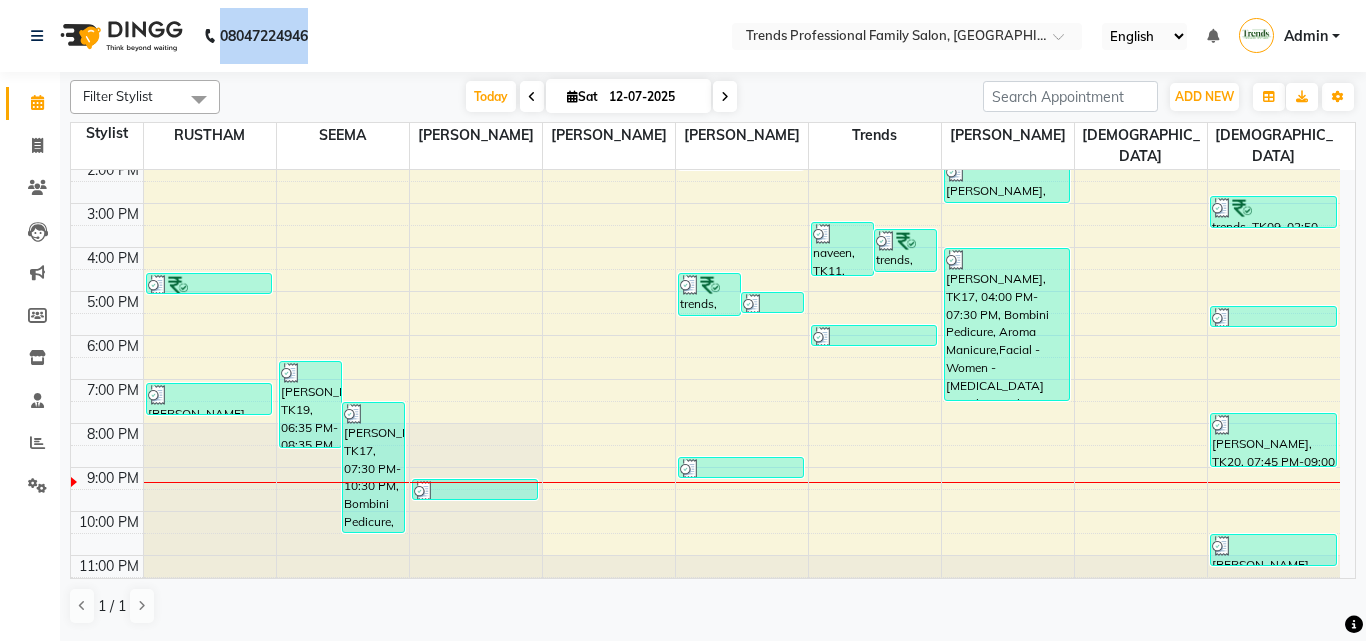 click on "08047224946" 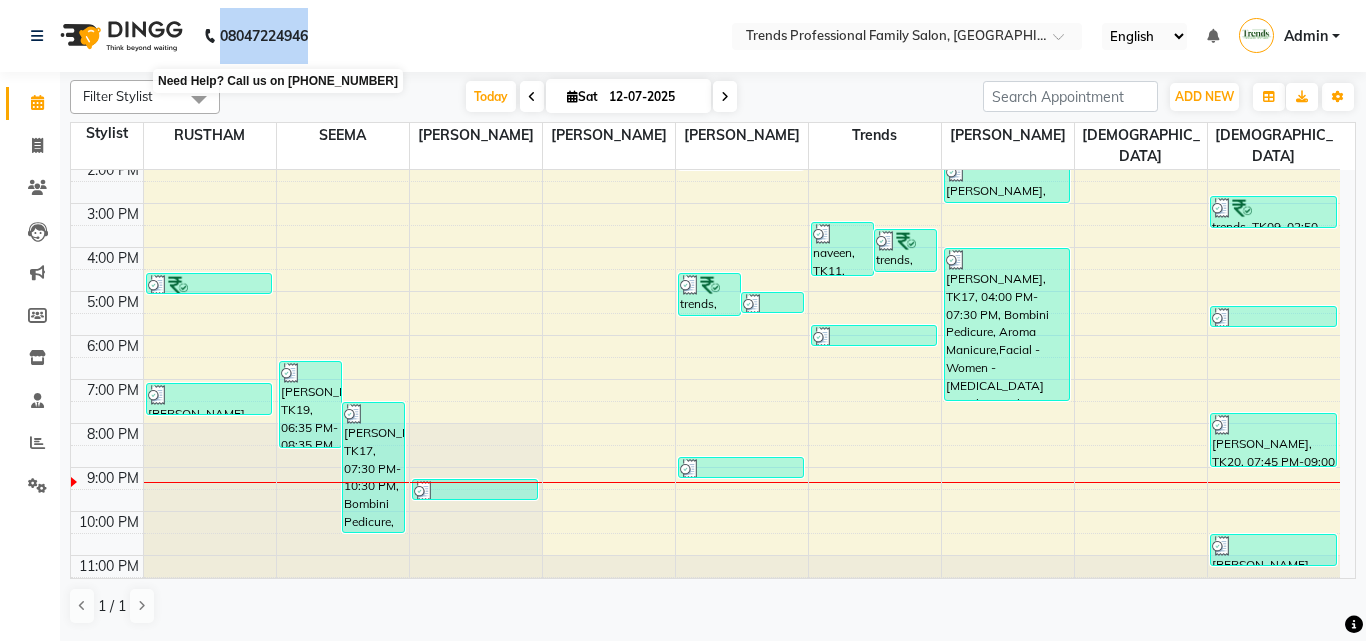 drag, startPoint x: 316, startPoint y: 29, endPoint x: 259, endPoint y: 36, distance: 57.428215 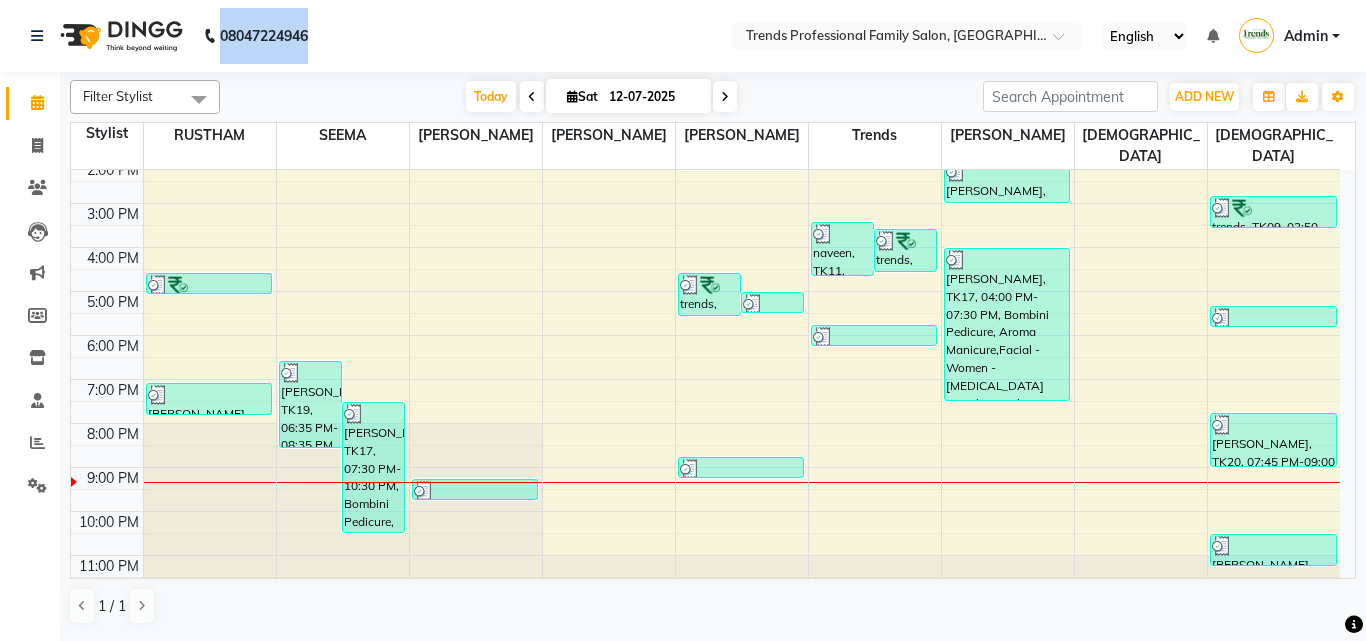 click on "08047224946" 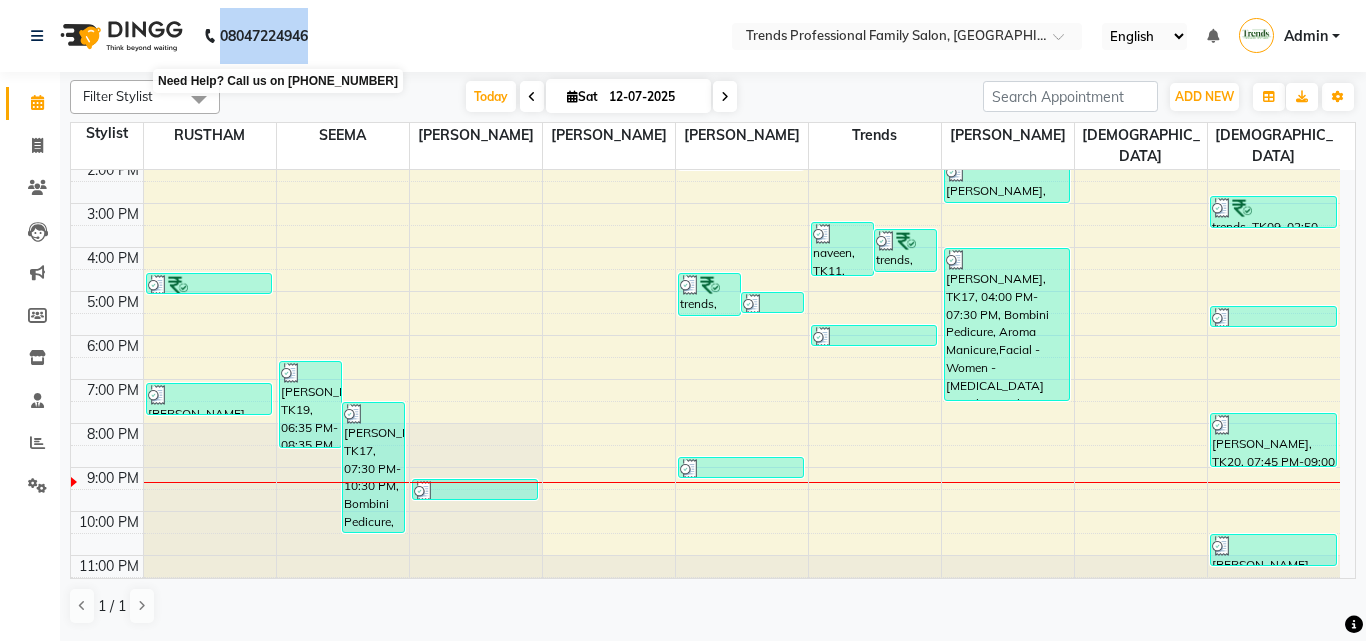 drag, startPoint x: 325, startPoint y: 35, endPoint x: 269, endPoint y: 36, distance: 56.008926 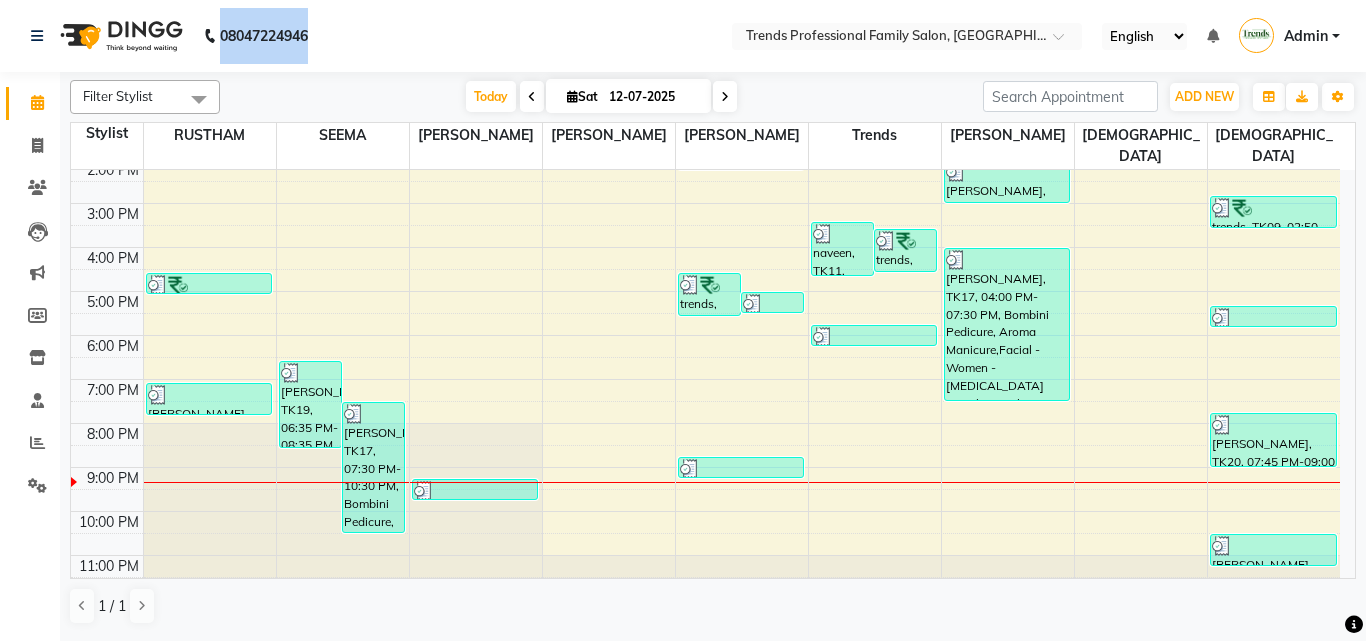 click on "08047224946" 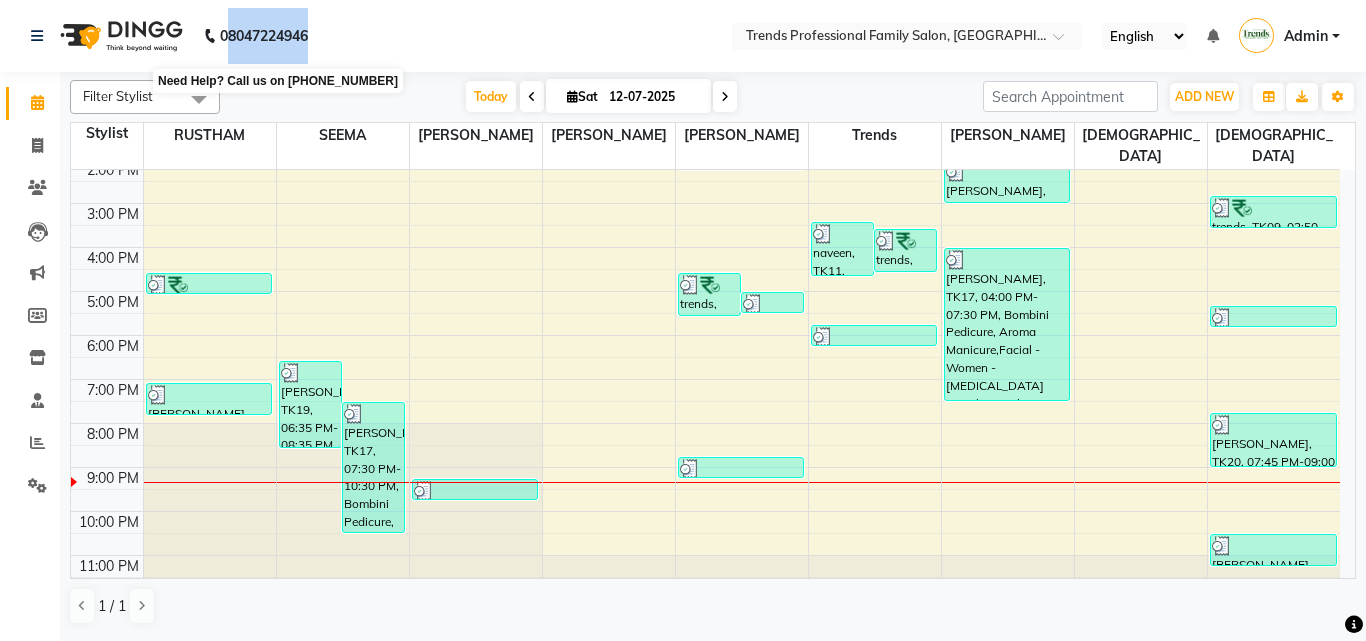 drag, startPoint x: 316, startPoint y: 31, endPoint x: 230, endPoint y: 41, distance: 86.579445 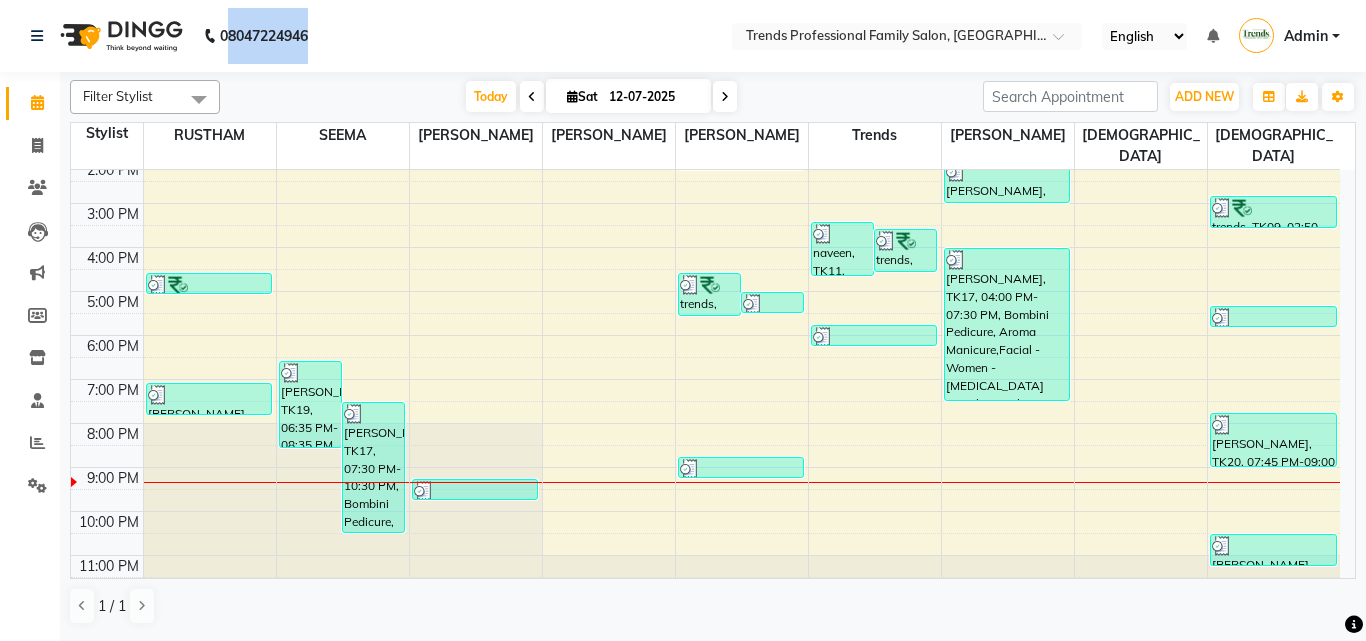 click on "08047224946" 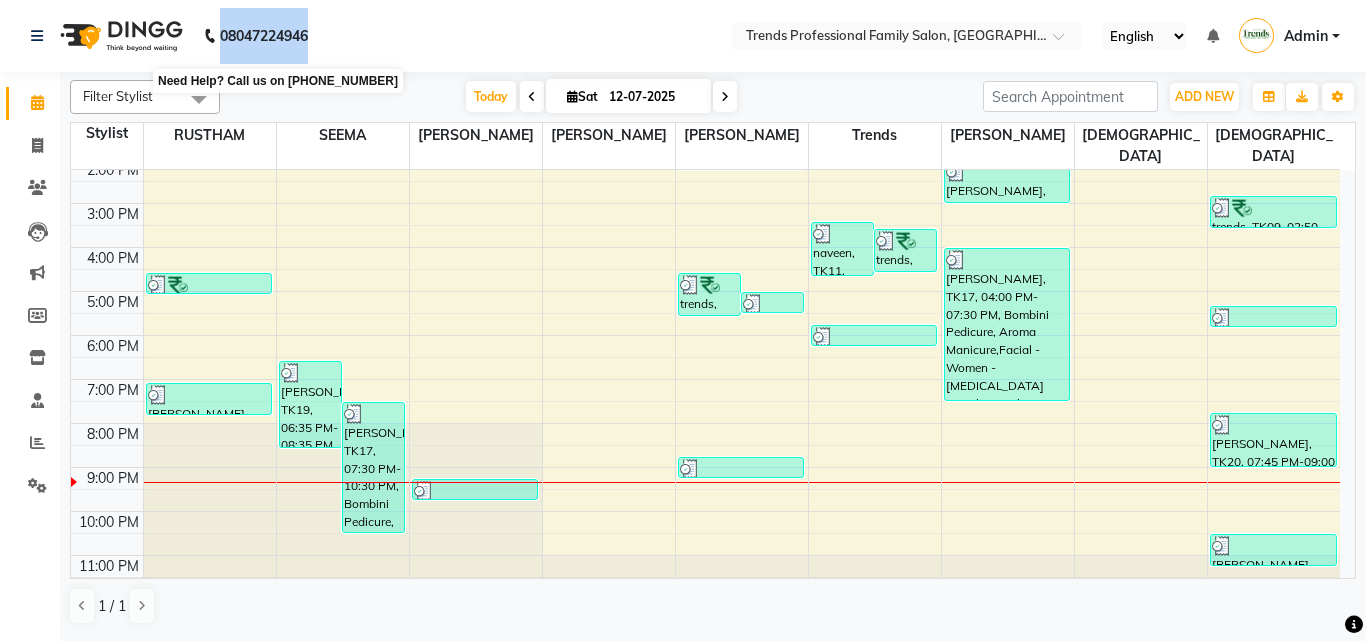 drag, startPoint x: 321, startPoint y: 32, endPoint x: 218, endPoint y: 38, distance: 103.17461 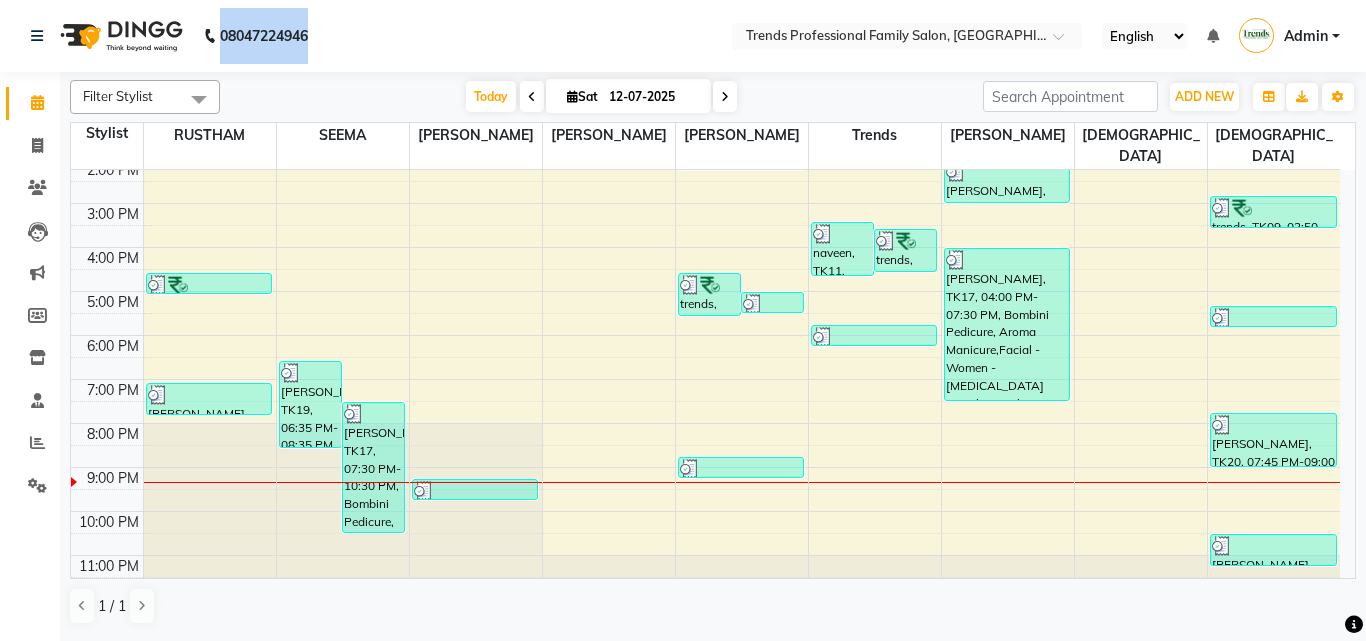 click on "08047224946 Select Location × Trends Professional Family Salon, Nelamangala English ENGLISH Español العربية मराठी हिंदी ગુજરાતી தமிழ் 中文 Notifications nothing to show Admin Manage Profile Change Password Sign out  Version:3.15.4" 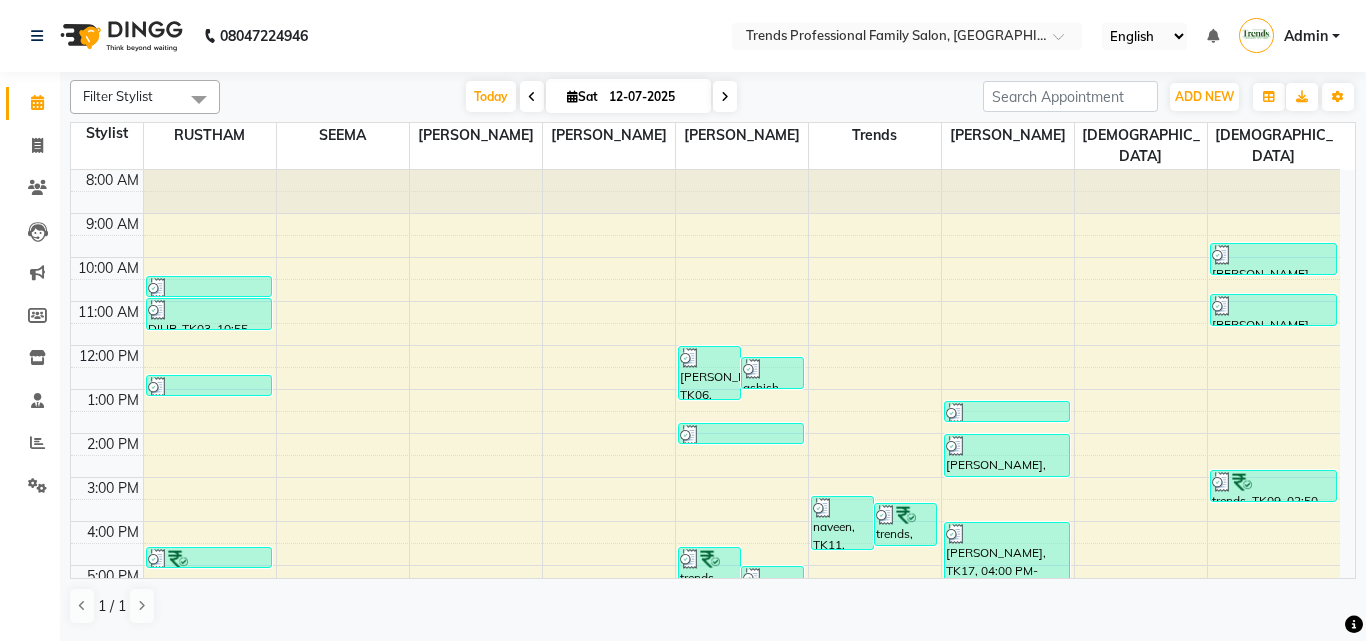 scroll, scrollTop: 274, scrollLeft: 0, axis: vertical 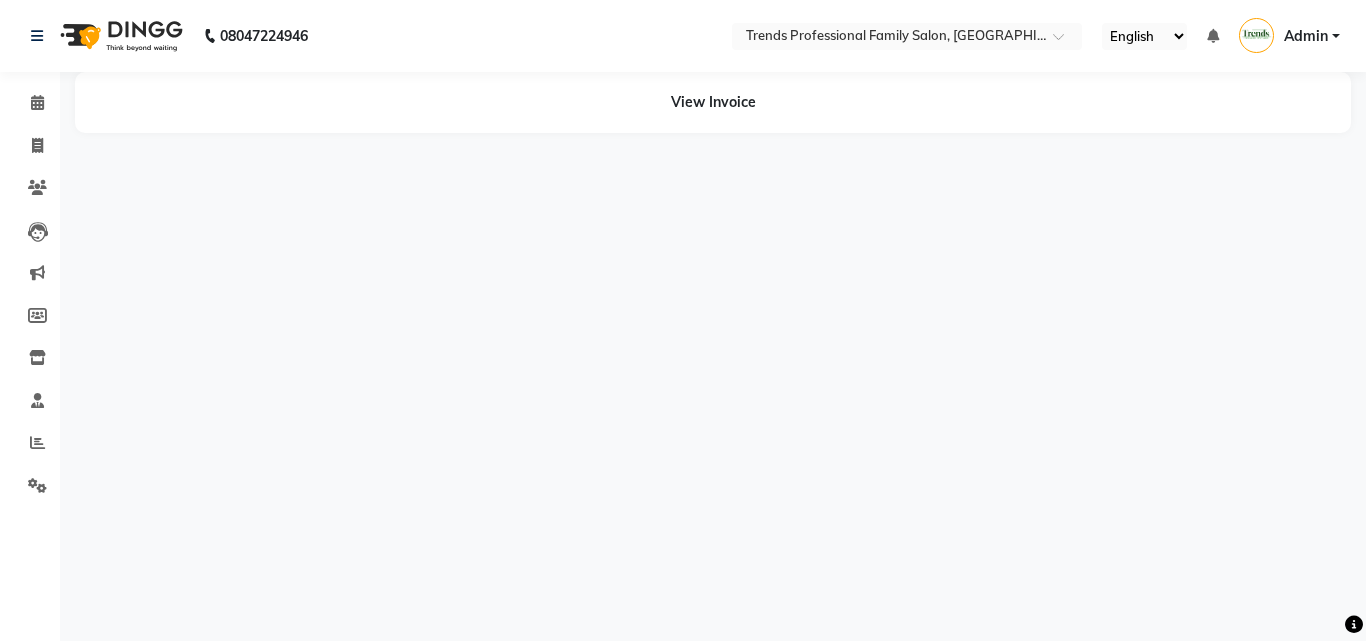 select on "en" 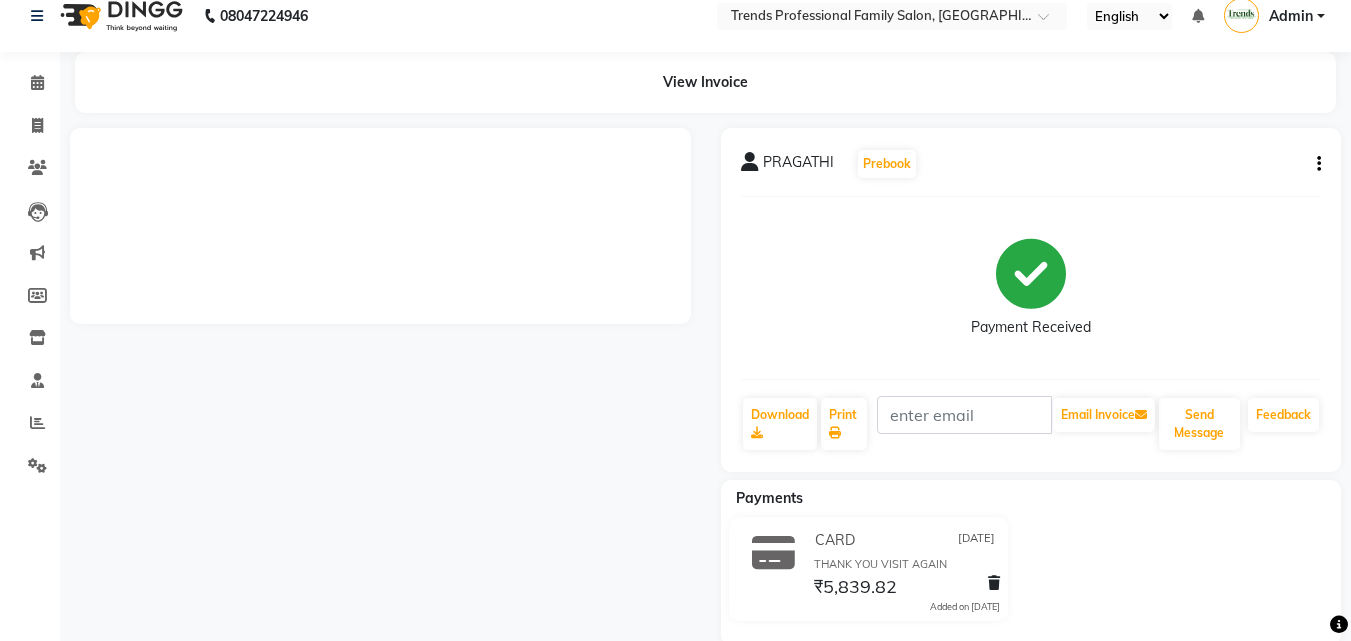 scroll, scrollTop: 54, scrollLeft: 0, axis: vertical 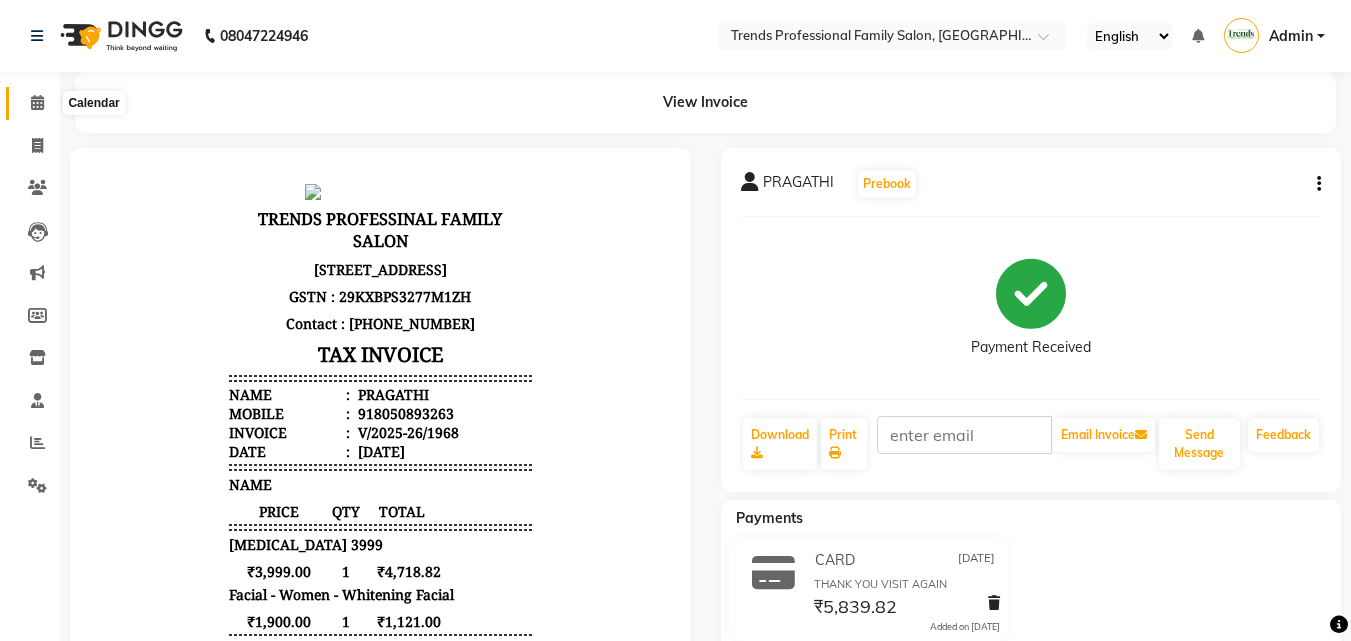click 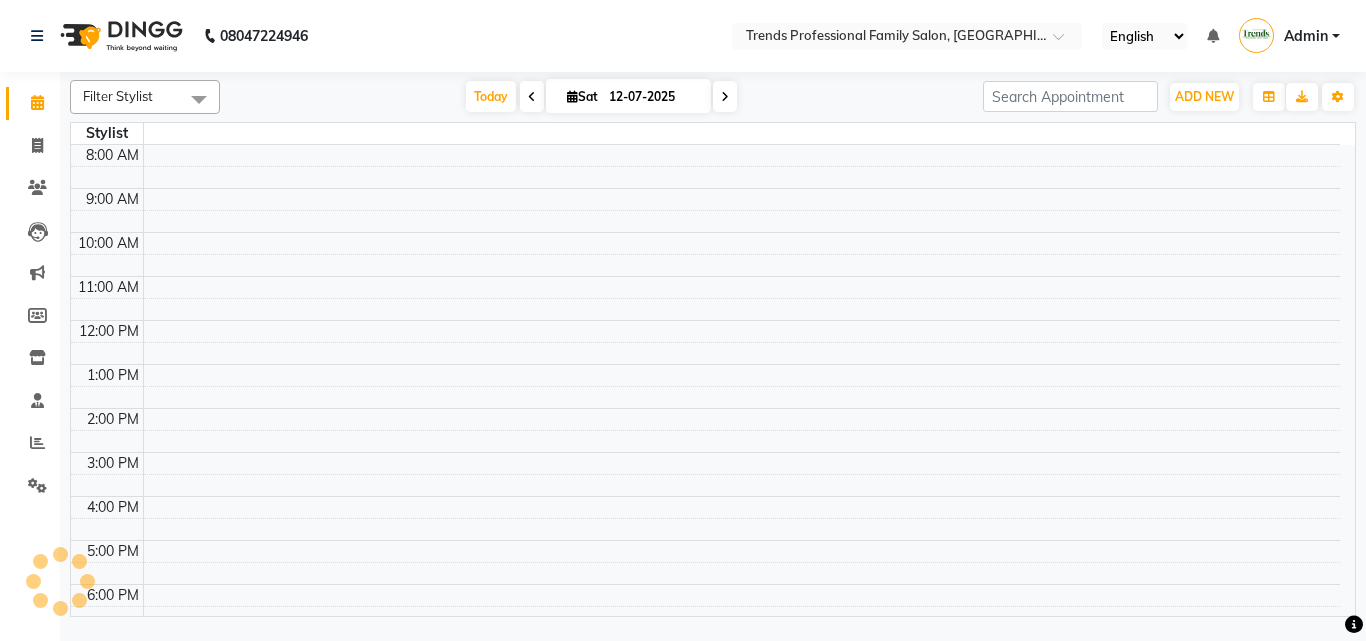 click at bounding box center (532, 96) 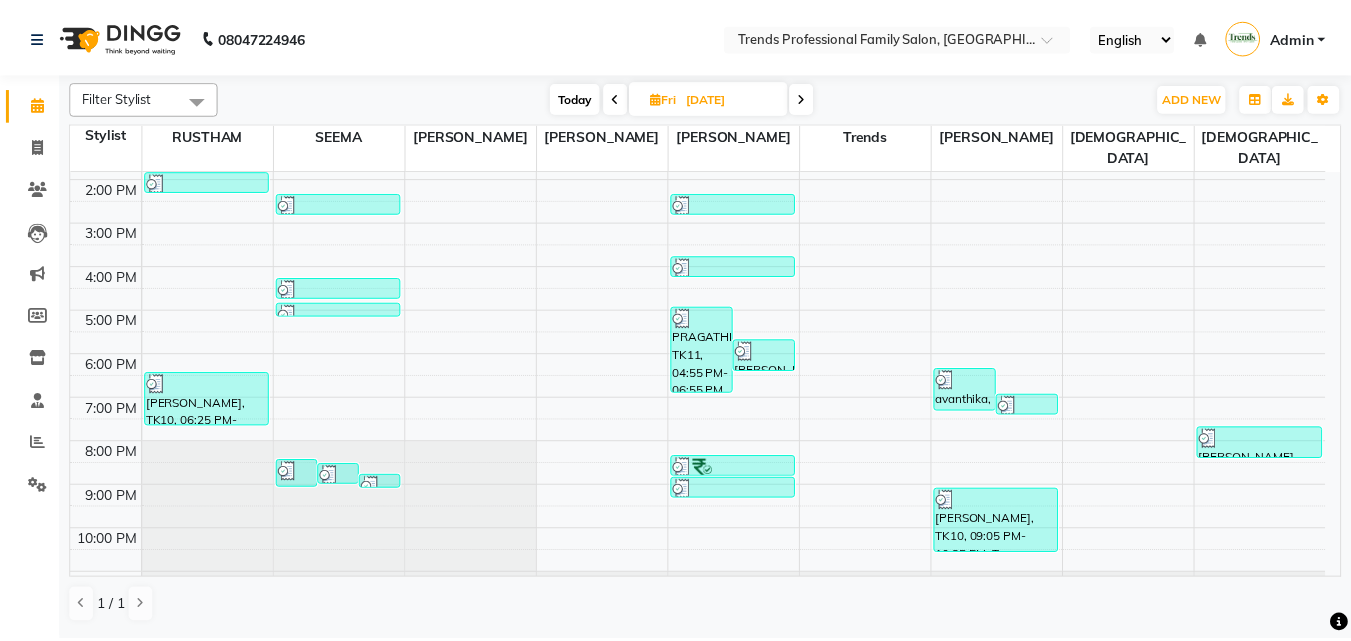 scroll, scrollTop: 274, scrollLeft: 0, axis: vertical 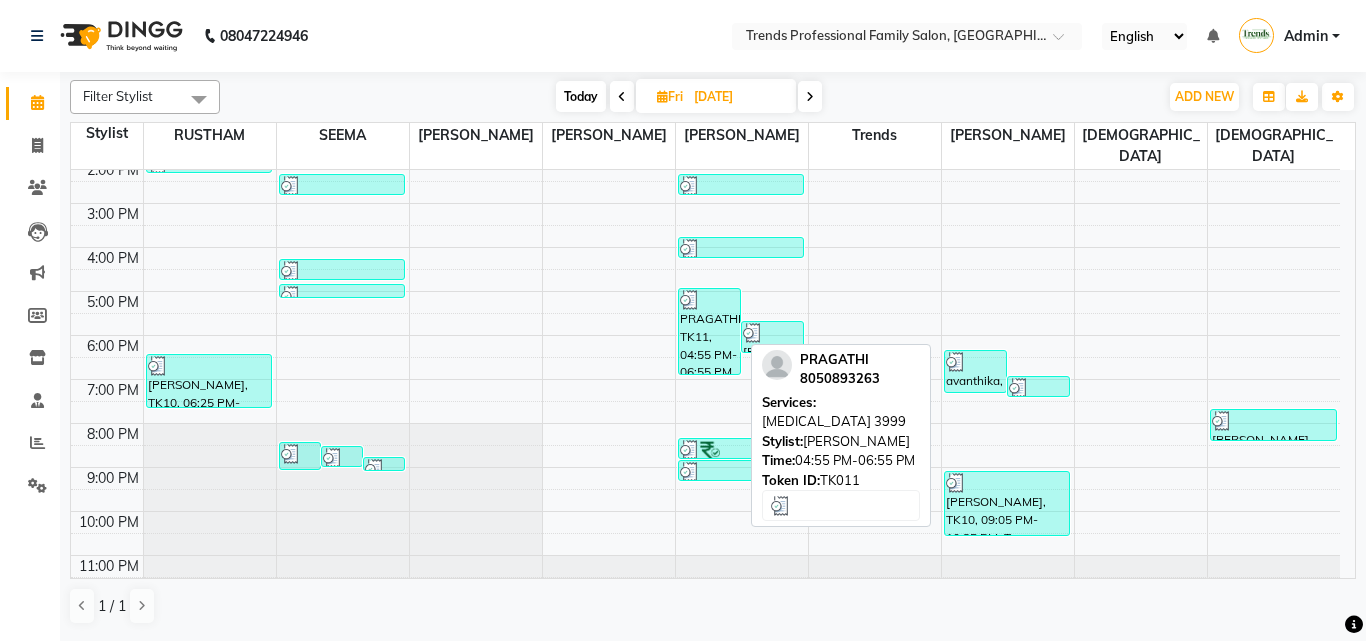 click on "PRAGATHI, TK11, 04:55 PM-06:55 PM, BOTOX 3999" at bounding box center (709, 331) 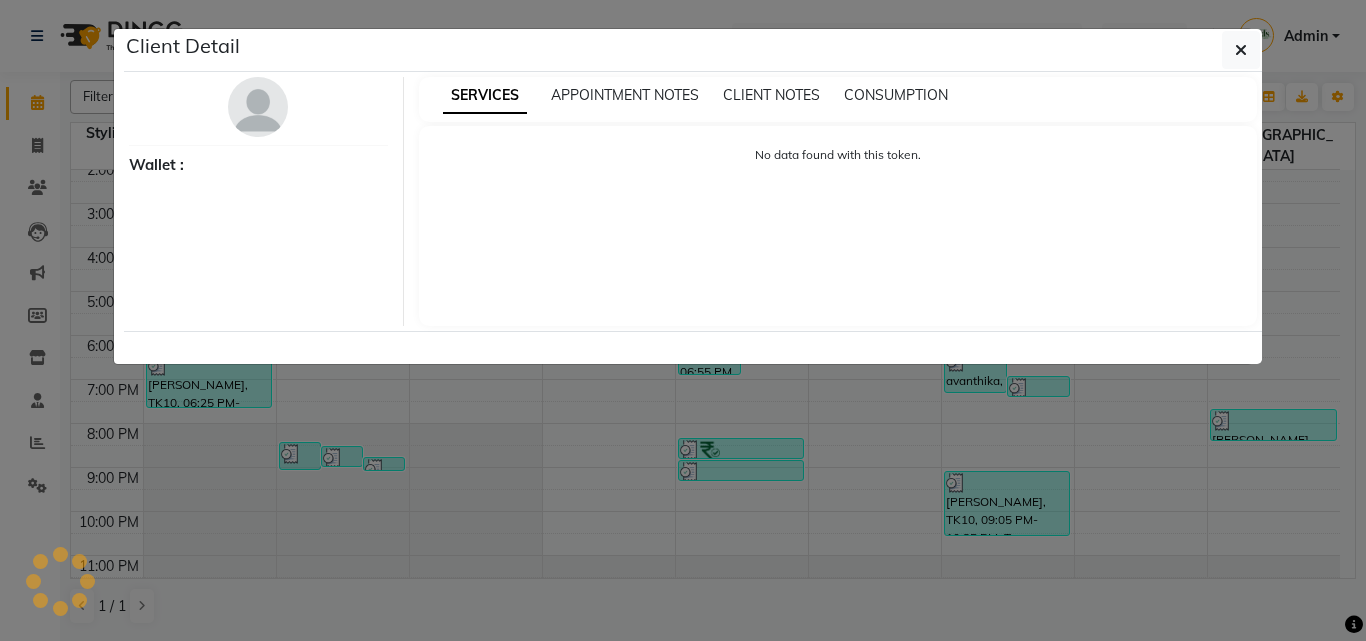 select on "3" 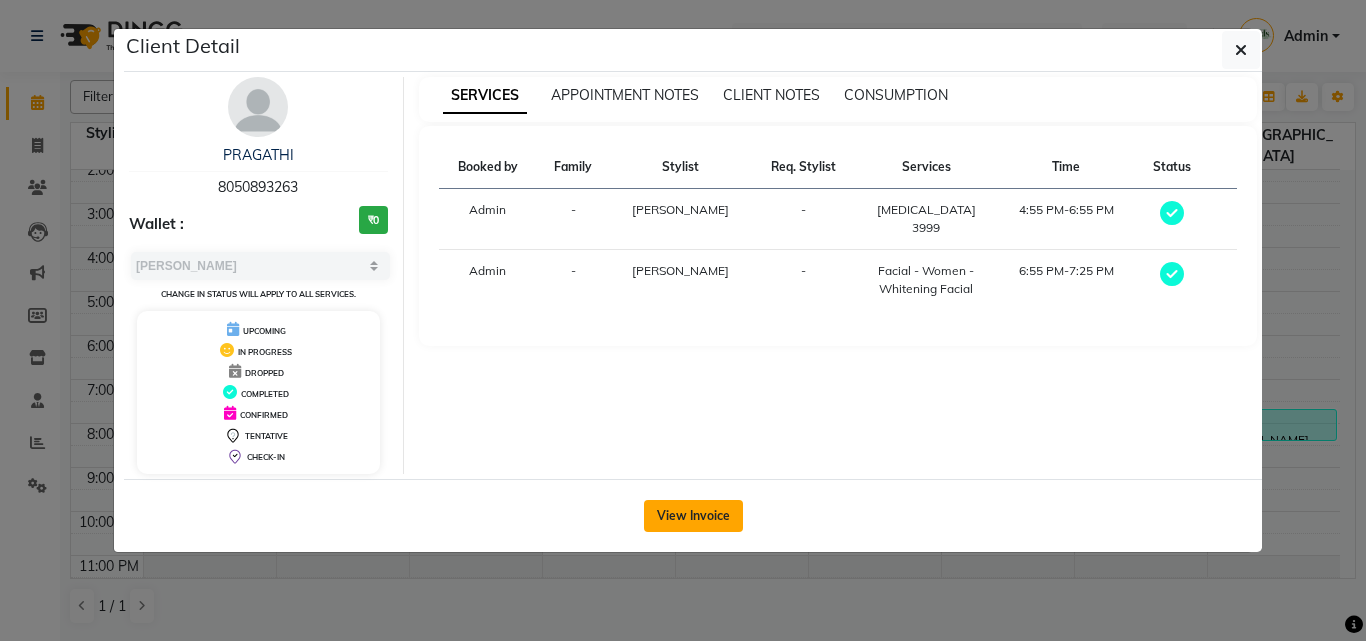 click on "View Invoice" 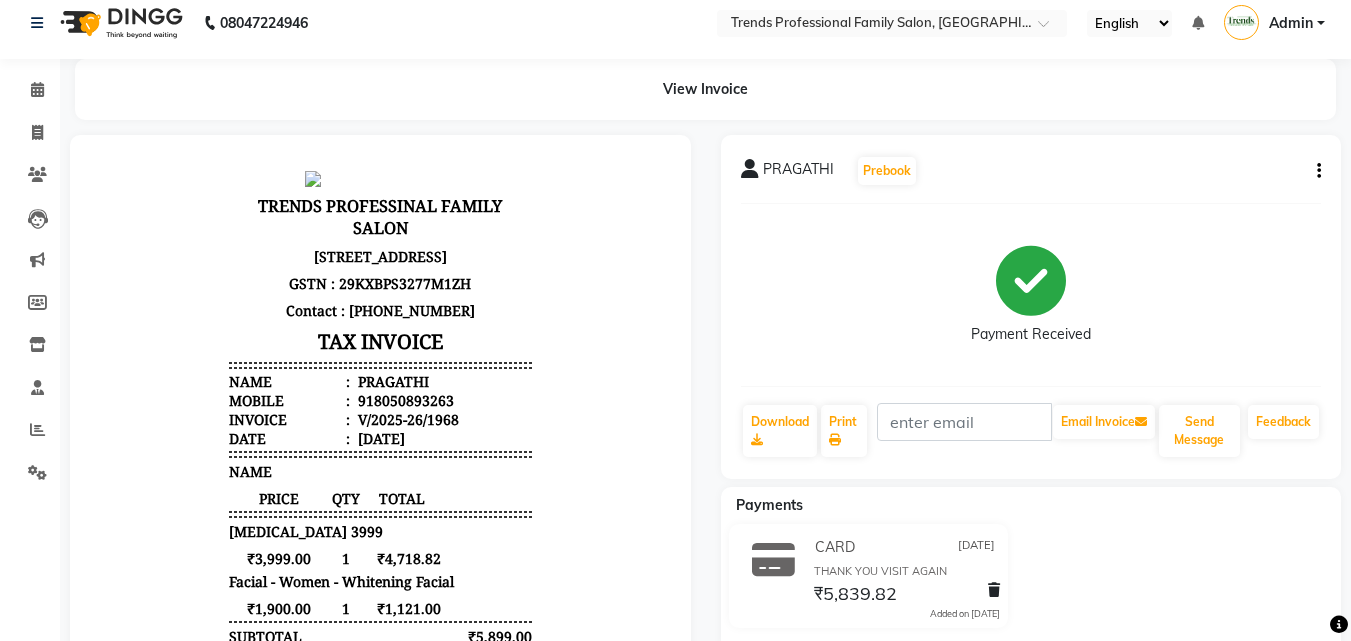 scroll, scrollTop: 0, scrollLeft: 0, axis: both 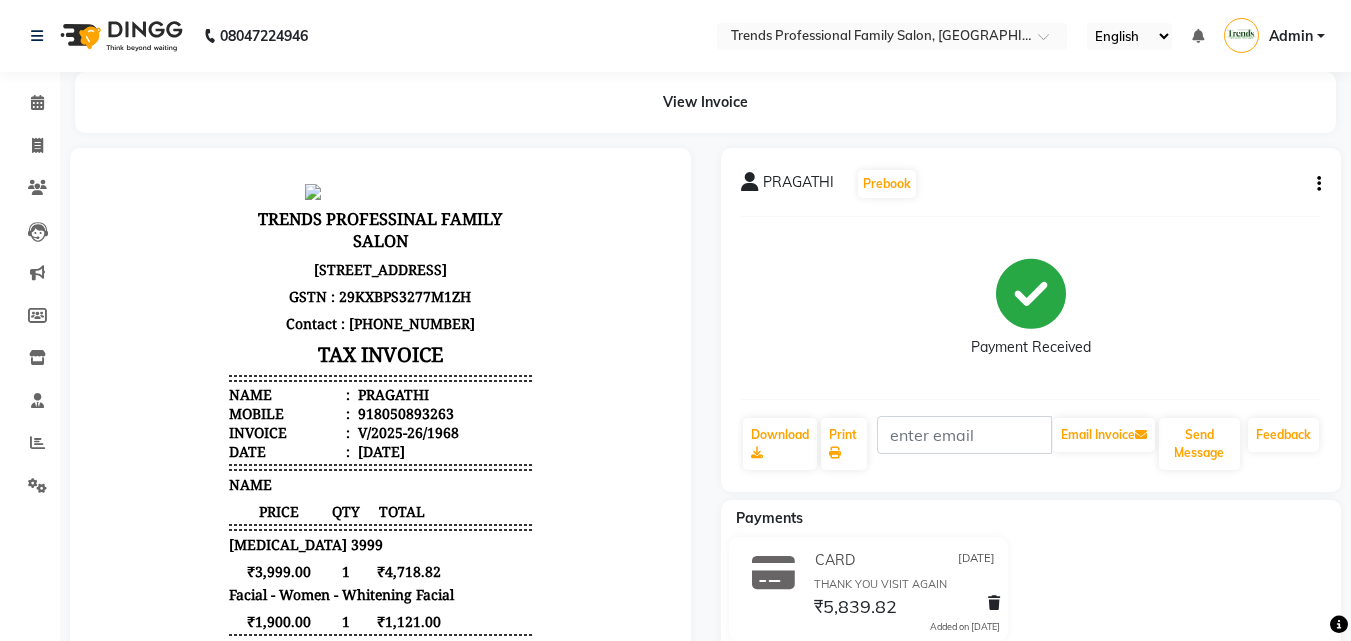 click 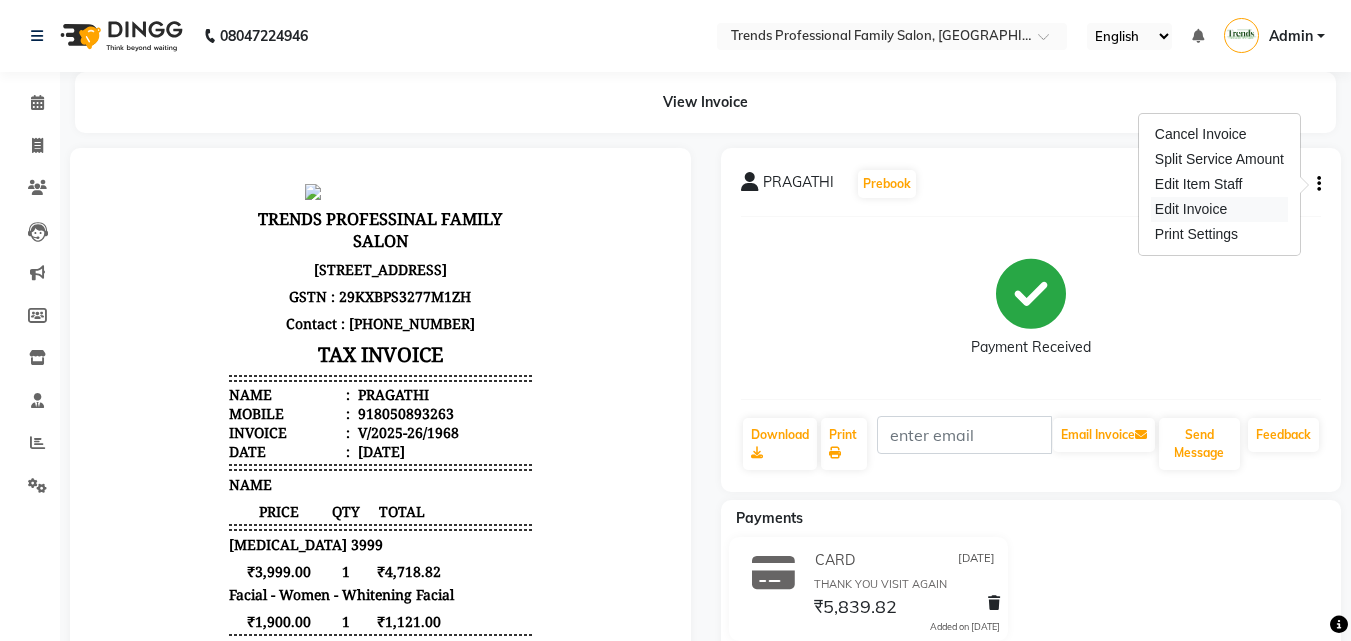 click on "Edit Invoice" at bounding box center (1219, 209) 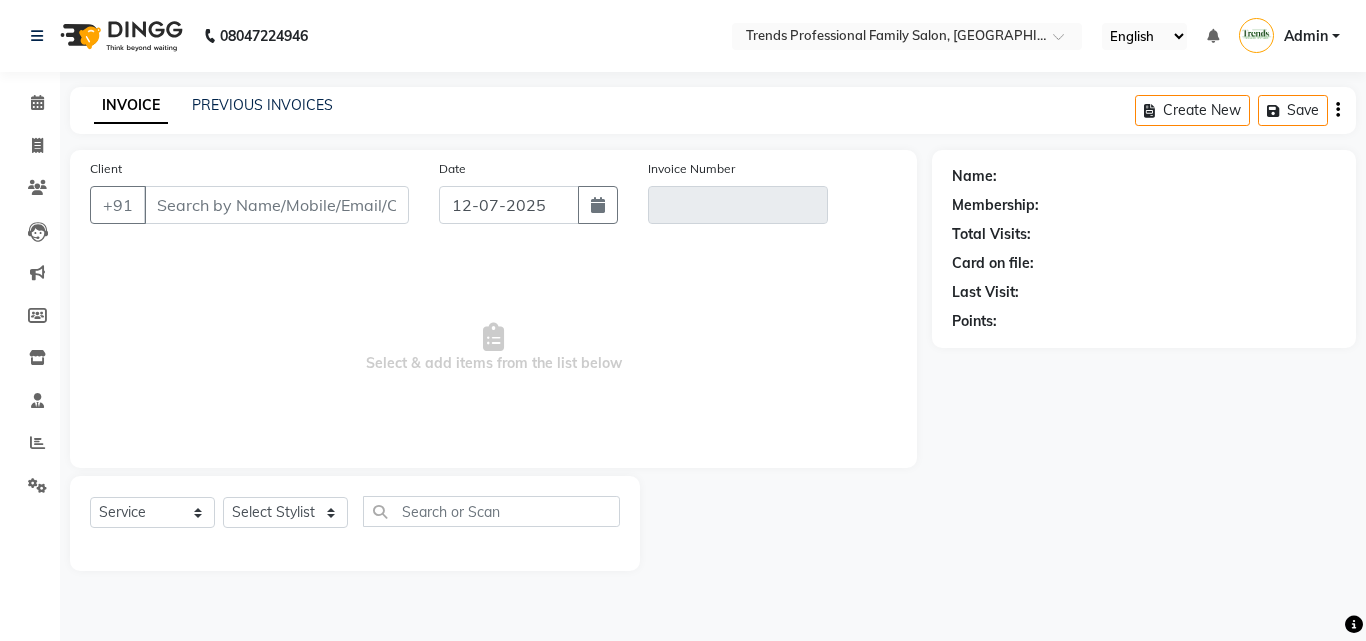 type on "8050893263" 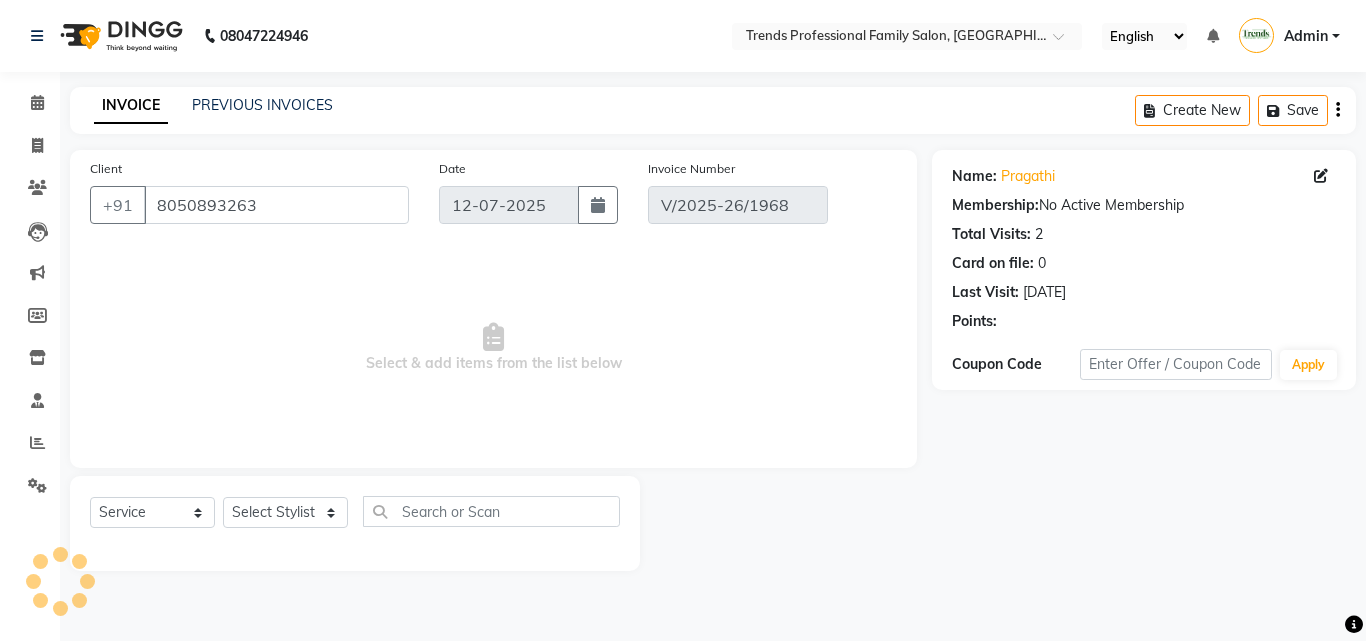 type on "[DATE]" 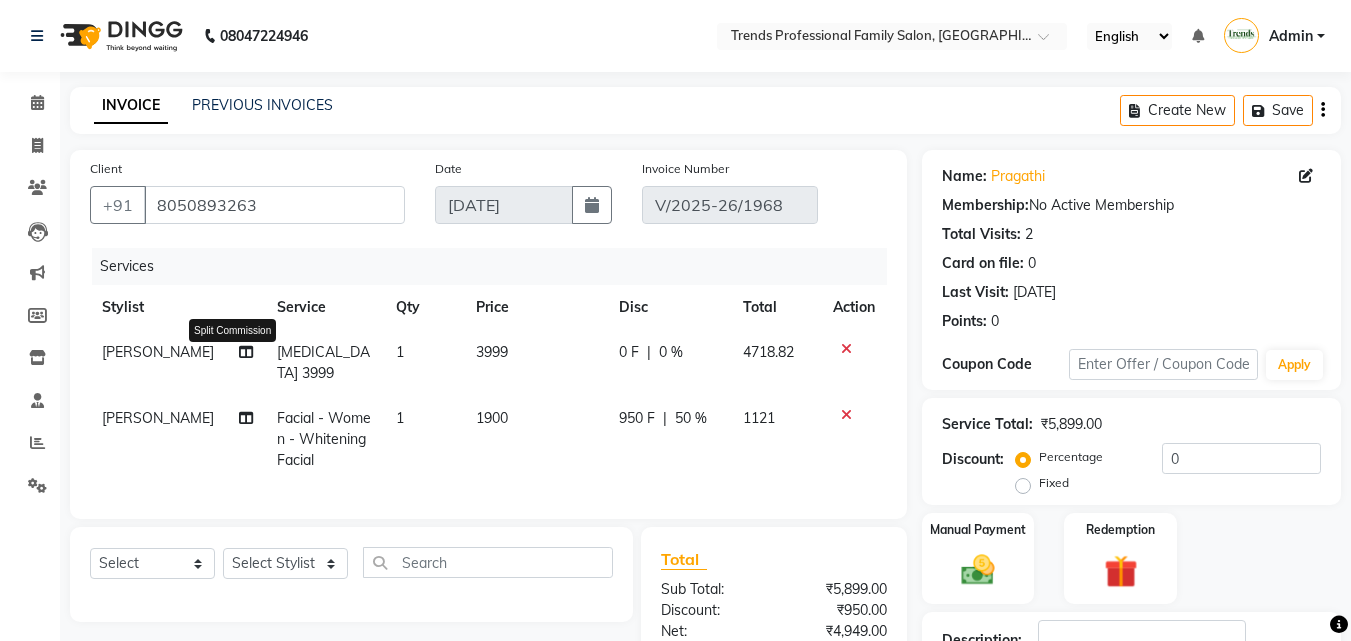 click 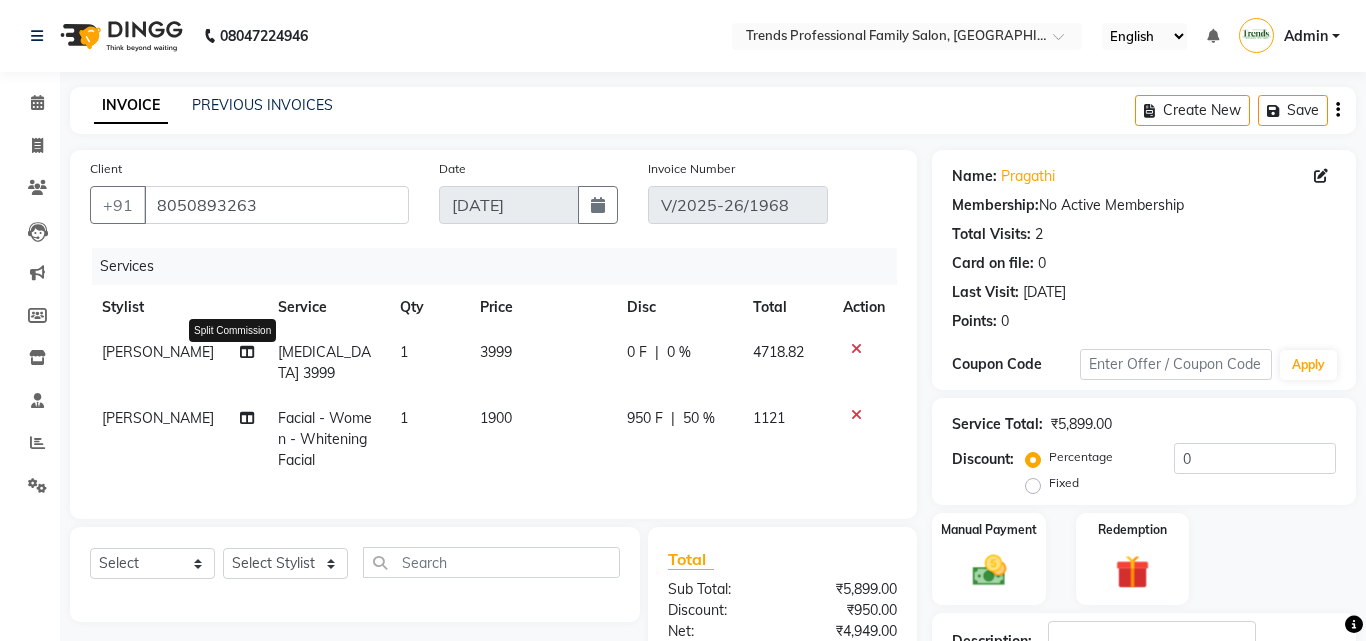 select on "64189" 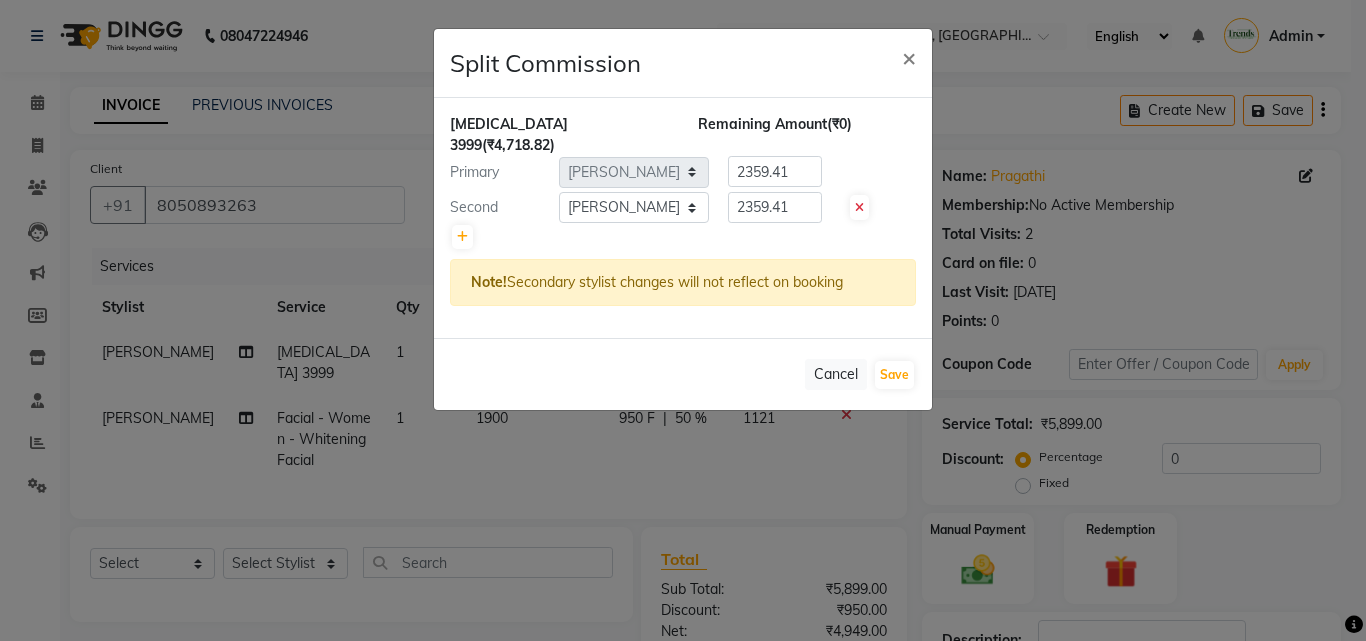 click on "Split Commission × BOTOX 3999  (₹4,718.82) Remaining Amount  (₹0) Primary Select  ANITHA   CHAITANYA   IMRAN KHAN   MUSKHAN   RUSTHAM   SEEMA   SHIVA   SOURAV   Sumika   Trends  2359.41 Second Select  ANITHA   CHAITANYA   IMRAN KHAN   MUSKHAN   RUSTHAM   SEEMA   SHIVA   SOURAV   Sumika   Trends  2359.41 Note!  Secondary stylist changes will not reflect on booking   Cancel   Save" 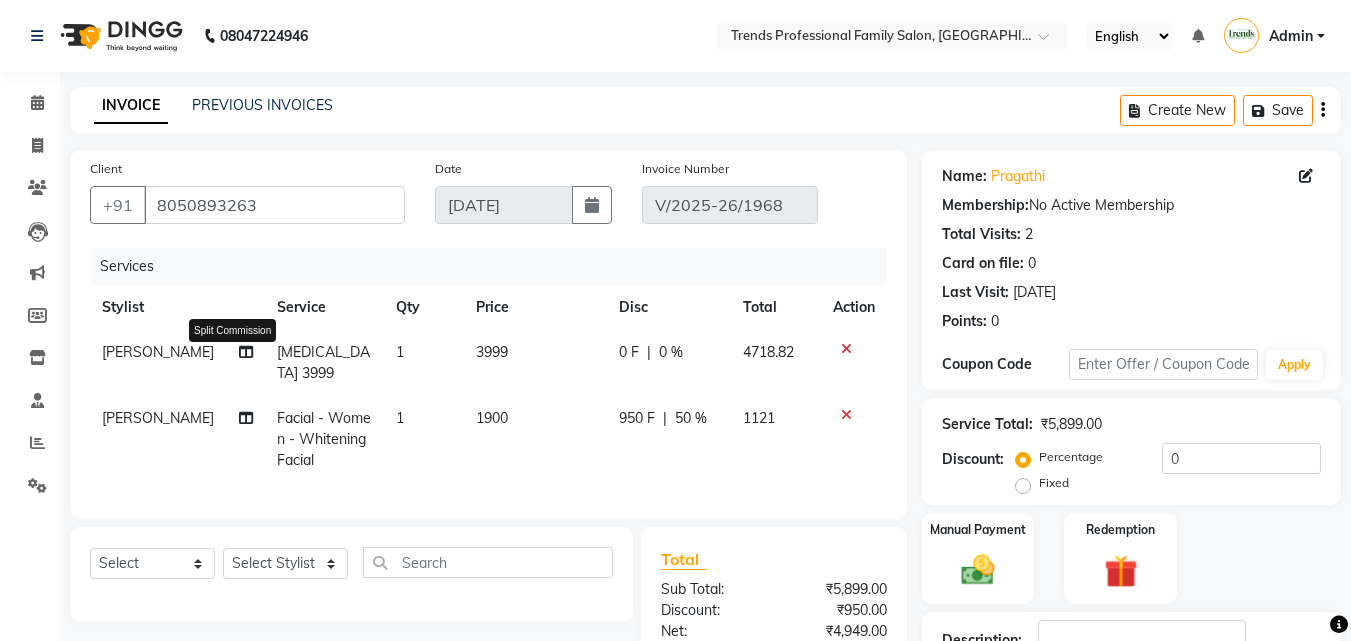click 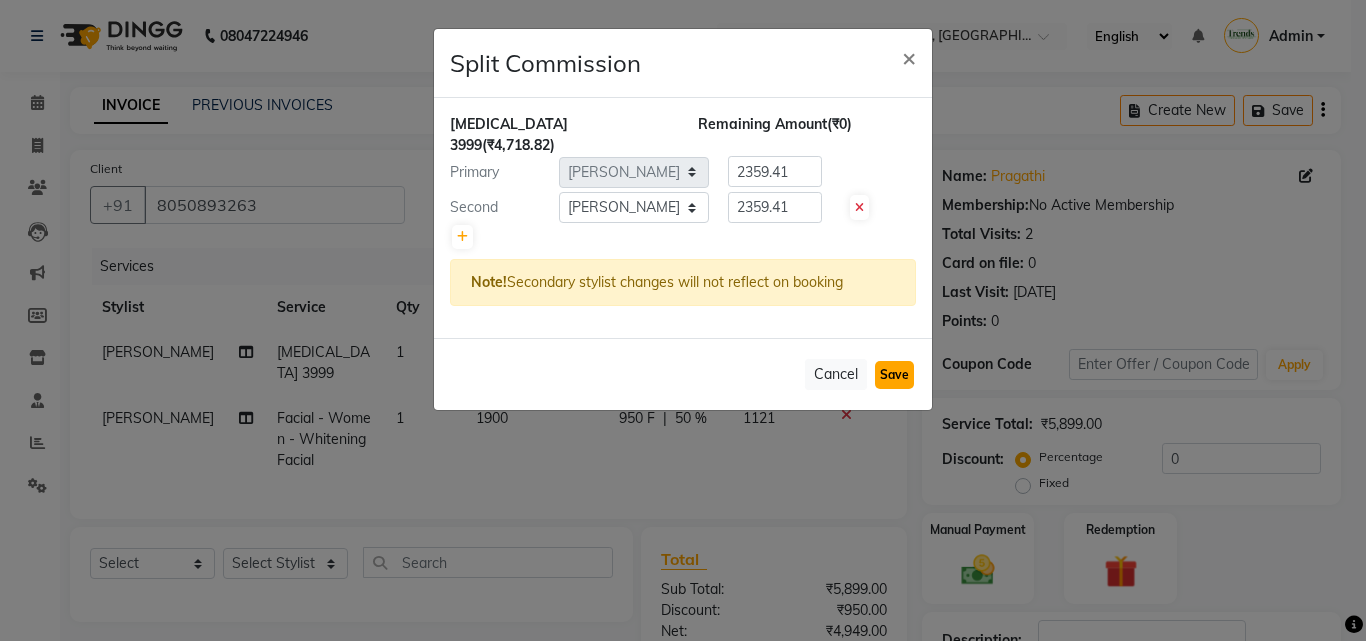 click on "Save" 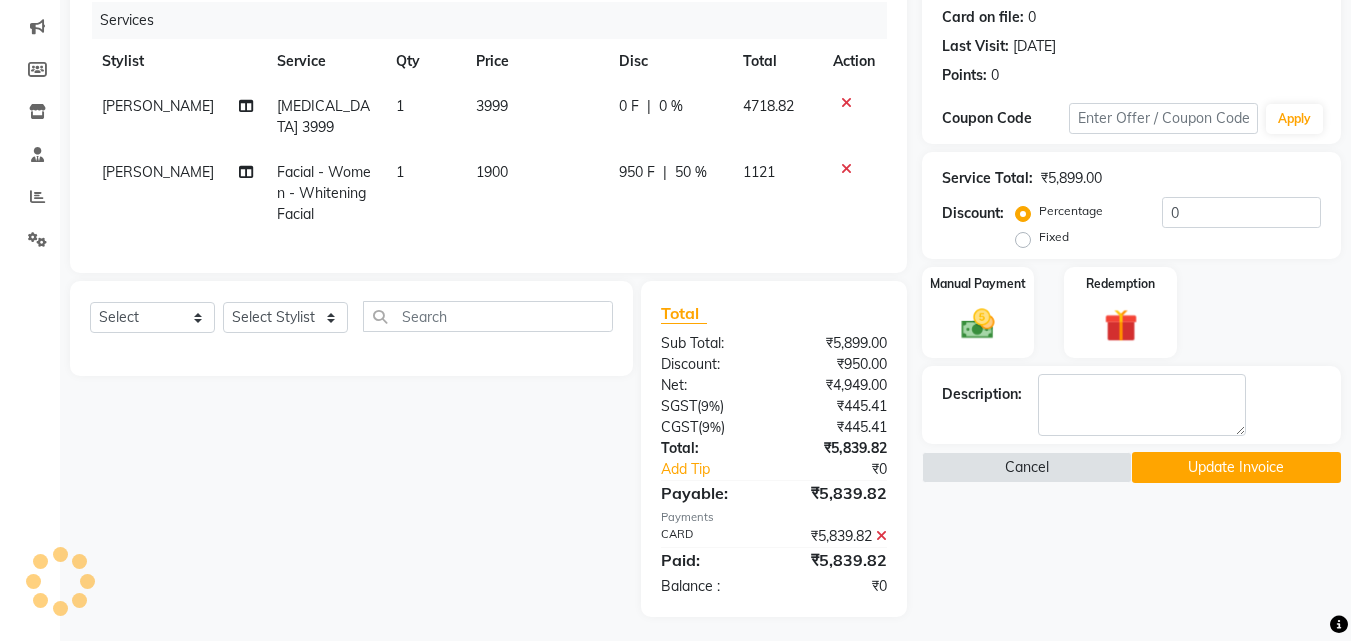 scroll, scrollTop: 0, scrollLeft: 0, axis: both 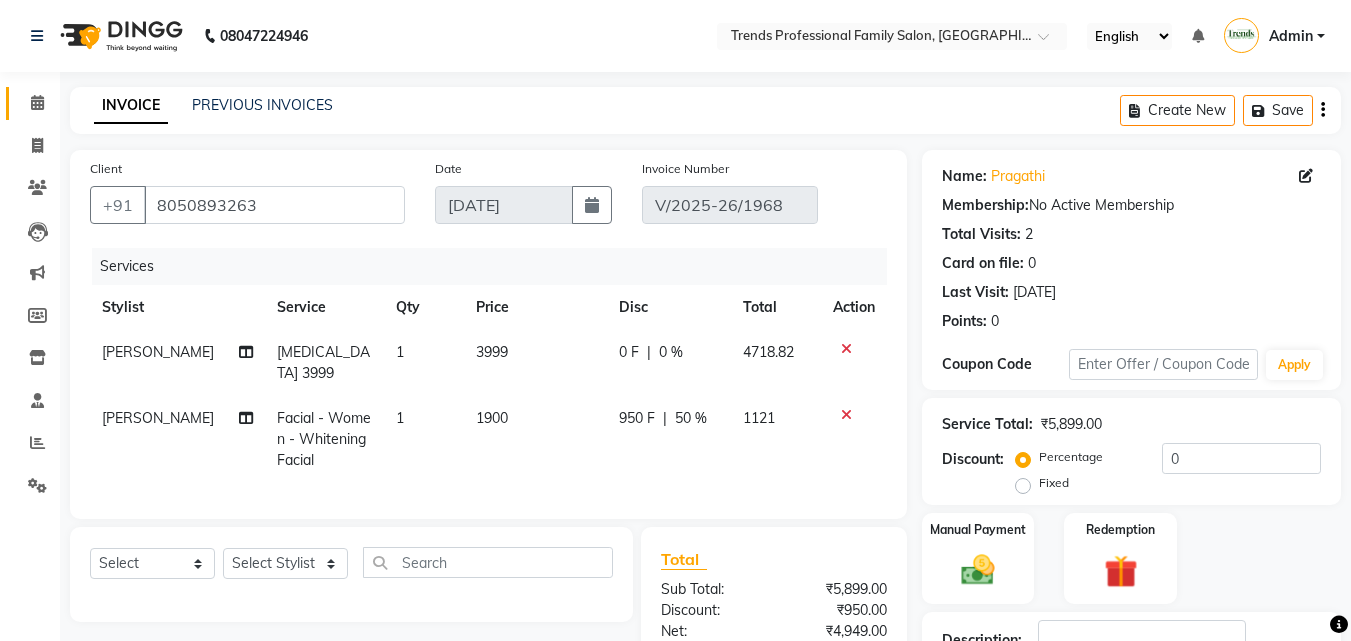 click on "Calendar" 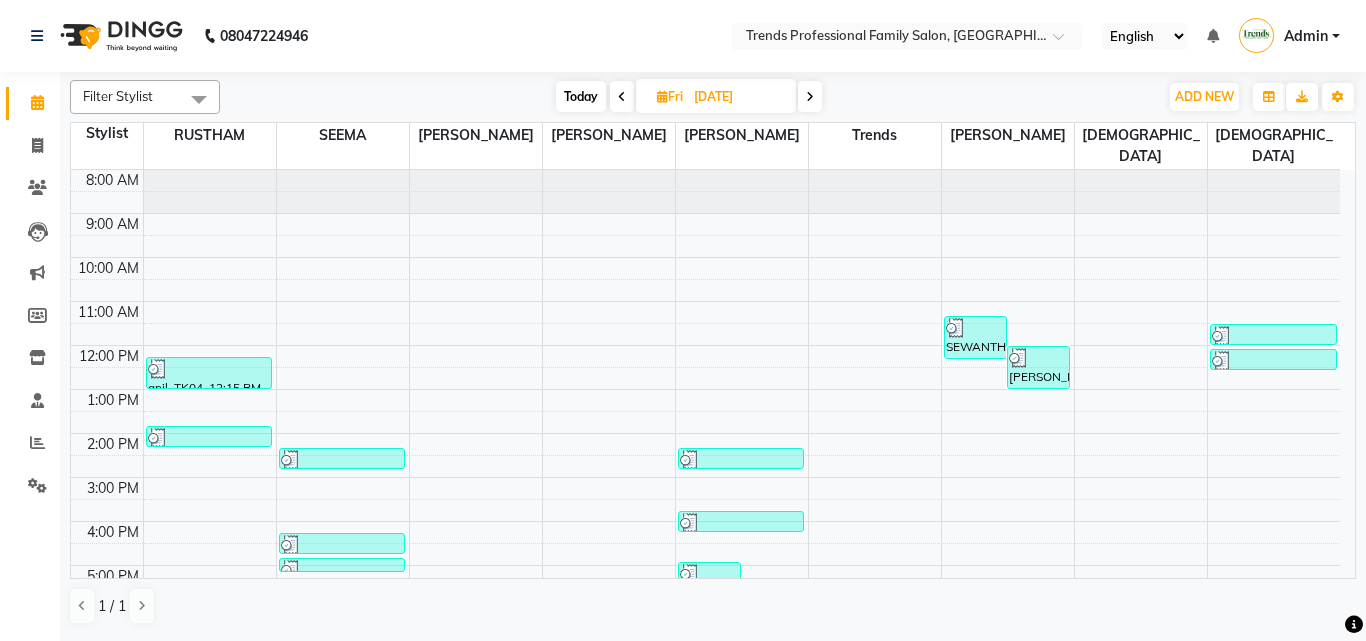 scroll, scrollTop: 274, scrollLeft: 0, axis: vertical 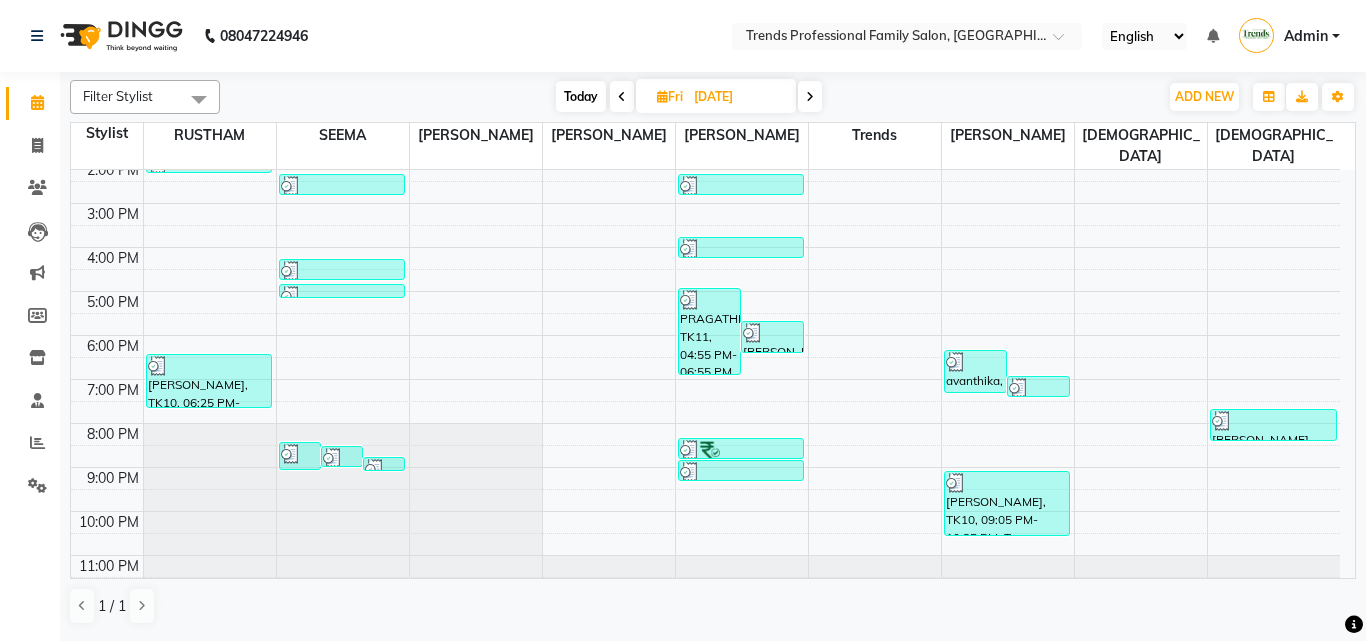 click at bounding box center [810, 97] 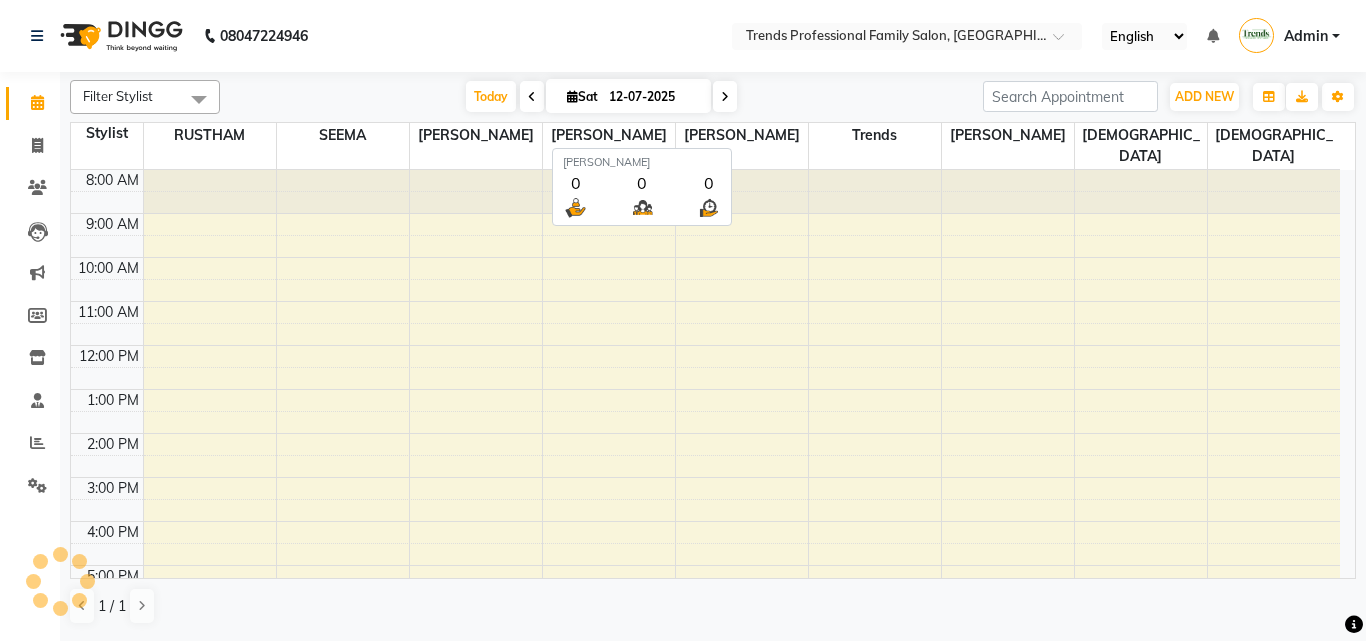 scroll, scrollTop: 274, scrollLeft: 0, axis: vertical 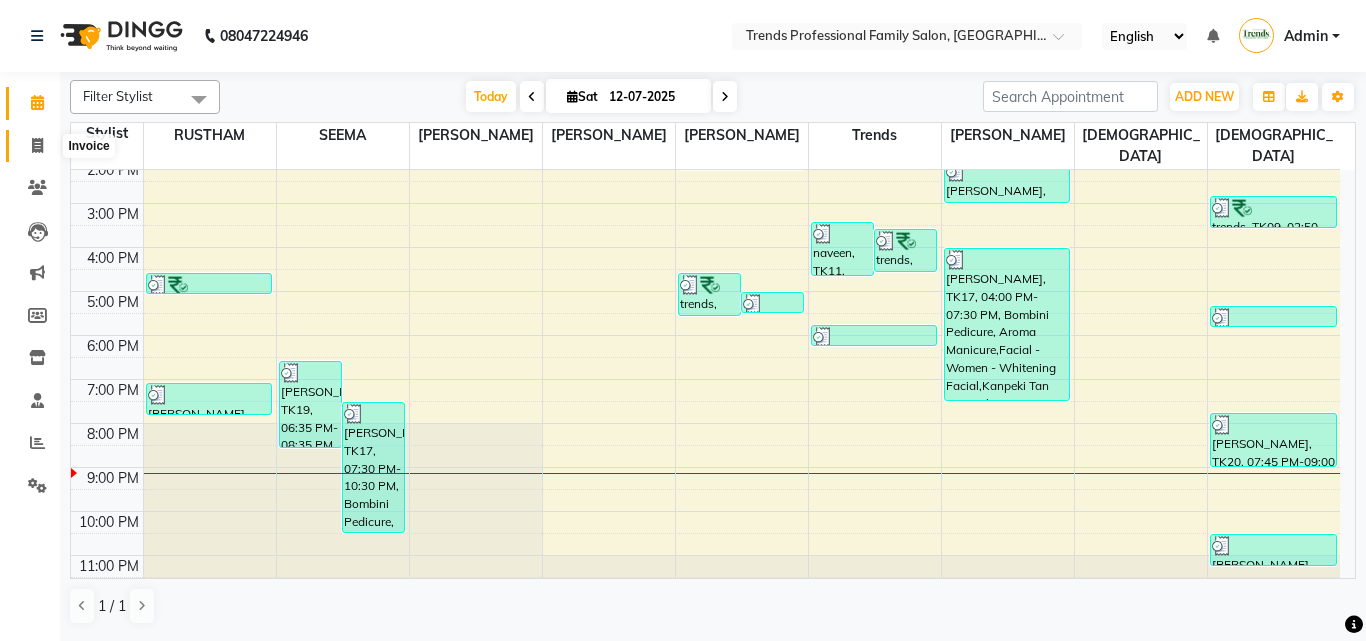 click 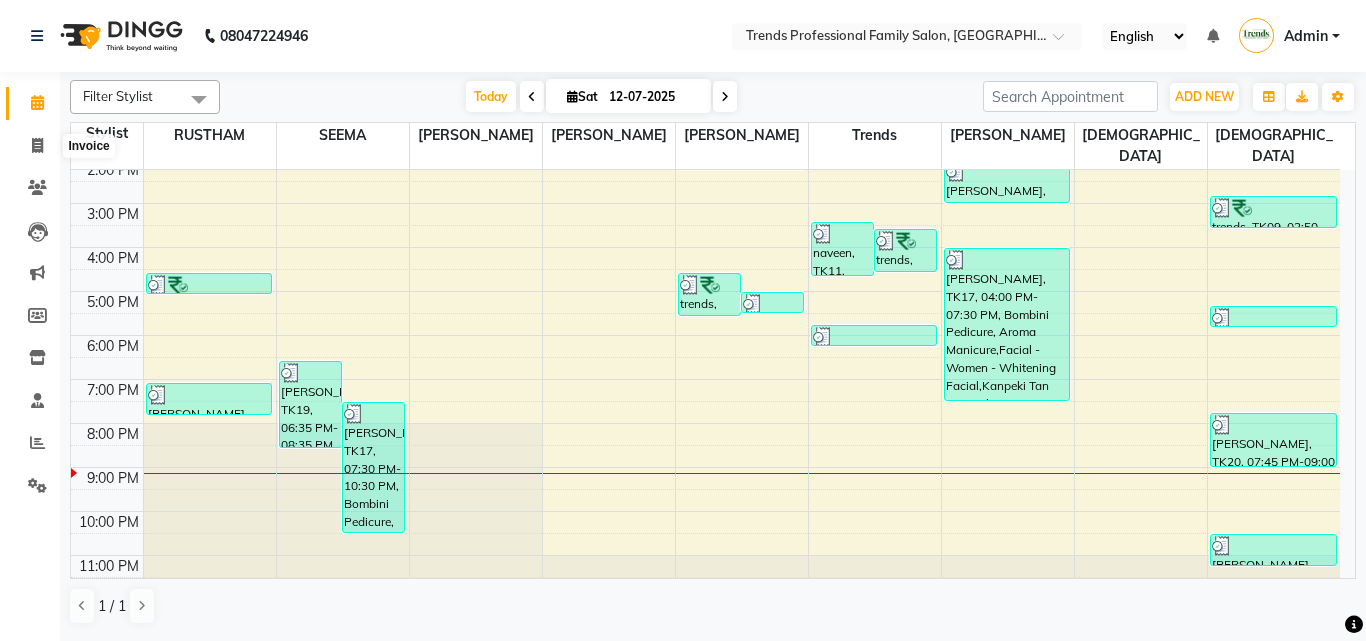 select on "service" 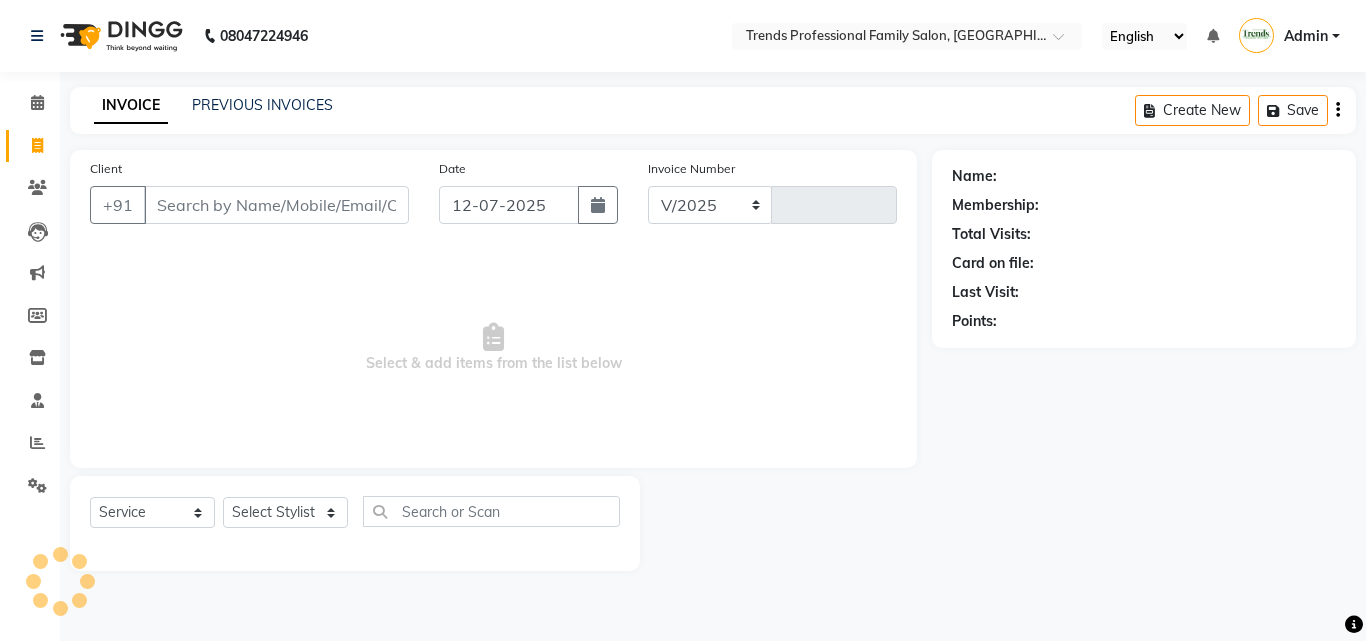 select on "7345" 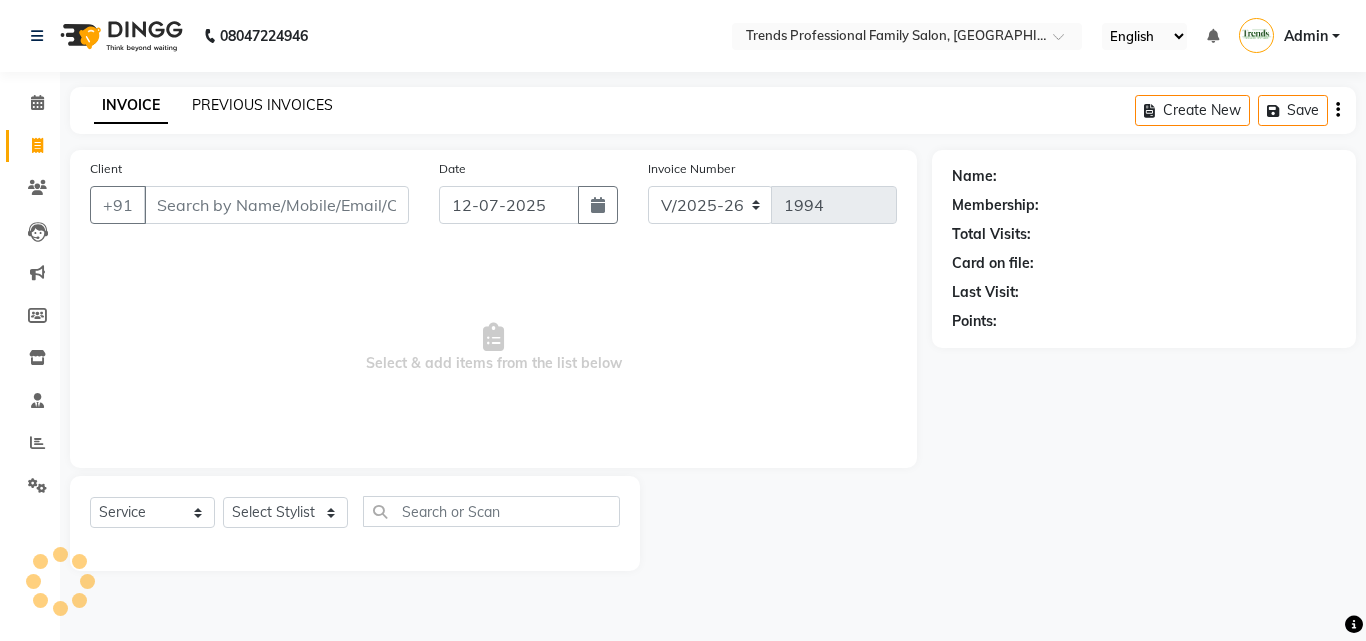 click on "PREVIOUS INVOICES" 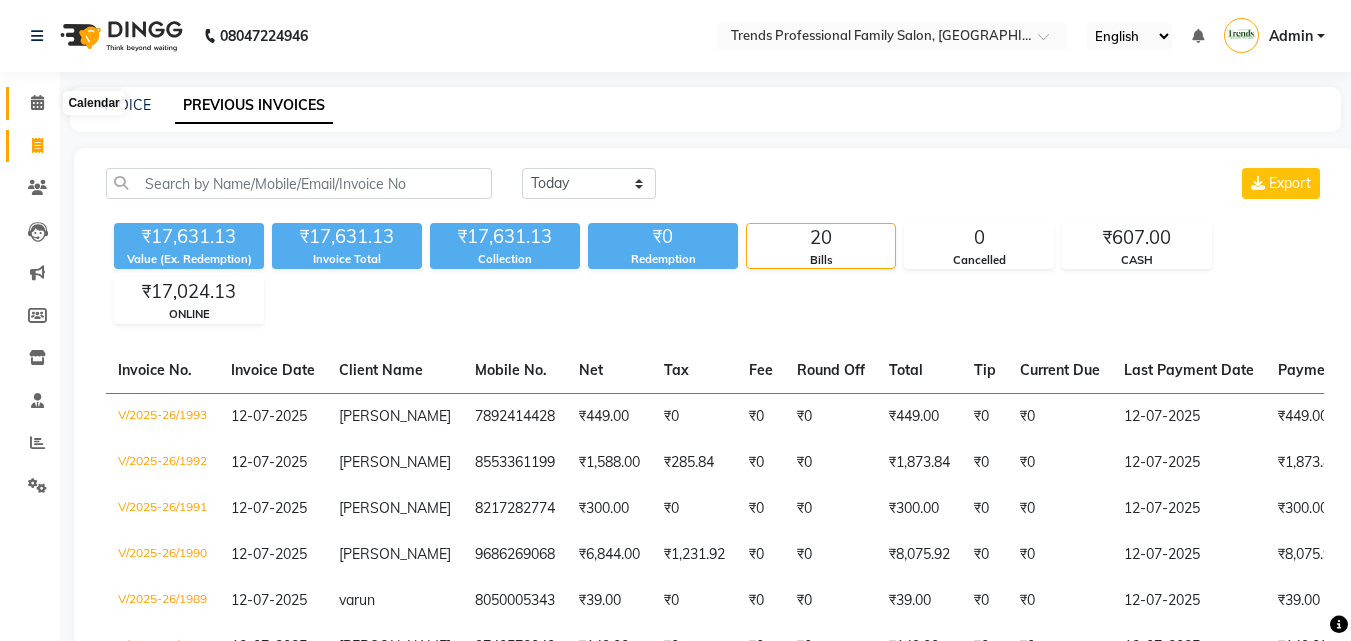 click 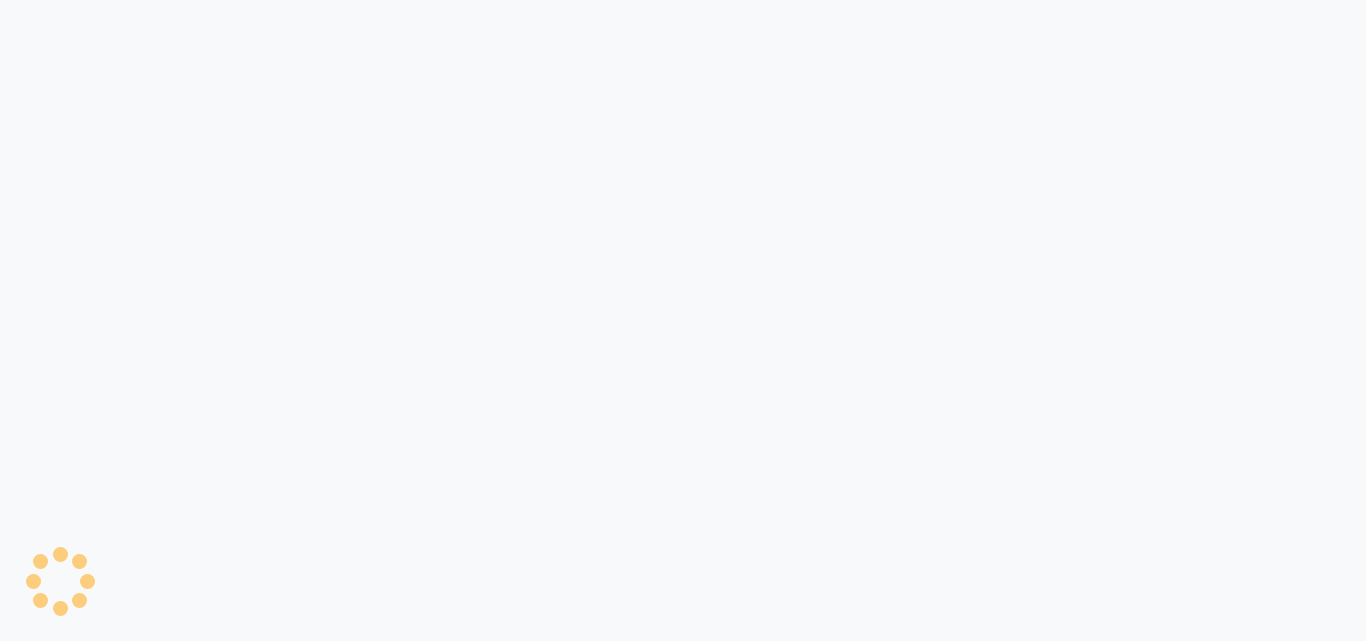 scroll, scrollTop: 0, scrollLeft: 0, axis: both 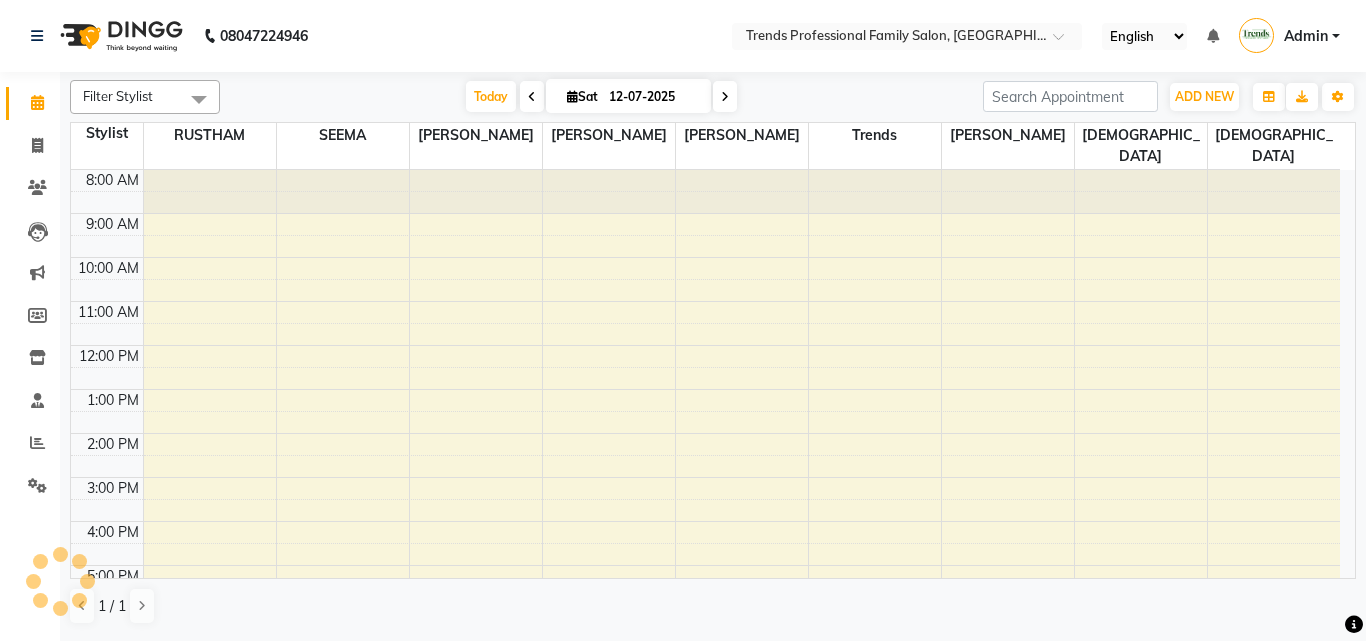 select on "en" 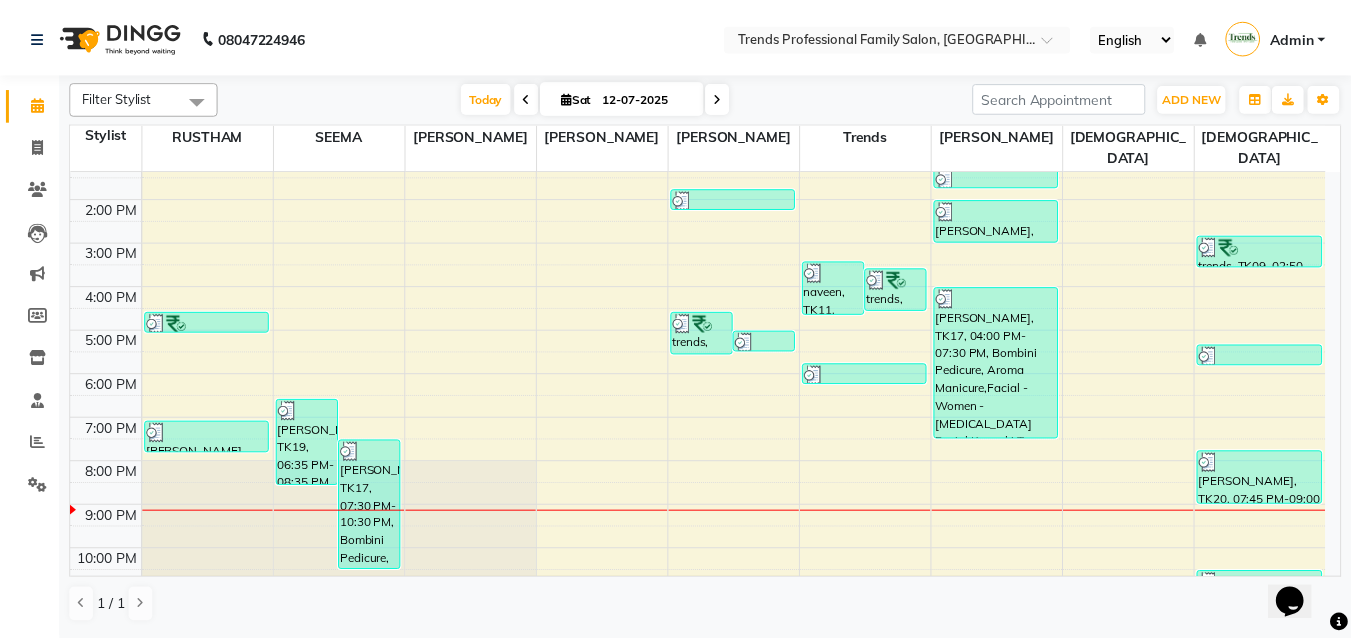 scroll, scrollTop: 0, scrollLeft: 0, axis: both 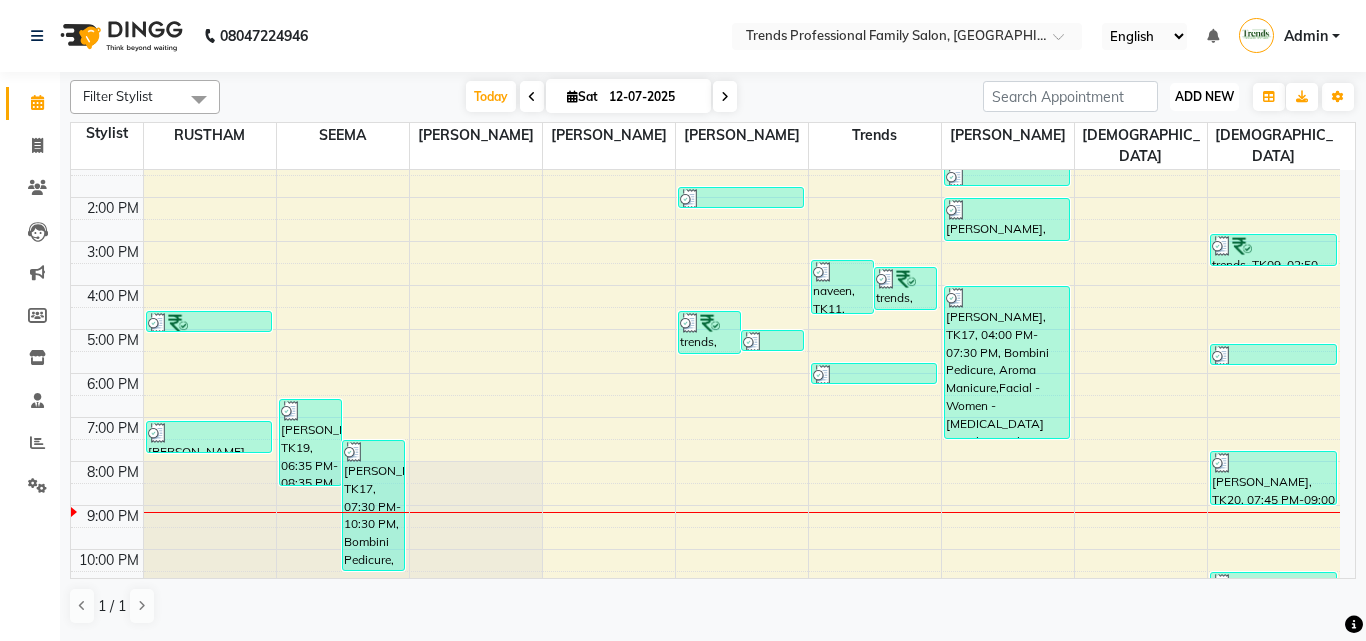 click on "ADD NEW" at bounding box center [1204, 96] 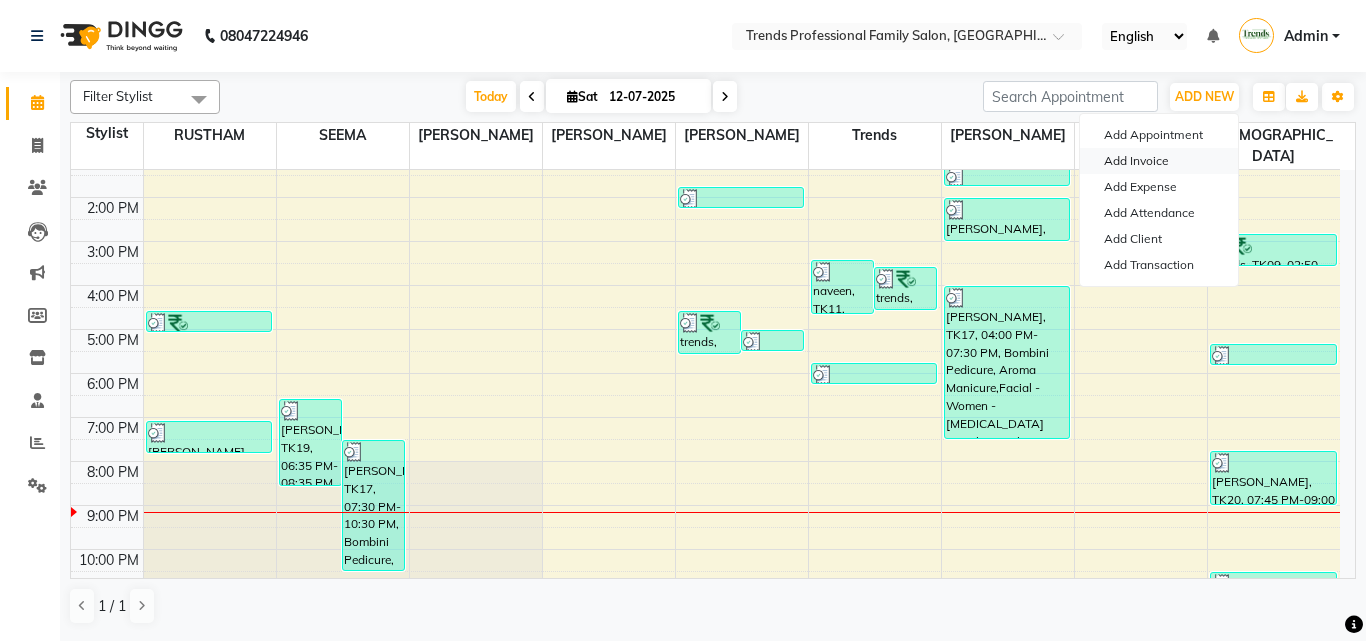 click on "Add Invoice" at bounding box center [1159, 161] 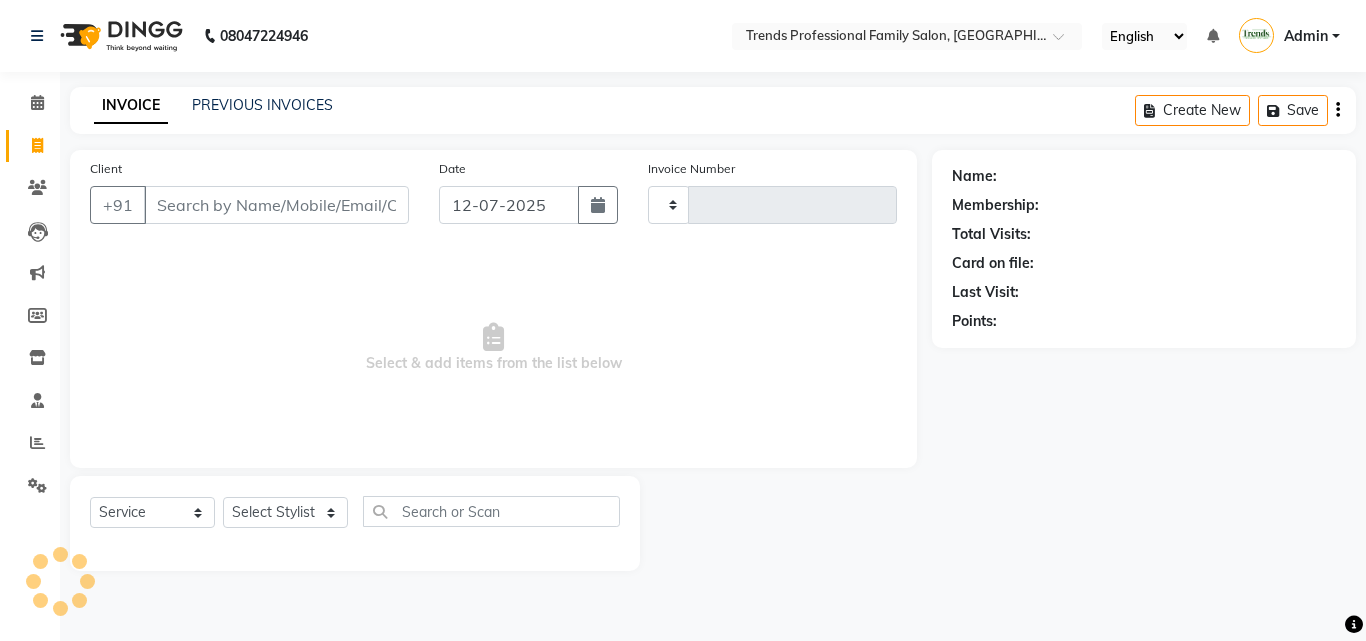 type on "1994" 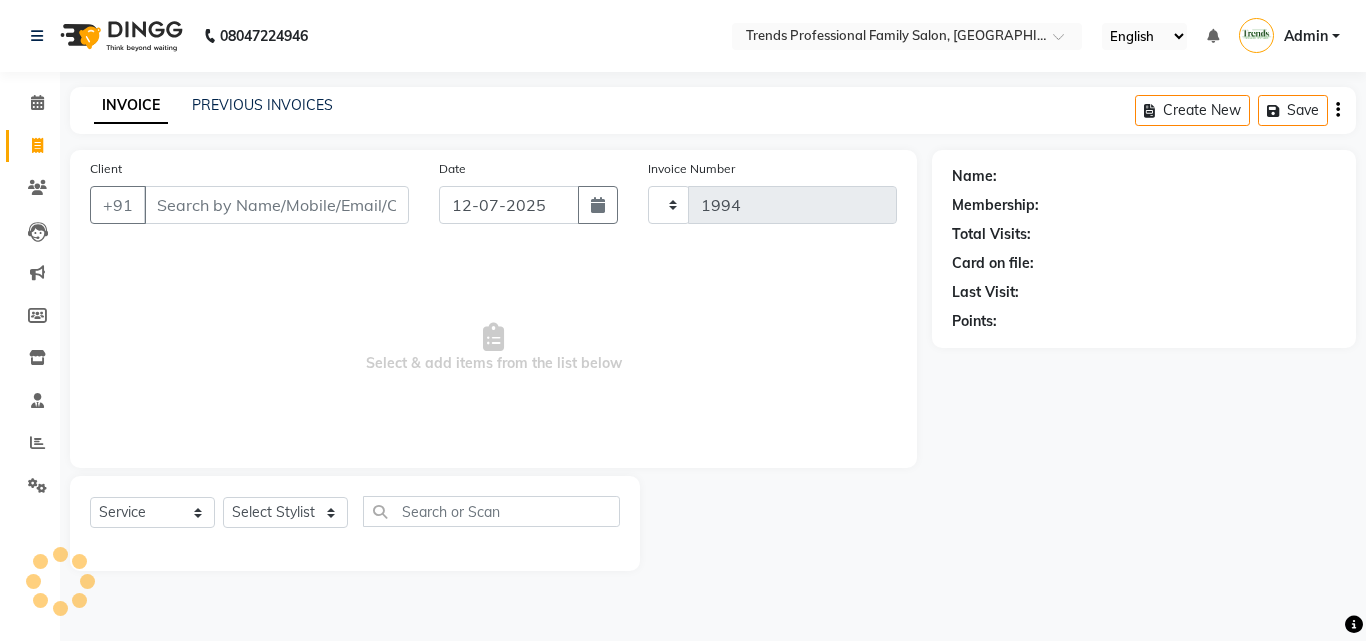 select on "7345" 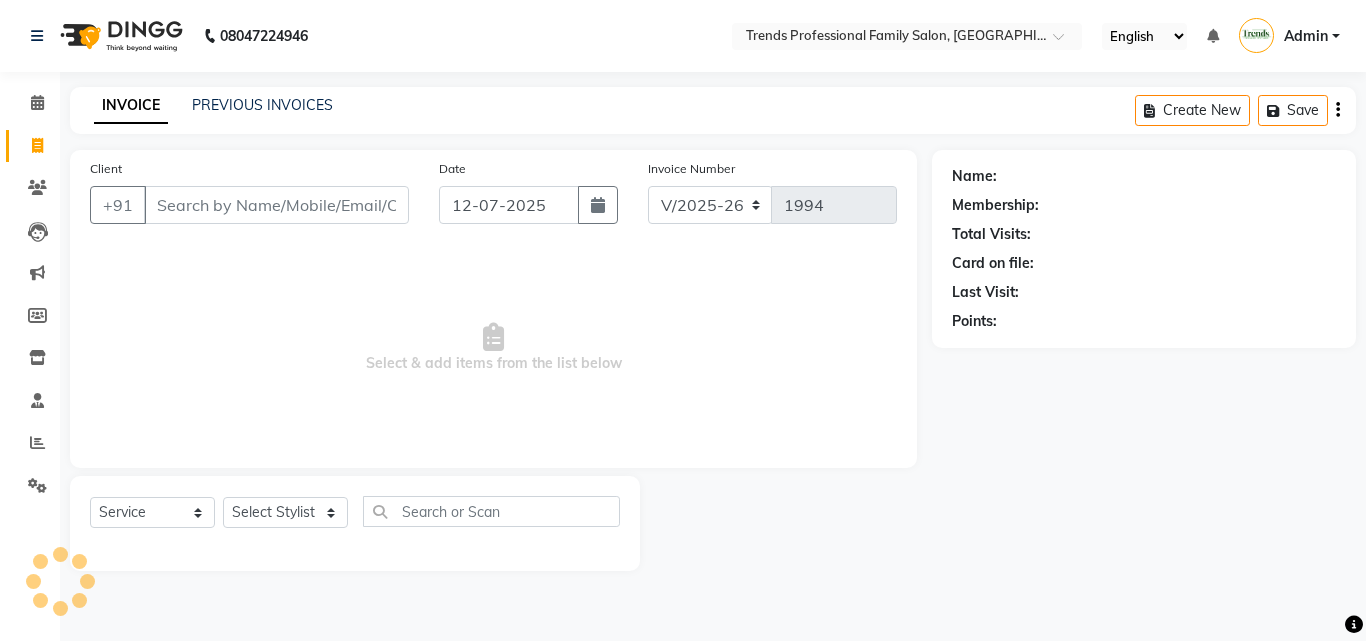 click on "Client" at bounding box center (276, 205) 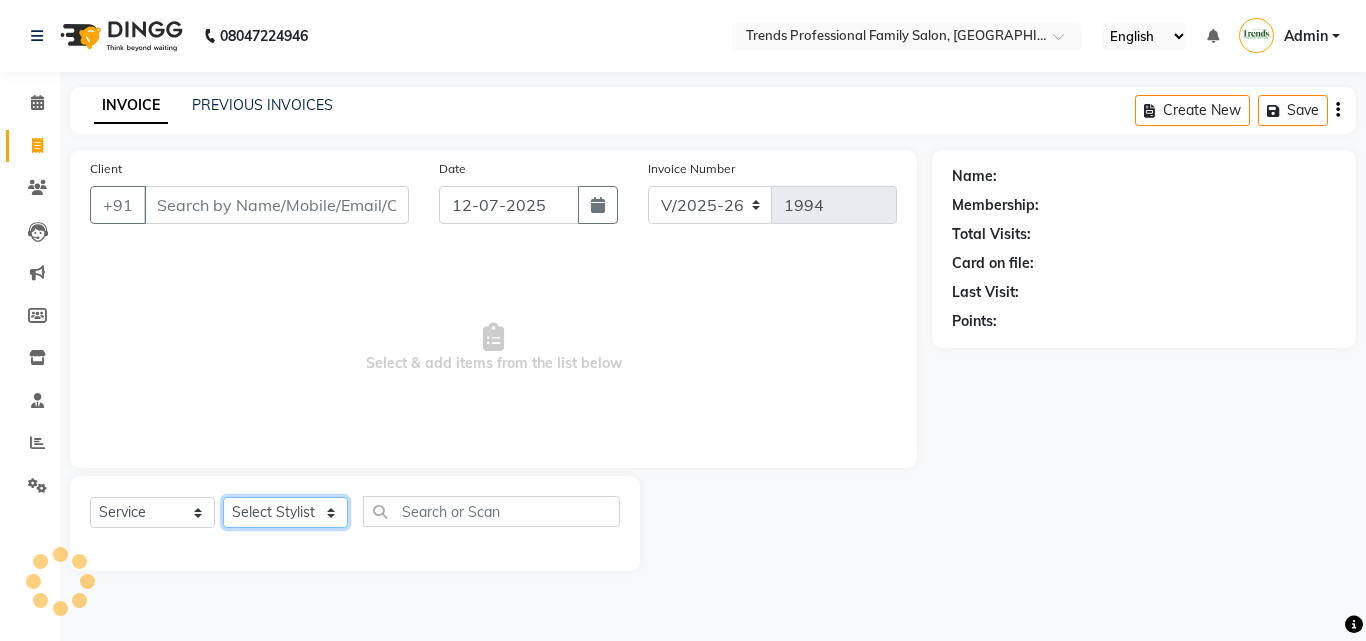 click on "Select Stylist [PERSON_NAME] [PERSON_NAME] [PERSON_NAME] [PERSON_NAME] [DEMOGRAPHIC_DATA][PERSON_NAME] Sumika Trends" 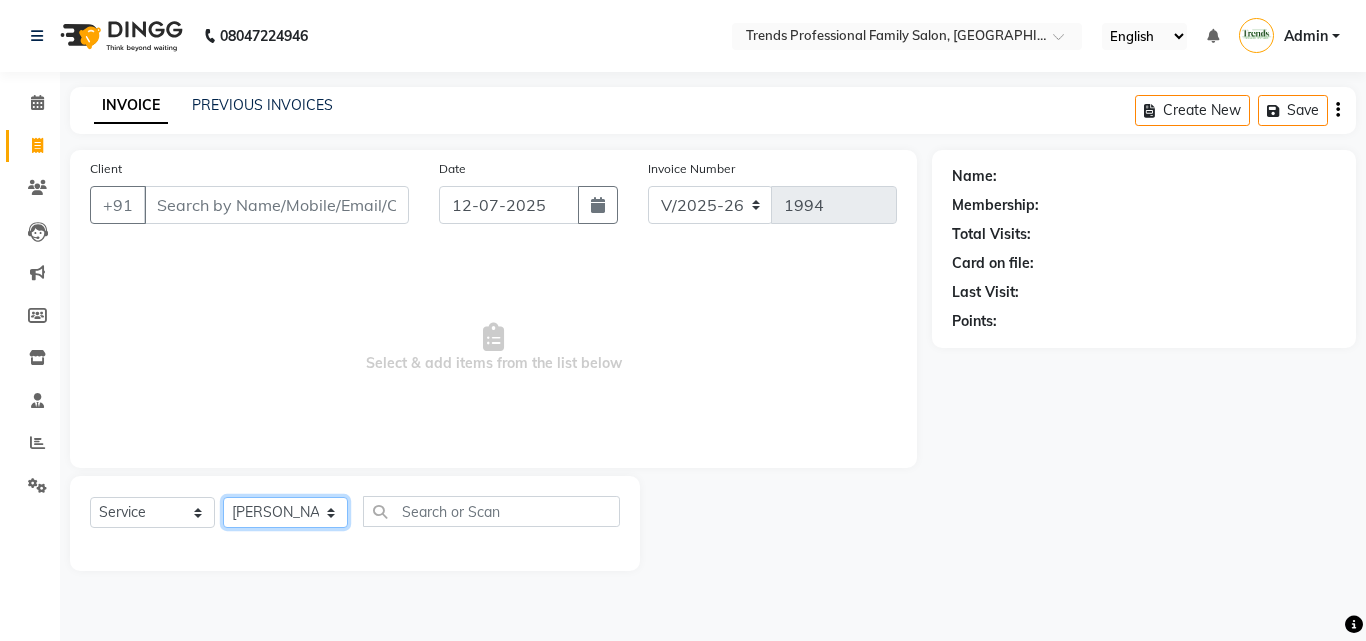 click on "Select Stylist [PERSON_NAME] [PERSON_NAME] [PERSON_NAME] [PERSON_NAME] [DEMOGRAPHIC_DATA][PERSON_NAME] Sumika Trends" 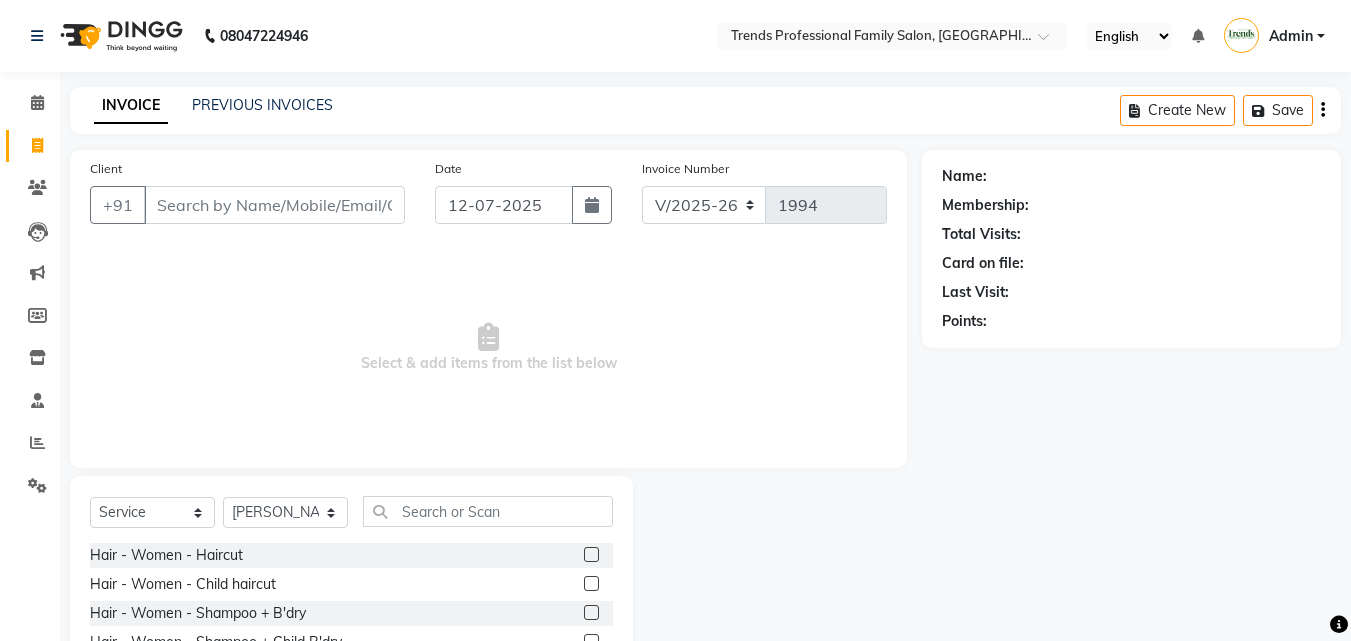 click on "Select & add items from the list below" at bounding box center (488, 348) 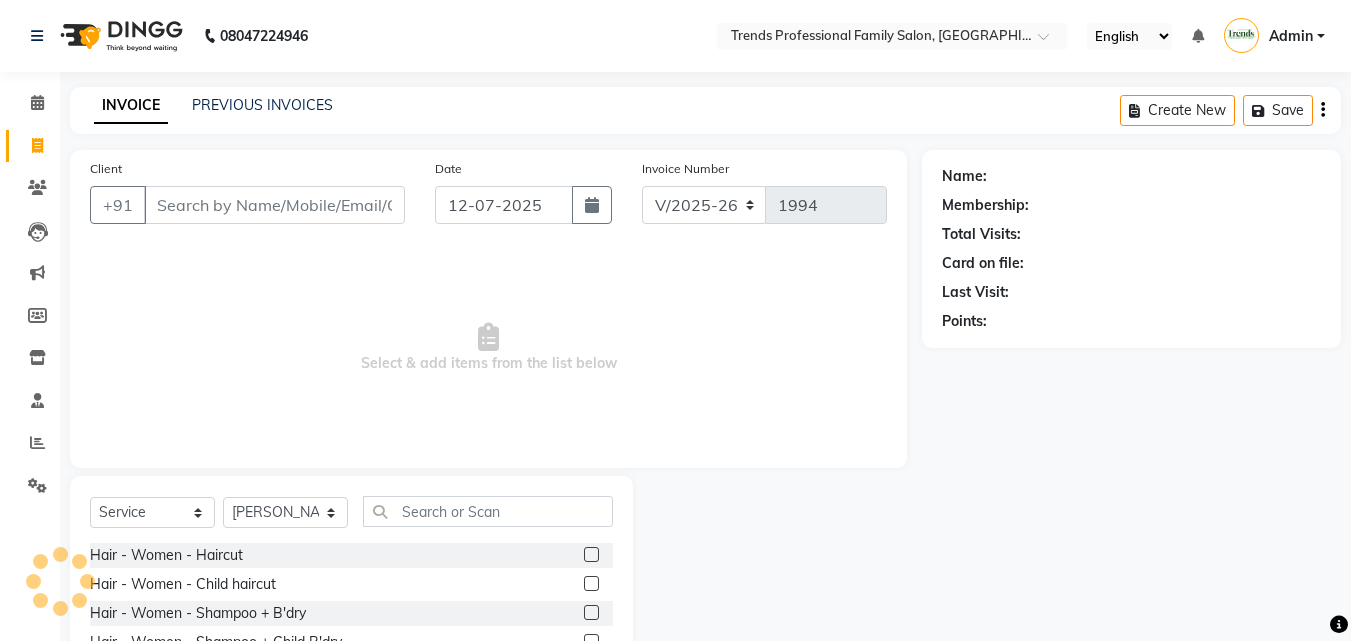 click on "Select  Service  Product  Membership  Package Voucher Prepaid Gift Card  Select Stylist ANITHA CHAITANYA IMRAN KHAN MUSKHAN RUSTHAM SEEMA SHIVA SOURAV Sumika Trends" 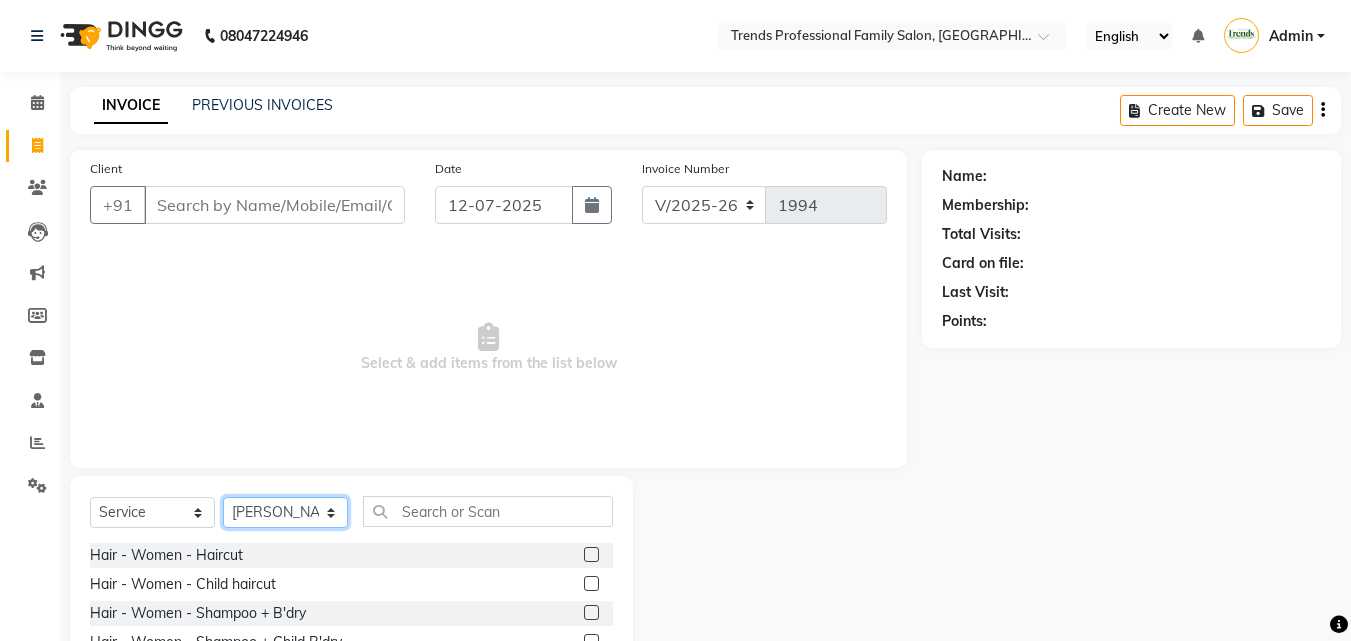 click on "Select Stylist [PERSON_NAME] [PERSON_NAME] [PERSON_NAME] [PERSON_NAME] [DEMOGRAPHIC_DATA][PERSON_NAME] Sumika Trends" 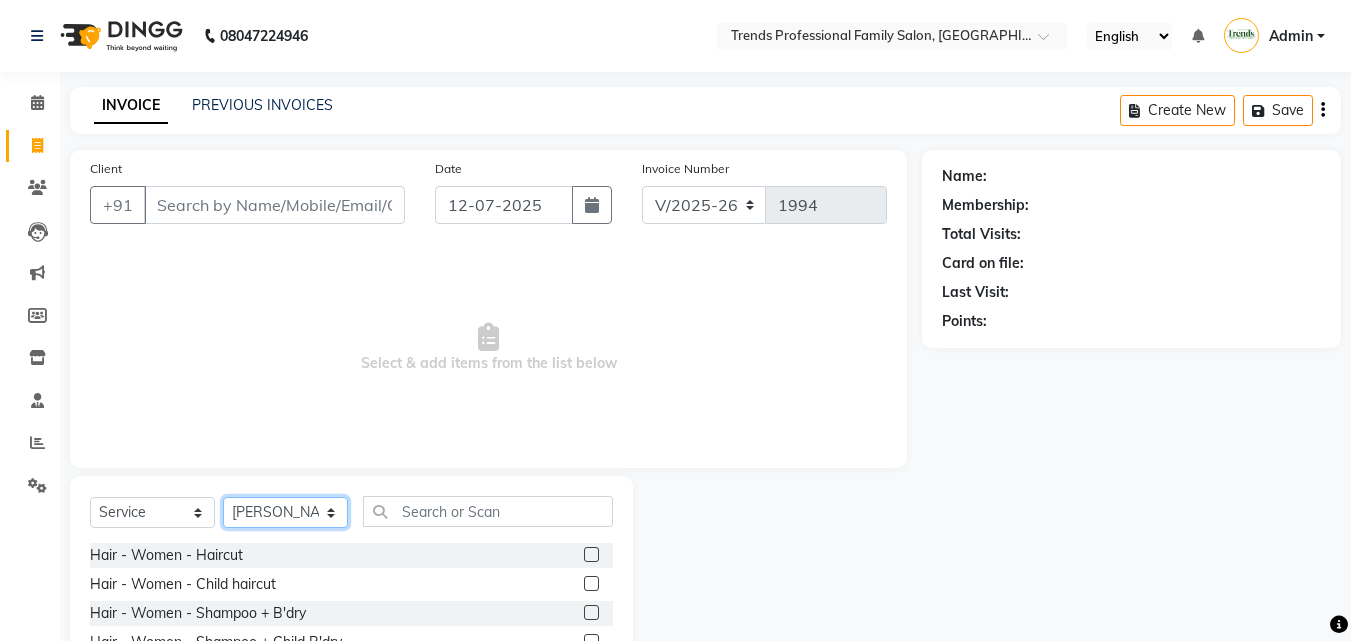 select on "63551" 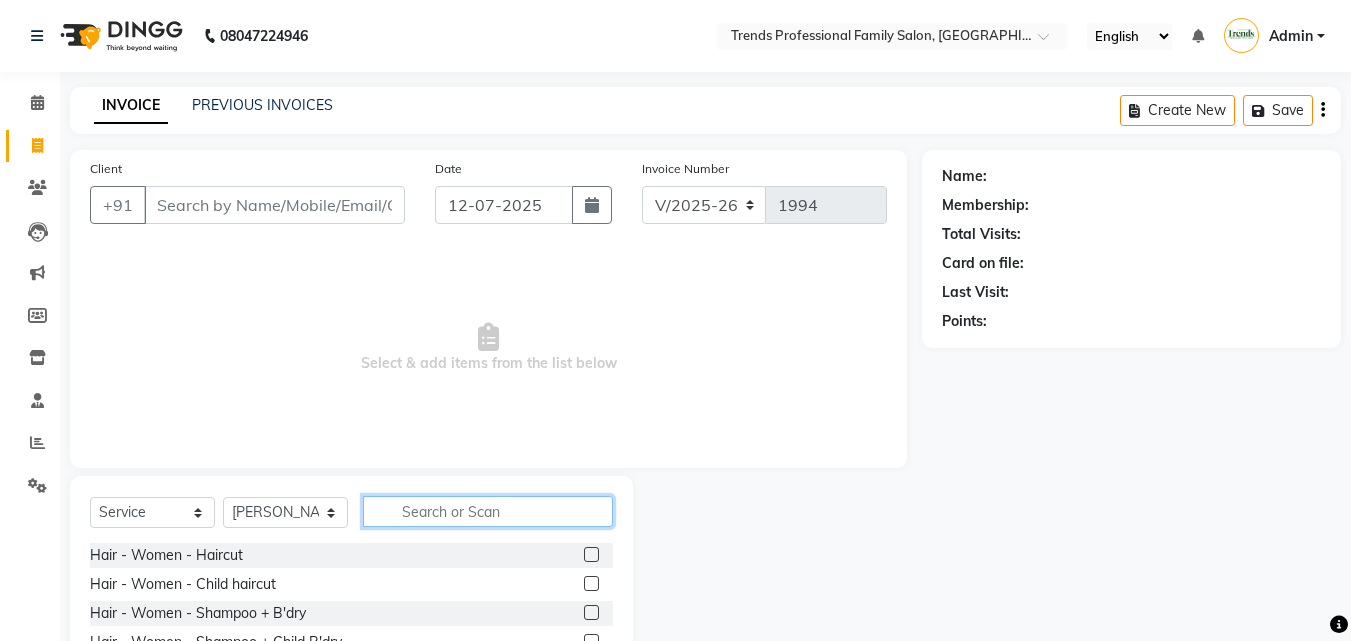 click 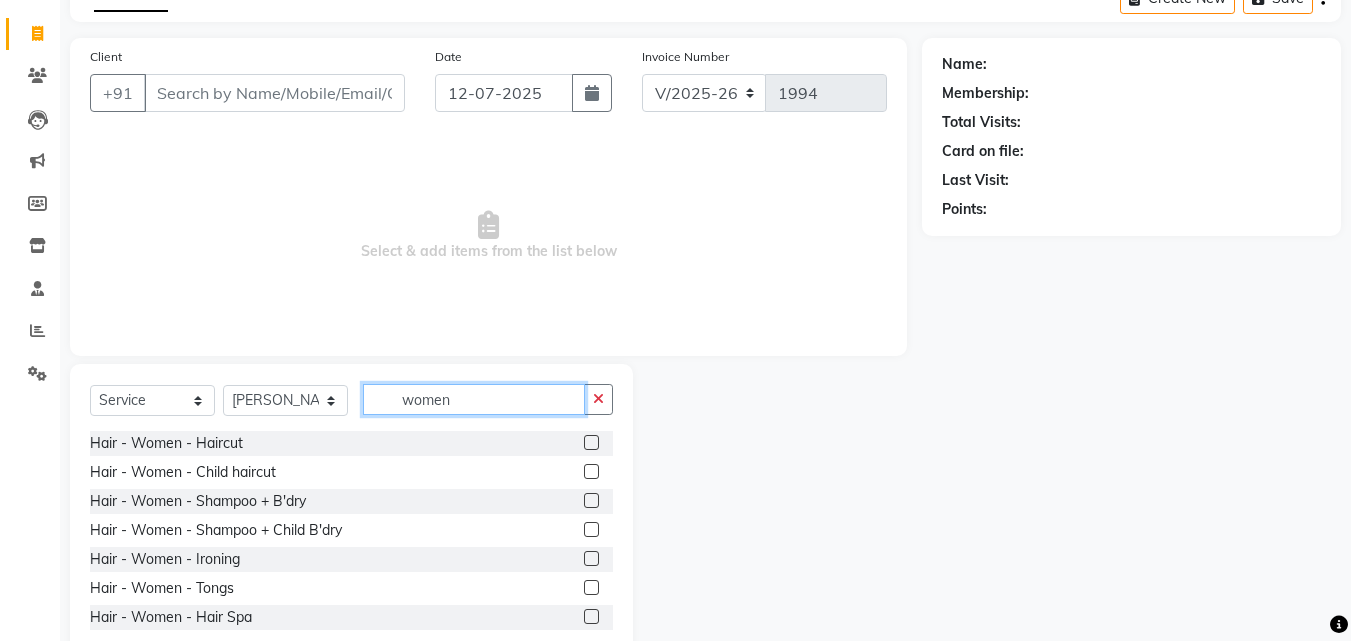scroll, scrollTop: 160, scrollLeft: 0, axis: vertical 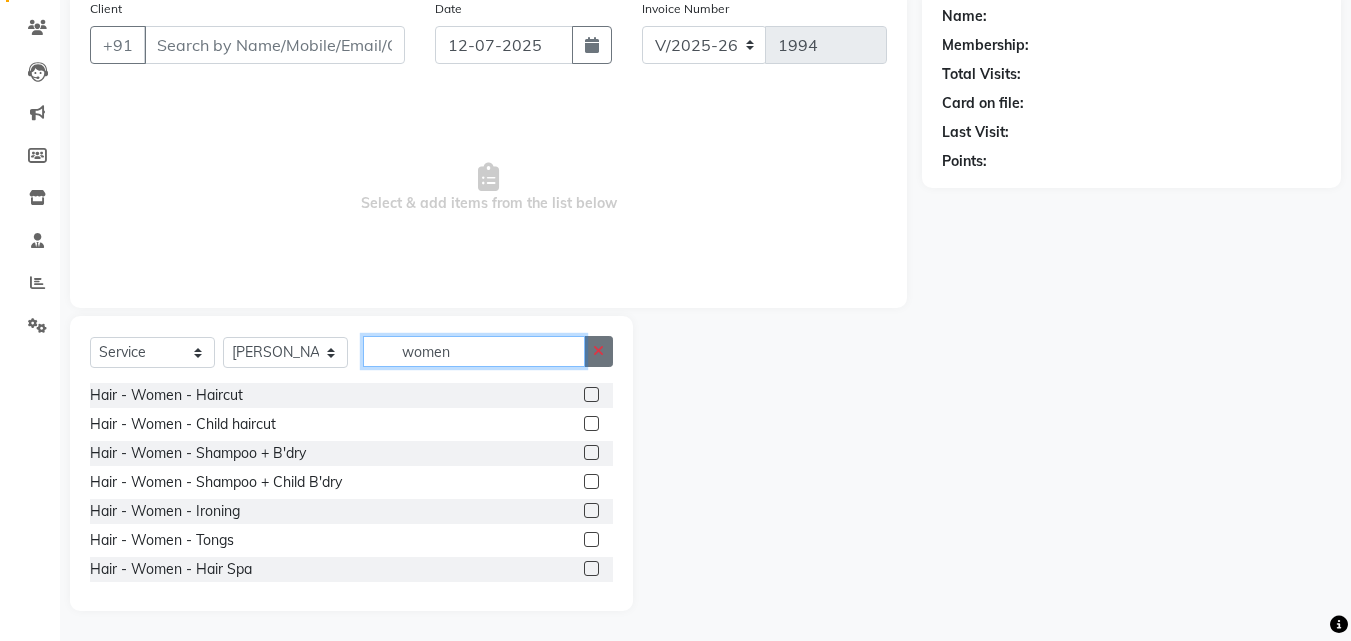 type on "women" 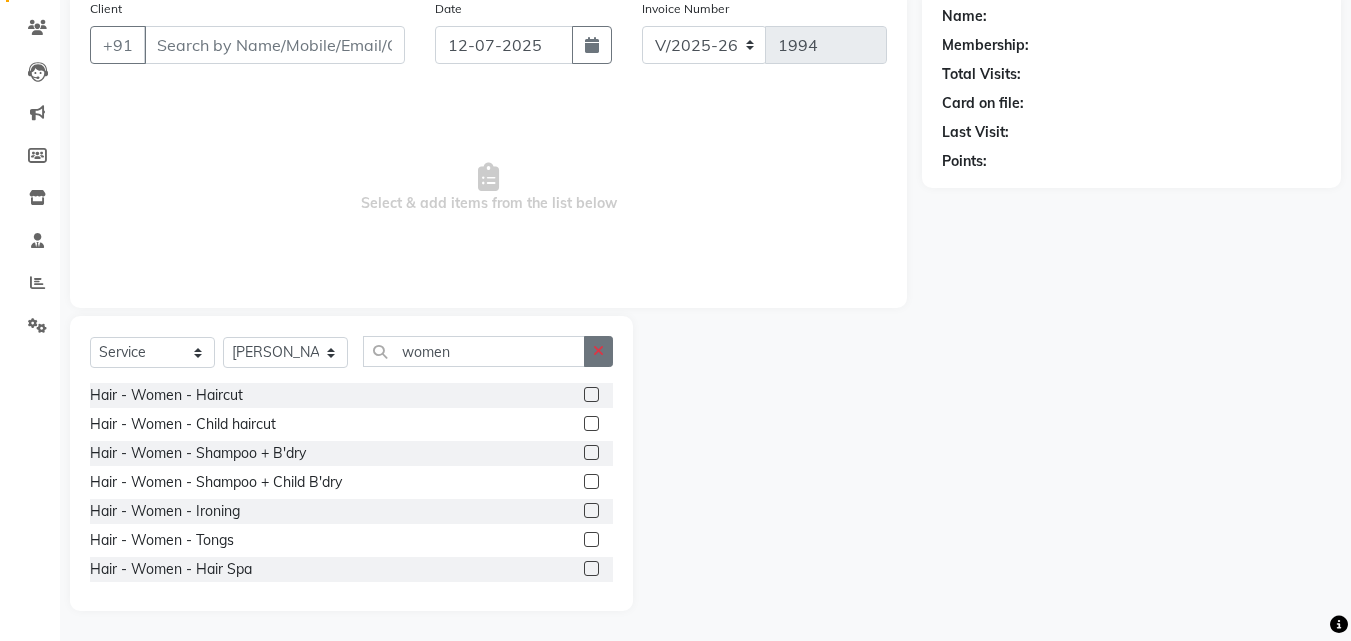 click 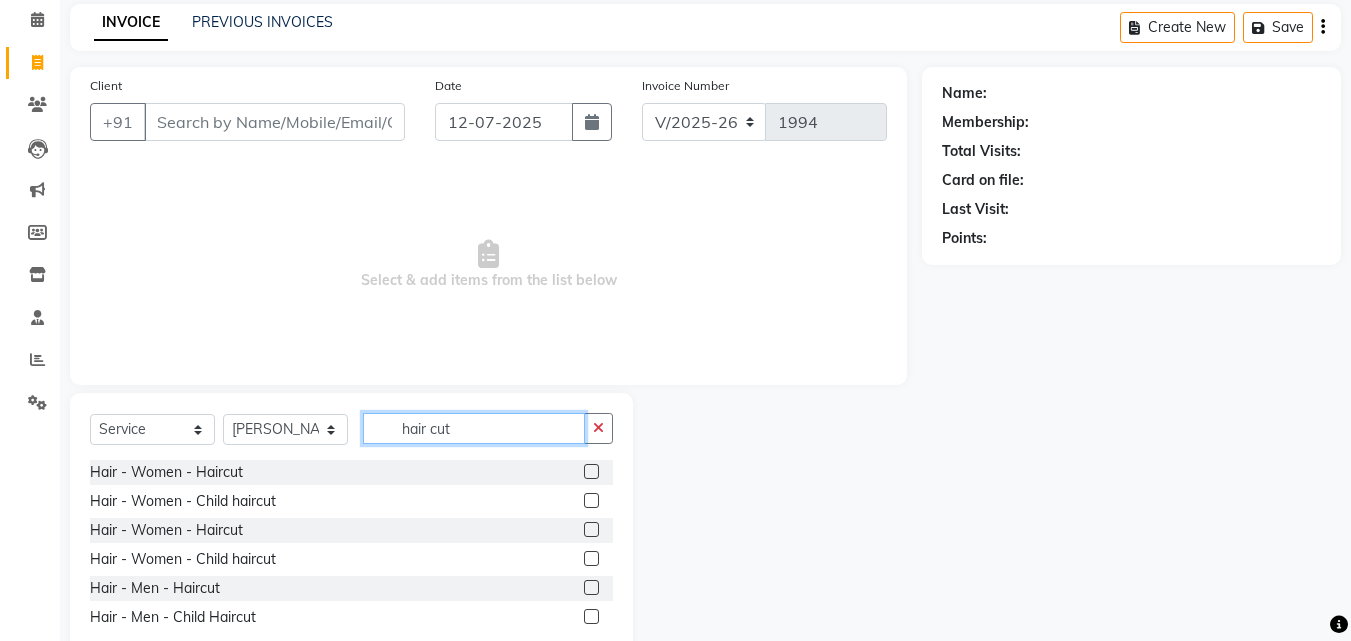 scroll, scrollTop: 0, scrollLeft: 0, axis: both 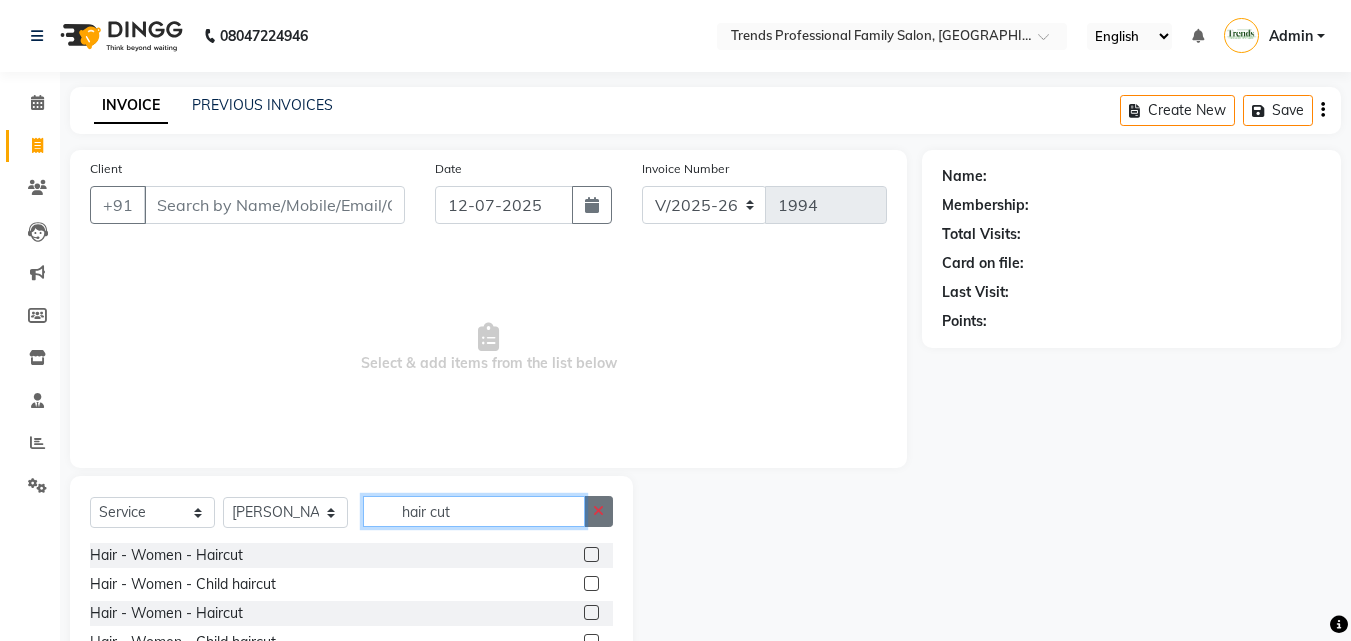 type on "hair cut" 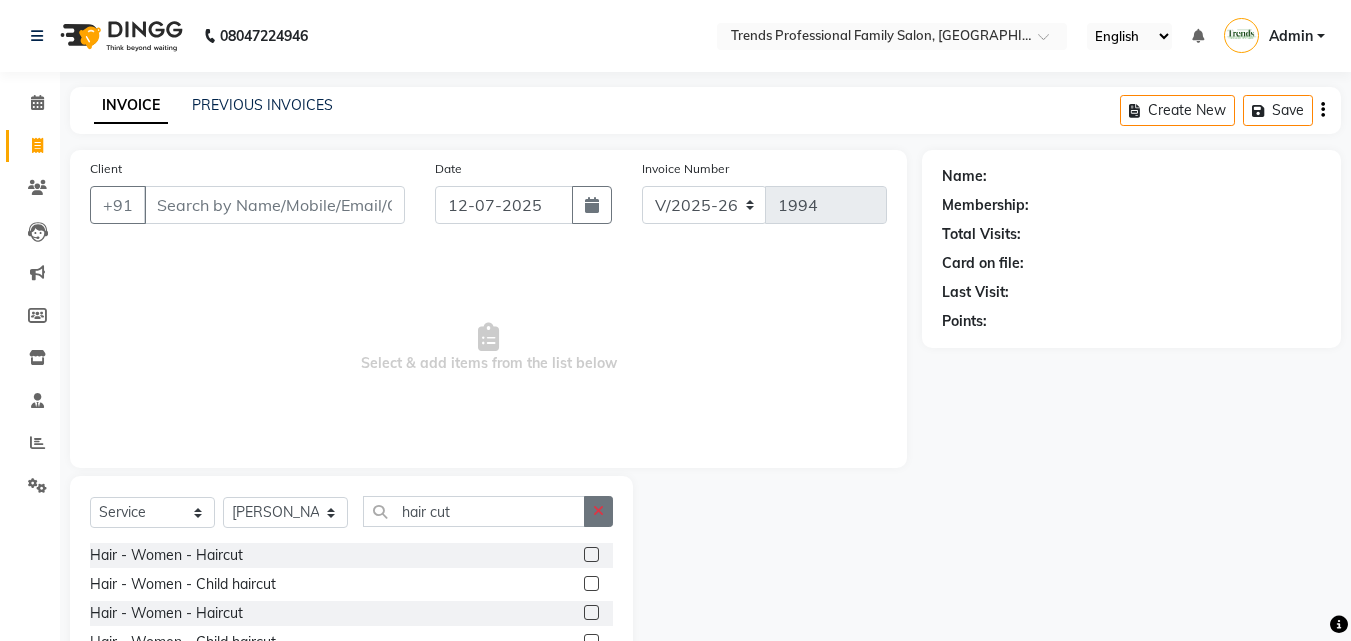 click 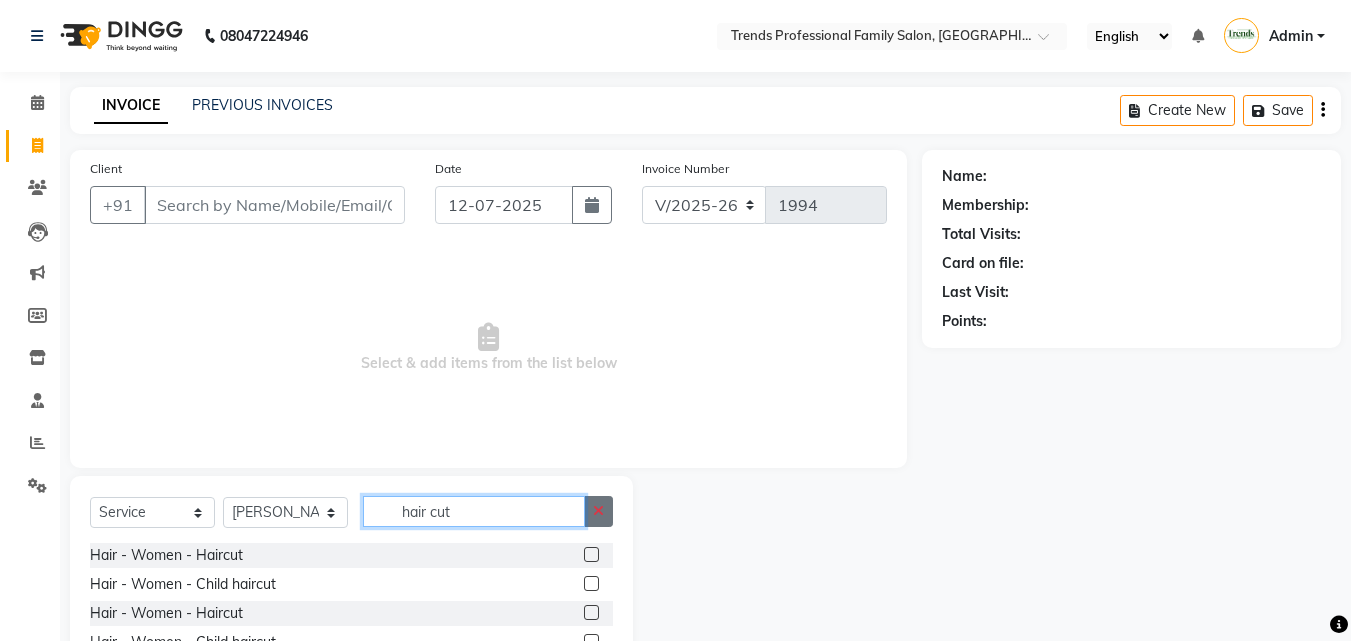 type 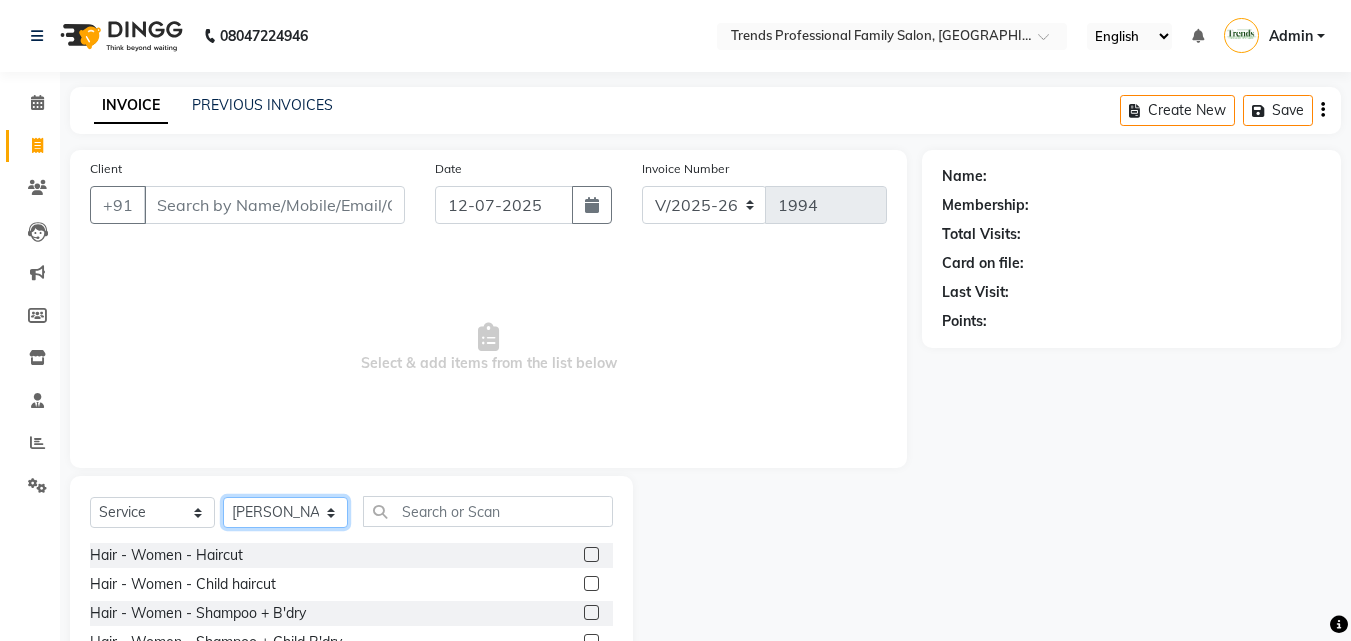click on "Select Stylist [PERSON_NAME] [PERSON_NAME] [PERSON_NAME] [PERSON_NAME] [DEMOGRAPHIC_DATA][PERSON_NAME] Sumika Trends" 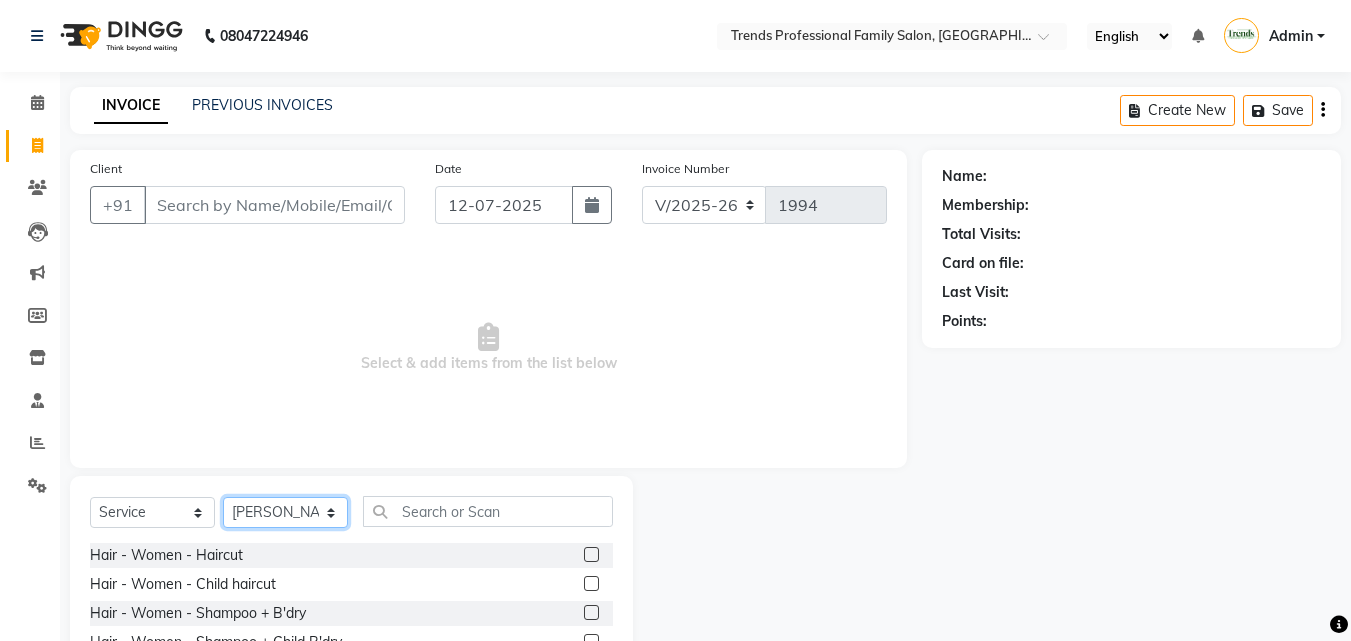 select on "64189" 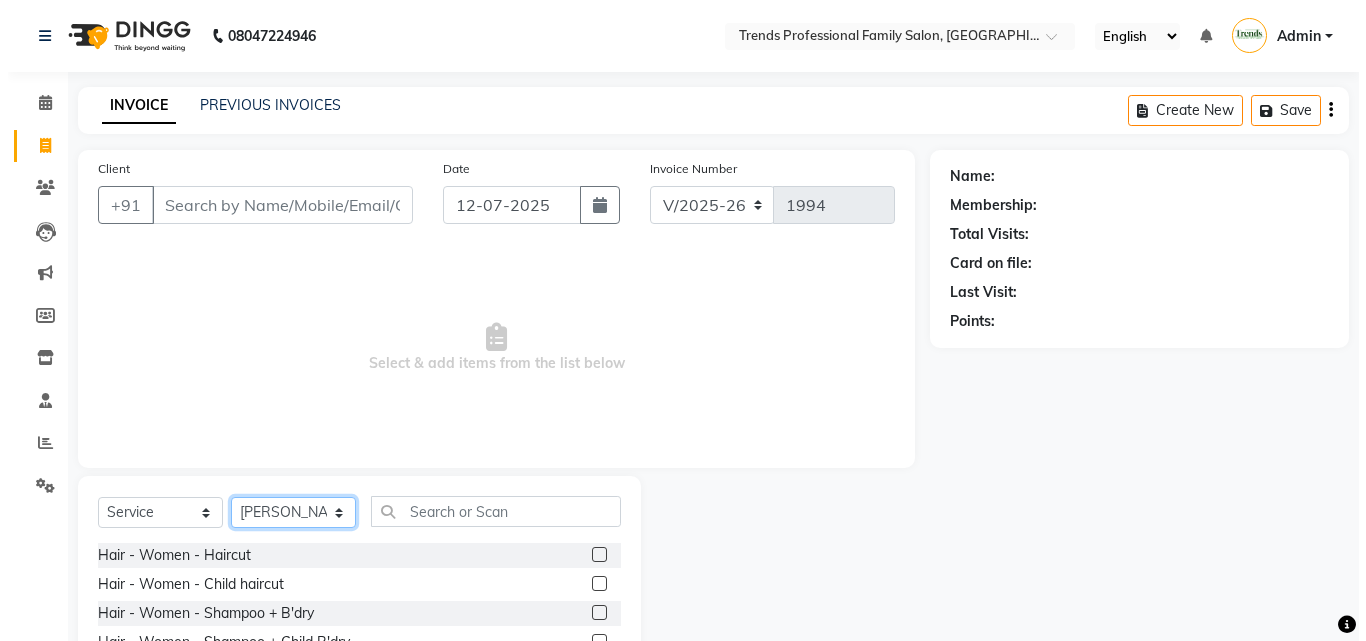 scroll, scrollTop: 160, scrollLeft: 0, axis: vertical 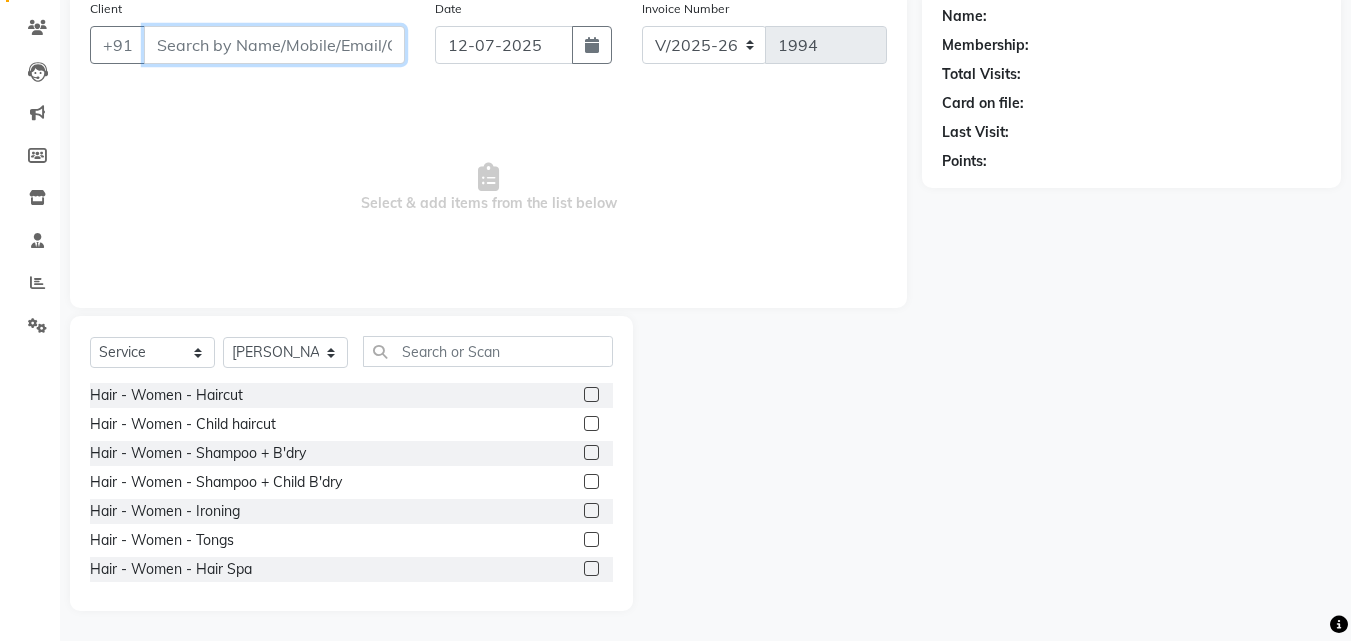 click on "Client" at bounding box center (274, 45) 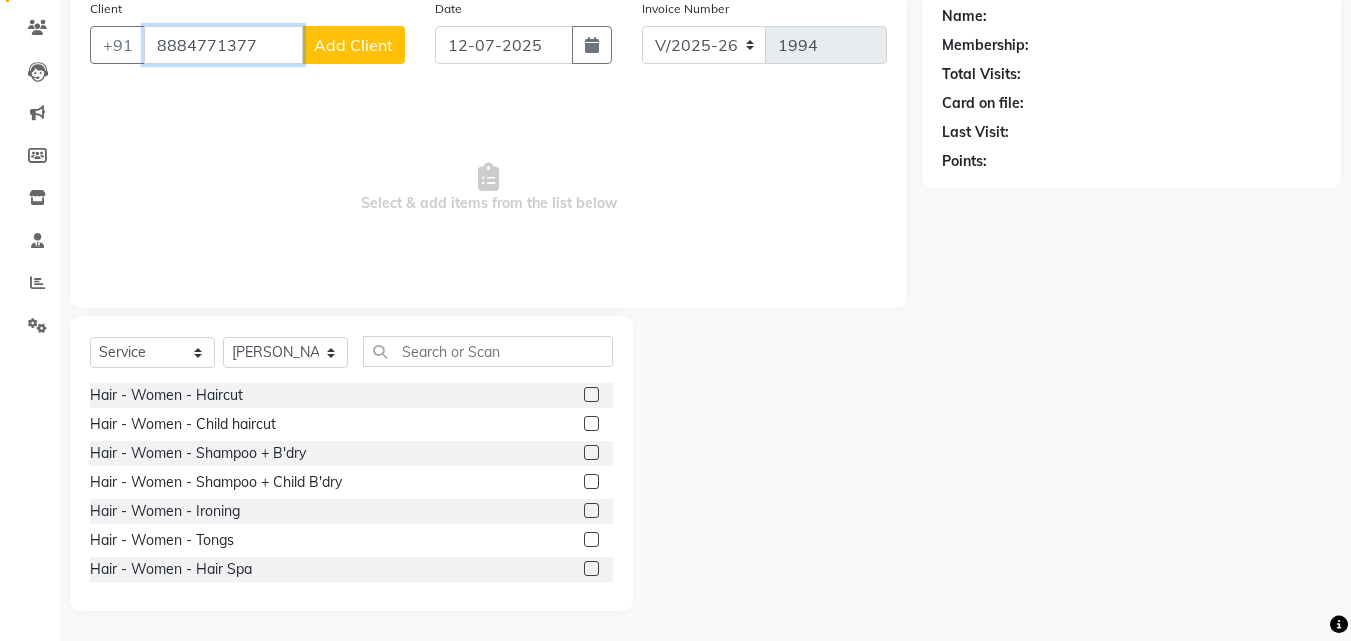 type on "8884771377" 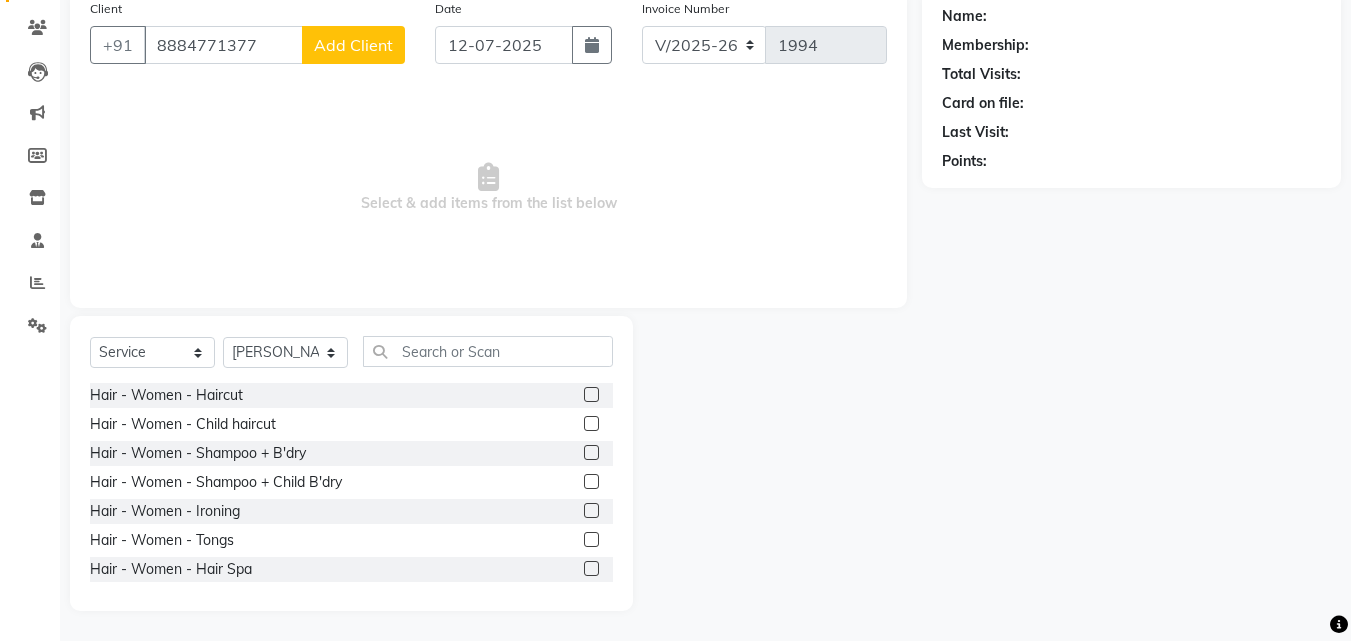 click on "Add Client" 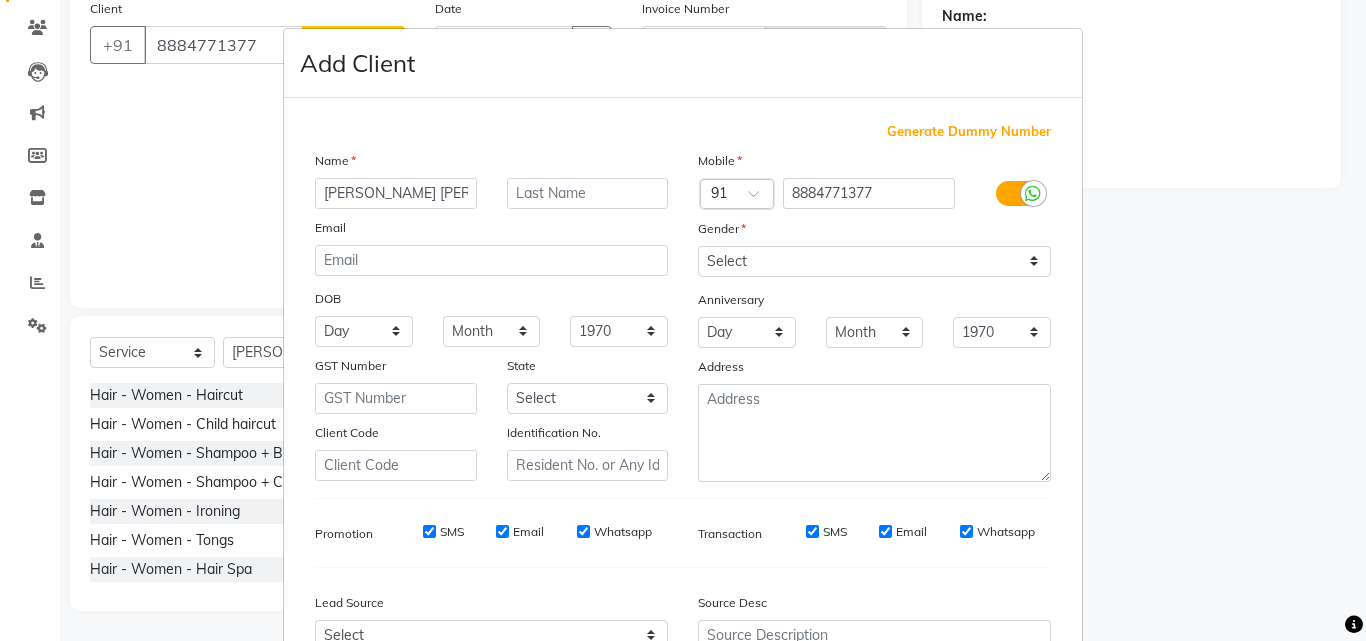 type on "[PERSON_NAME] [PERSON_NAME]" 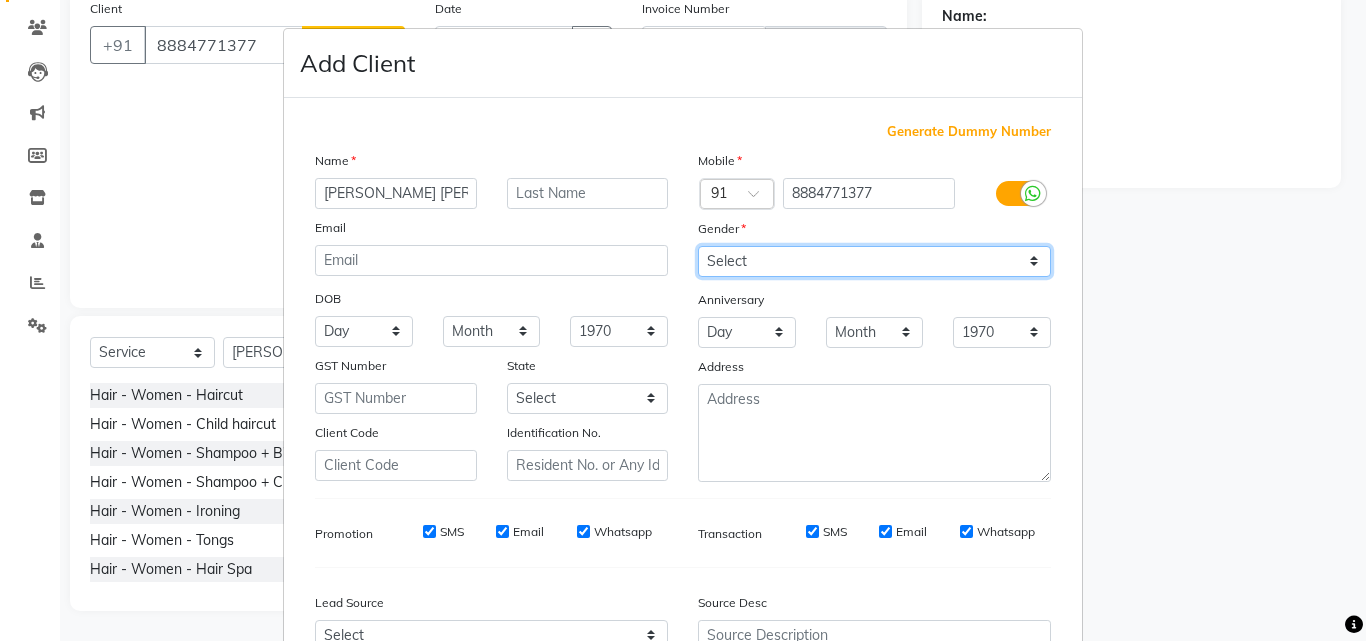 click on "Select Male Female Other Prefer Not To Say" at bounding box center [874, 261] 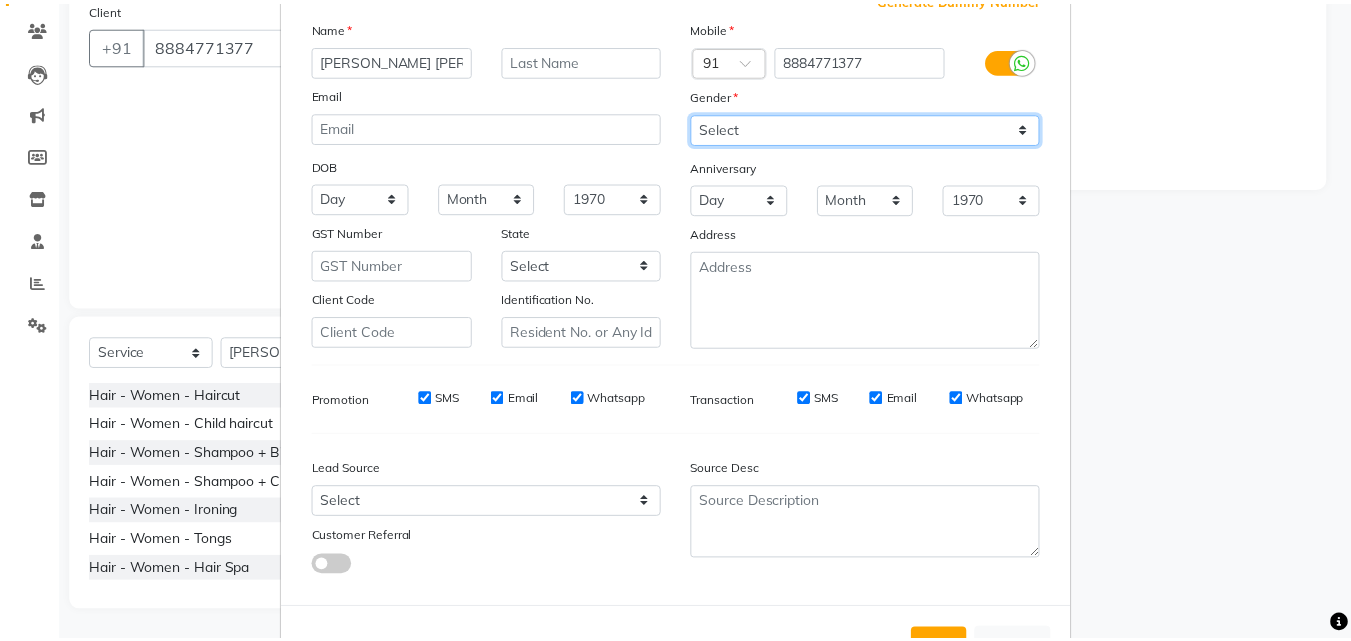 scroll, scrollTop: 208, scrollLeft: 0, axis: vertical 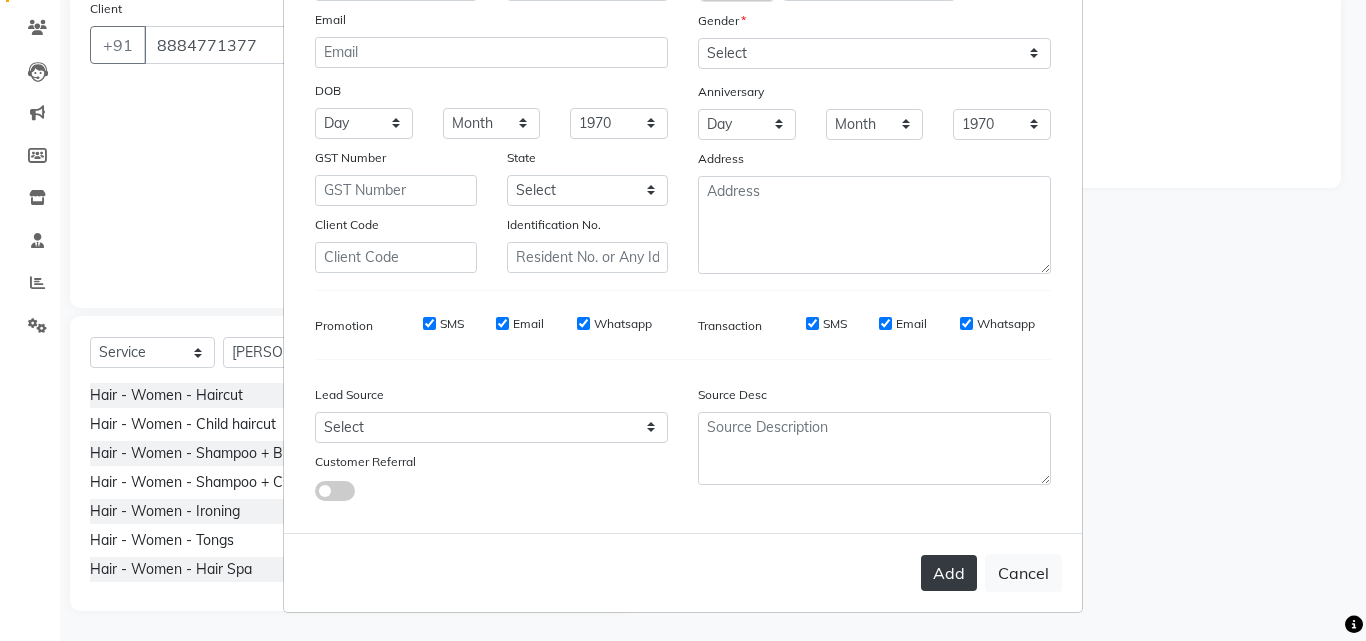 click on "Add" at bounding box center [949, 573] 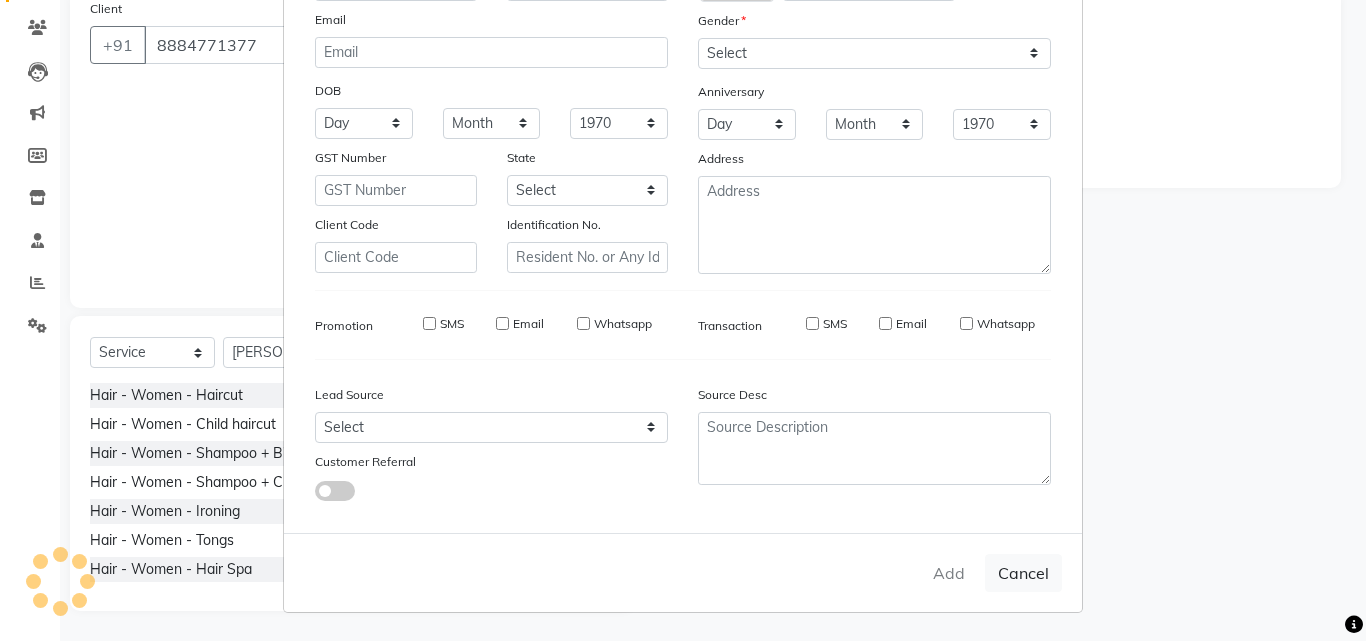 type 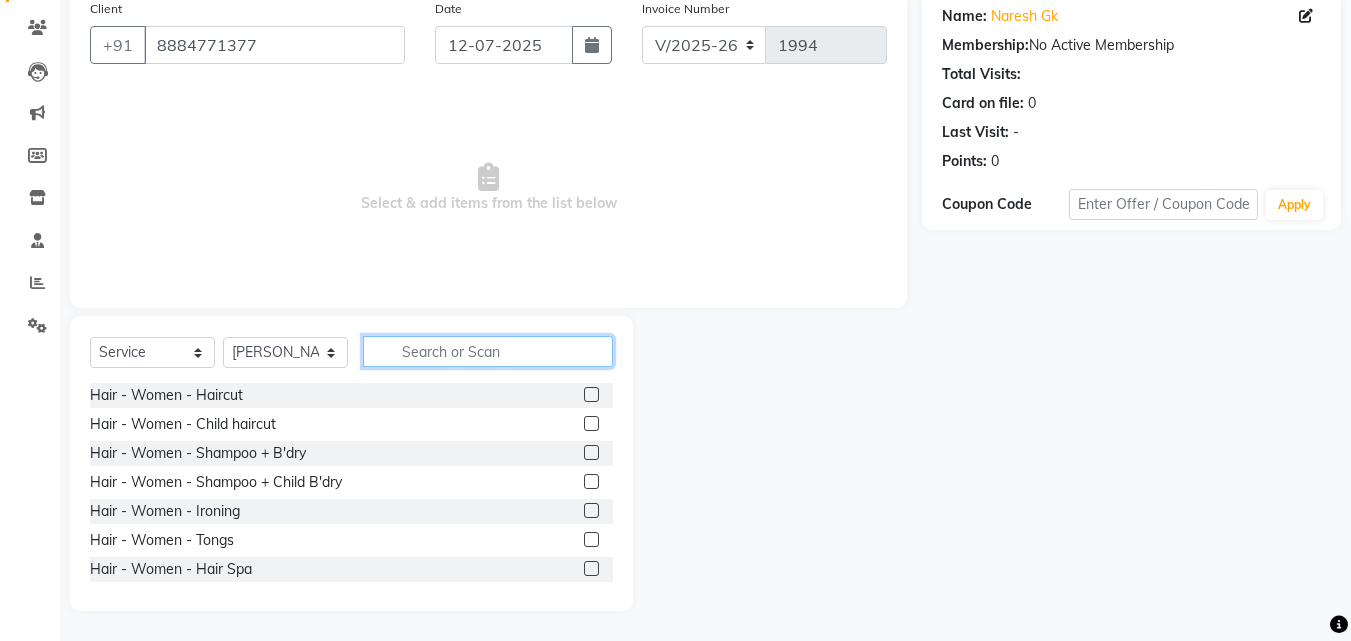 click 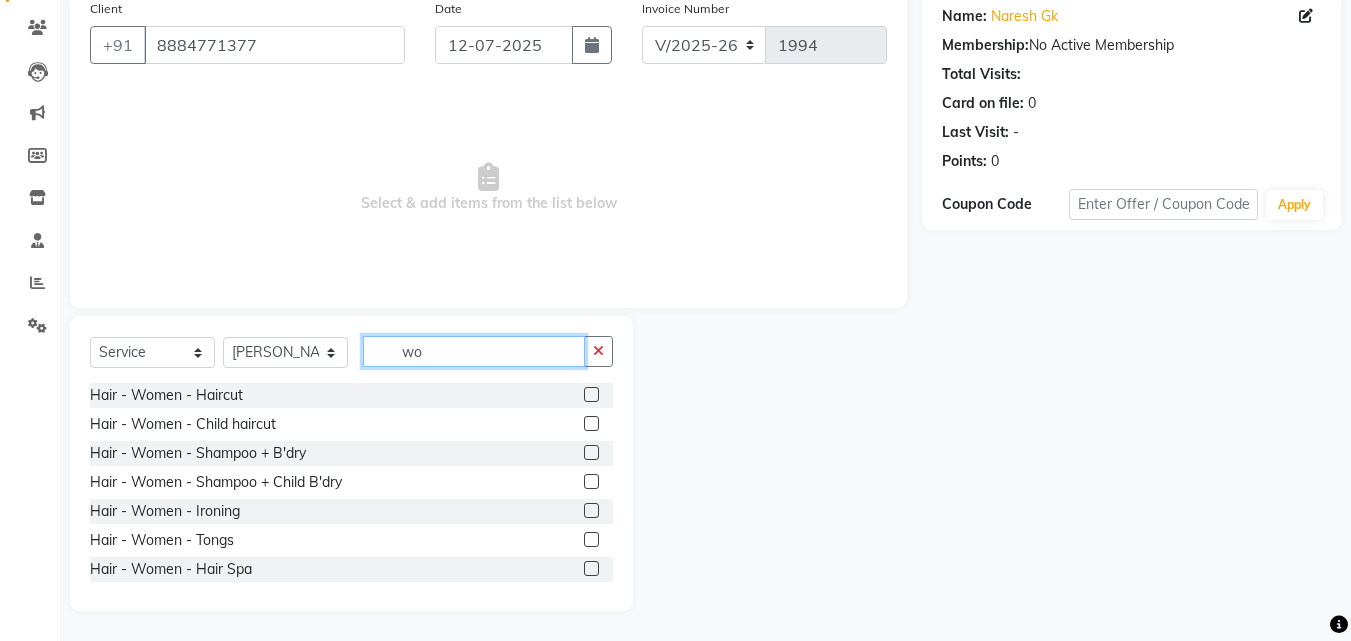 type on "w" 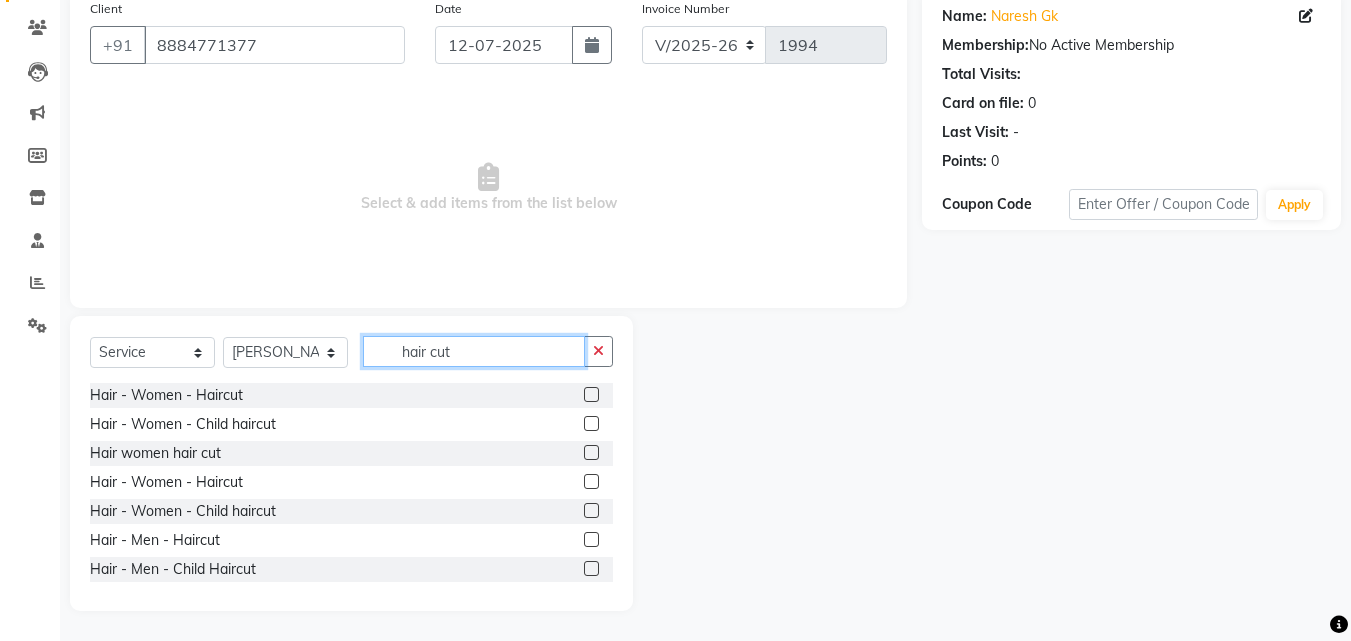 type on "hair cut" 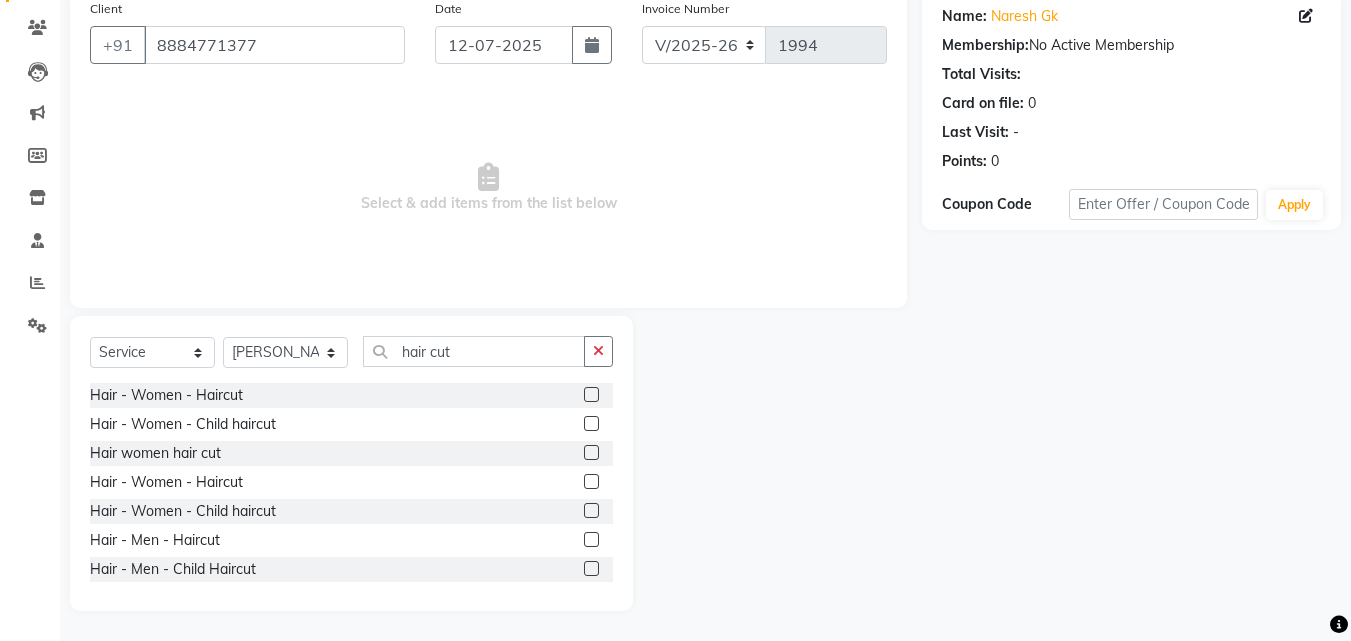 click 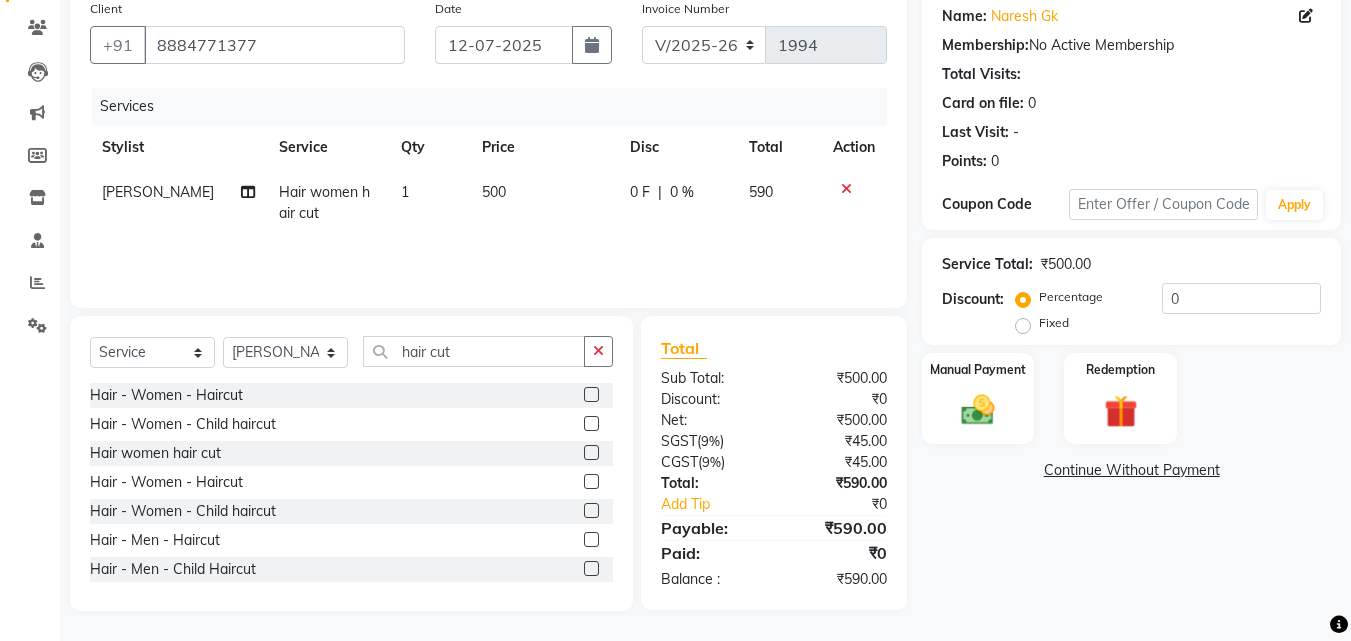 click 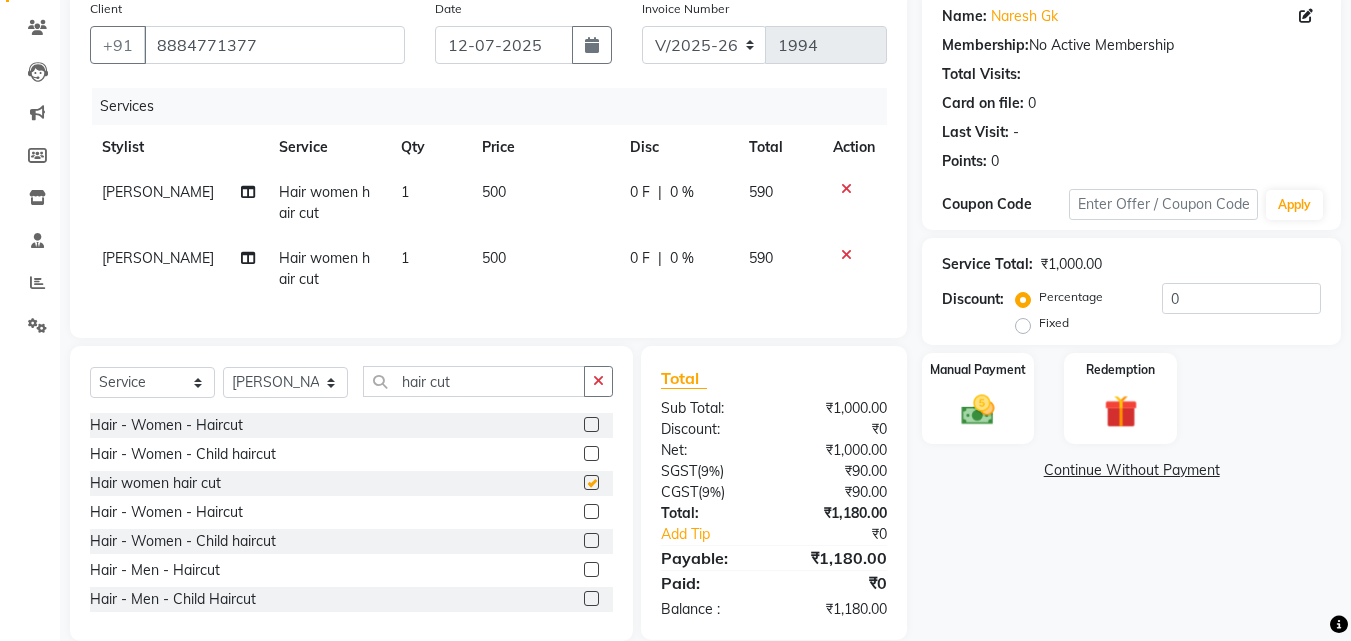 checkbox on "false" 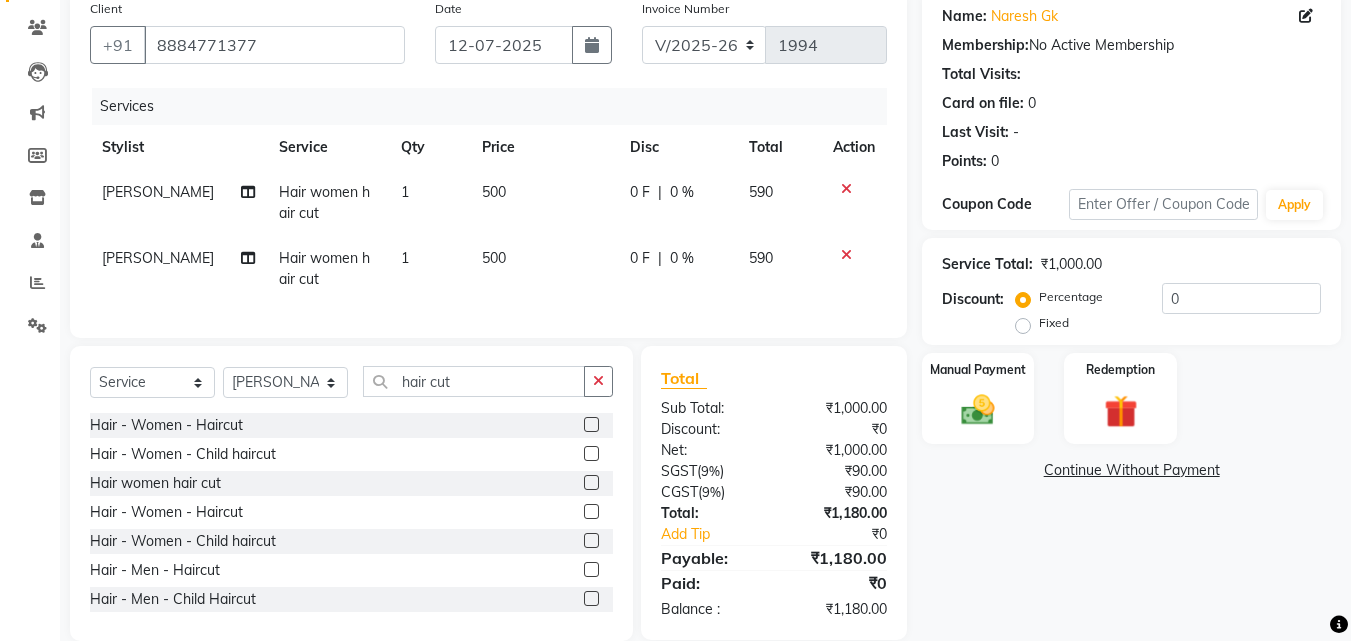 click on "[PERSON_NAME]" 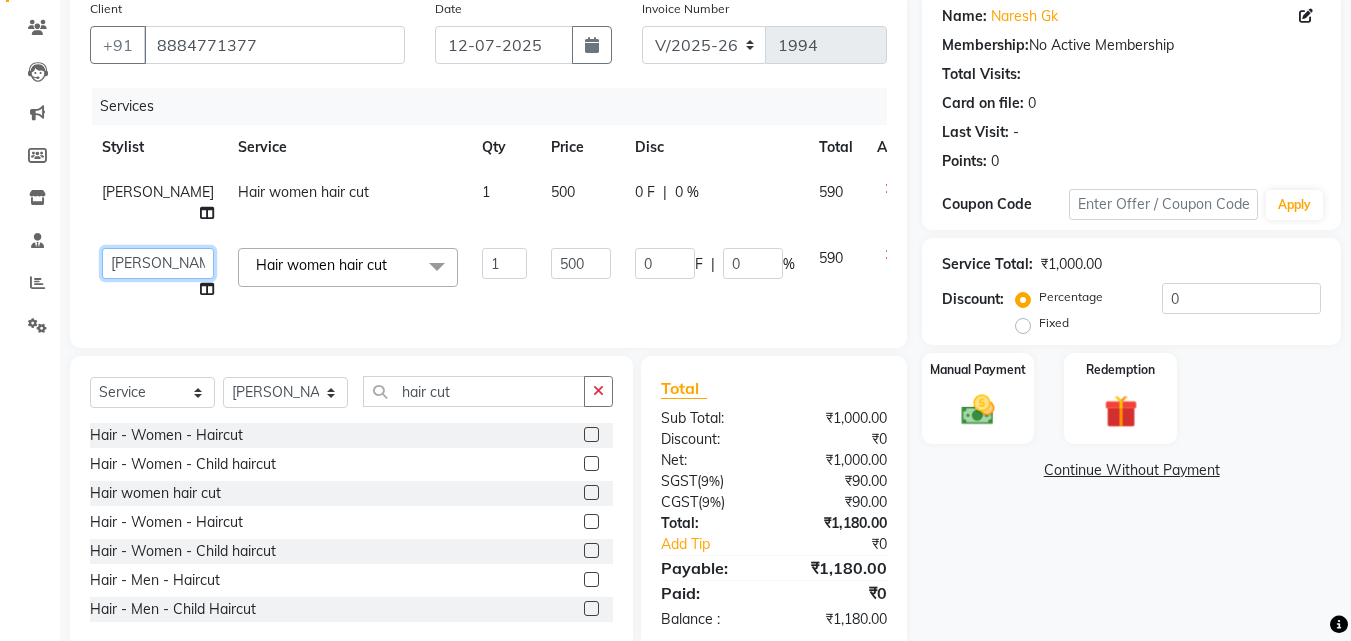 click on "ANITHA   CHAITANYA   IMRAN KHAN   MUSKHAN   RUSTHAM   SEEMA   SHIVA   SOURAV   Sumika   Trends" 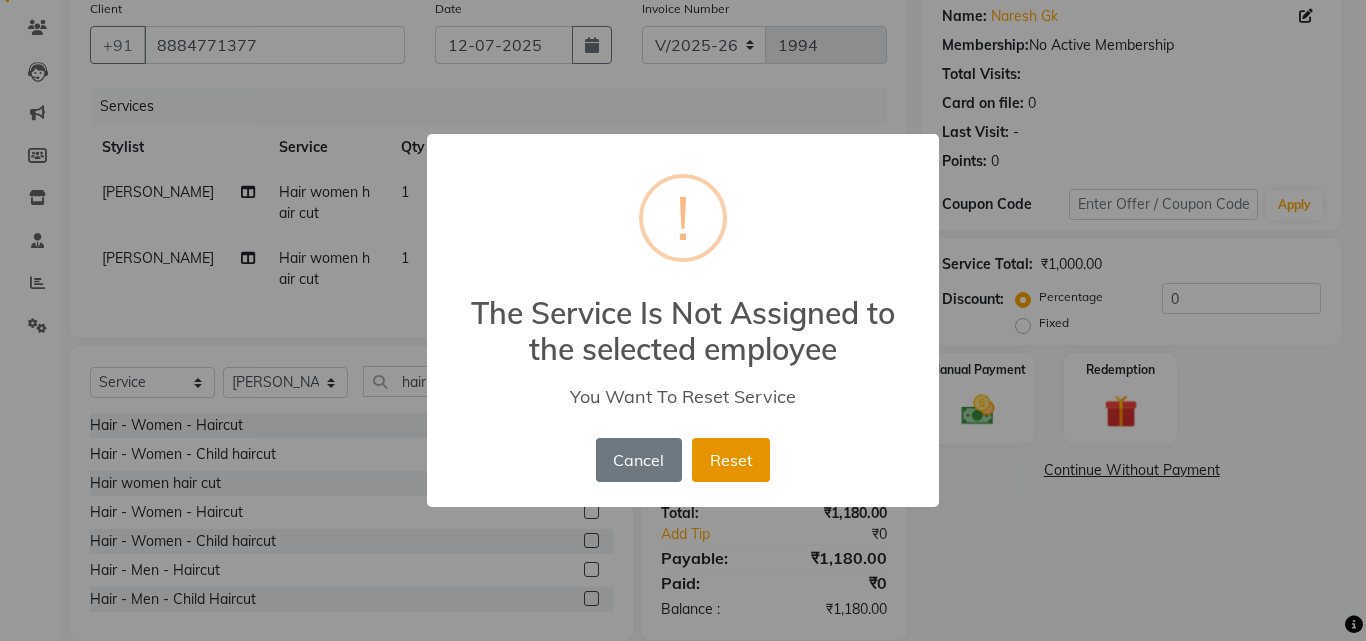 click on "Reset" at bounding box center [731, 460] 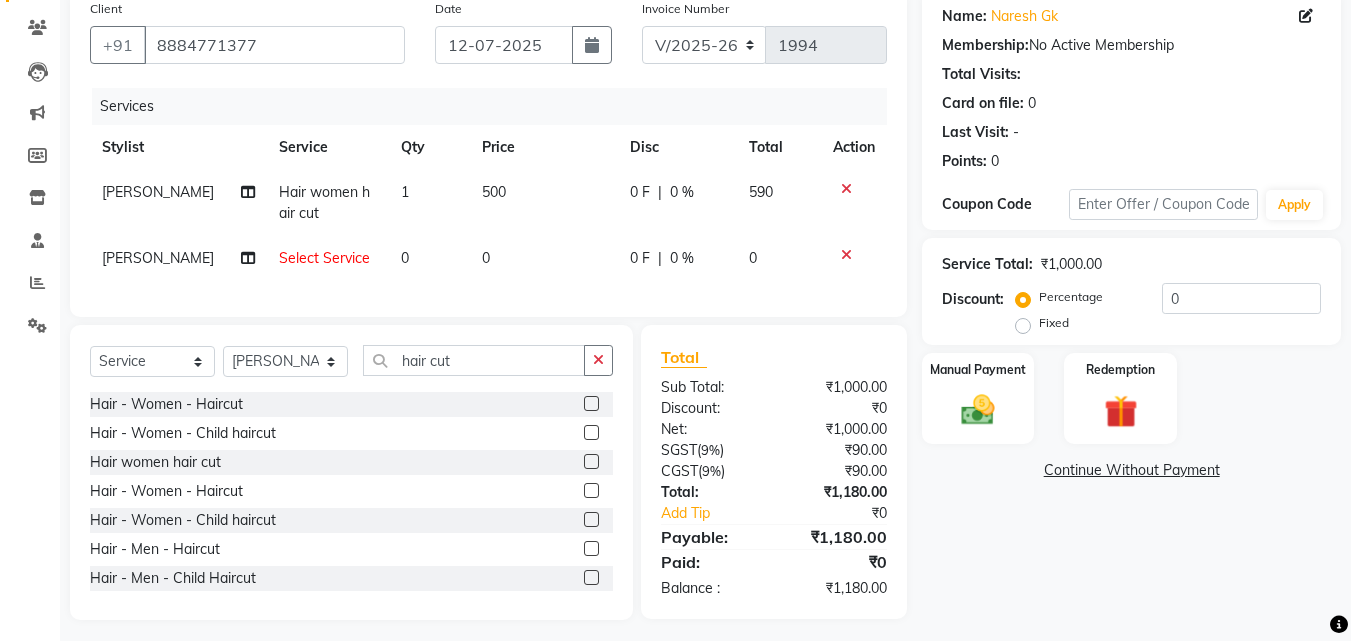 click on "Select Service" 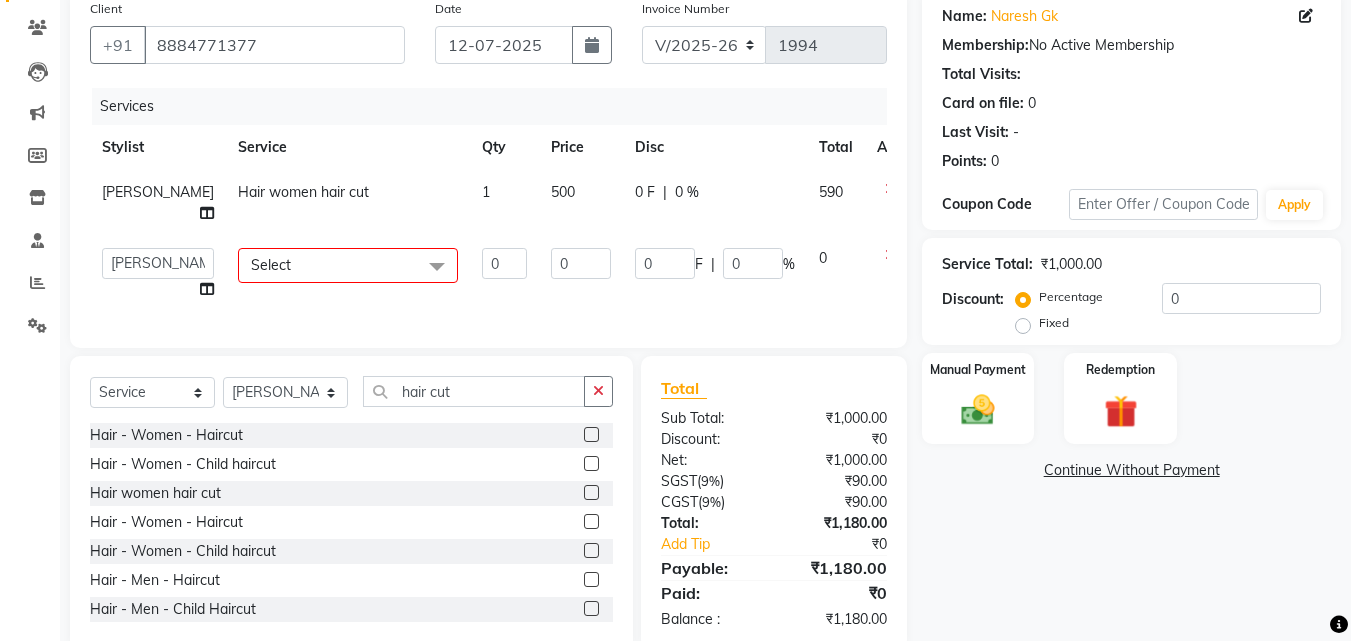 click on "Select" 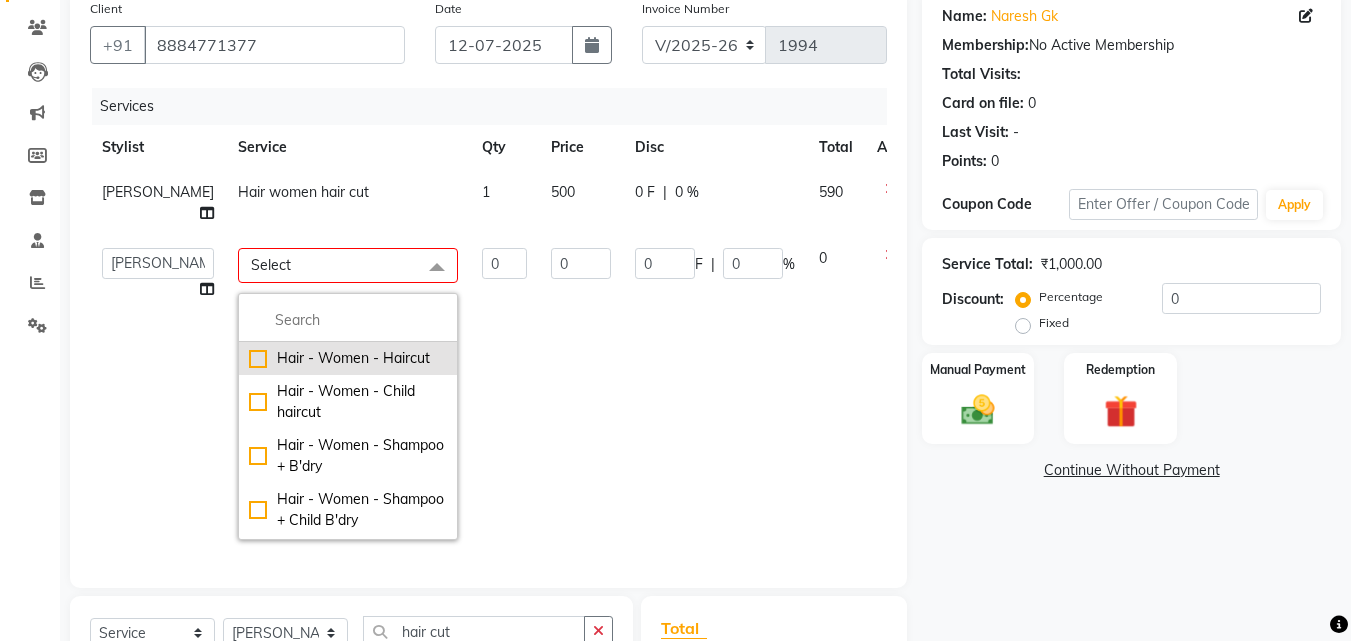 click on "Hair - Women - Haircut" 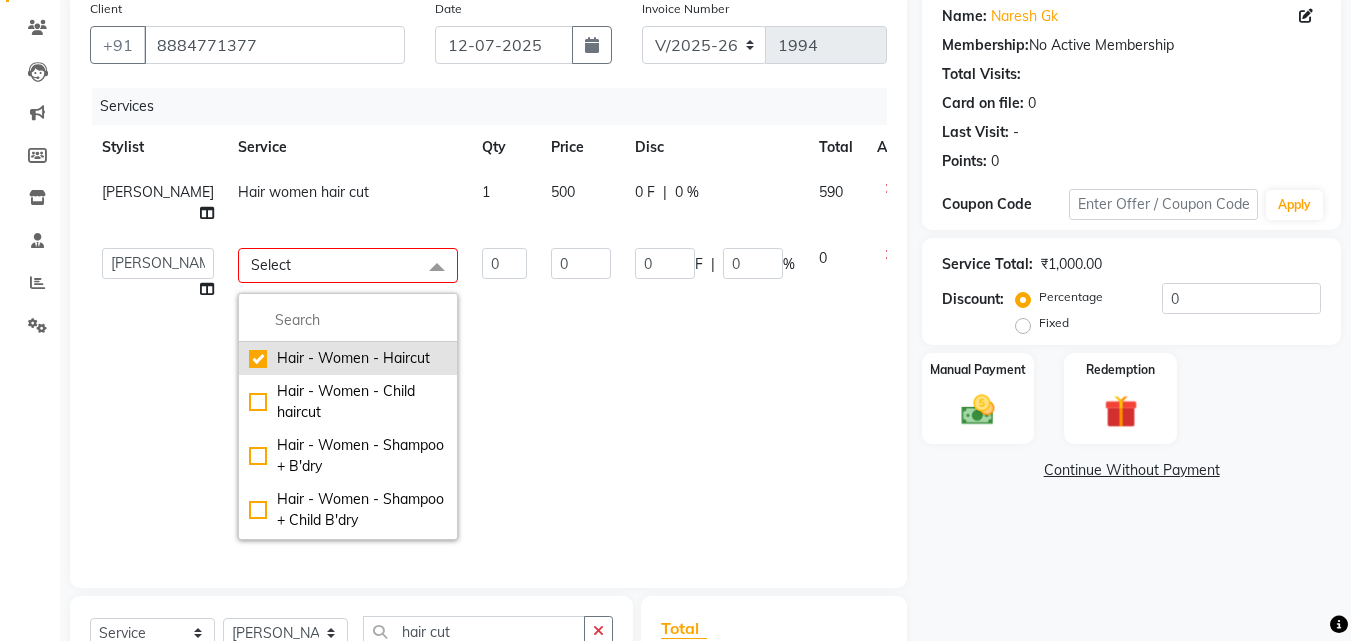 checkbox on "true" 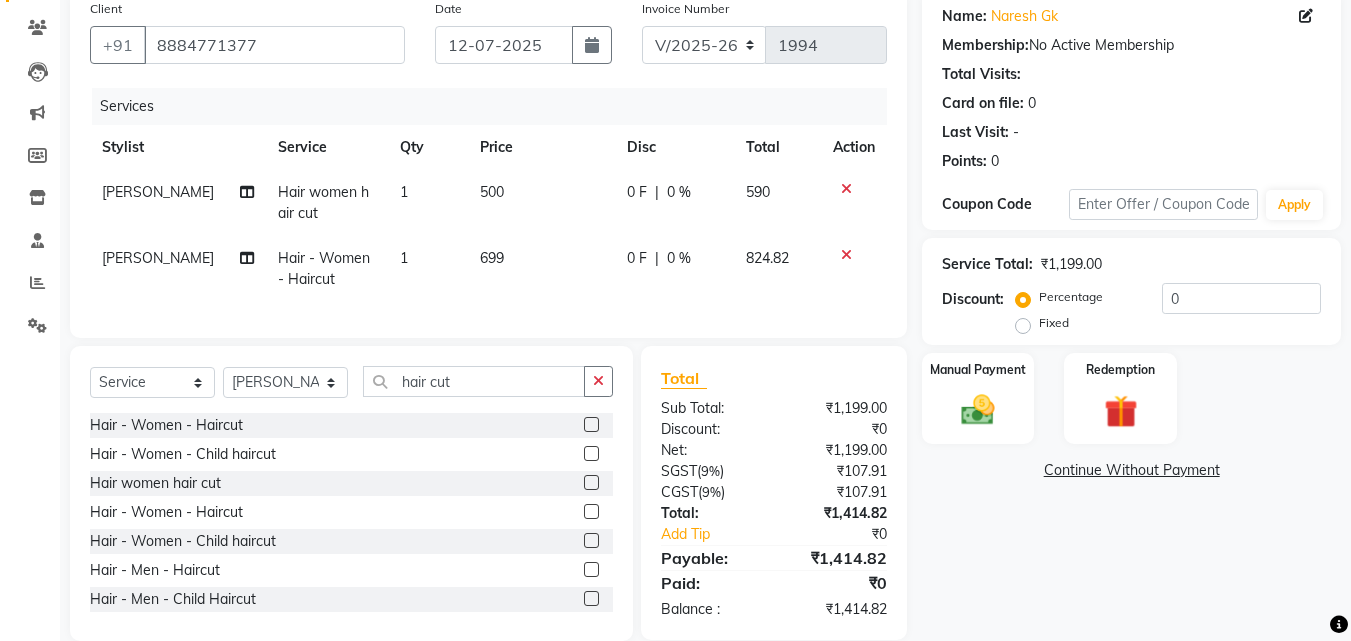 drag, startPoint x: 646, startPoint y: 265, endPoint x: 658, endPoint y: 259, distance: 13.416408 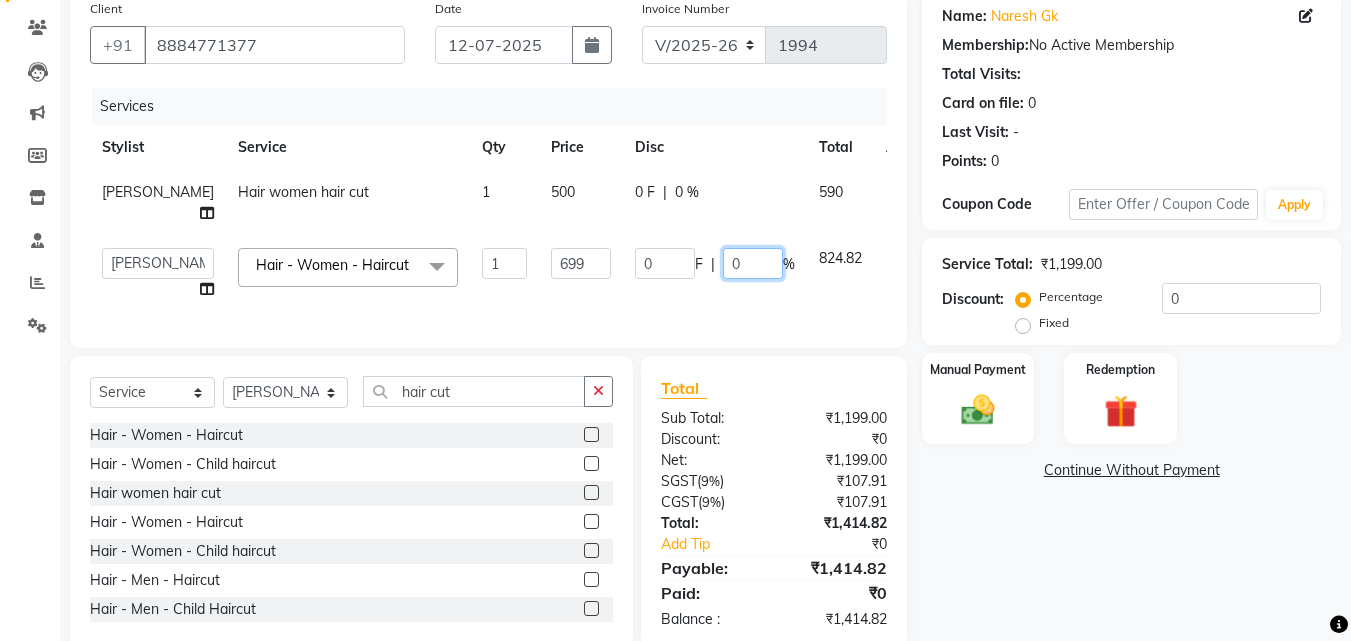 click on "0" 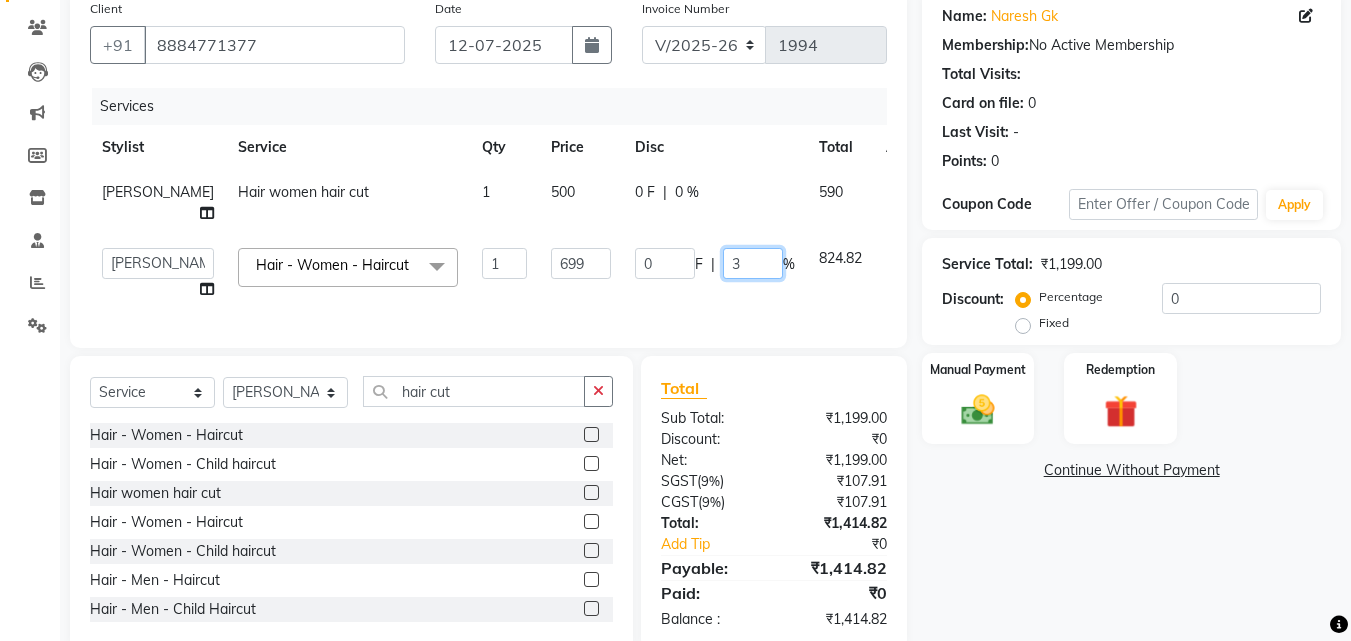 type on "32" 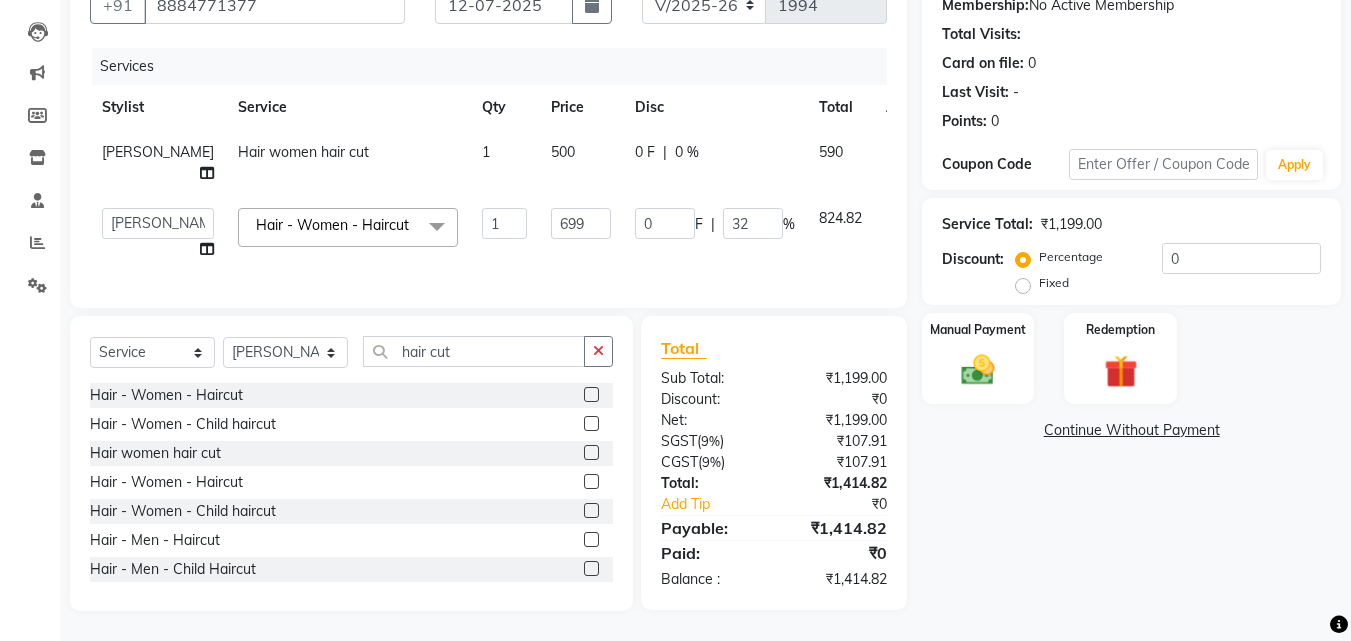 scroll, scrollTop: 205, scrollLeft: 0, axis: vertical 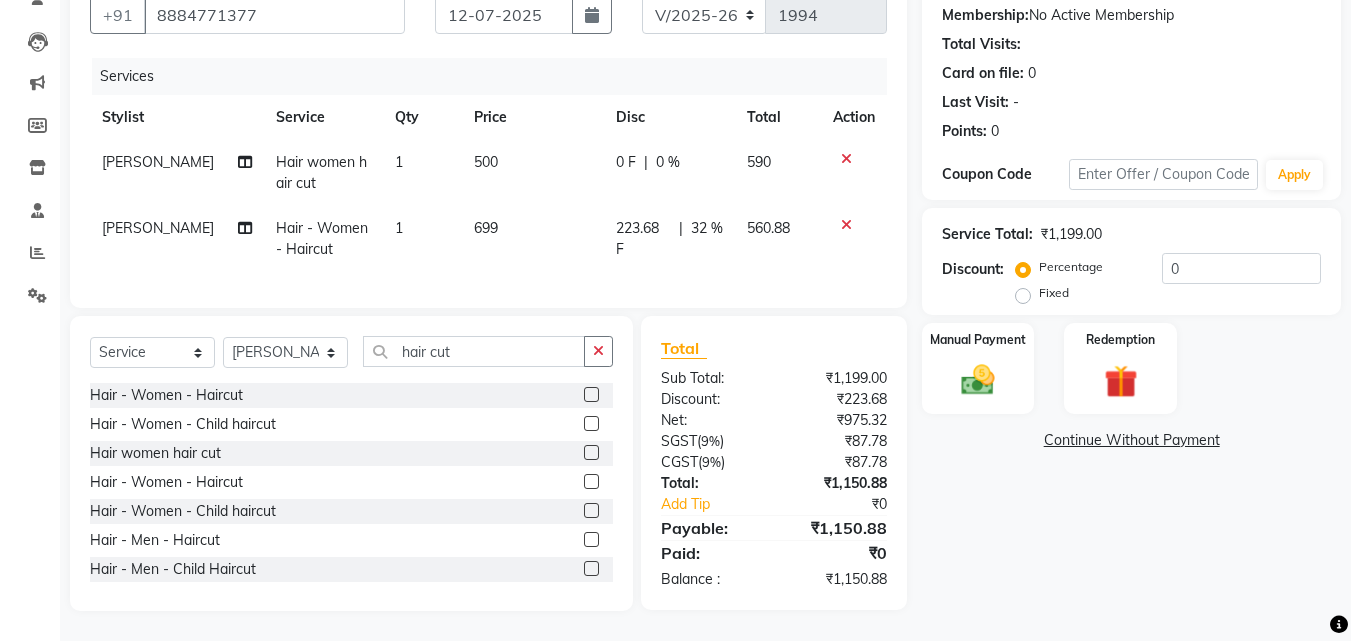 click on "Name: Naresh Gk  Membership:  No Active Membership  Total Visits:   Card on file:  0 Last Visit:   - Points:   0  Coupon Code Apply Service Total:  ₹1,199.00  Discount:  Percentage   Fixed  0 Manual Payment Redemption  Continue Without Payment" 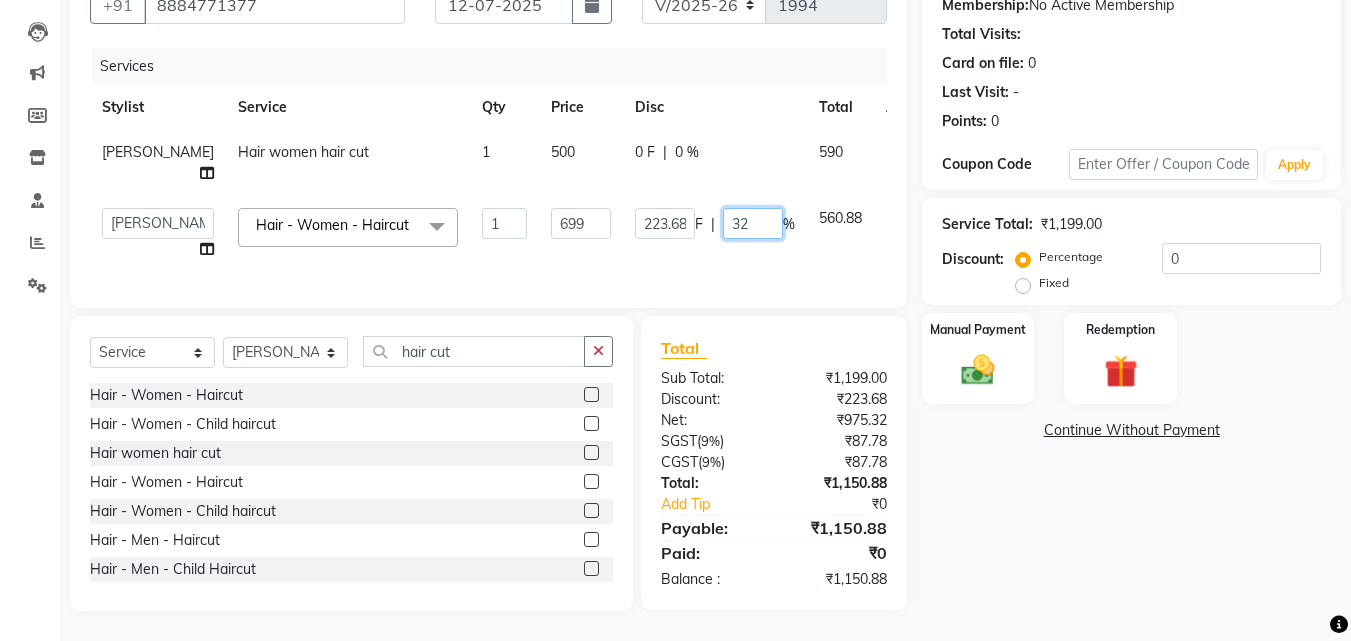 click on "32" 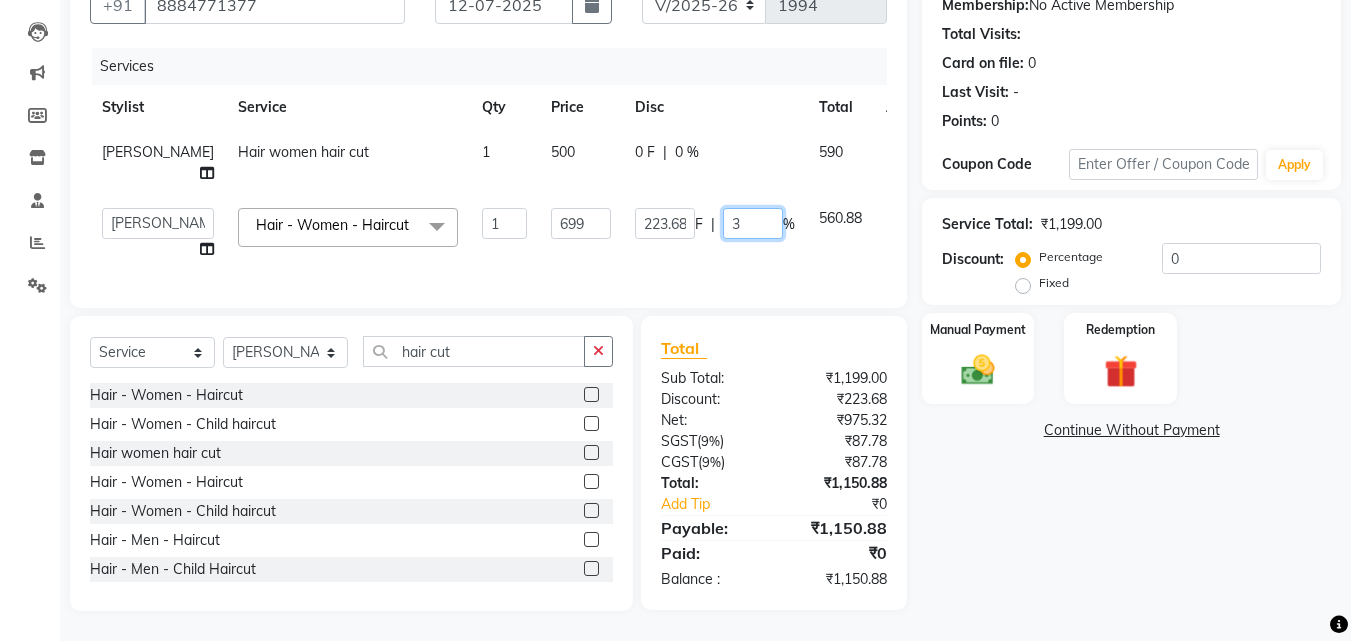 type on "35" 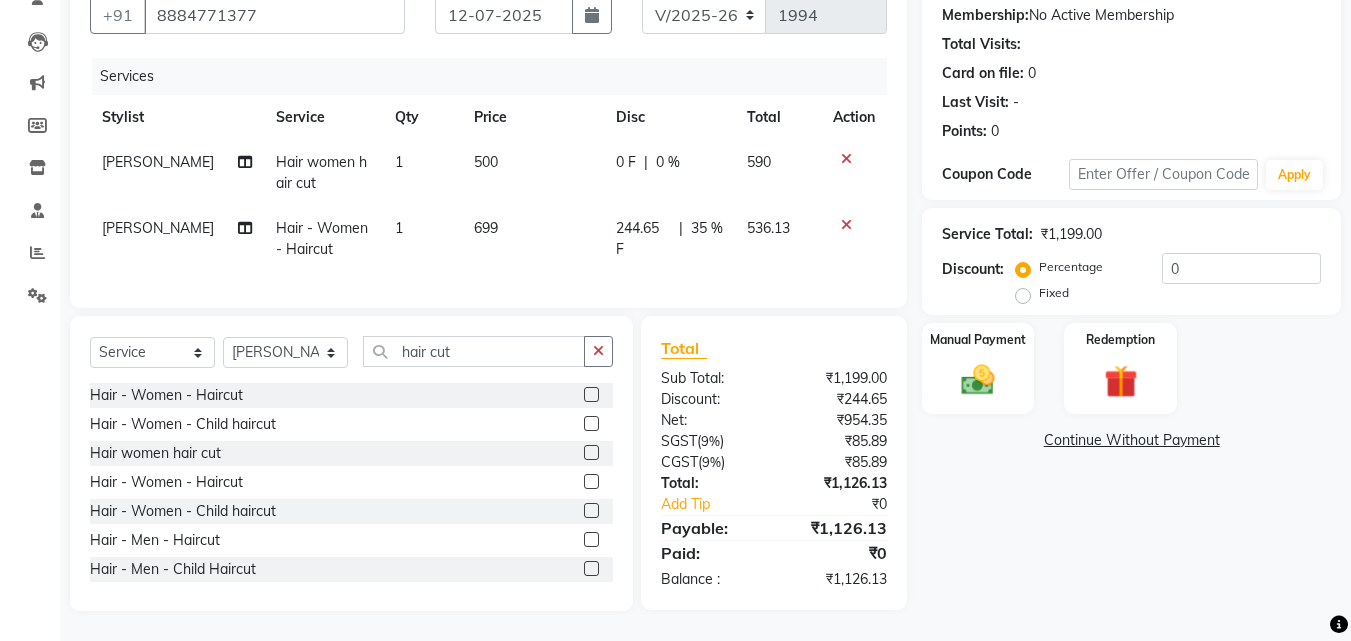 scroll, scrollTop: 205, scrollLeft: 0, axis: vertical 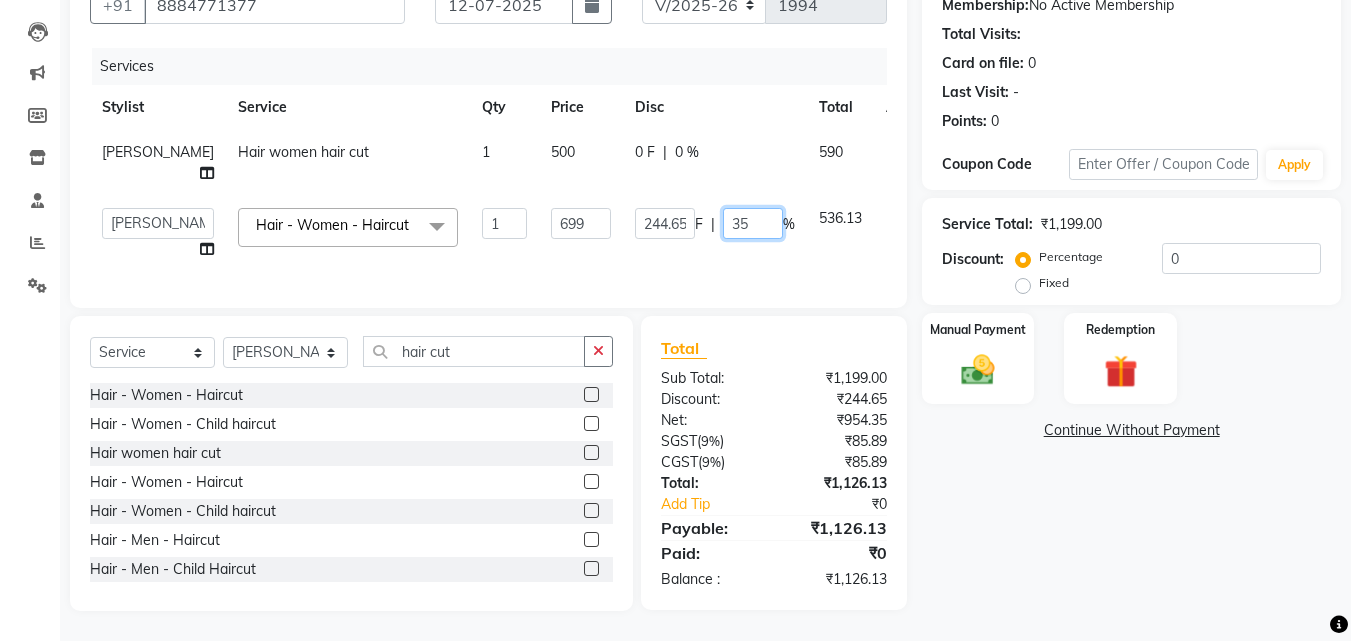 click on "35" 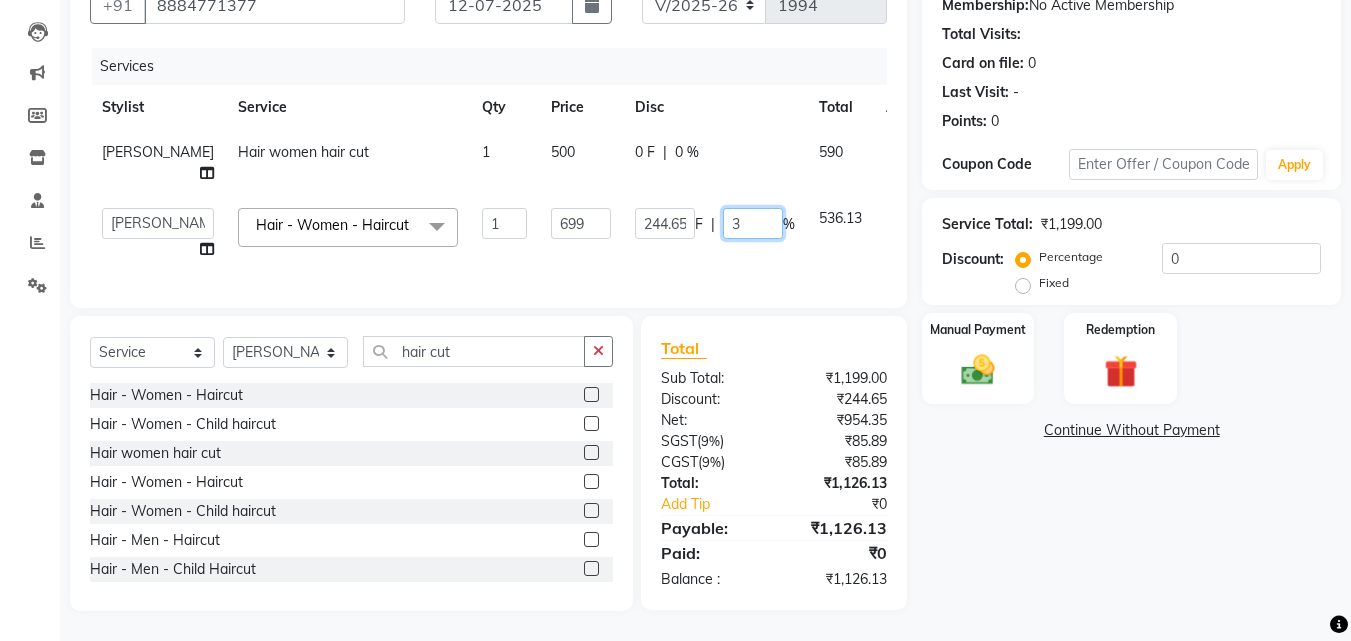 type on "39" 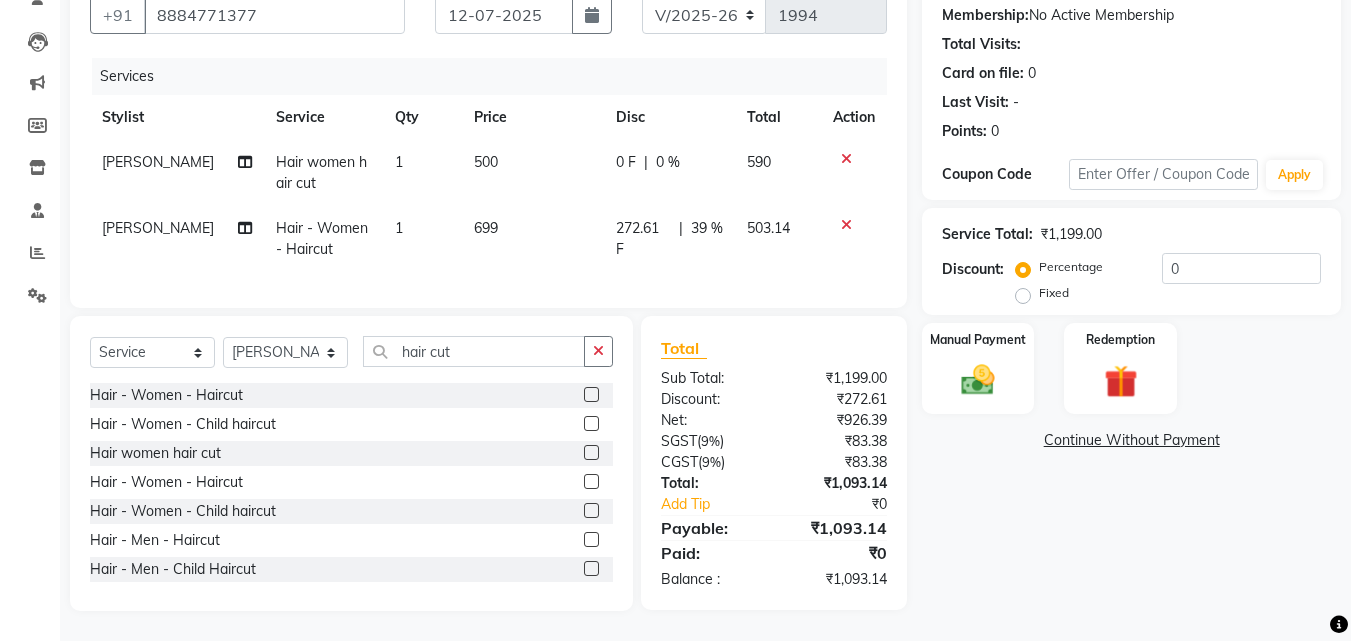 scroll, scrollTop: 205, scrollLeft: 0, axis: vertical 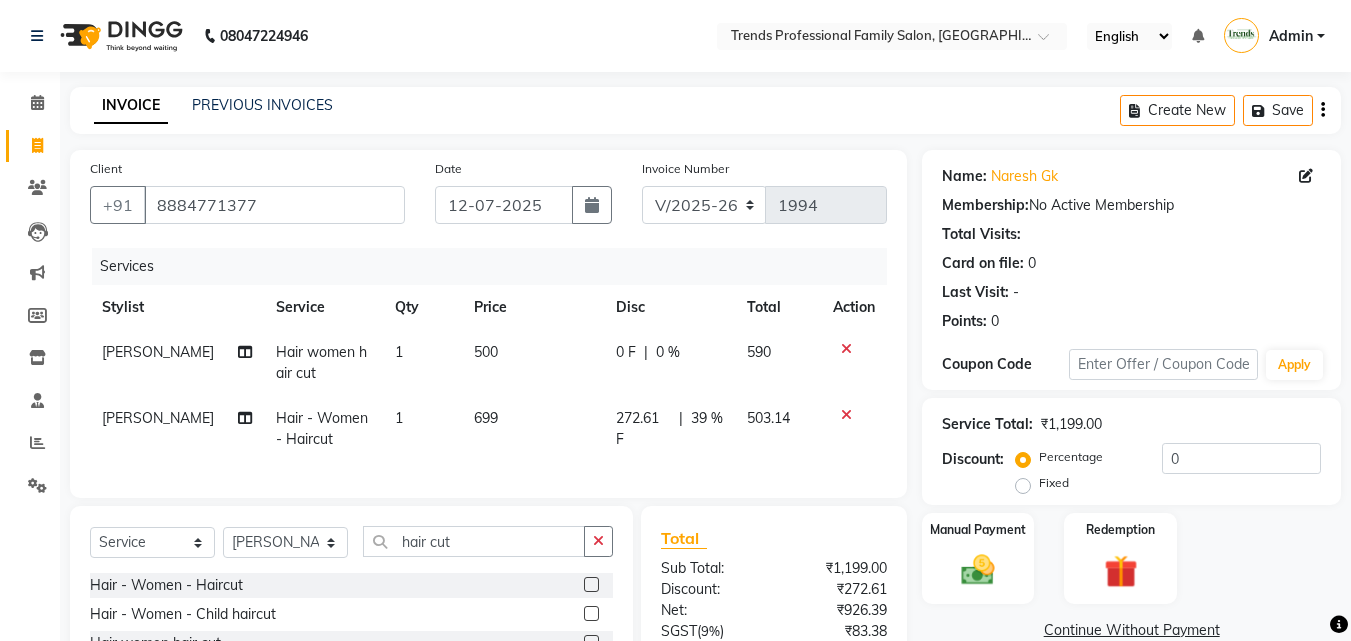 click 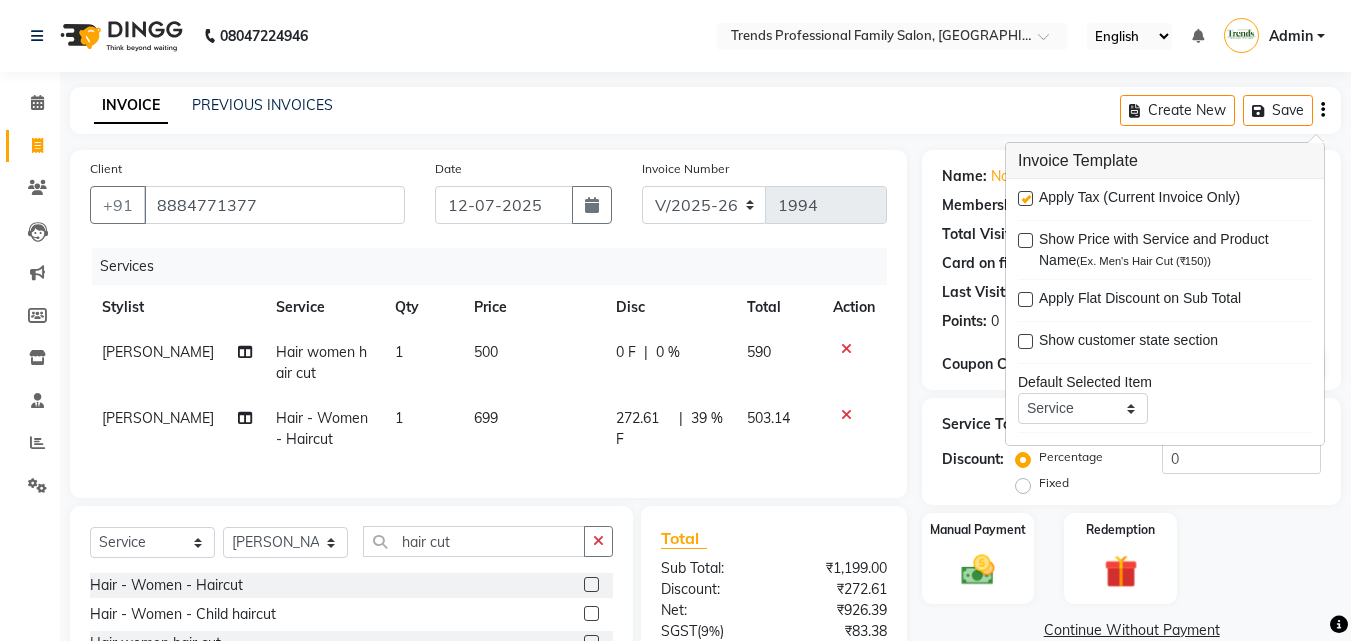 click at bounding box center [1025, 198] 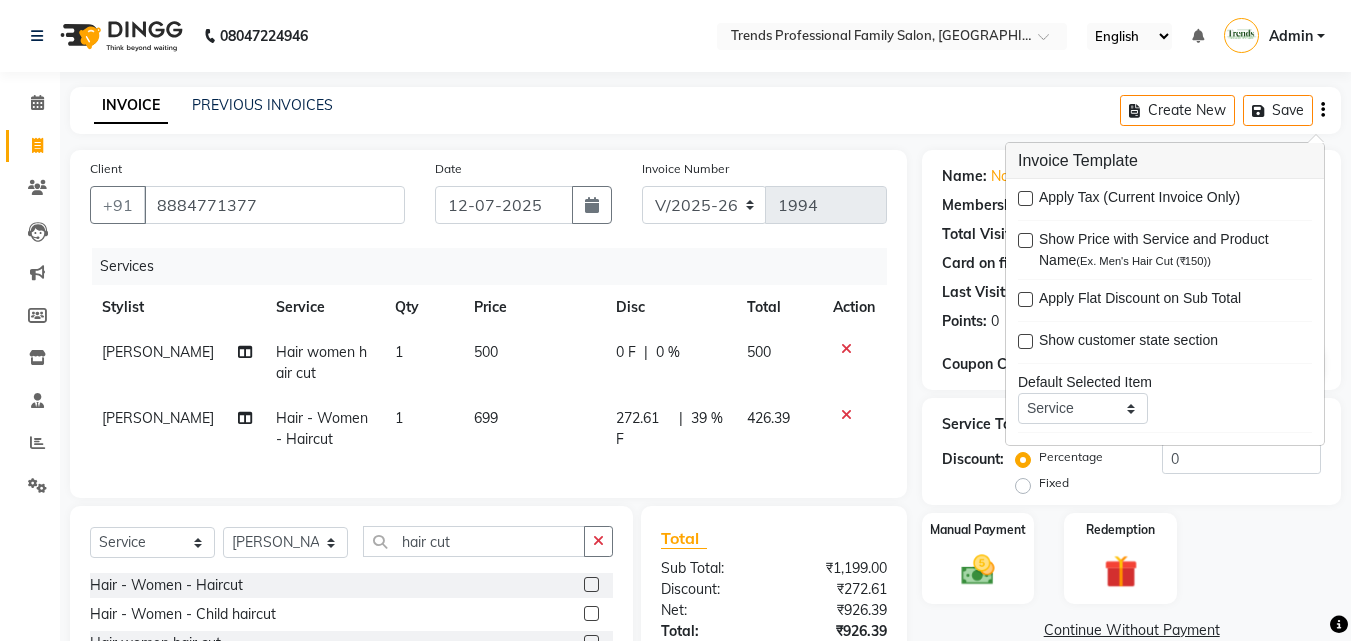 click on "INVOICE PREVIOUS INVOICES Create New   Save  Client +91 8884771377 Date 12-07-2025 Invoice Number V/2025 V/2025-26 1994 Services Stylist Service Qty Price Disc Total Action SOURAV Hair women hair cut 1 500 0 F | 0 % 500 IMRAN KHAN Hair - Women - Haircut 1 699 272.61 F | 39 % 426.39 Select  Service  Product  Membership  Package Voucher Prepaid Gift Card  Select Stylist ANITHA CHAITANYA IMRAN KHAN MUSKHAN RUSTHAM SEEMA SHIVA SOURAV Sumika Trends hair cut Hair - Women - Haircut  Hair - Women - Child haircut  Hair women hair cut  Hair - Women - Haircut  Hair - Women - Child haircut  Hair - Men - Haircut  Hair - Men - Child Haircut  Hair Cut+Beard  Men Hair Cut  Total Sub Total: ₹1,199.00 Discount: ₹272.61 Net: ₹926.39 Total: ₹926.39 Add Tip ₹0 Payable: ₹926.39 Paid: ₹0 Balance   : ₹926.39 Name: Naresh Gk  Membership:  No Active Membership  Total Visits:   Card on file:  0 Last Visit:   - Points:   0  Coupon Code Apply Service Total:  ₹1,199.00  Discount:  Percentage   Fixed  0 Manual Payment" 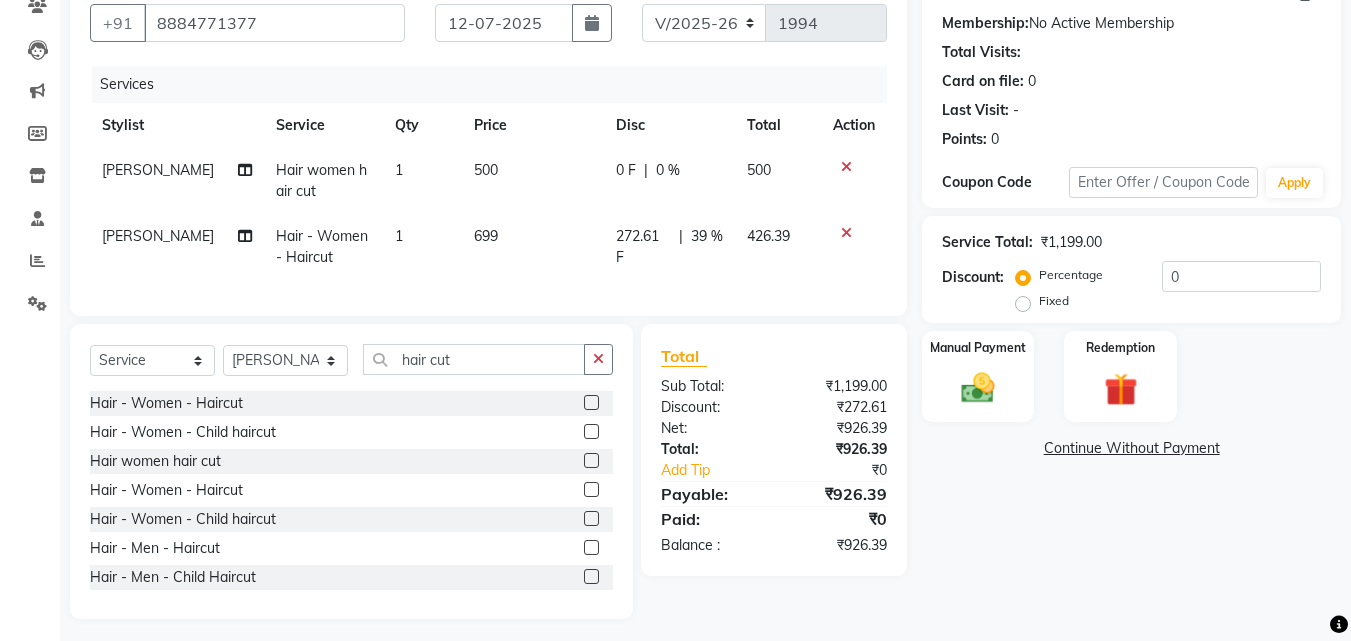 scroll, scrollTop: 205, scrollLeft: 0, axis: vertical 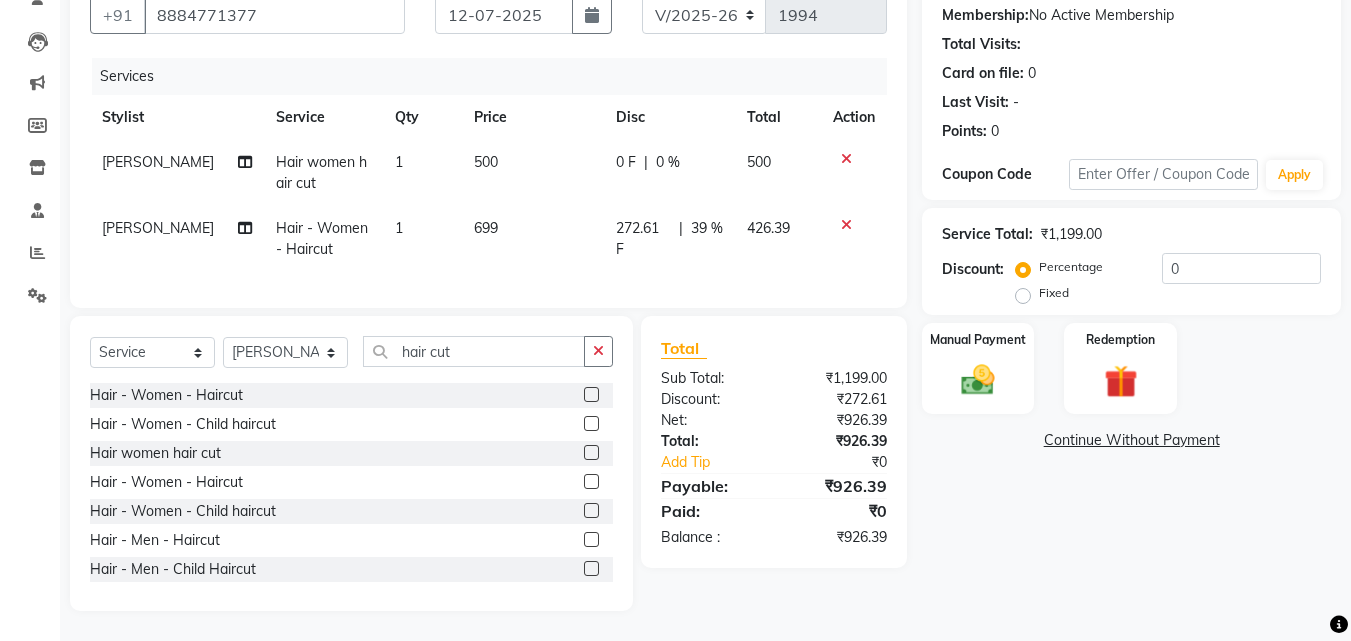click on "39 %" 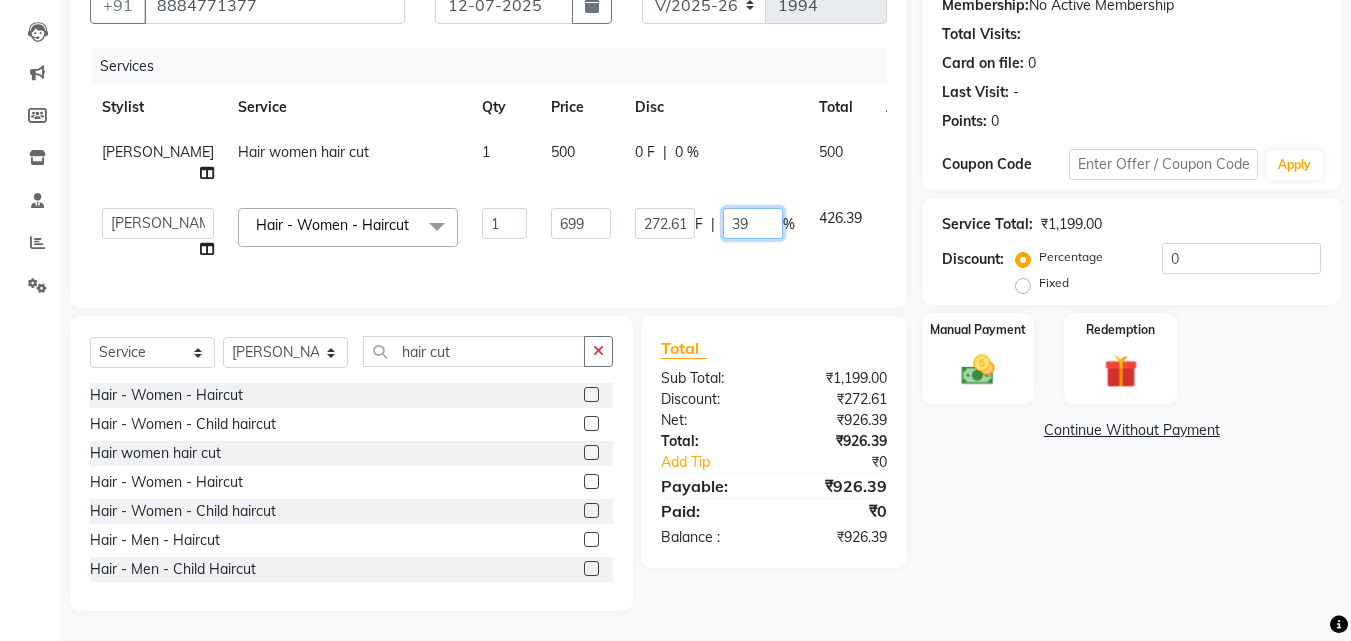 click on "39" 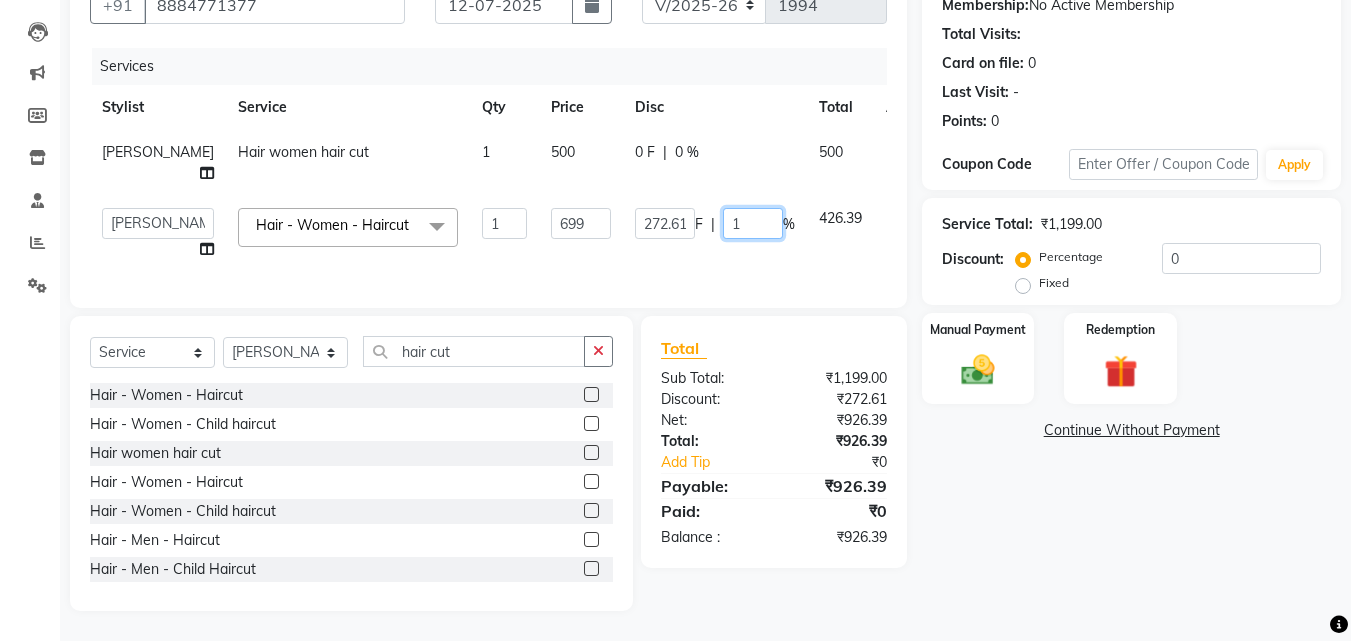 type on "15" 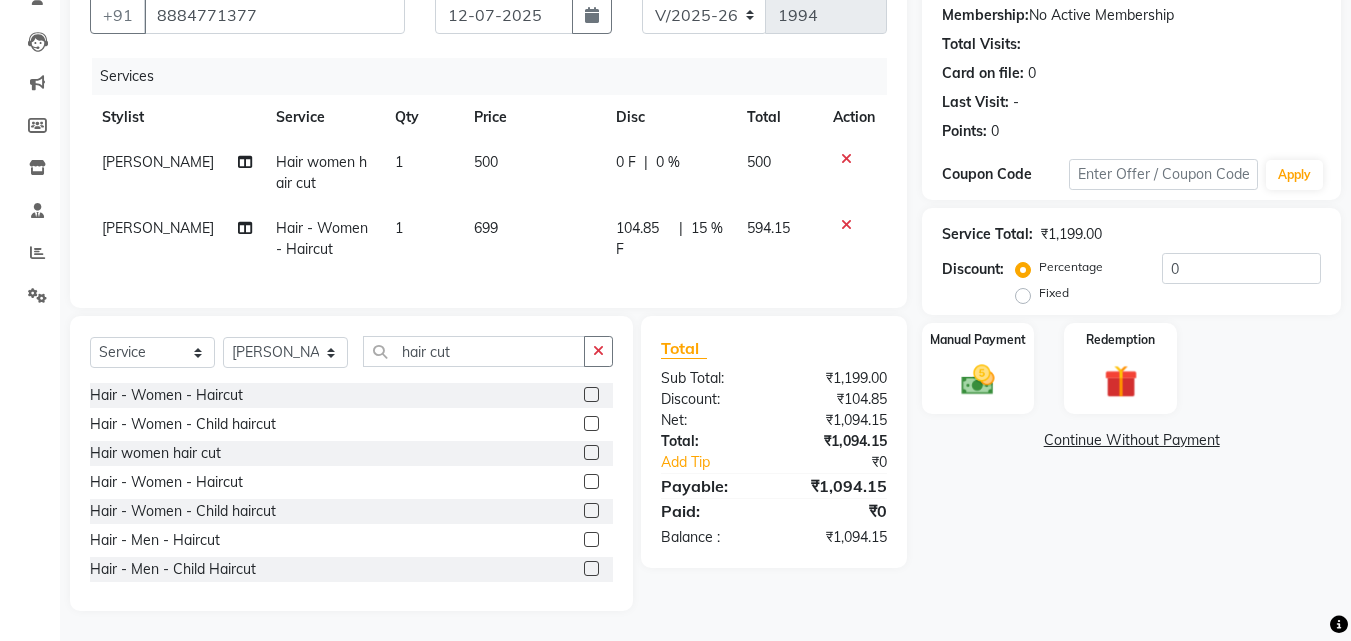 click on "Name: Naresh Gk  Membership:  No Active Membership  Total Visits:   Card on file:  0 Last Visit:   - Points:   0  Coupon Code Apply Service Total:  ₹1,199.00  Discount:  Percentage   Fixed  0 Manual Payment Redemption  Continue Without Payment" 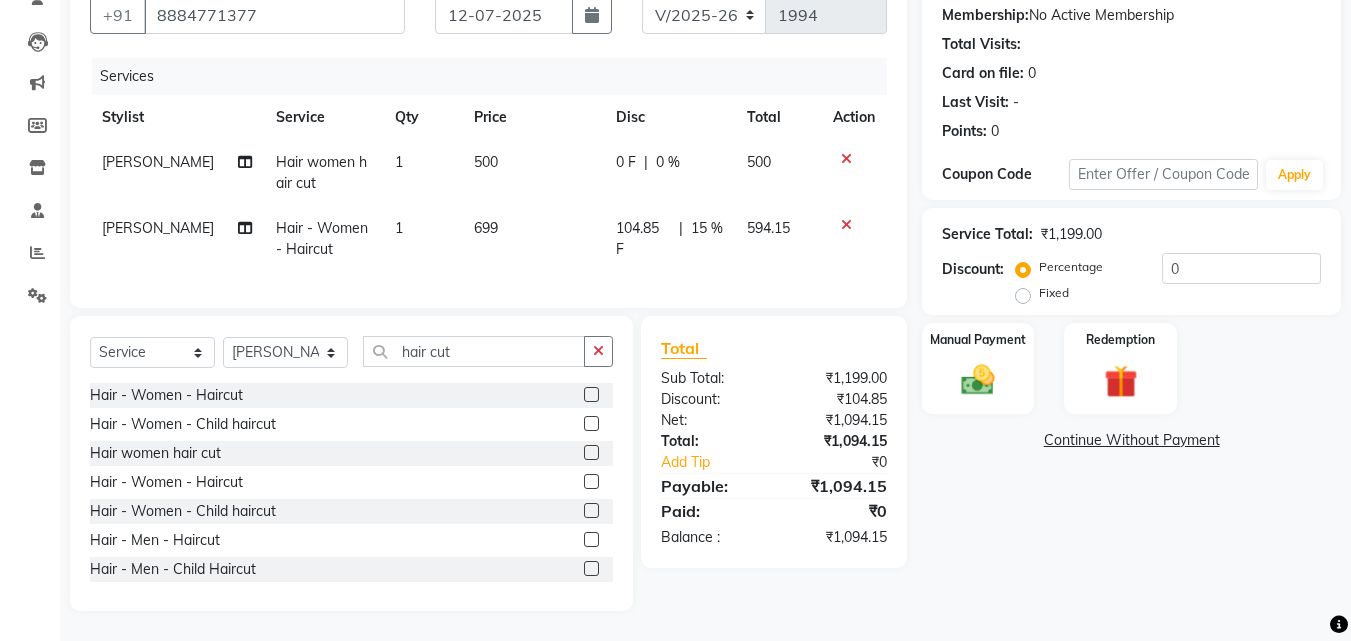 click on "15 %" 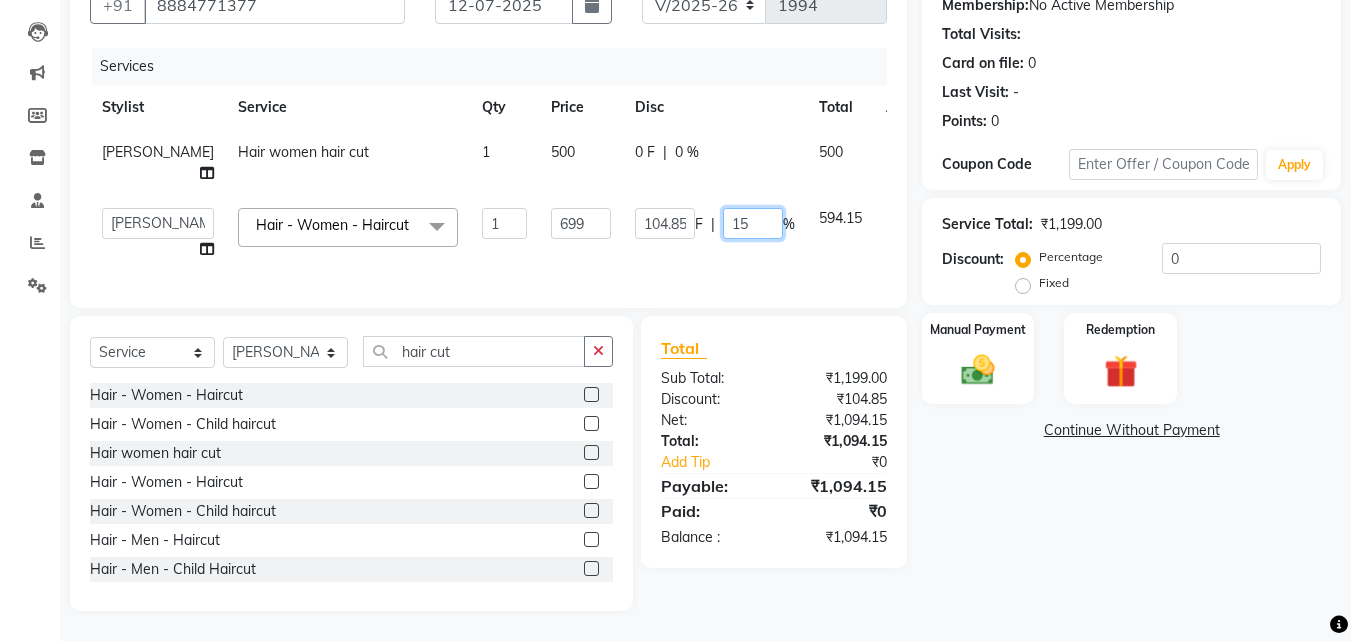 click on "15" 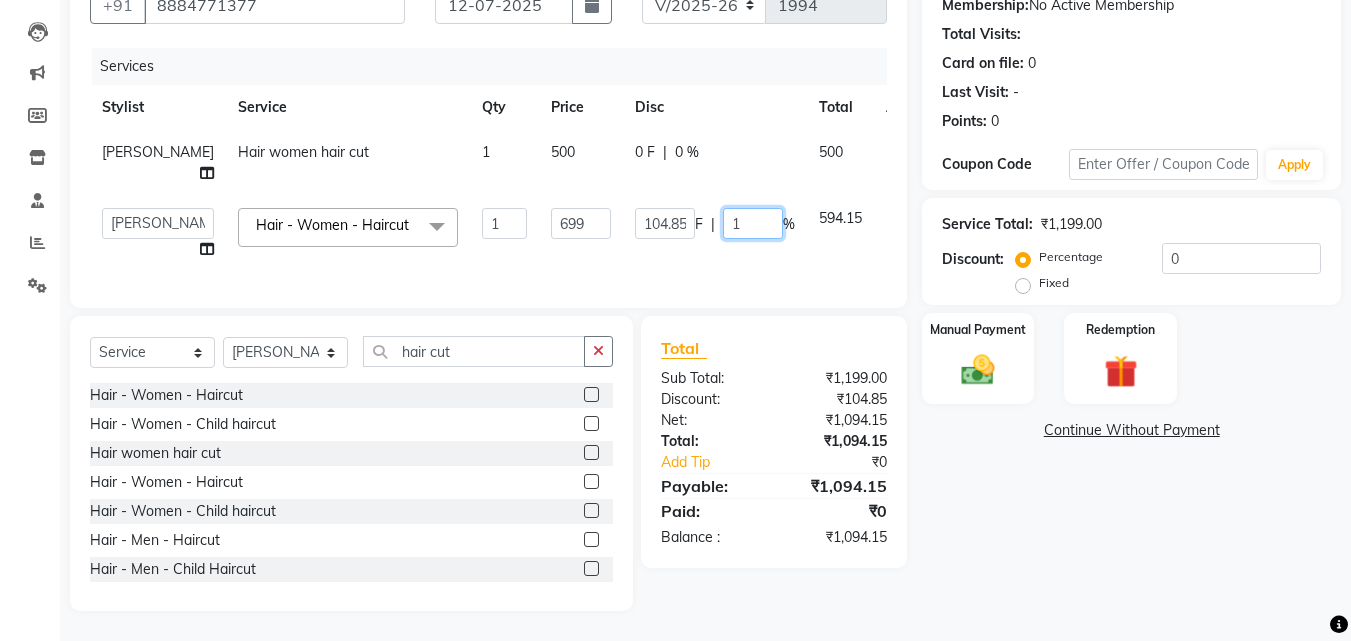 type on "19" 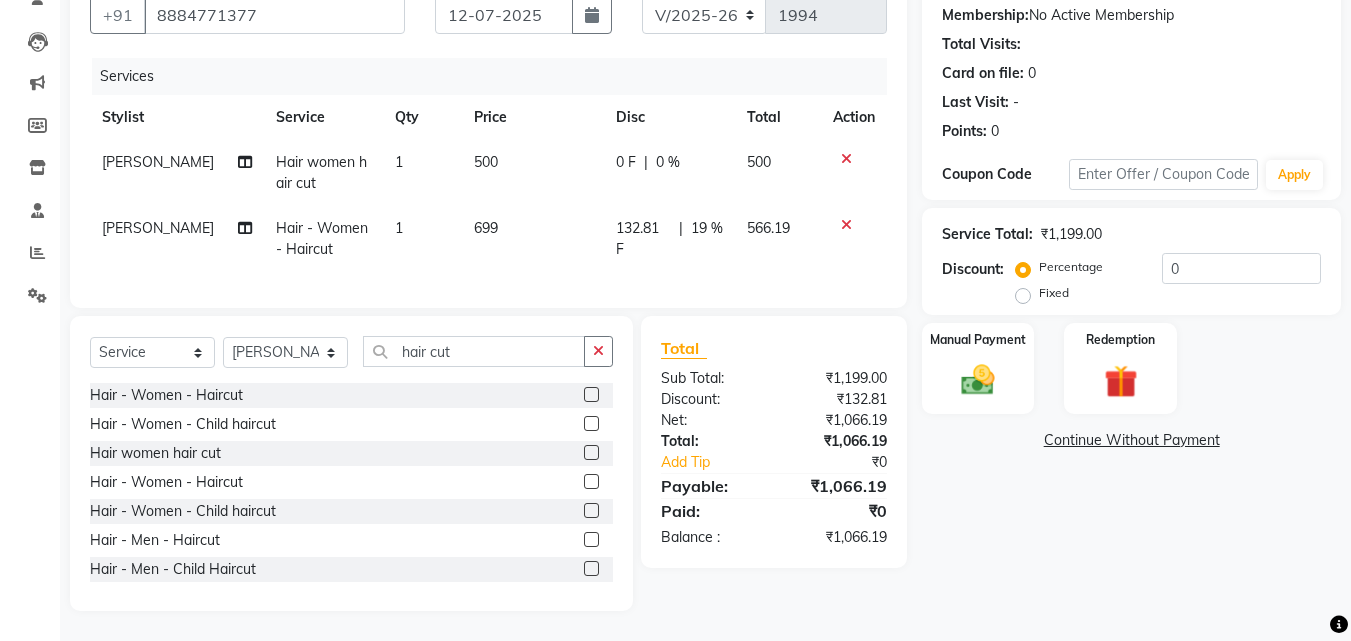 click on "Name: Naresh Gk  Membership:  No Active Membership  Total Visits:   Card on file:  0 Last Visit:   - Points:   0  Coupon Code Apply Service Total:  ₹1,199.00  Discount:  Percentage   Fixed  0 Manual Payment Redemption  Continue Without Payment" 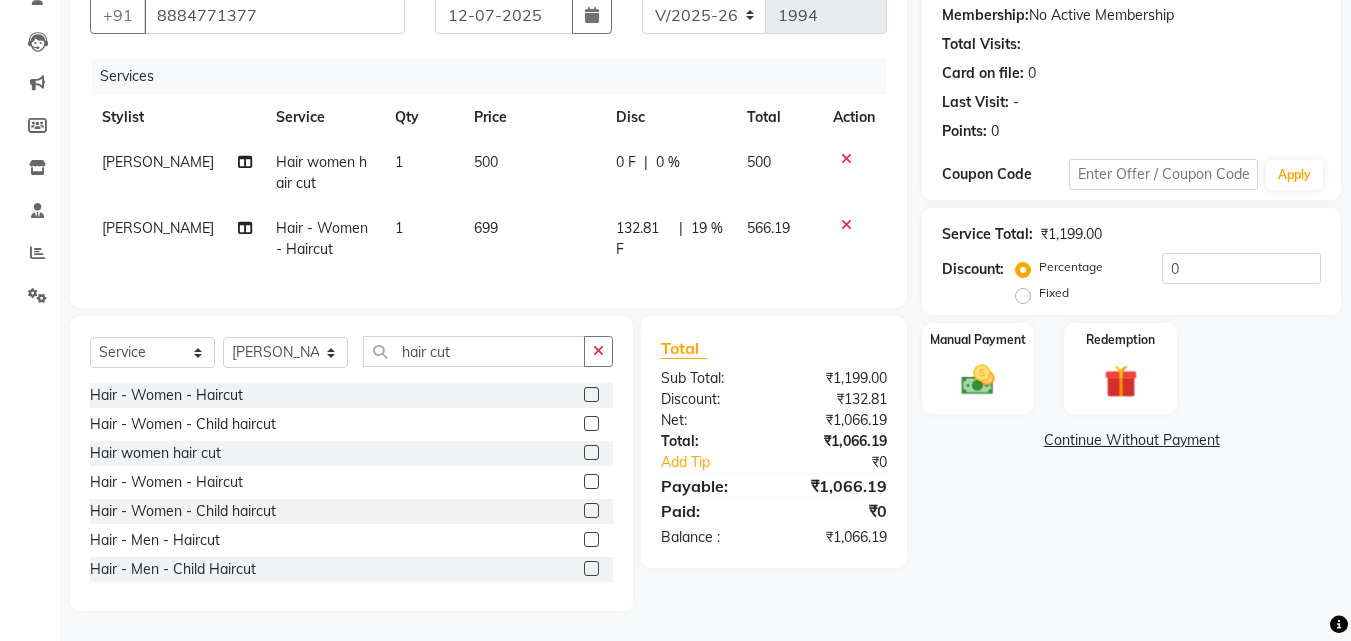 click on "19 %" 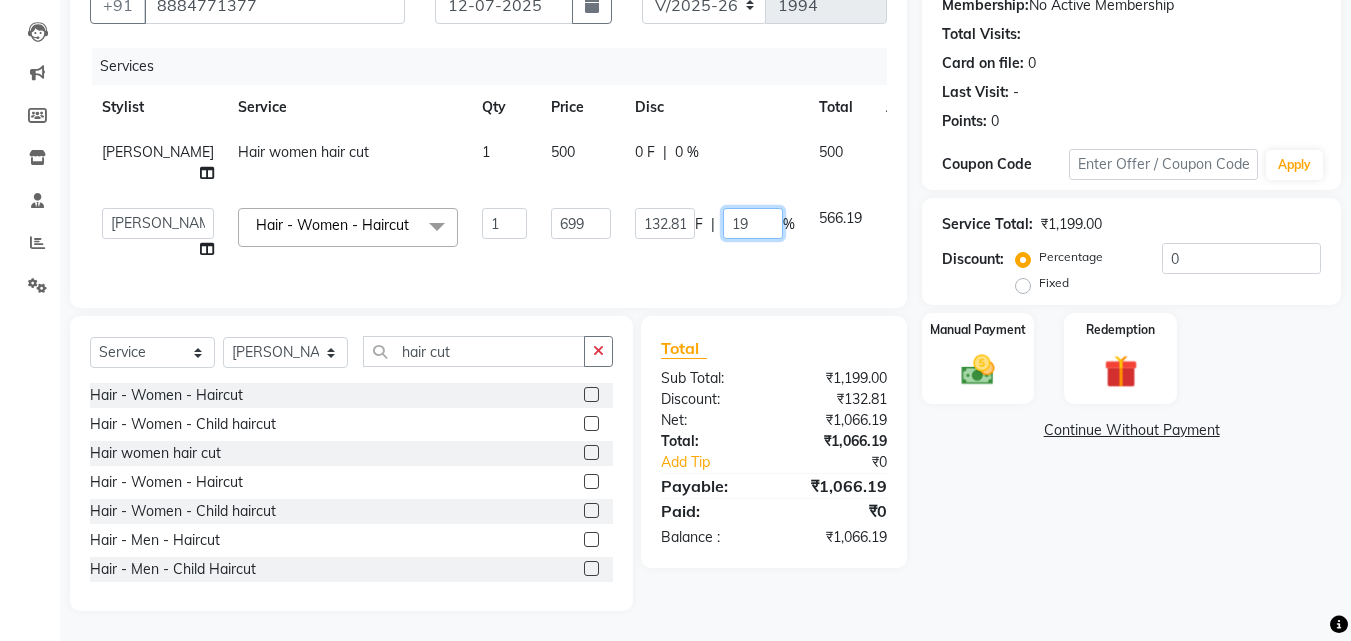click on "19" 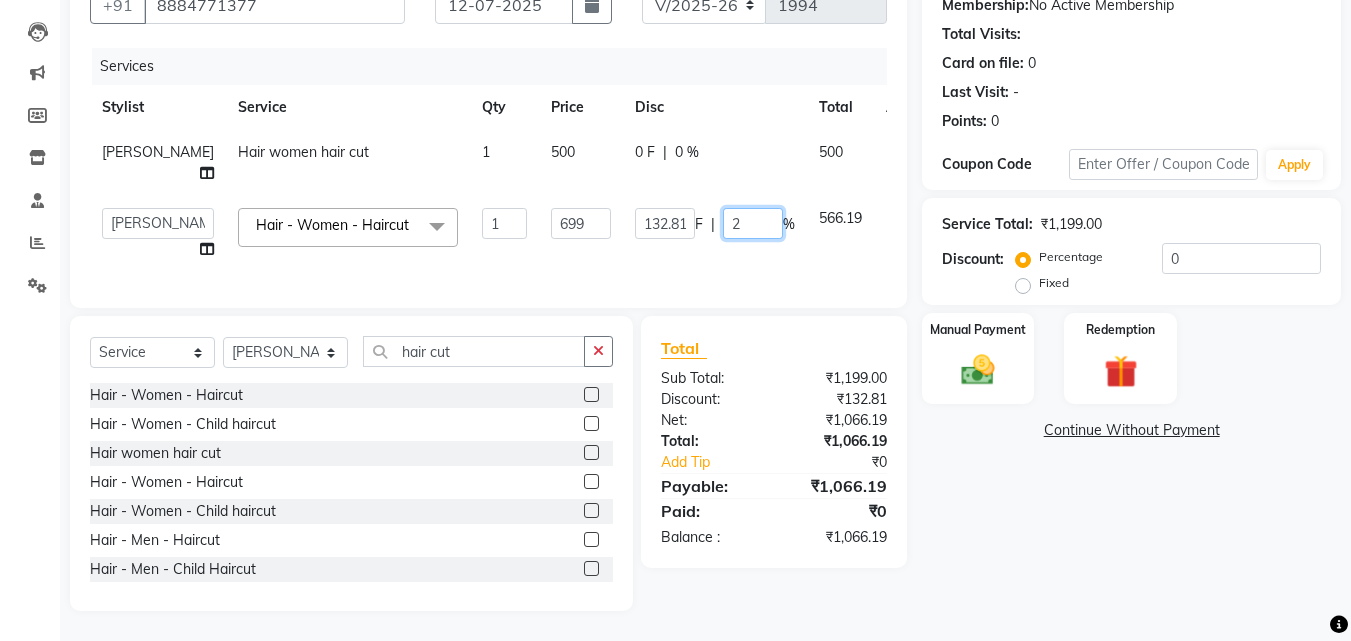 type on "20" 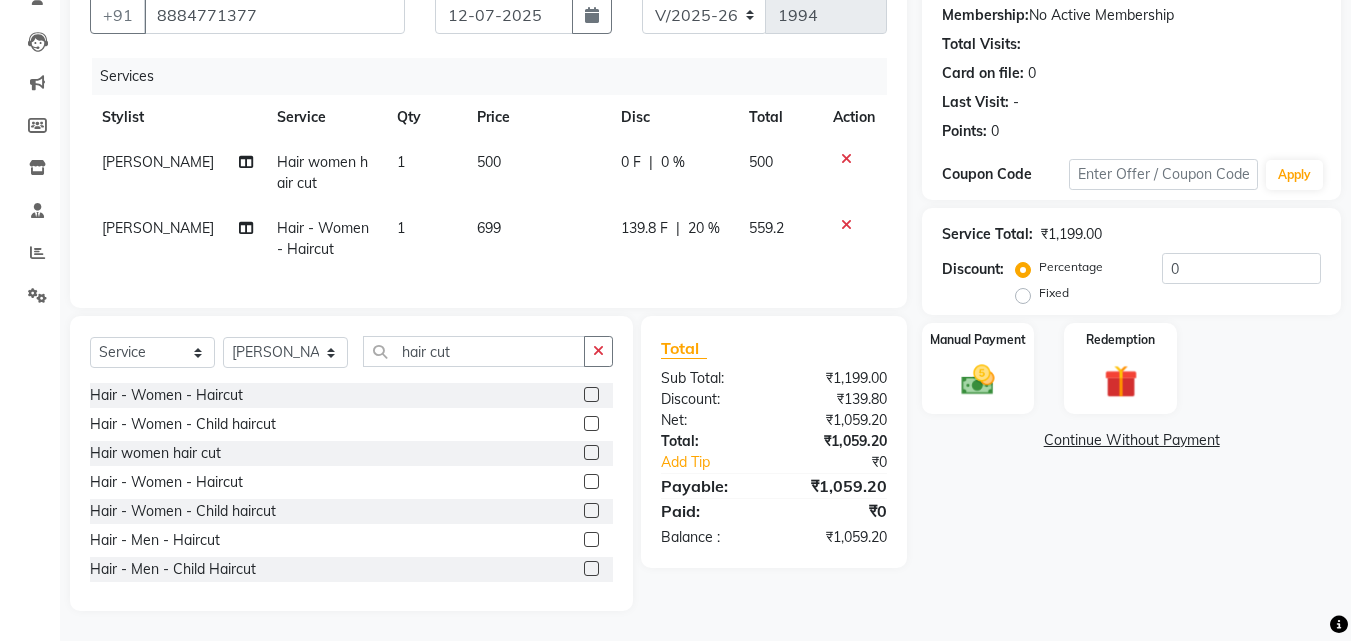 click on "Name: Naresh Gk  Membership:  No Active Membership  Total Visits:   Card on file:  0 Last Visit:   - Points:   0  Coupon Code Apply Service Total:  ₹1,199.00  Discount:  Percentage   Fixed  0 Manual Payment Redemption  Continue Without Payment" 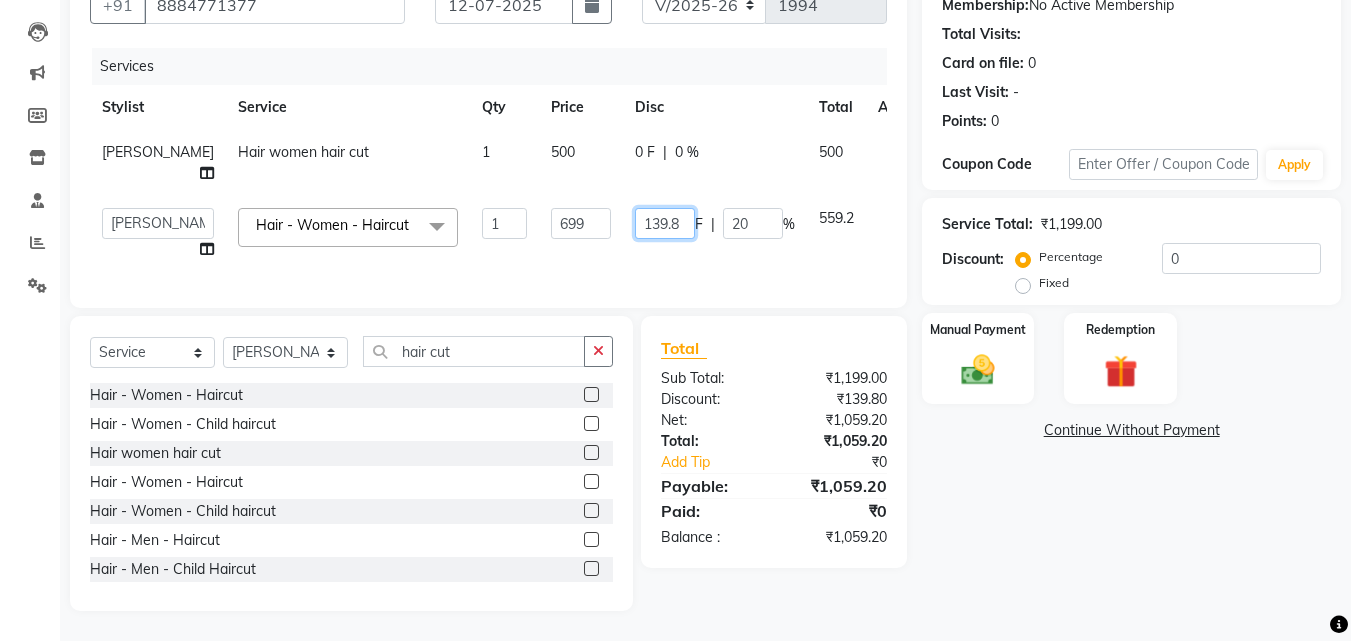 click on "139.8" 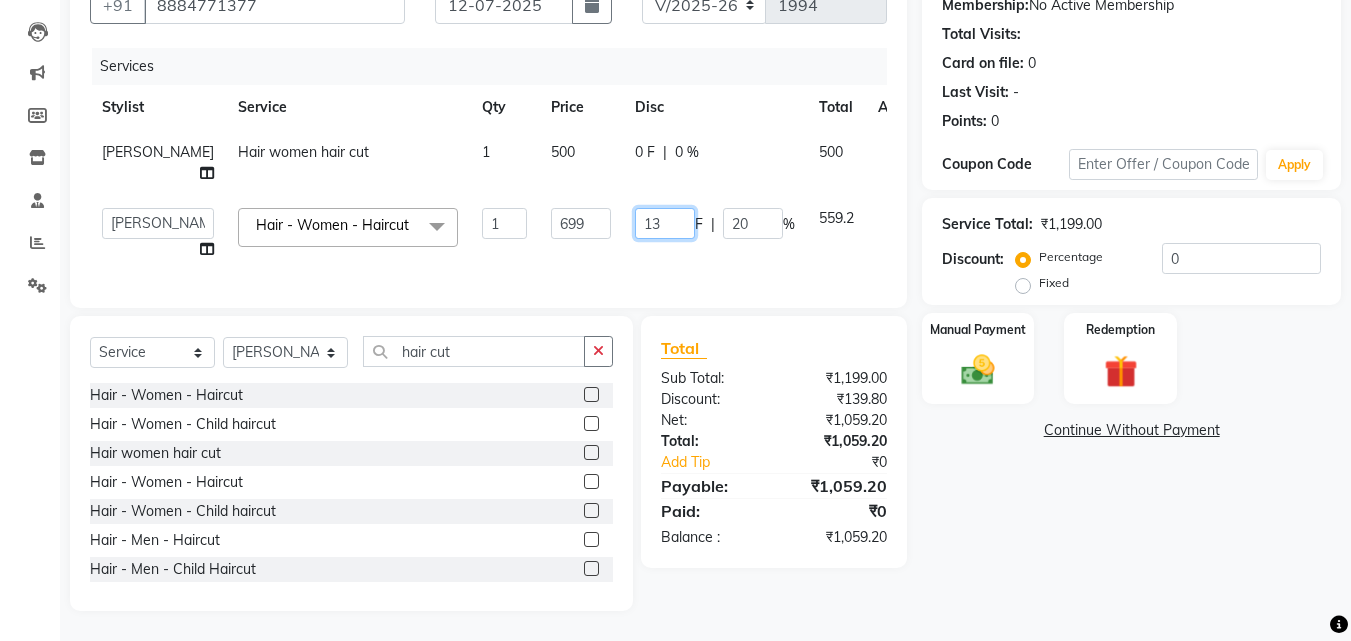 type on "1" 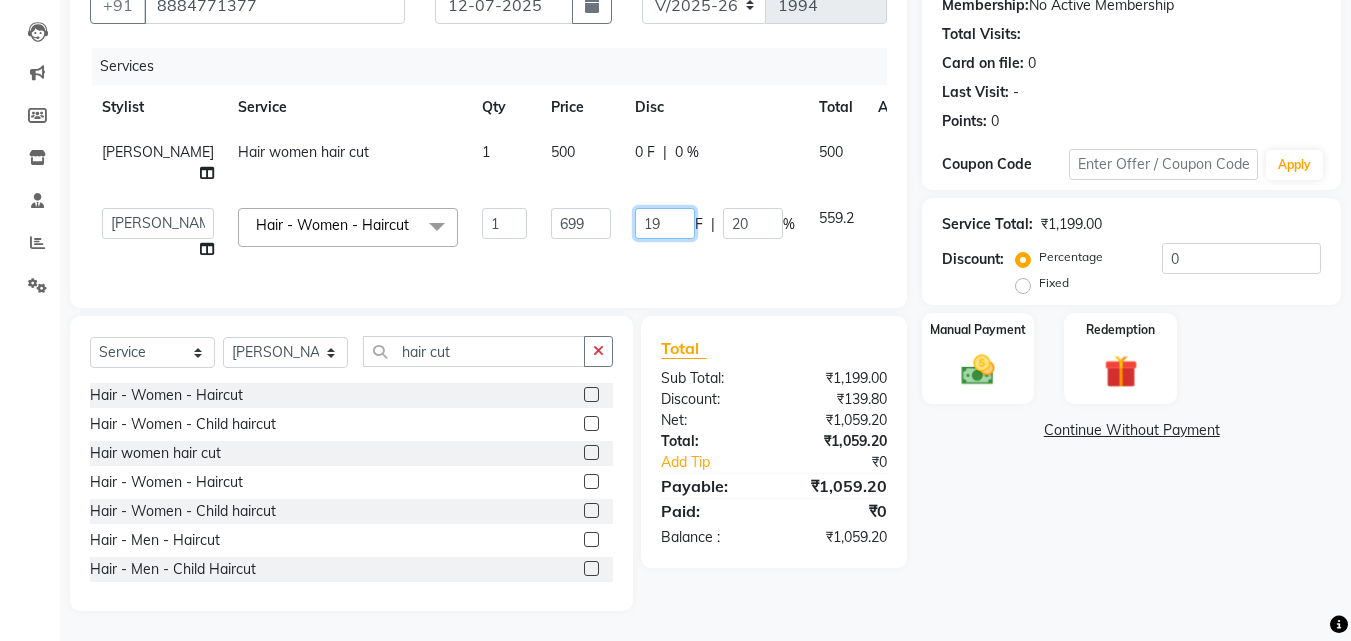 type on "199" 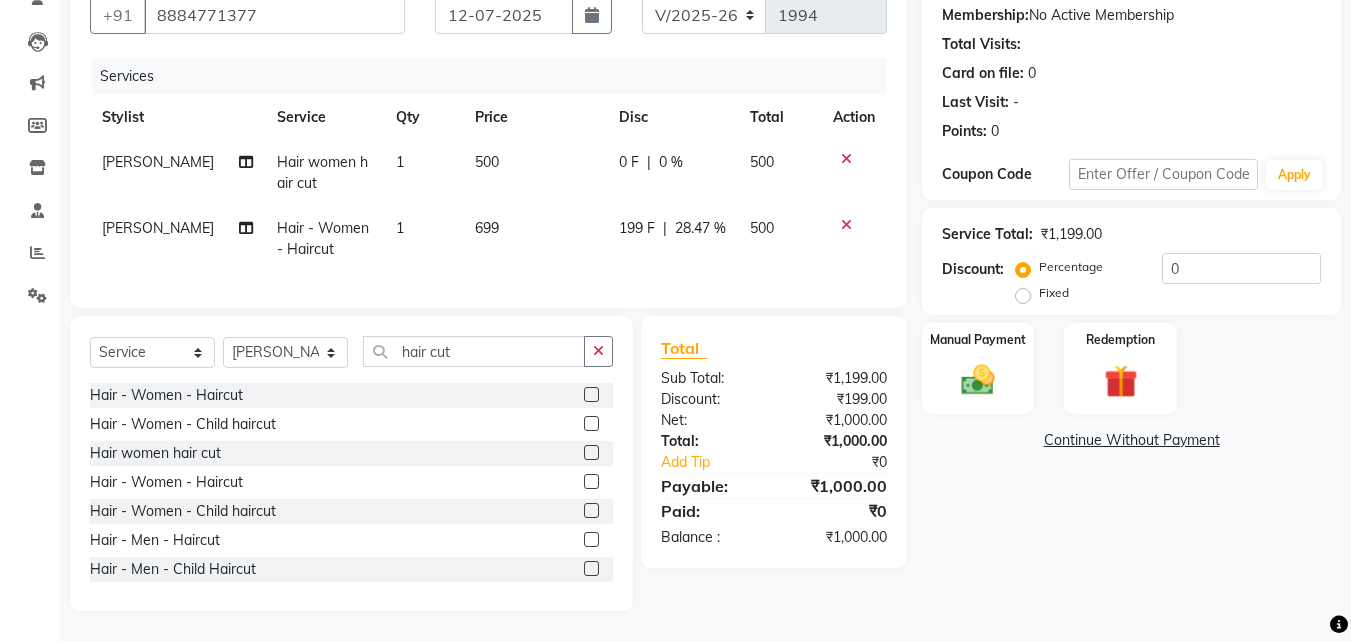 click on "Name: Naresh Gk  Membership:  No Active Membership  Total Visits:   Card on file:  0 Last Visit:   - Points:   0  Coupon Code Apply Service Total:  ₹1,199.00  Discount:  Percentage   Fixed  0 Manual Payment Redemption  Continue Without Payment" 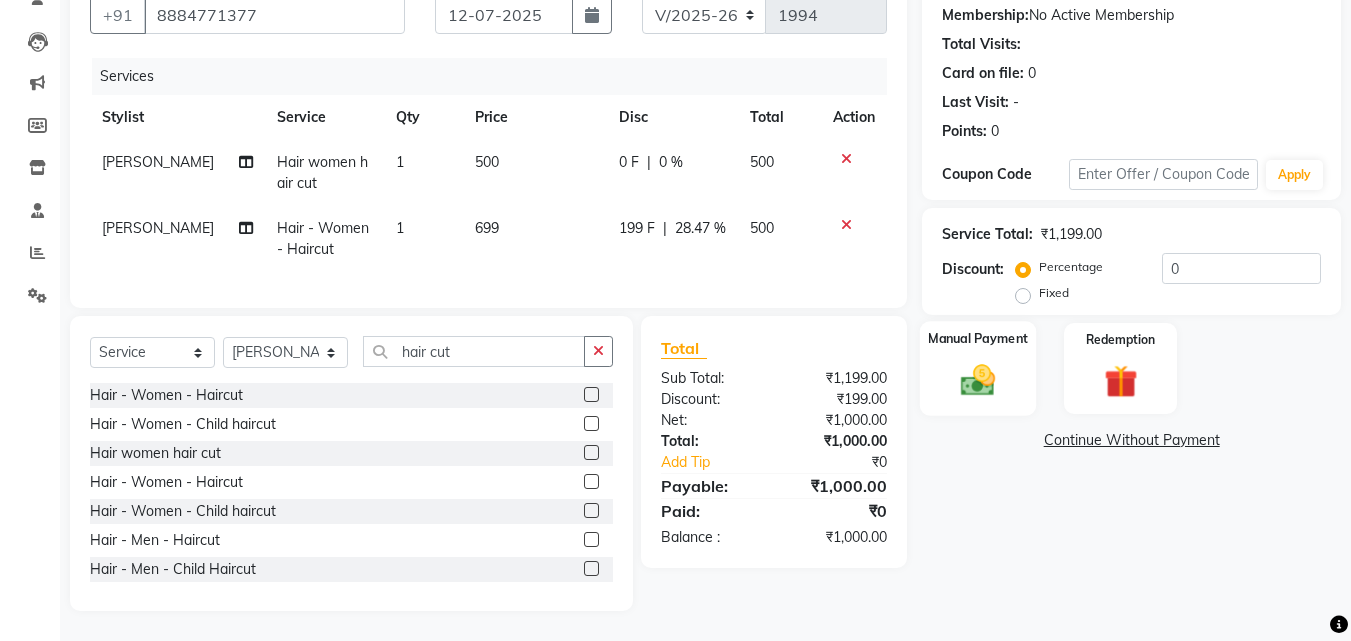 click 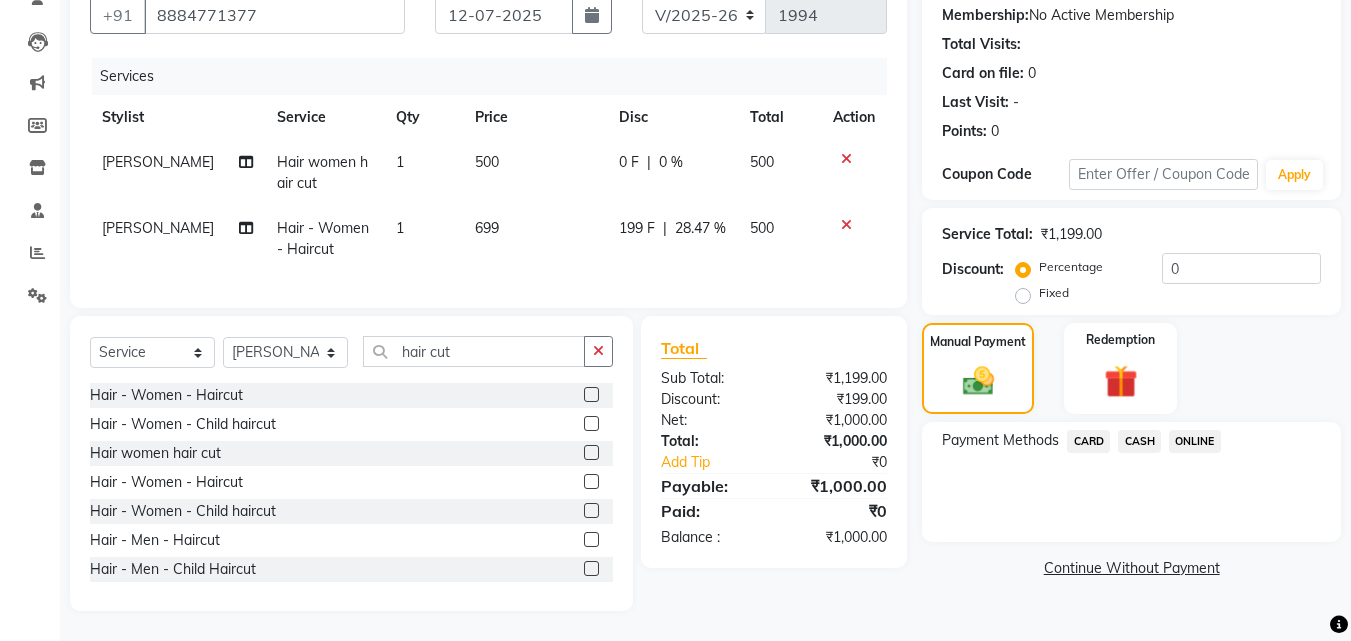 click on "ONLINE" 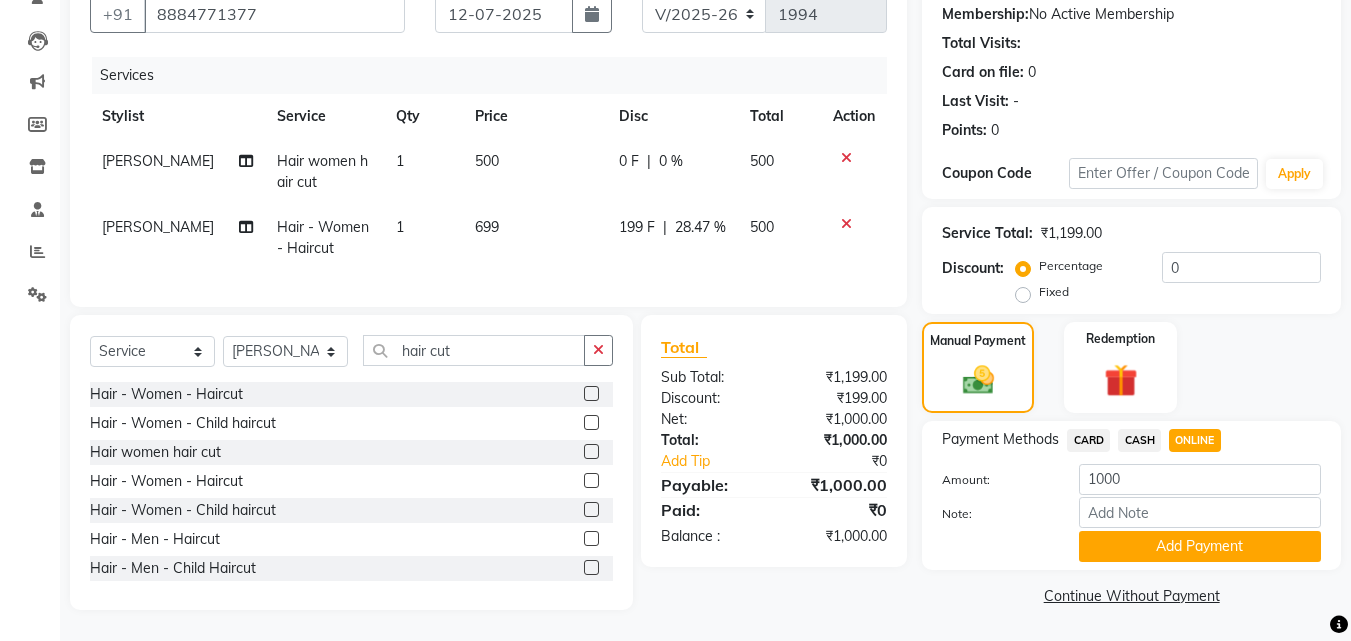 click on "CASH" 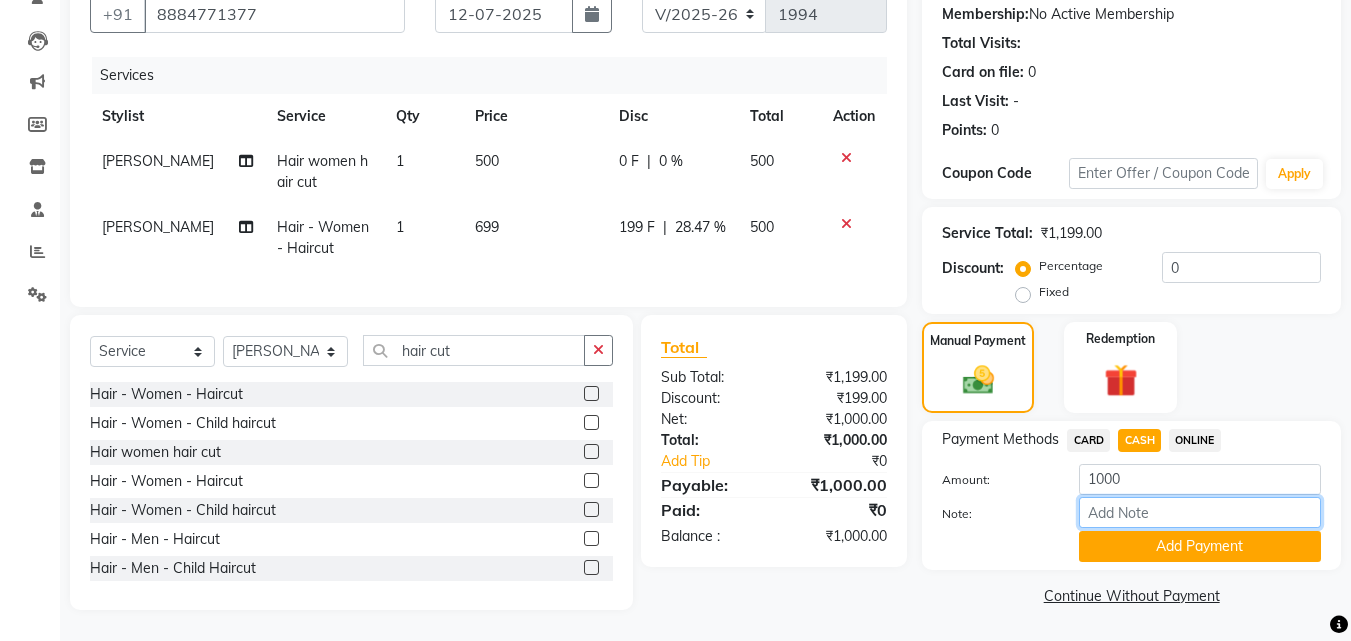drag, startPoint x: 1121, startPoint y: 494, endPoint x: 1175, endPoint y: 513, distance: 57.245087 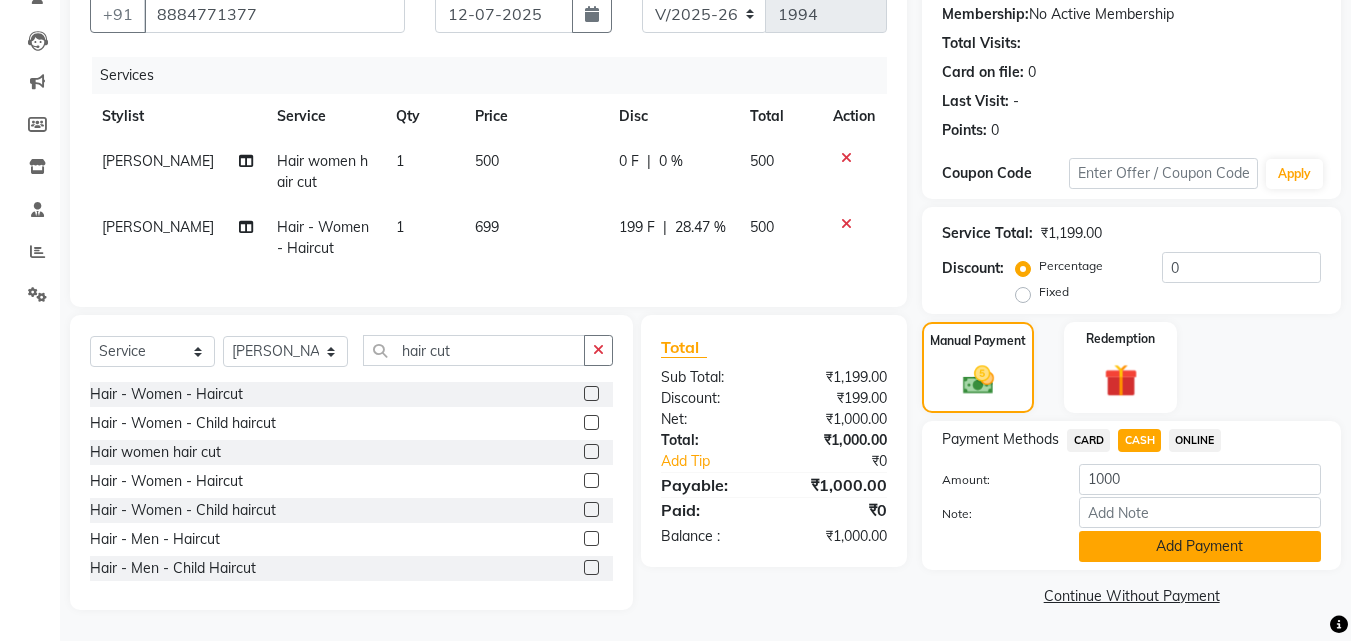 click on "Add Payment" 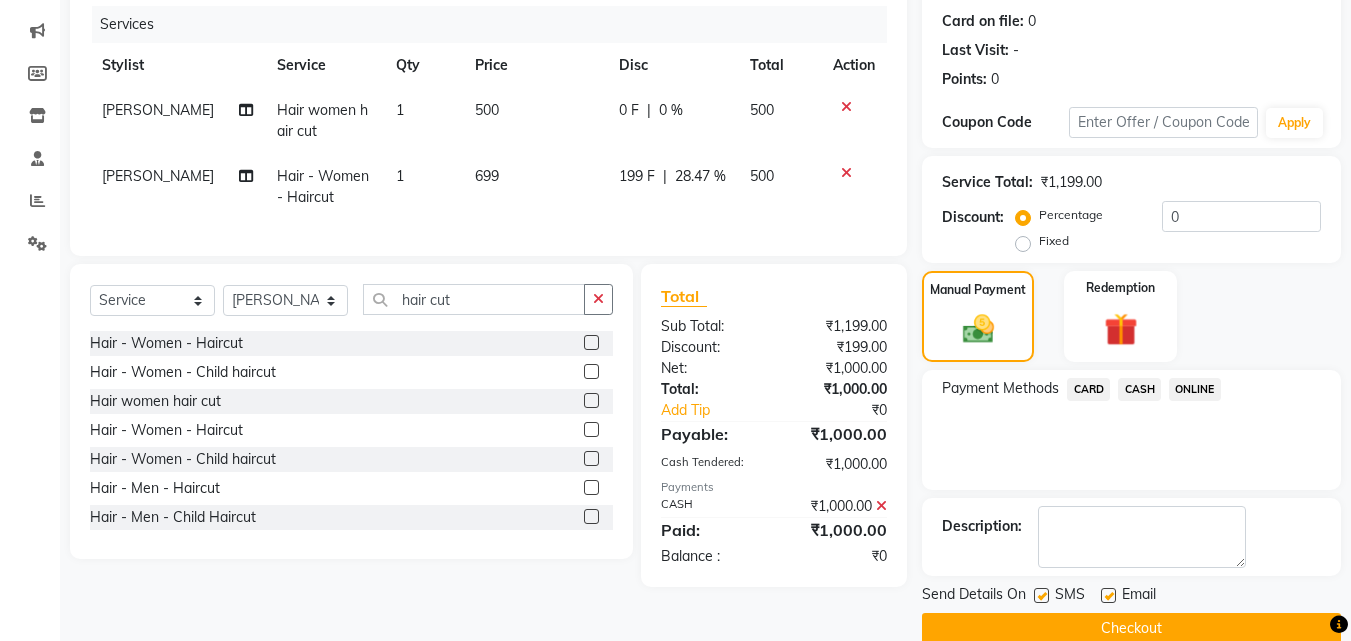 scroll, scrollTop: 275, scrollLeft: 0, axis: vertical 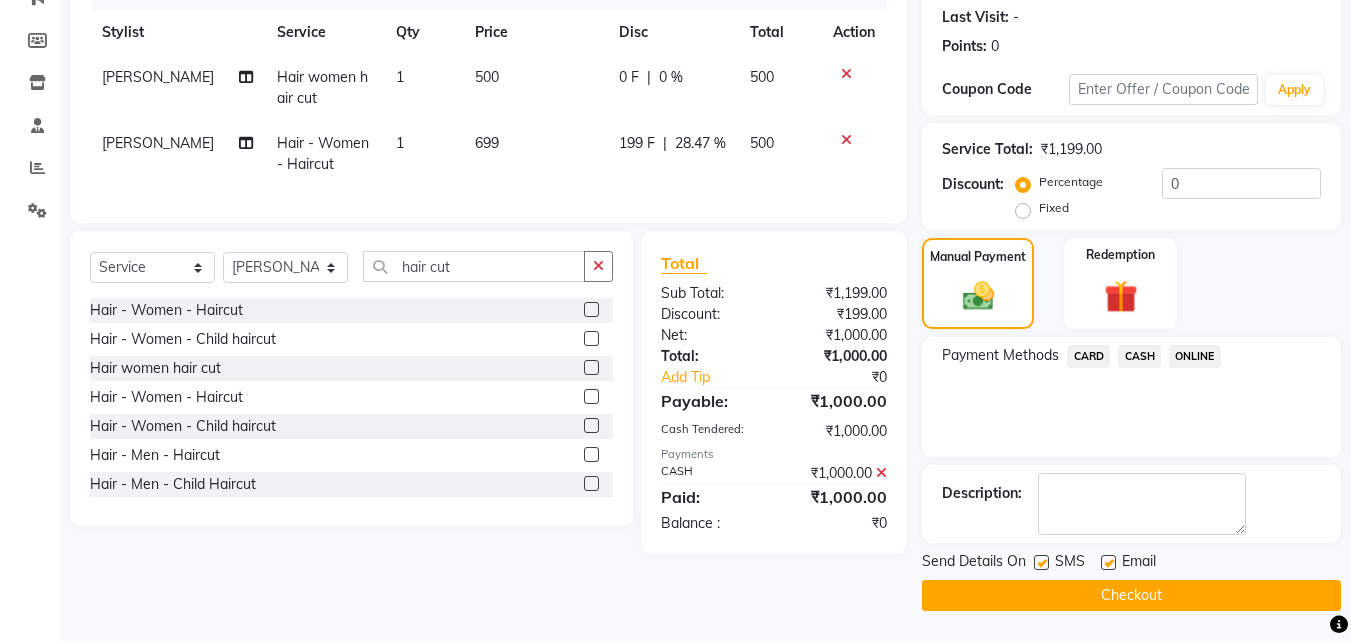 click 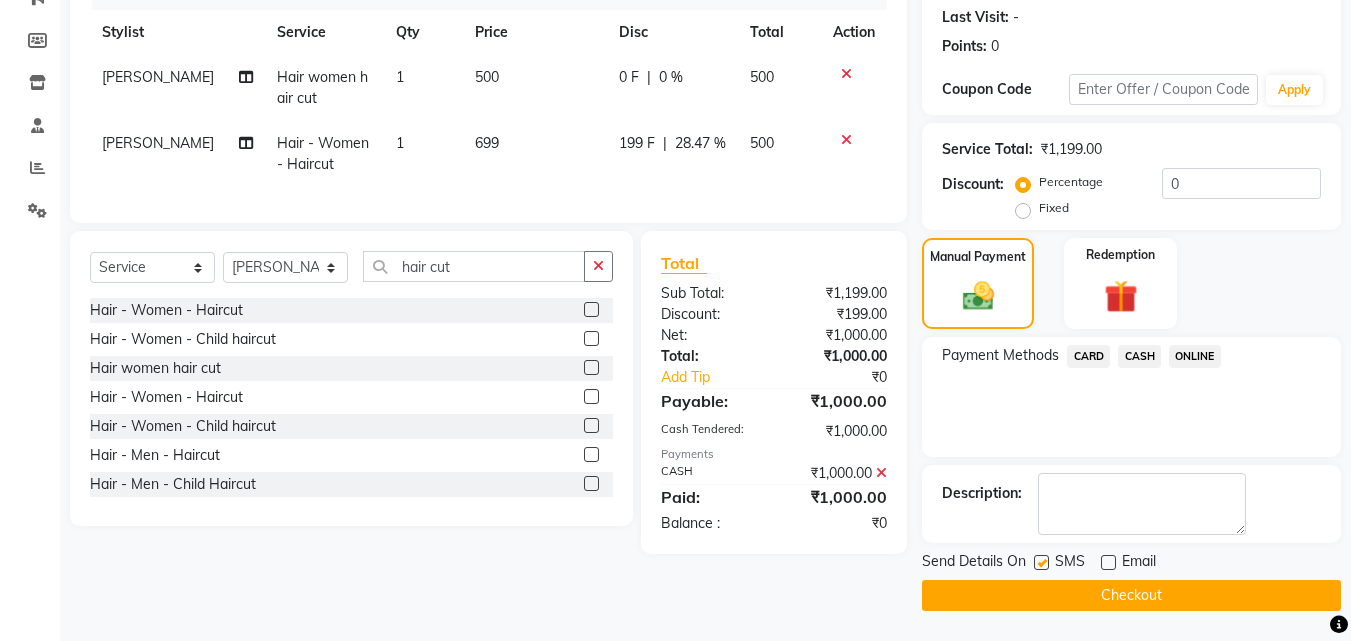 click on "Checkout" 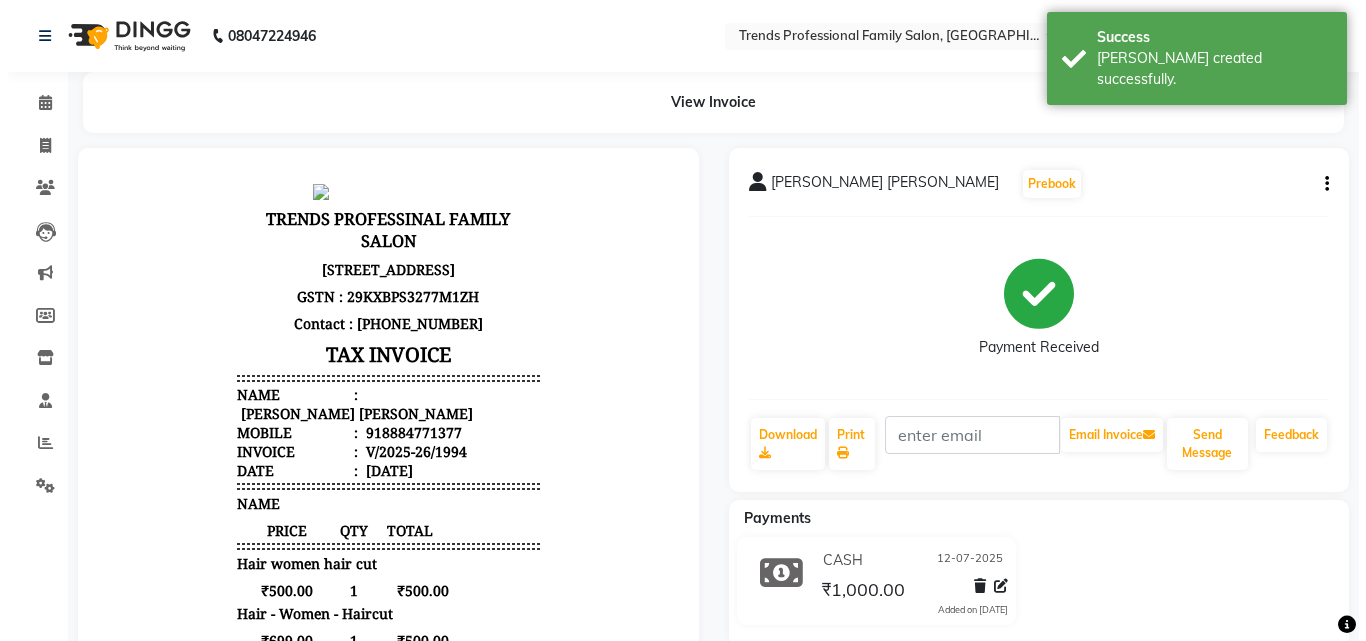 scroll, scrollTop: 0, scrollLeft: 0, axis: both 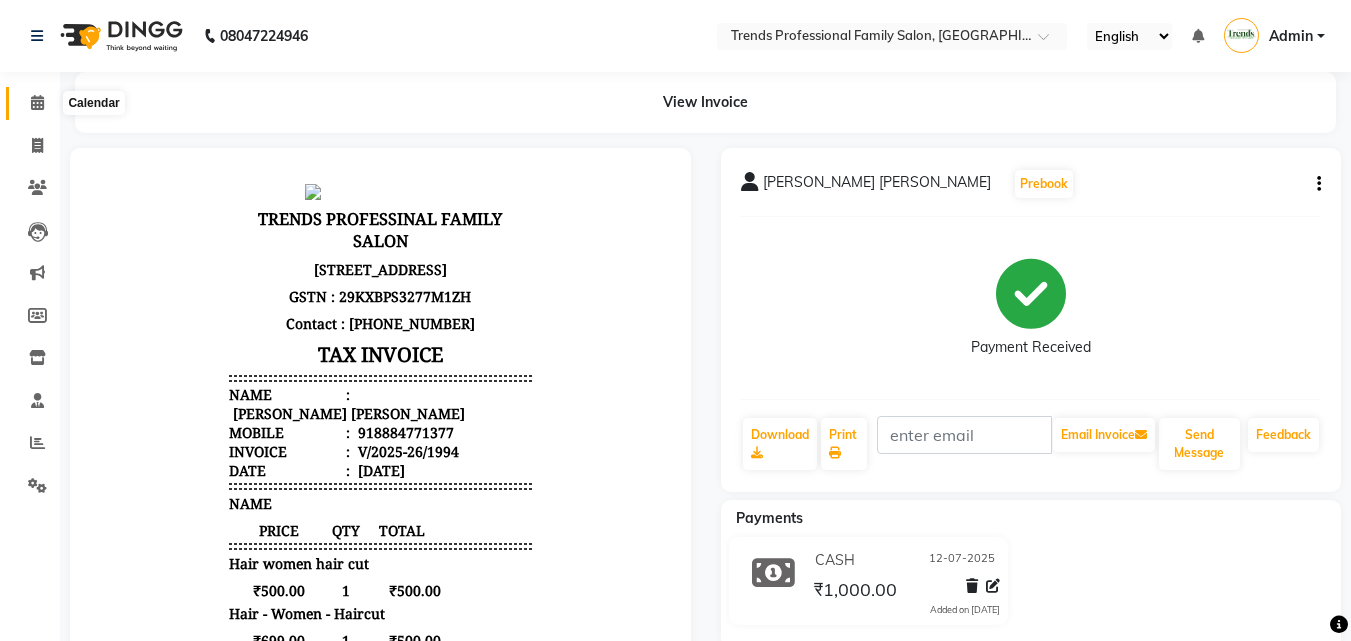 click 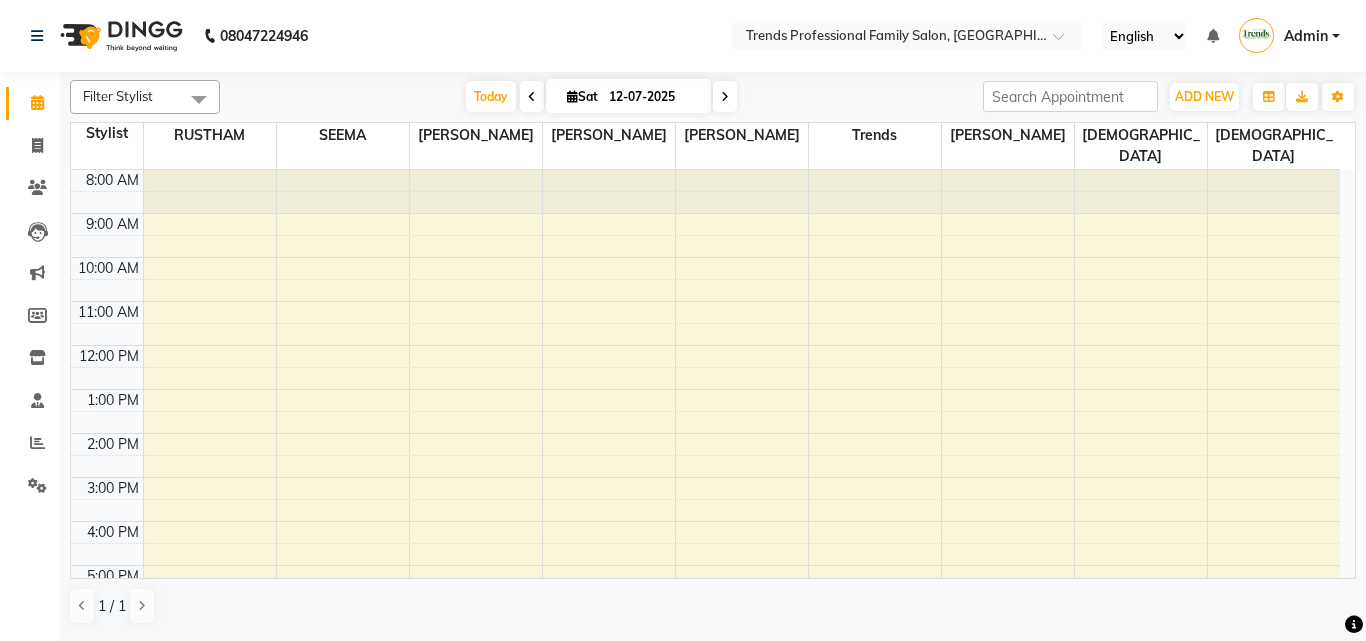 scroll, scrollTop: 0, scrollLeft: 0, axis: both 